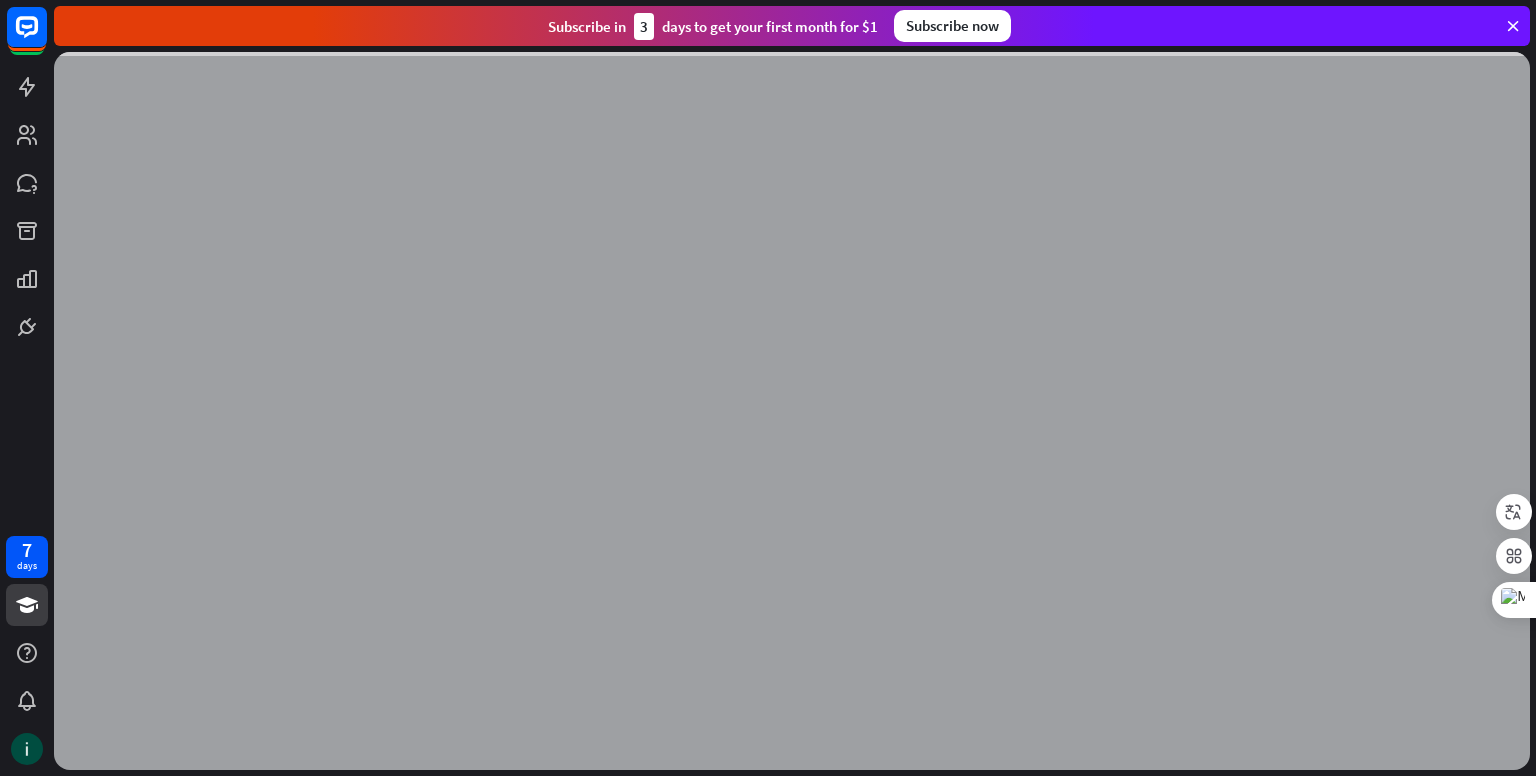 scroll, scrollTop: 0, scrollLeft: 0, axis: both 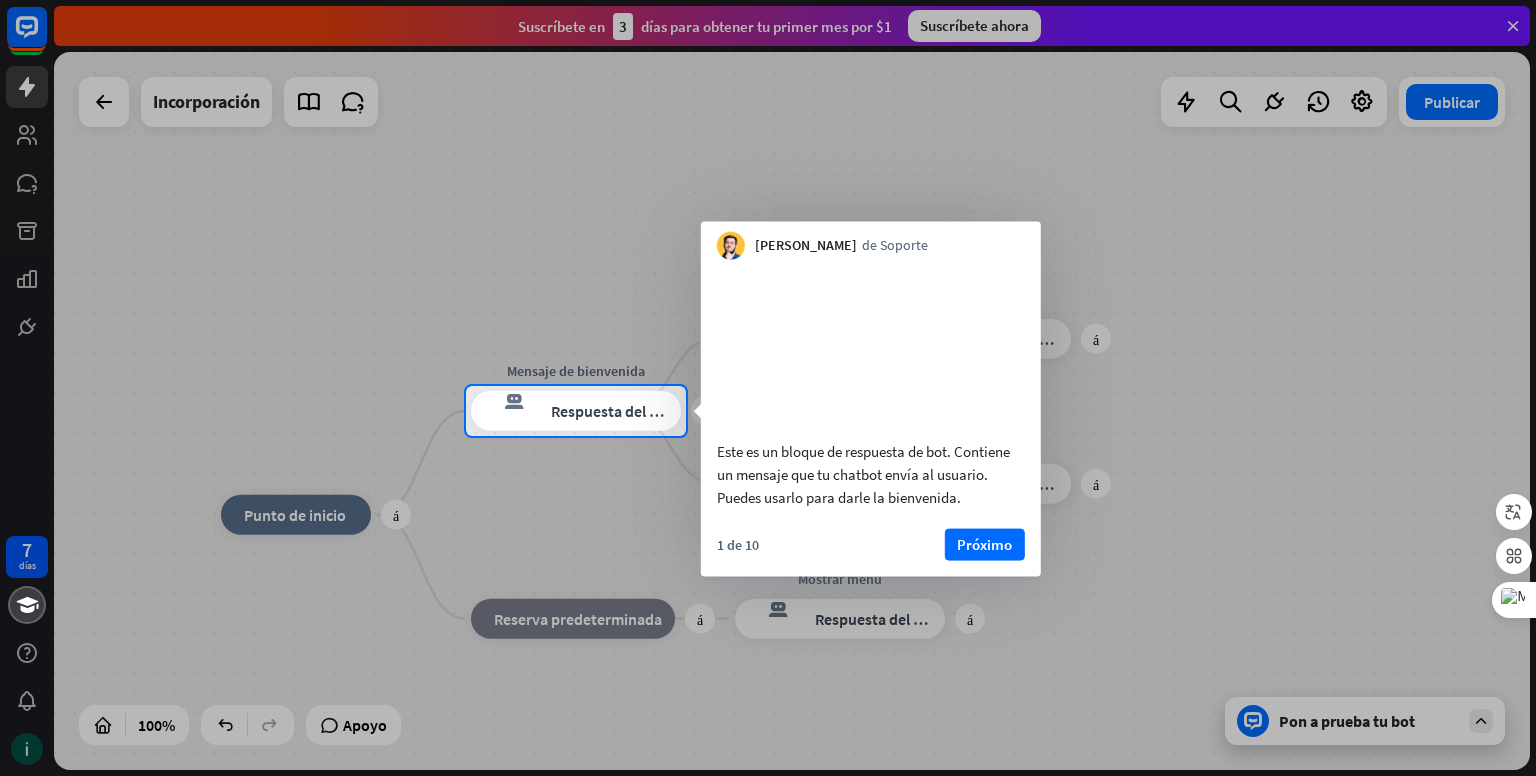 click at bounding box center [768, 193] 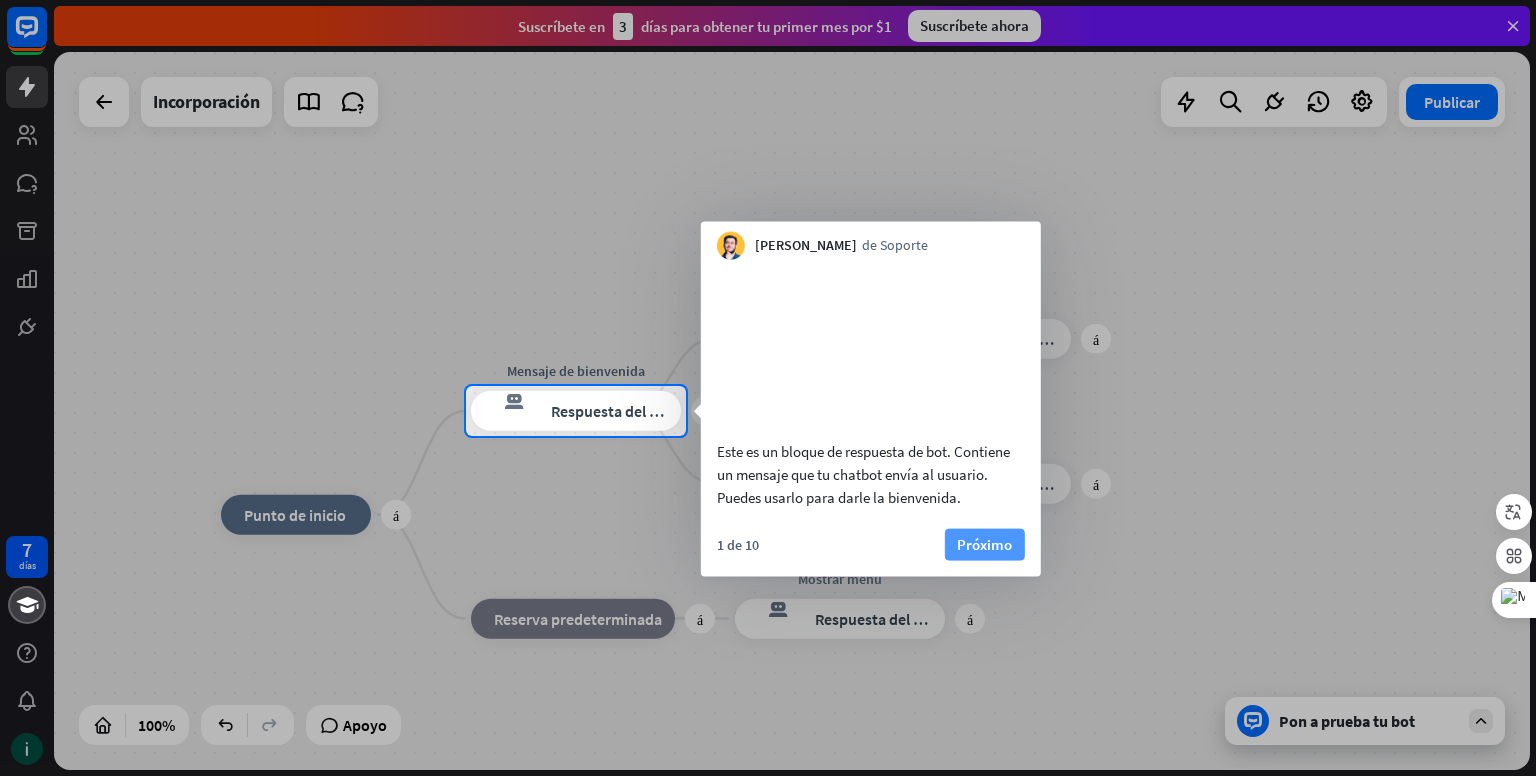click on "Próximo" at bounding box center [984, 543] 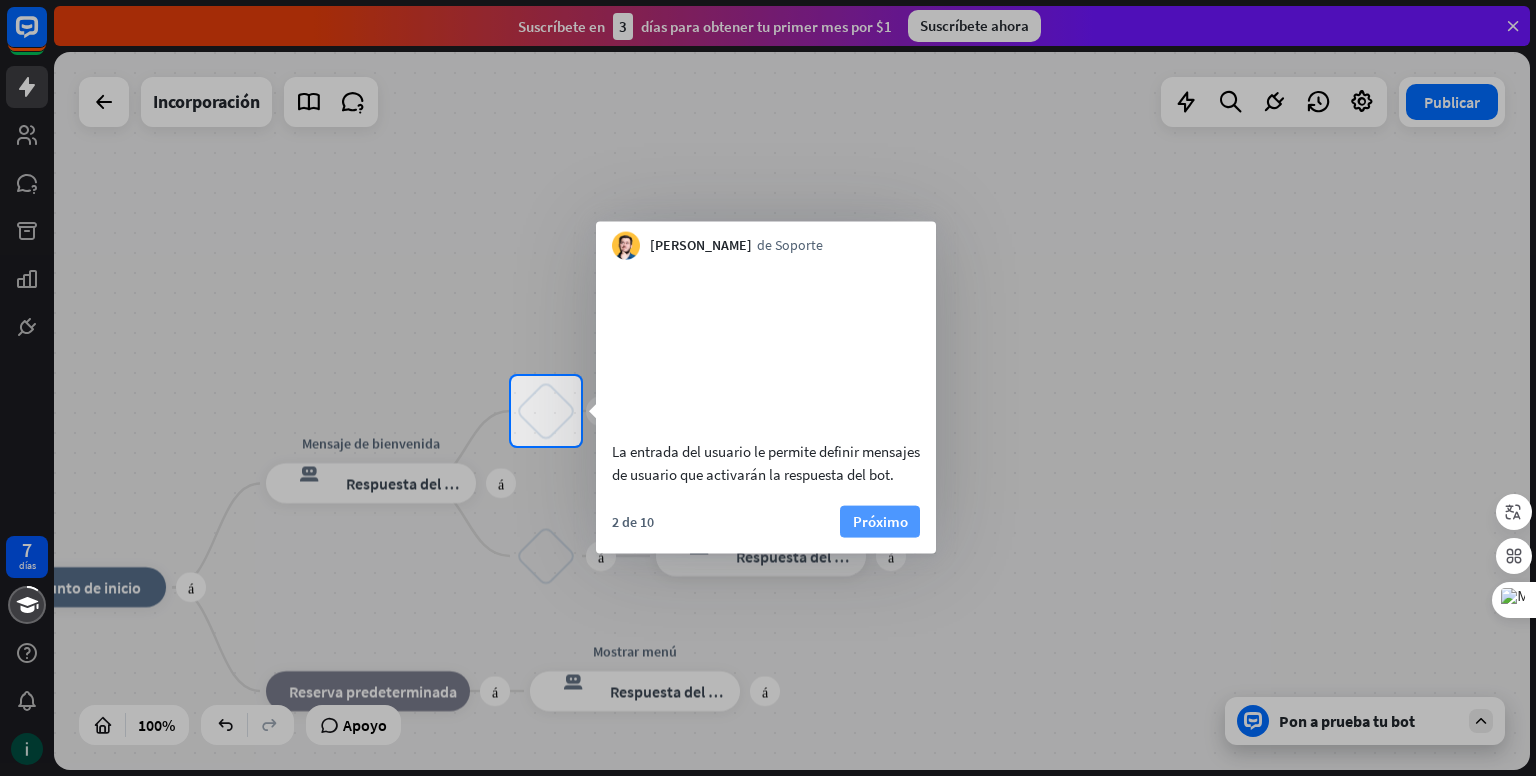click on "Próximo" at bounding box center (880, 520) 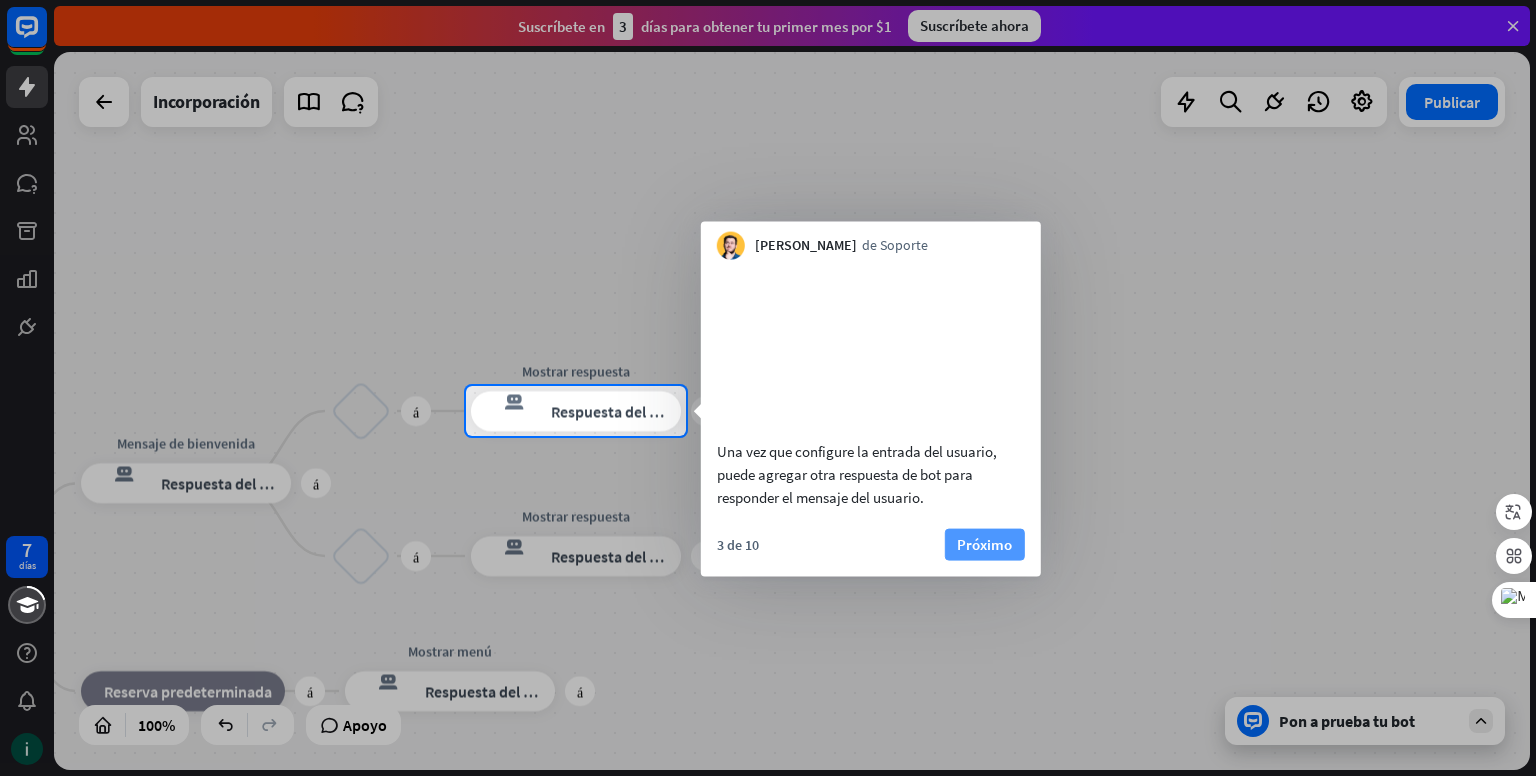 click on "Próximo" at bounding box center (984, 543) 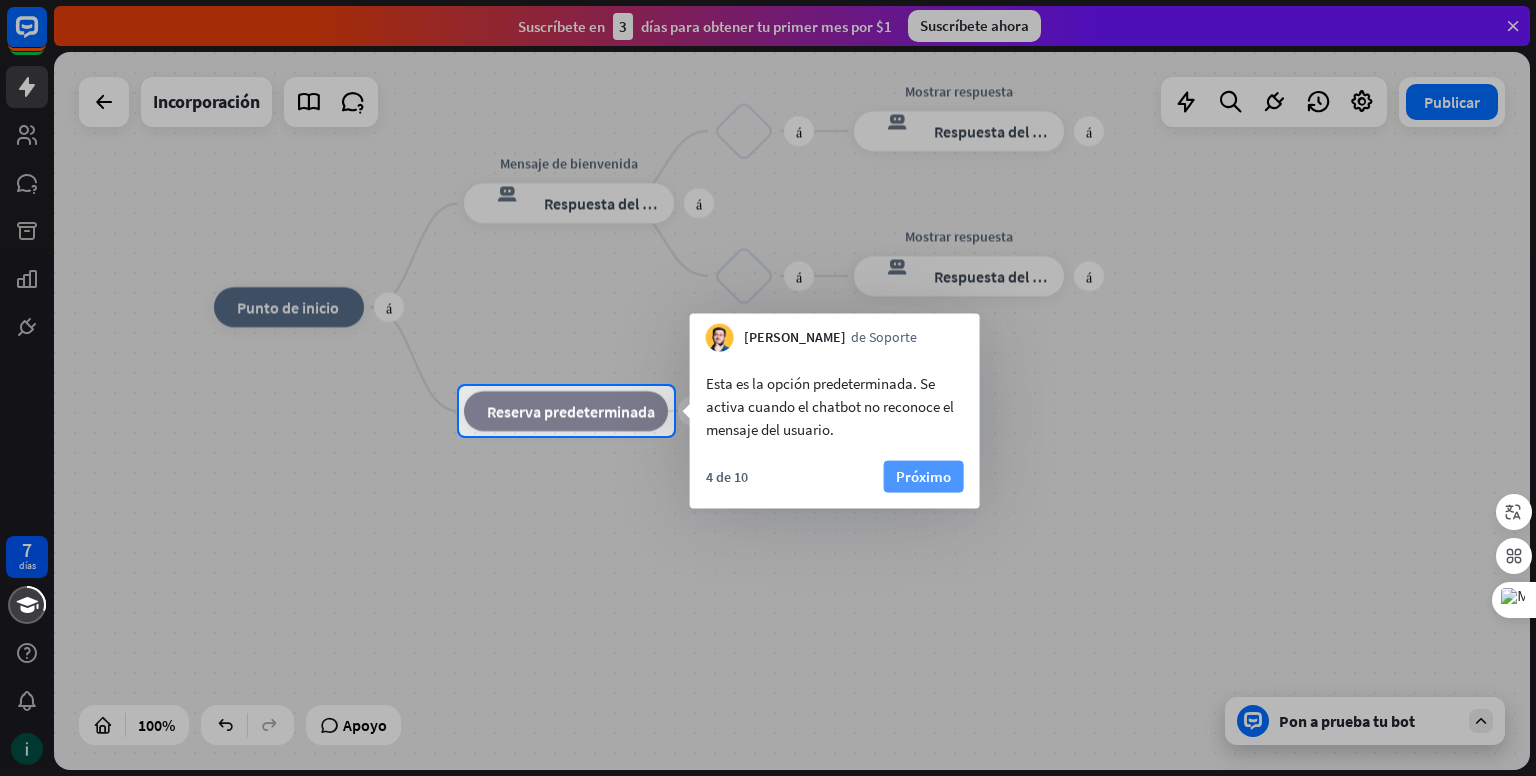 click on "Próximo" at bounding box center (923, 476) 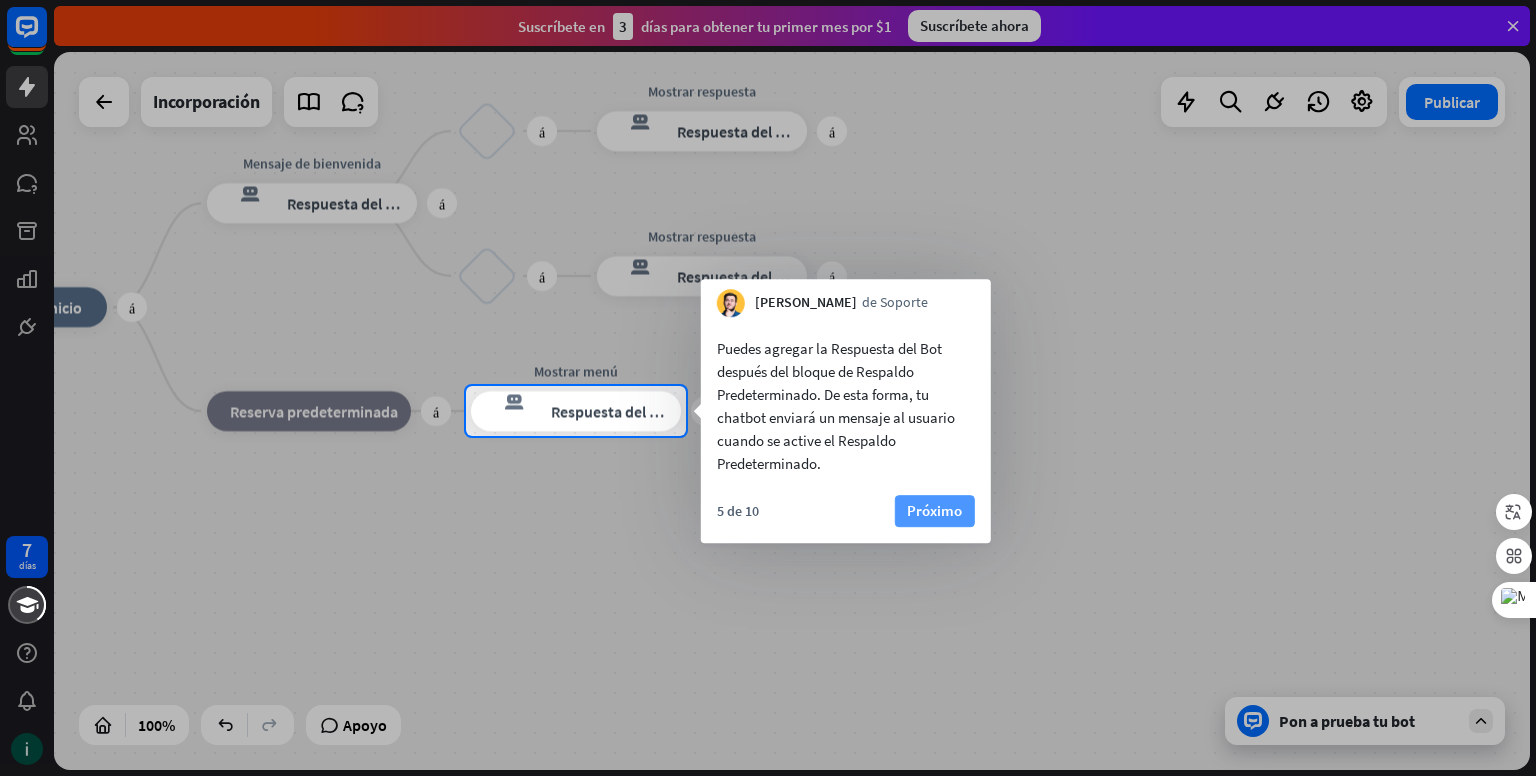 click on "Próximo" at bounding box center (934, 510) 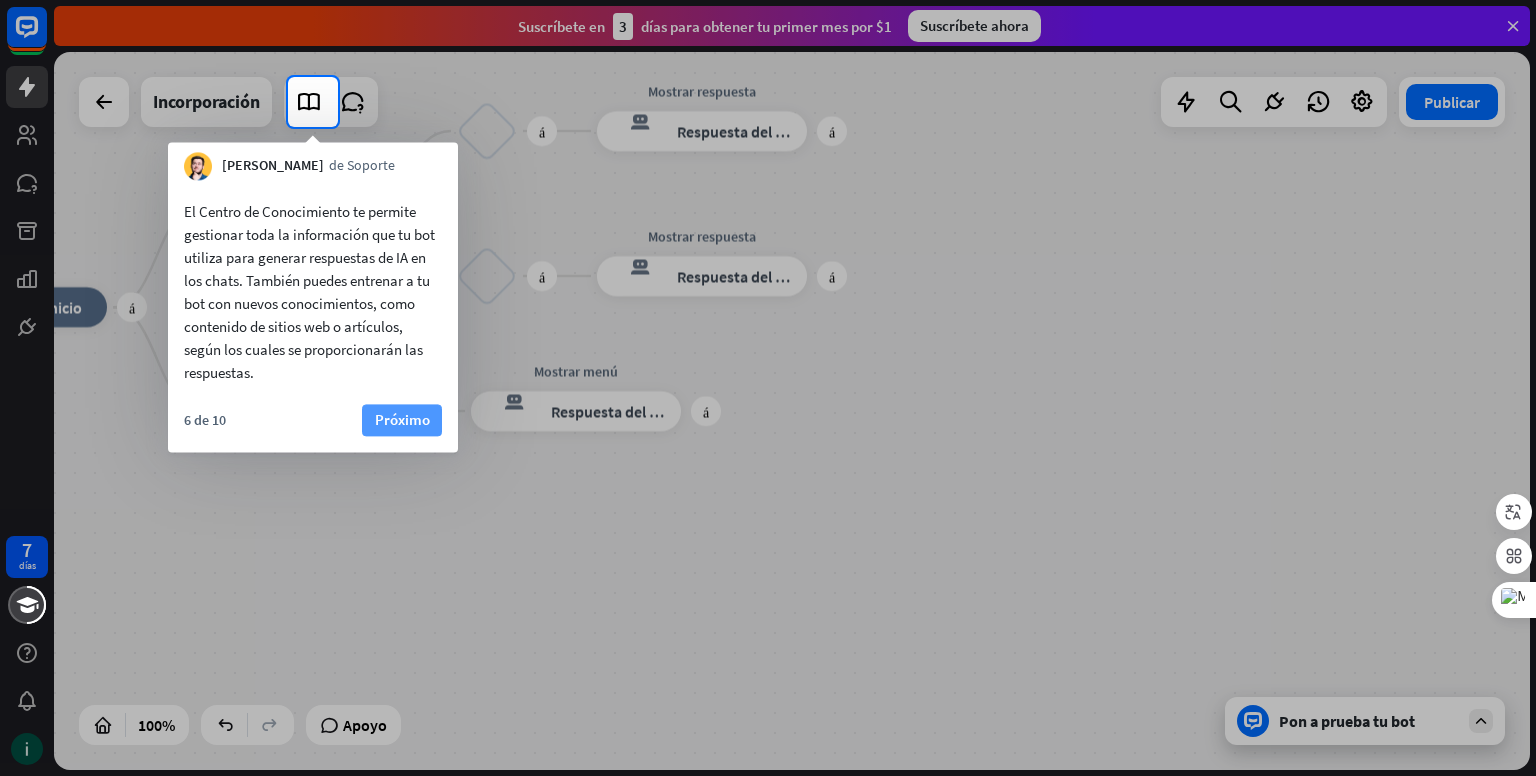 click on "Próximo" at bounding box center (402, 419) 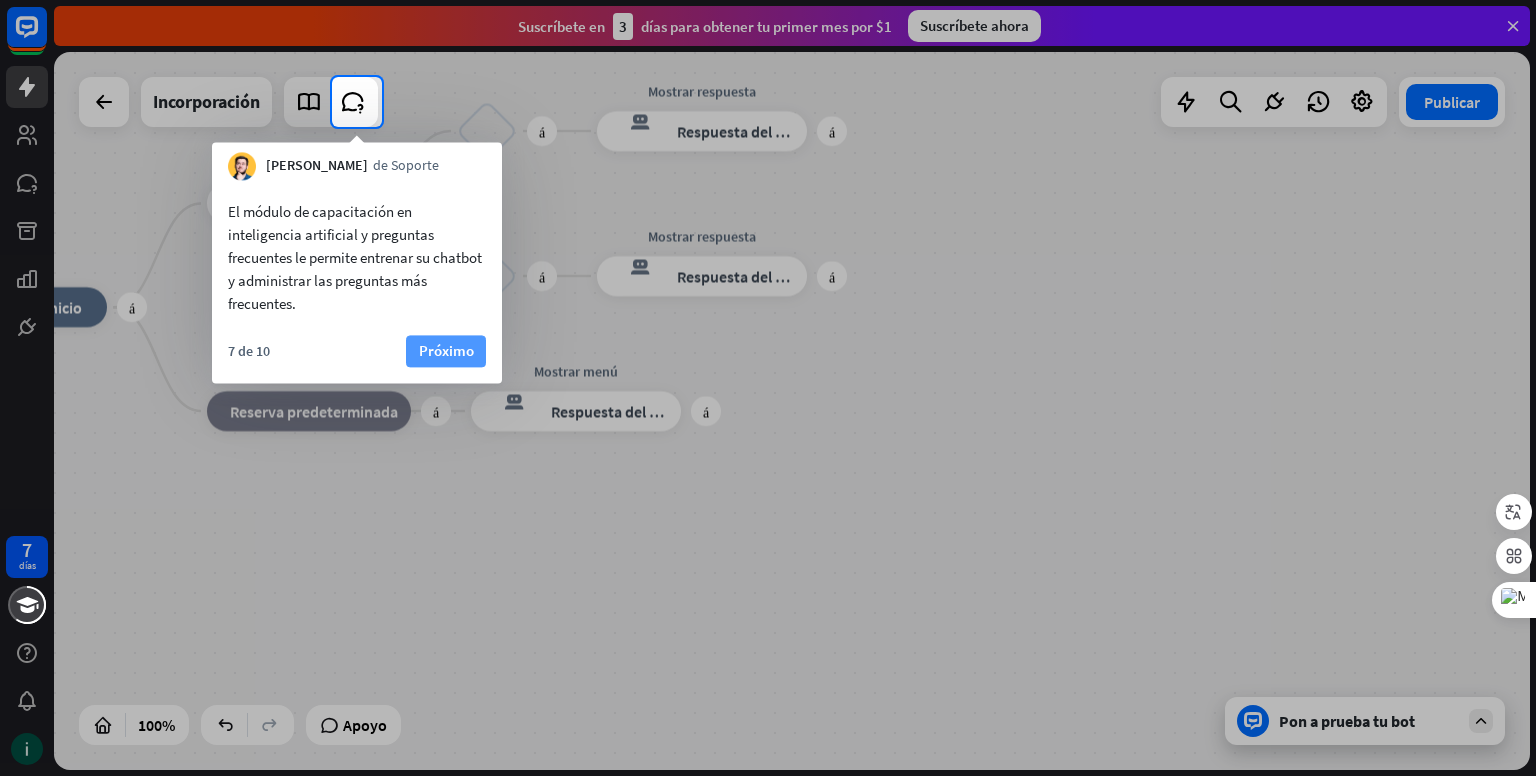 click on "Próximo" at bounding box center [446, 350] 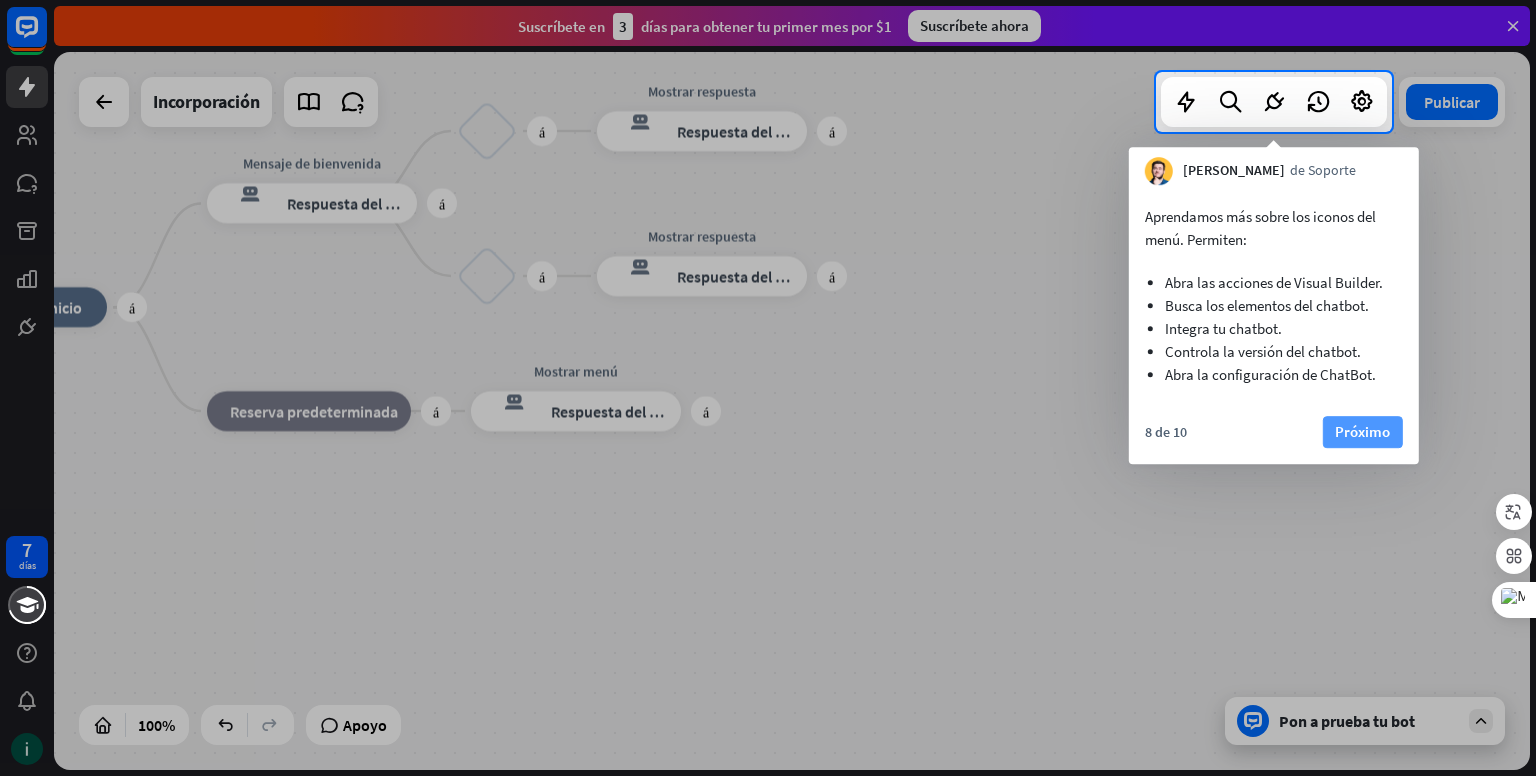 click on "Próximo" at bounding box center (1362, 431) 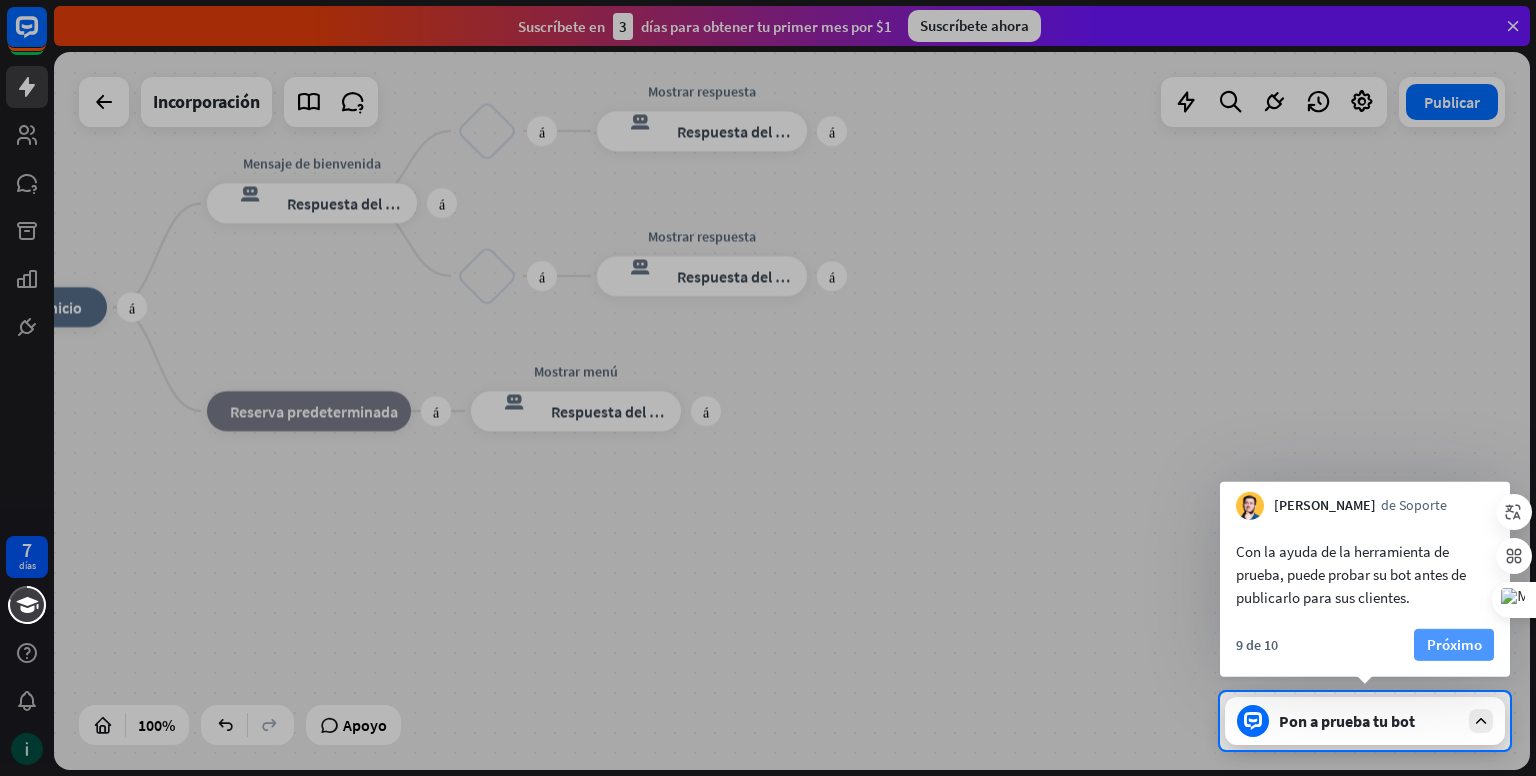 click on "Próximo" at bounding box center [1454, 644] 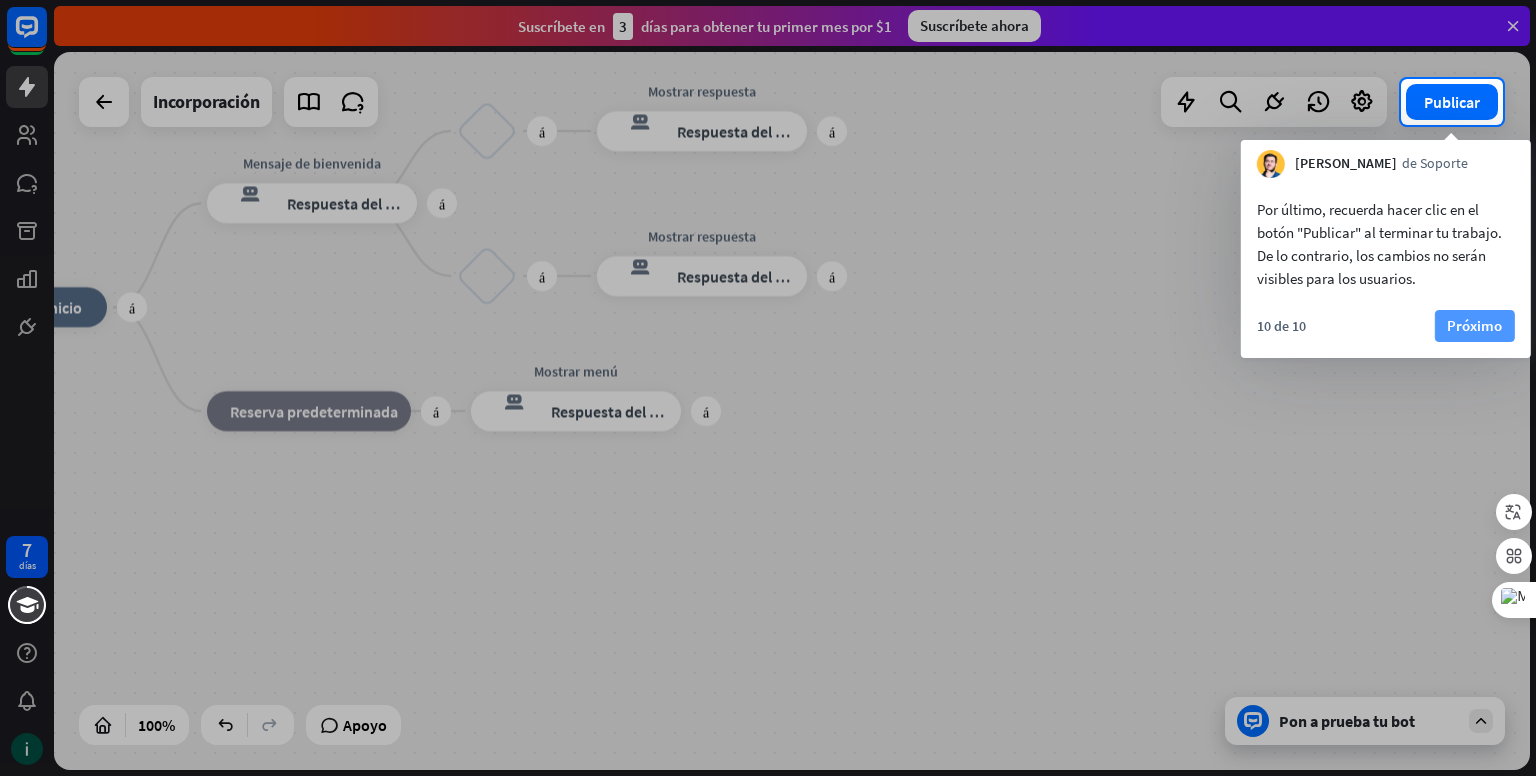 click on "Próximo" at bounding box center (1474, 325) 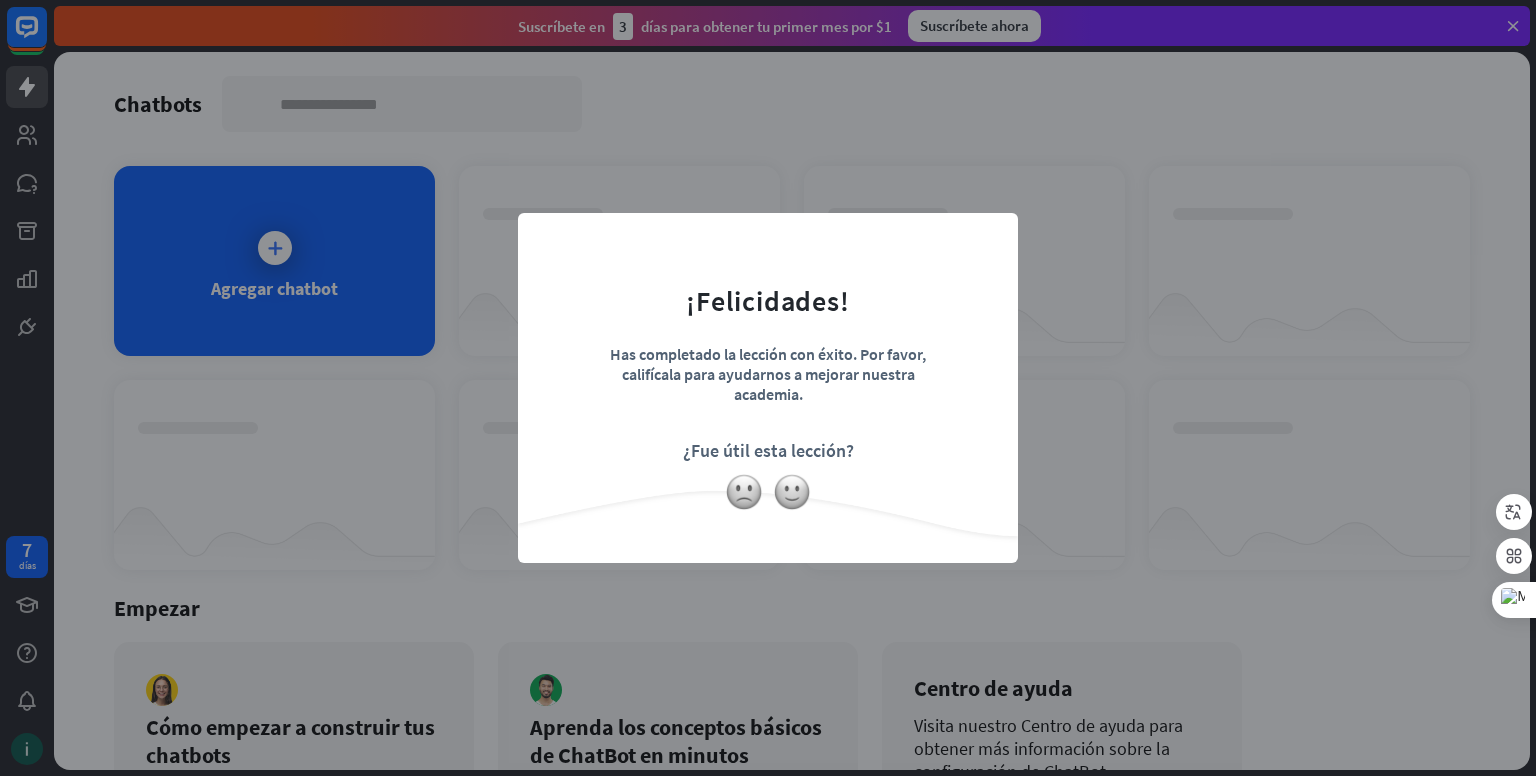 click on "¡Felicidades!
Has completado la lección con éxito. Por favor, califícala para ayudarnos a mejorar nuestra academia.
¿Fue útil esta lección?" at bounding box center (768, 357) 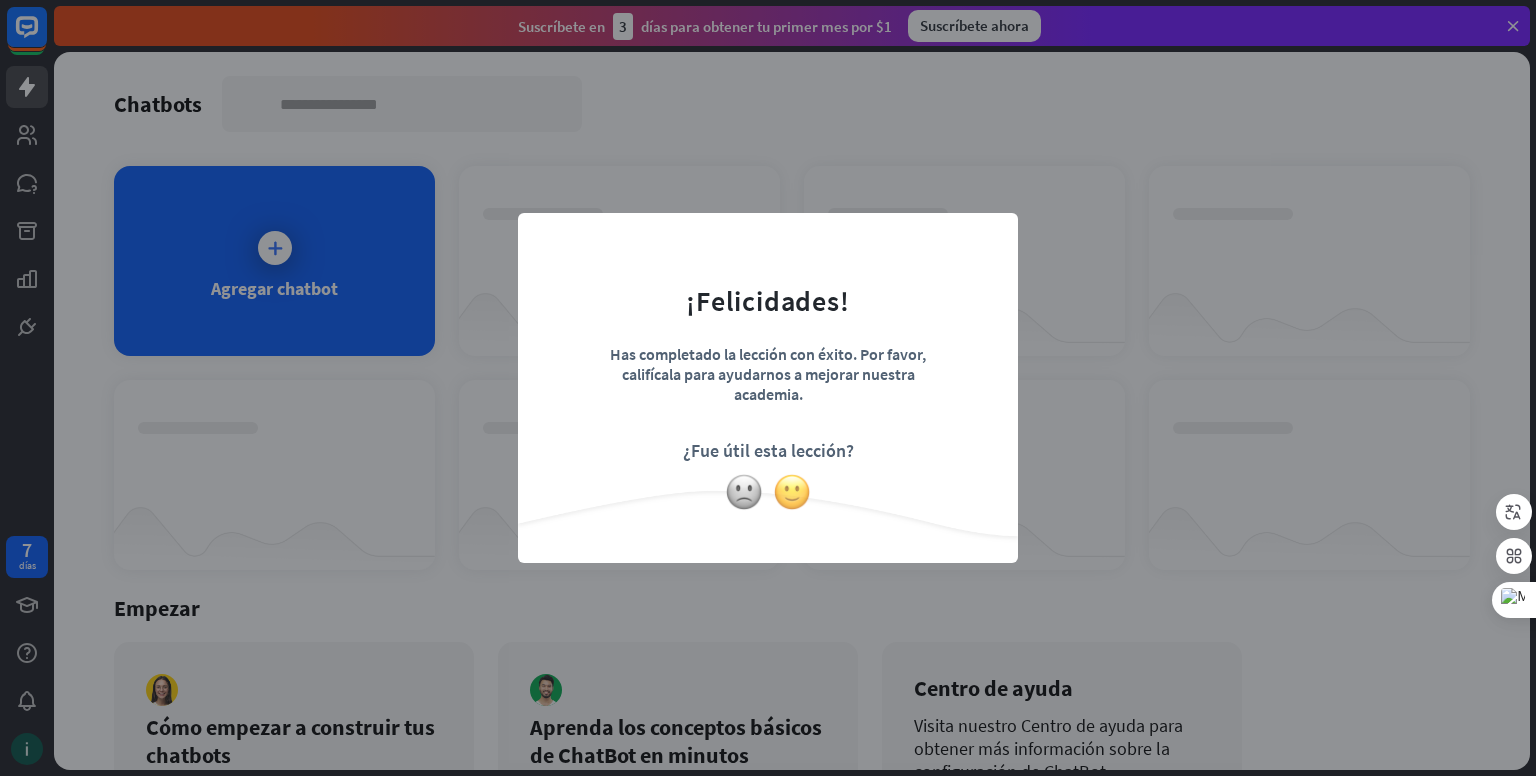 click at bounding box center [792, 492] 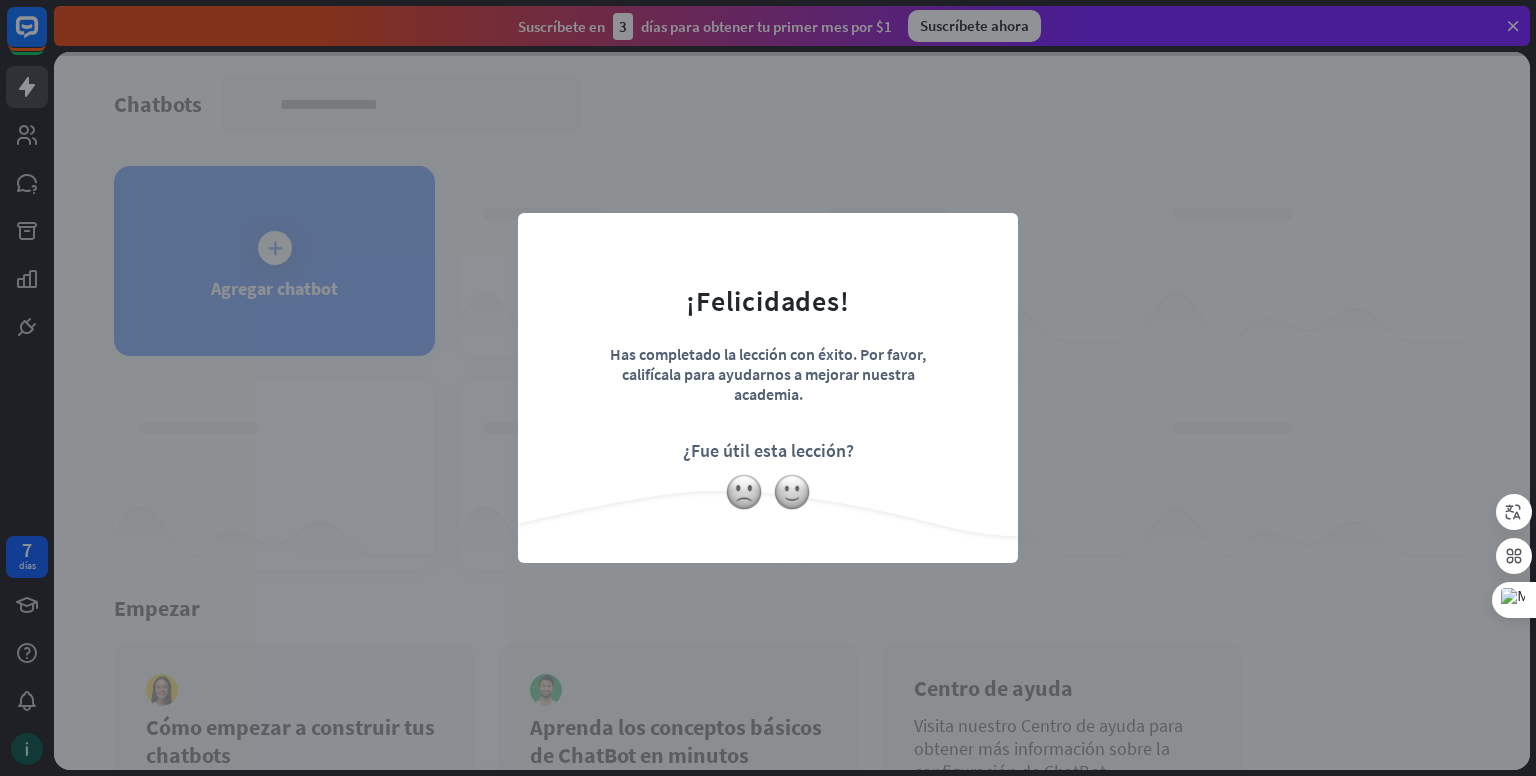click on "cerca
¡Felicidades!
Has completado la lección con éxito. Por favor, califícala para ayudarnos a mejorar nuestra academia.
¿Fue útil esta lección?" at bounding box center (768, 388) 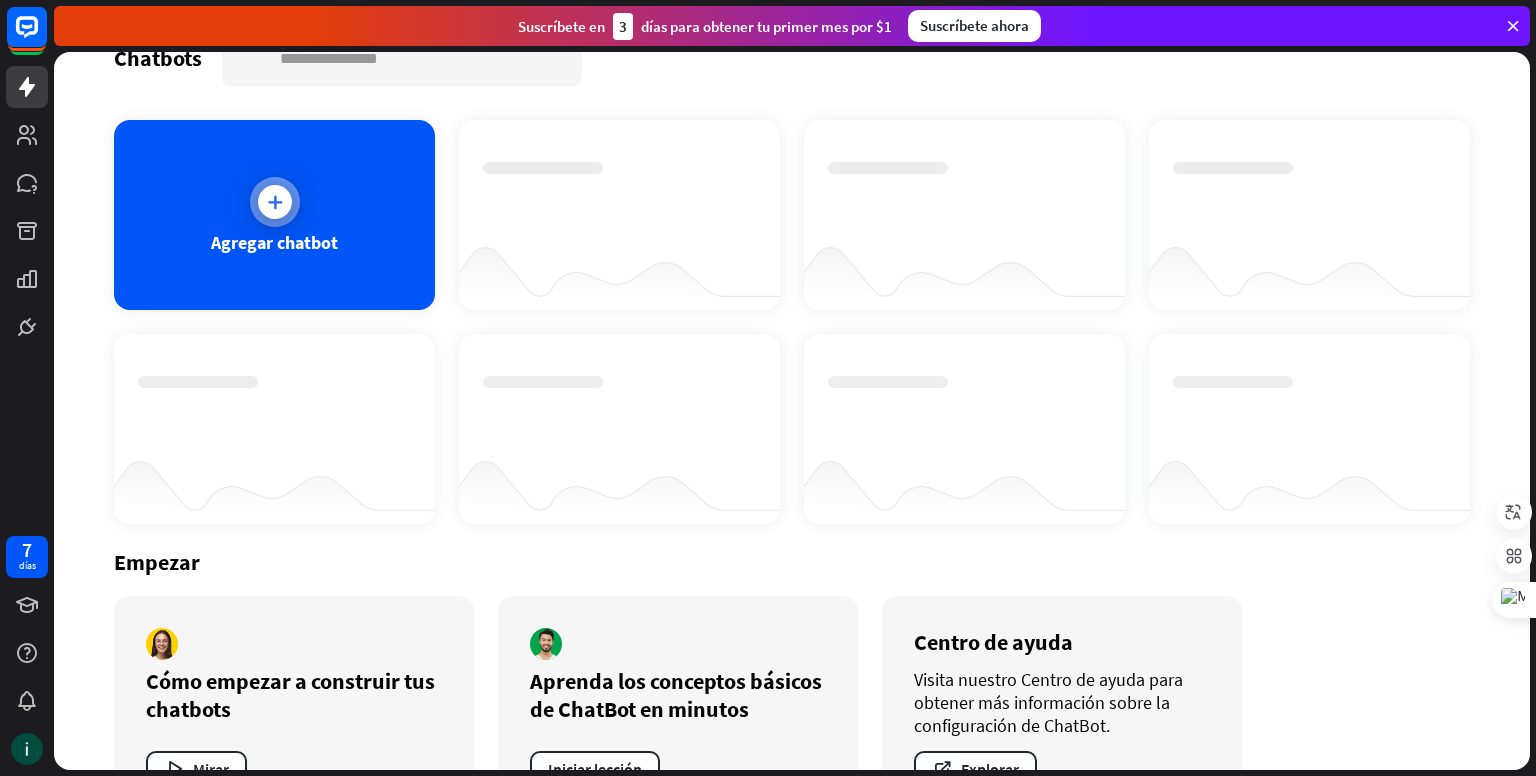 scroll, scrollTop: 0, scrollLeft: 0, axis: both 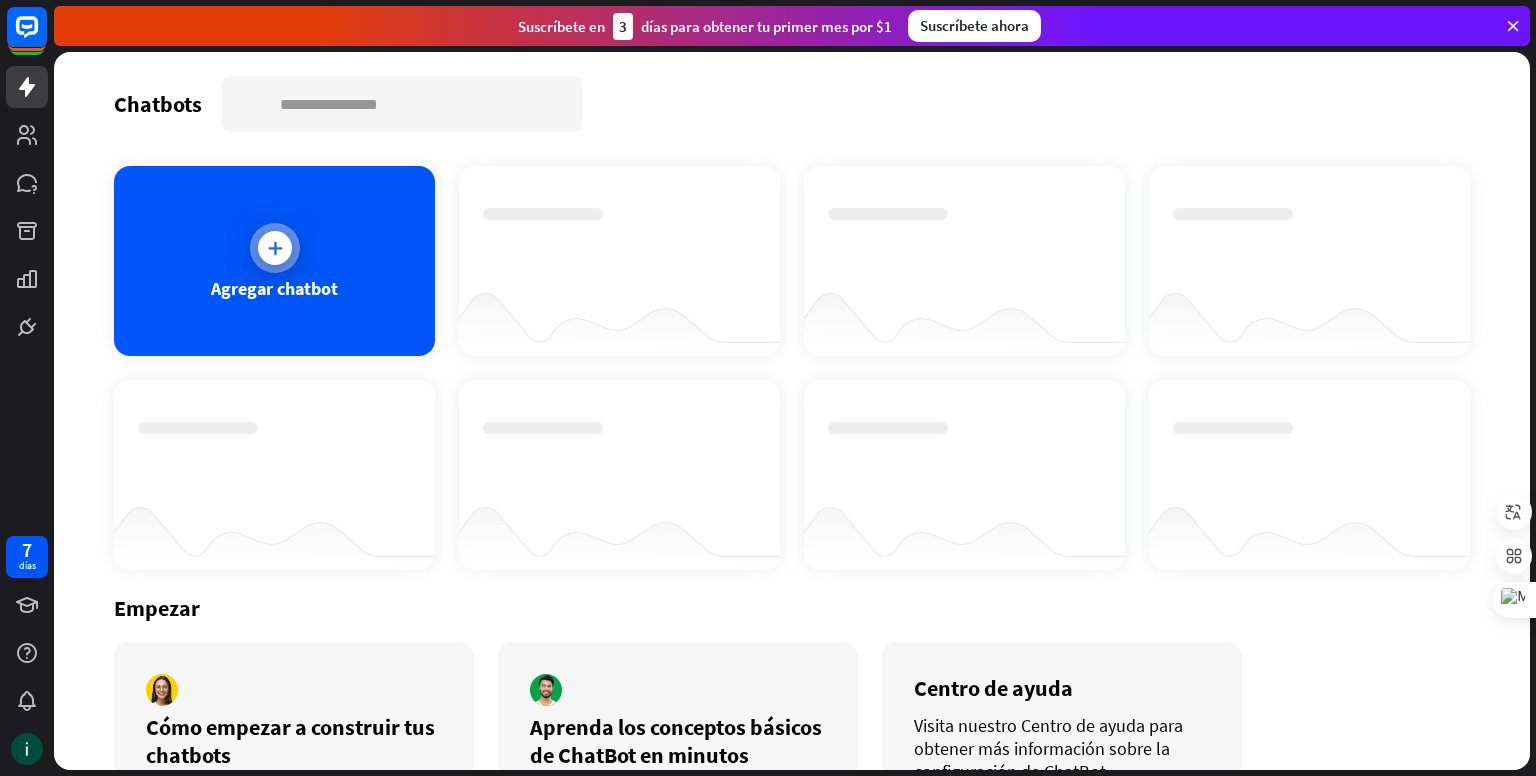 click on "Agregar chatbot" at bounding box center [274, 261] 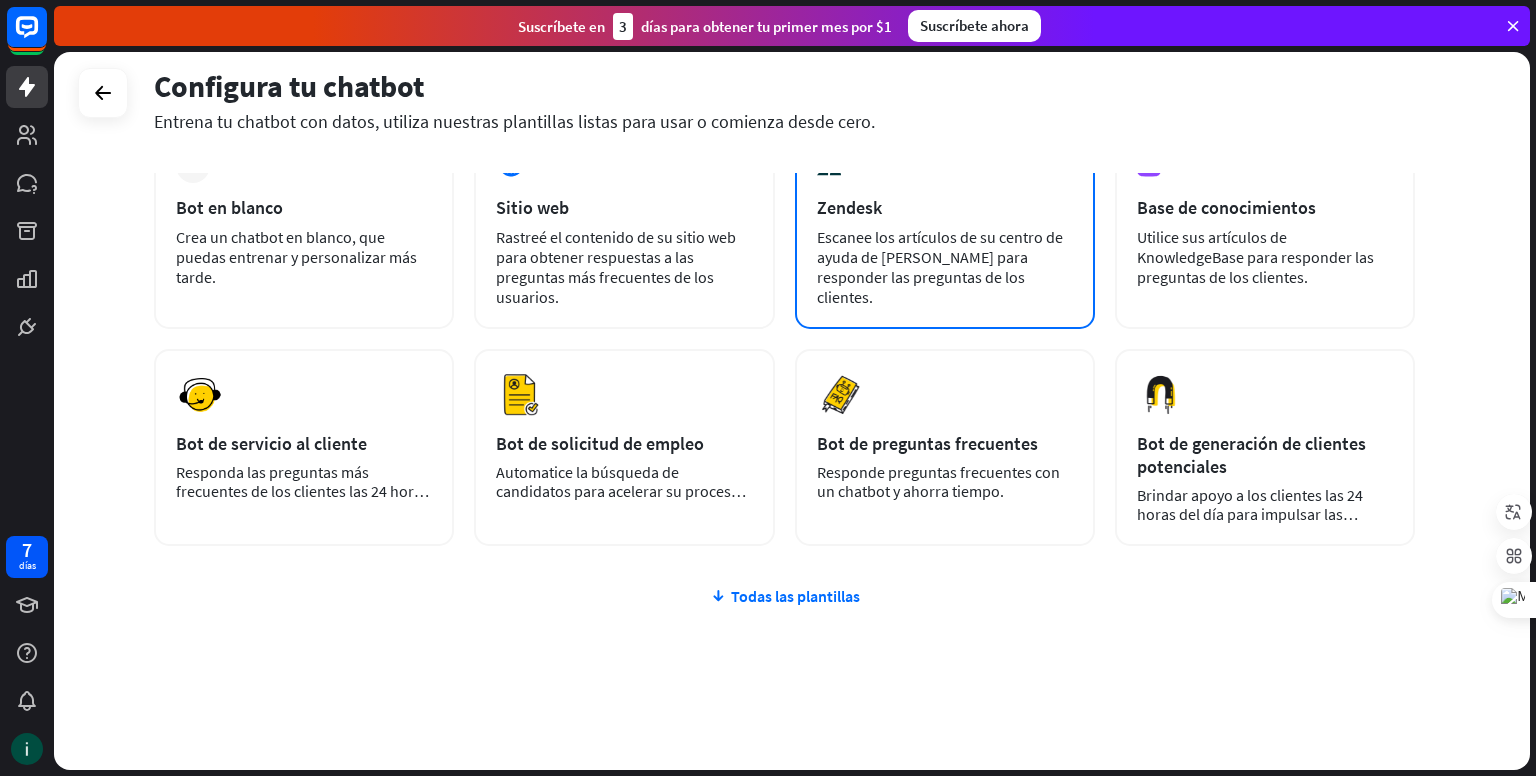 scroll, scrollTop: 150, scrollLeft: 0, axis: vertical 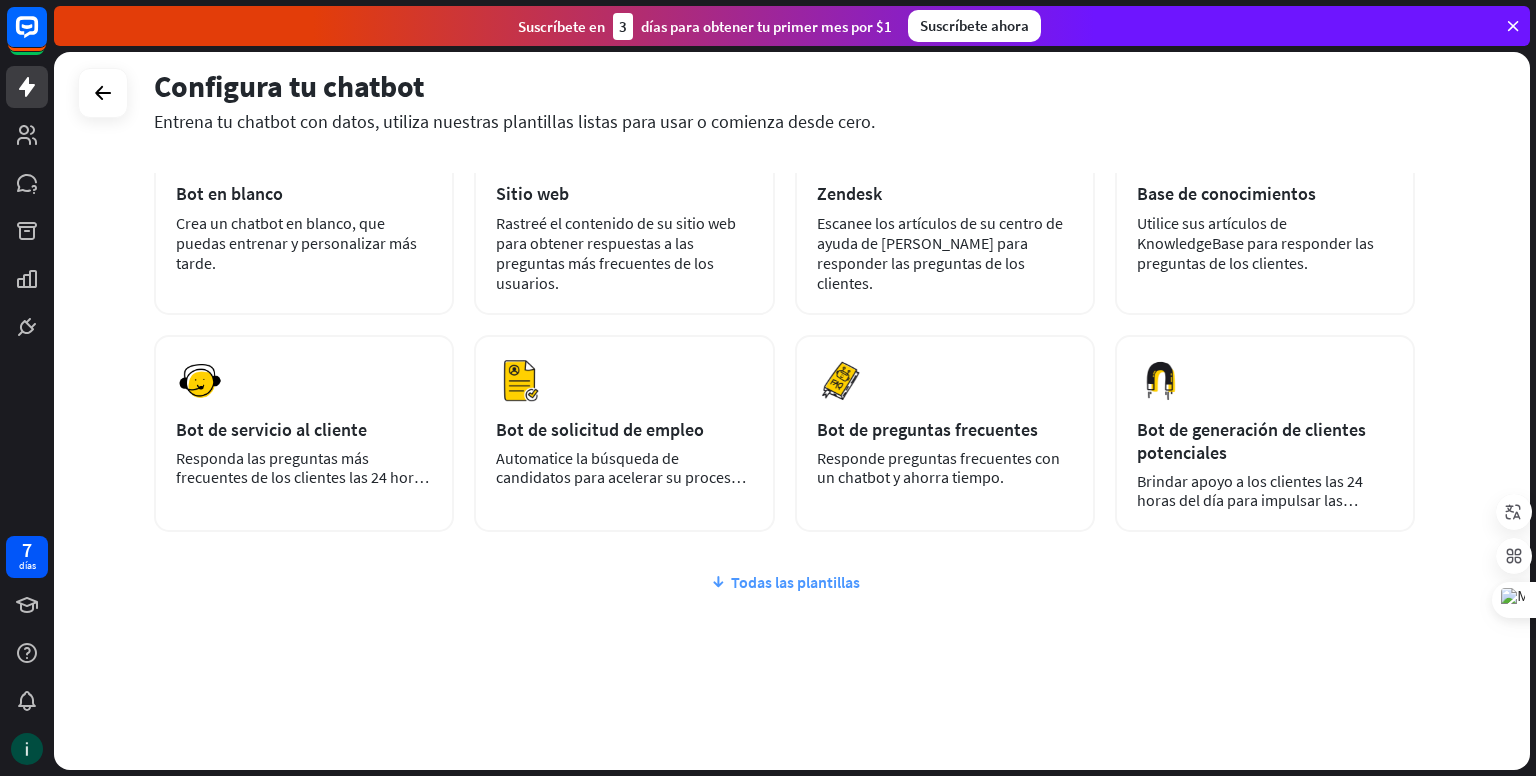 click on "Todas las plantillas" at bounding box center (795, 582) 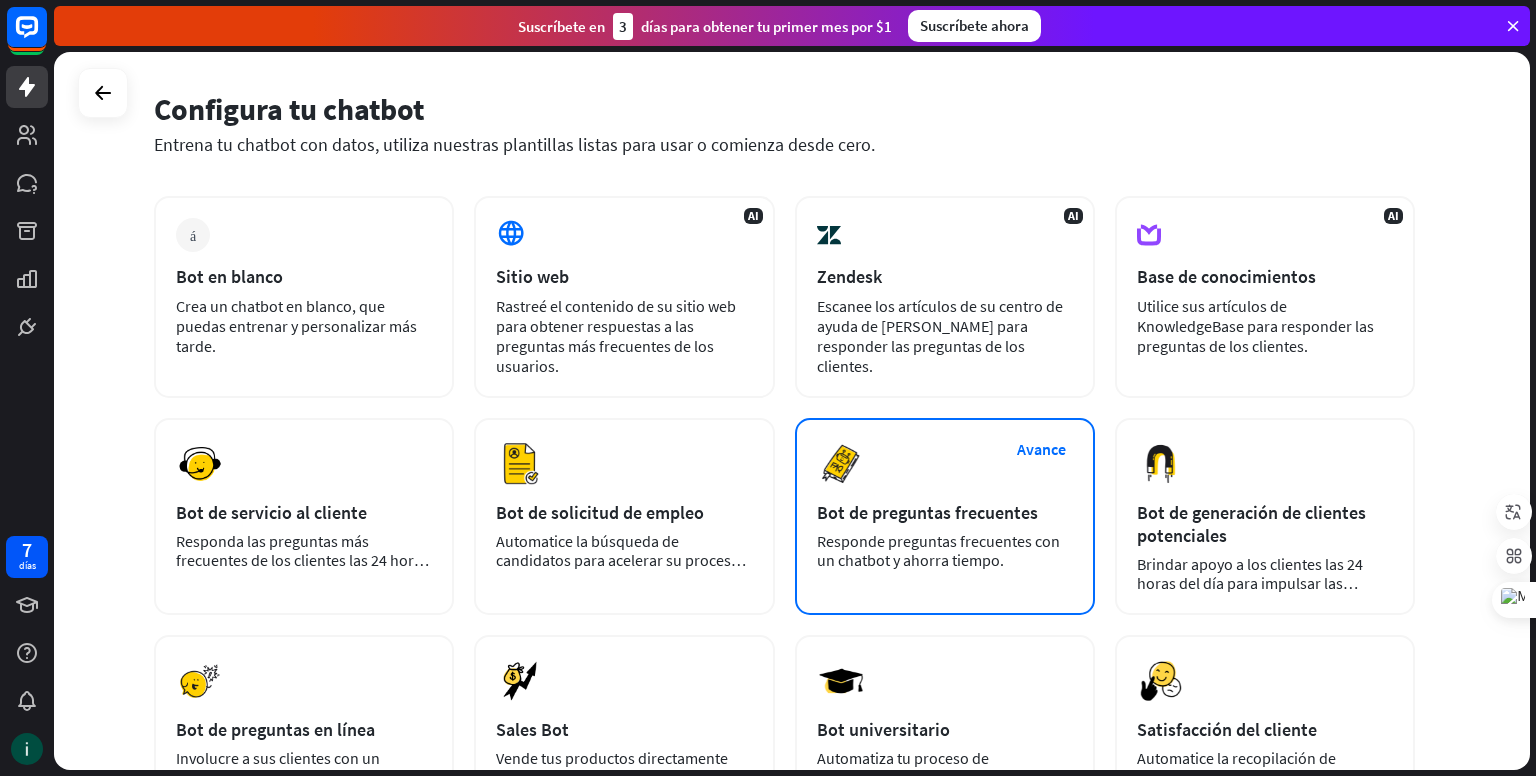 scroll, scrollTop: 0, scrollLeft: 0, axis: both 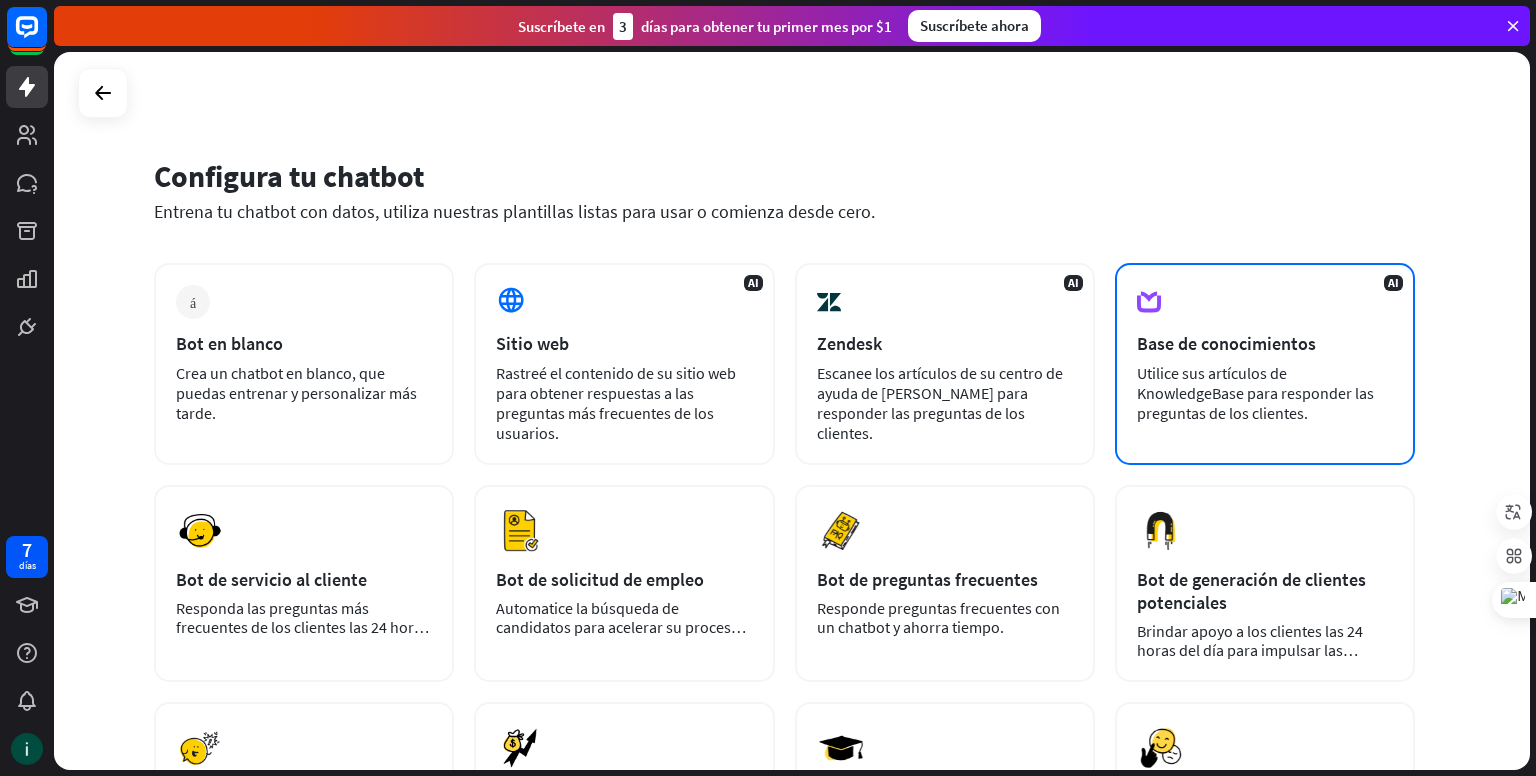 click on "Utilice sus artículos de KnowledgeBase para responder las preguntas de los clientes." at bounding box center (1265, 393) 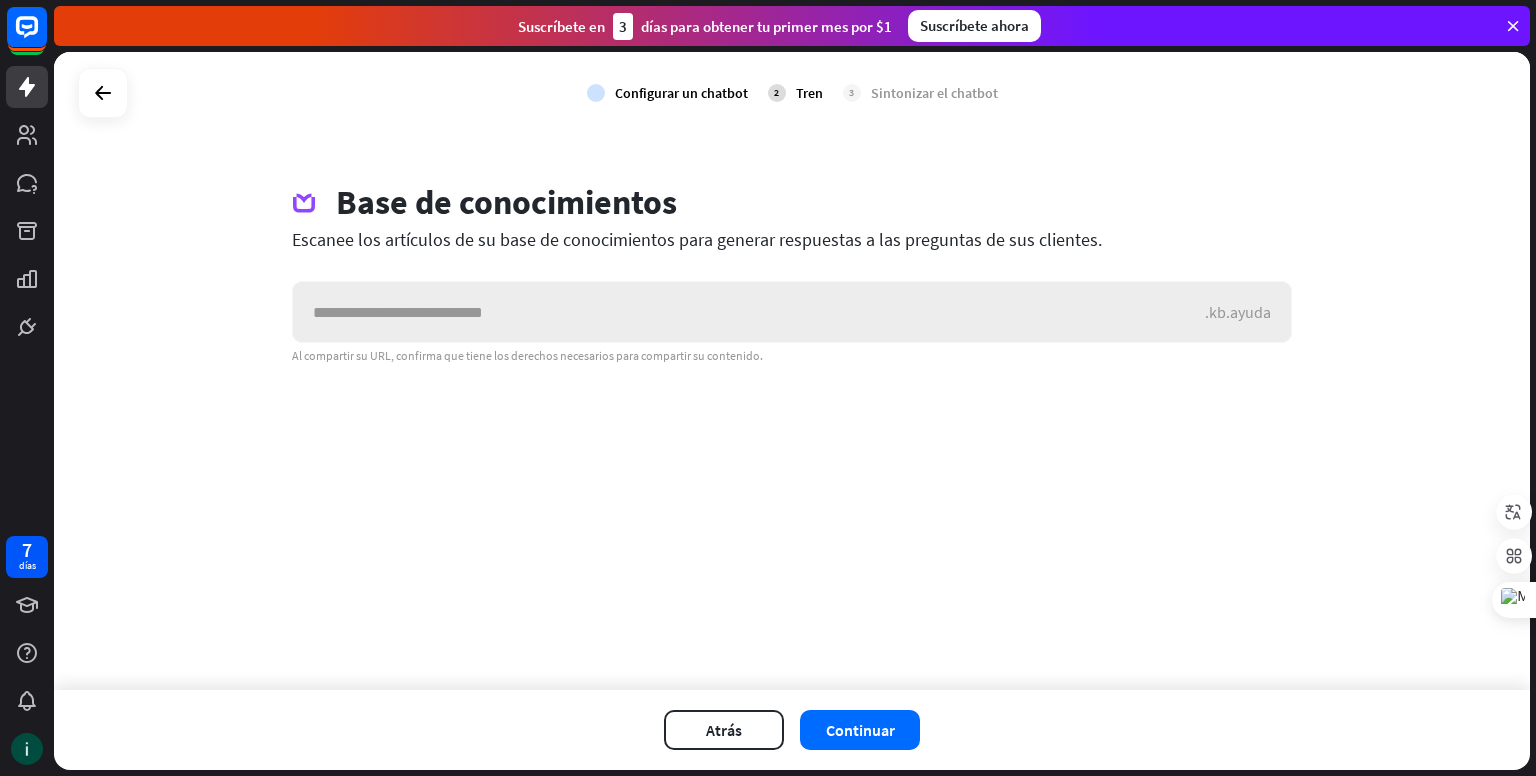 click at bounding box center [749, 312] 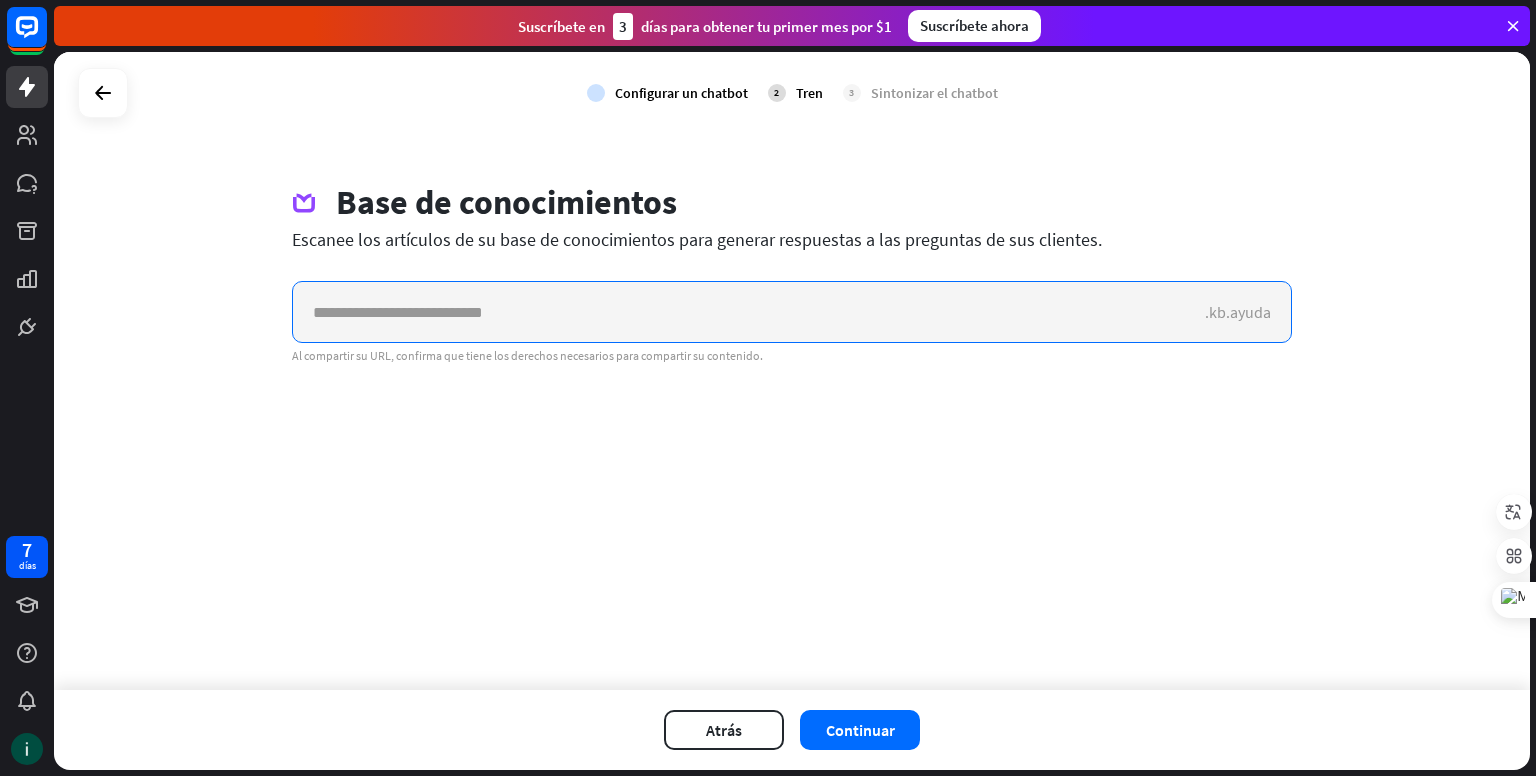 paste on "**********" 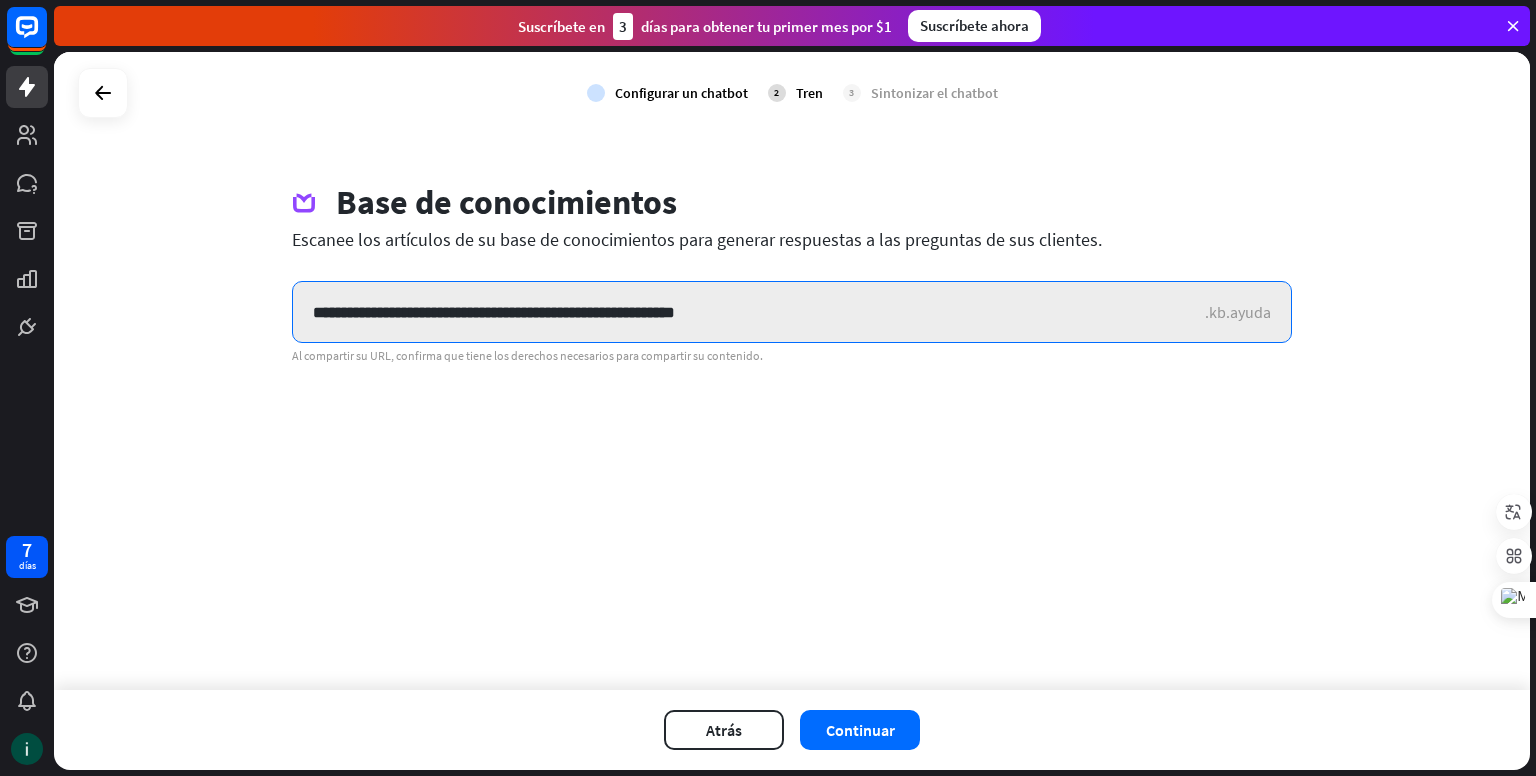 type on "**********" 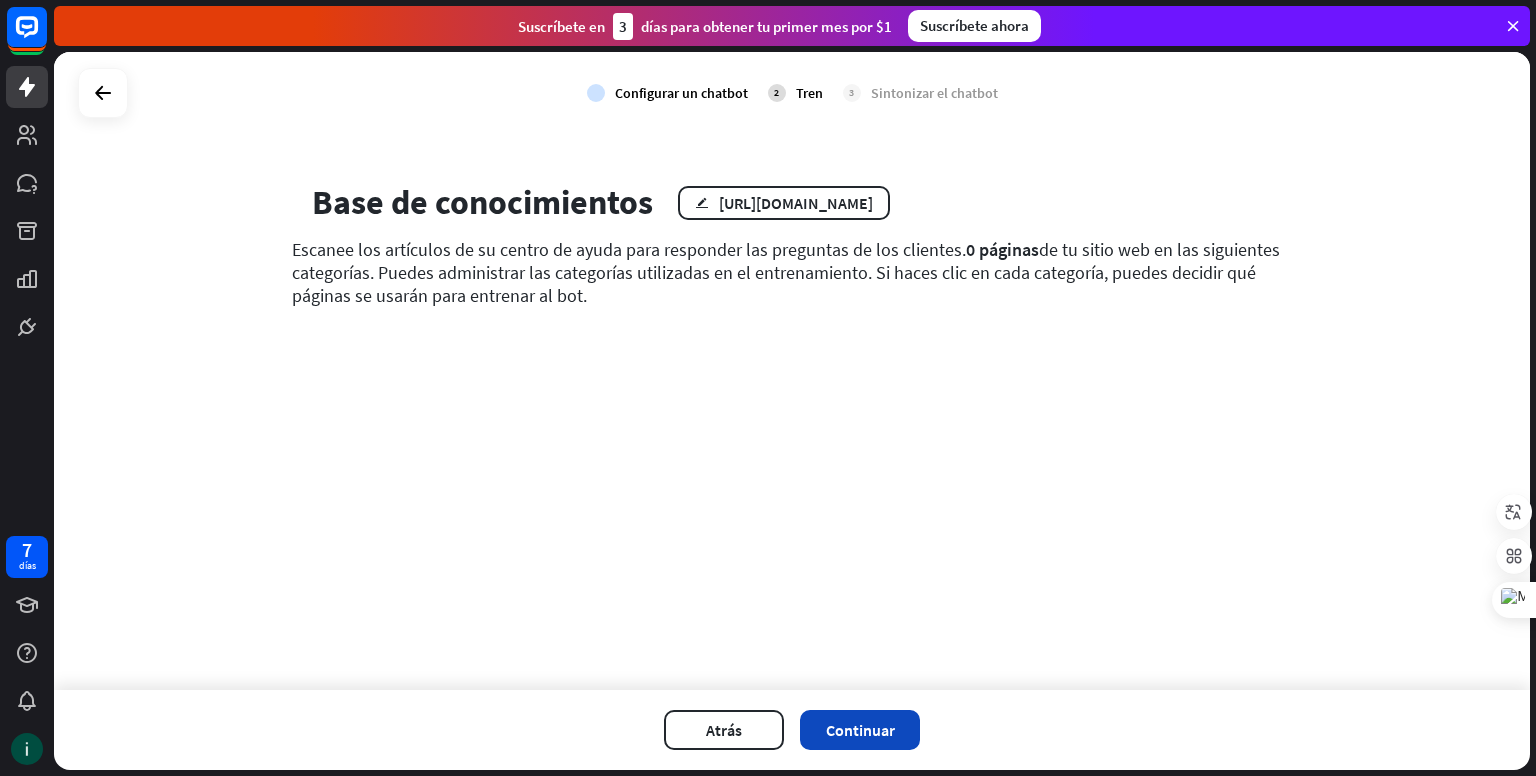 click on "Continuar" at bounding box center (860, 730) 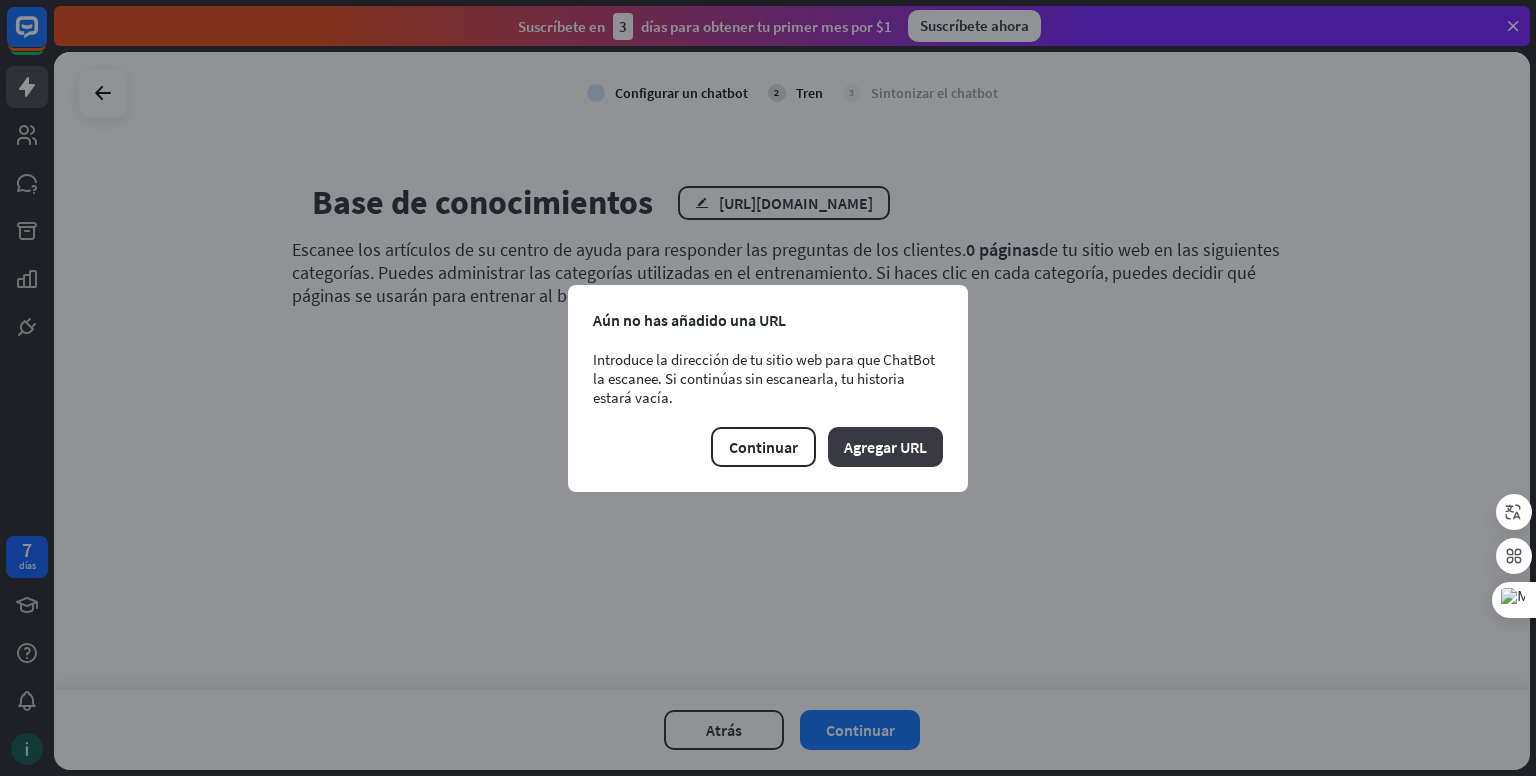 click on "Agregar URL" at bounding box center [885, 447] 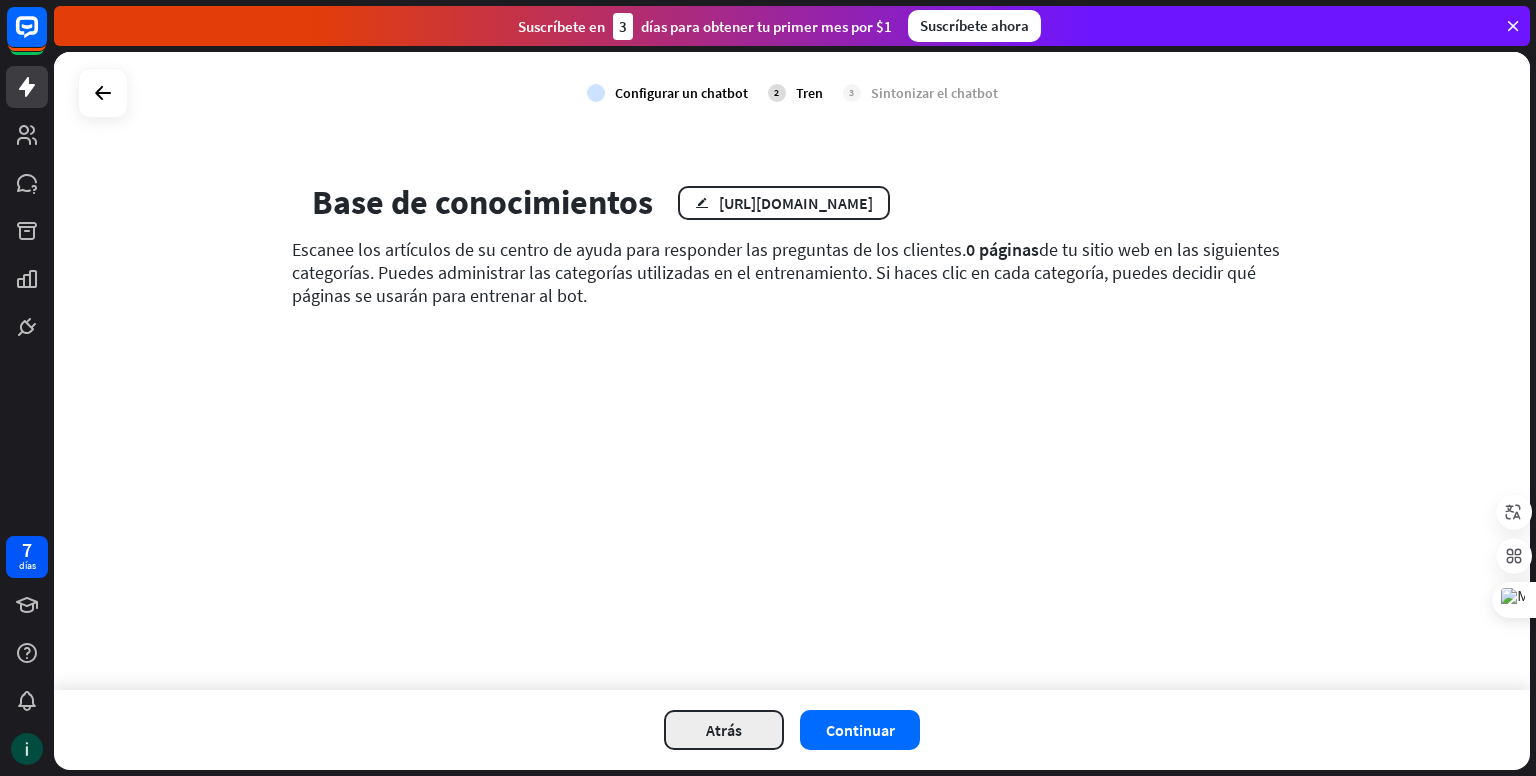 click on "Atrás" at bounding box center (724, 730) 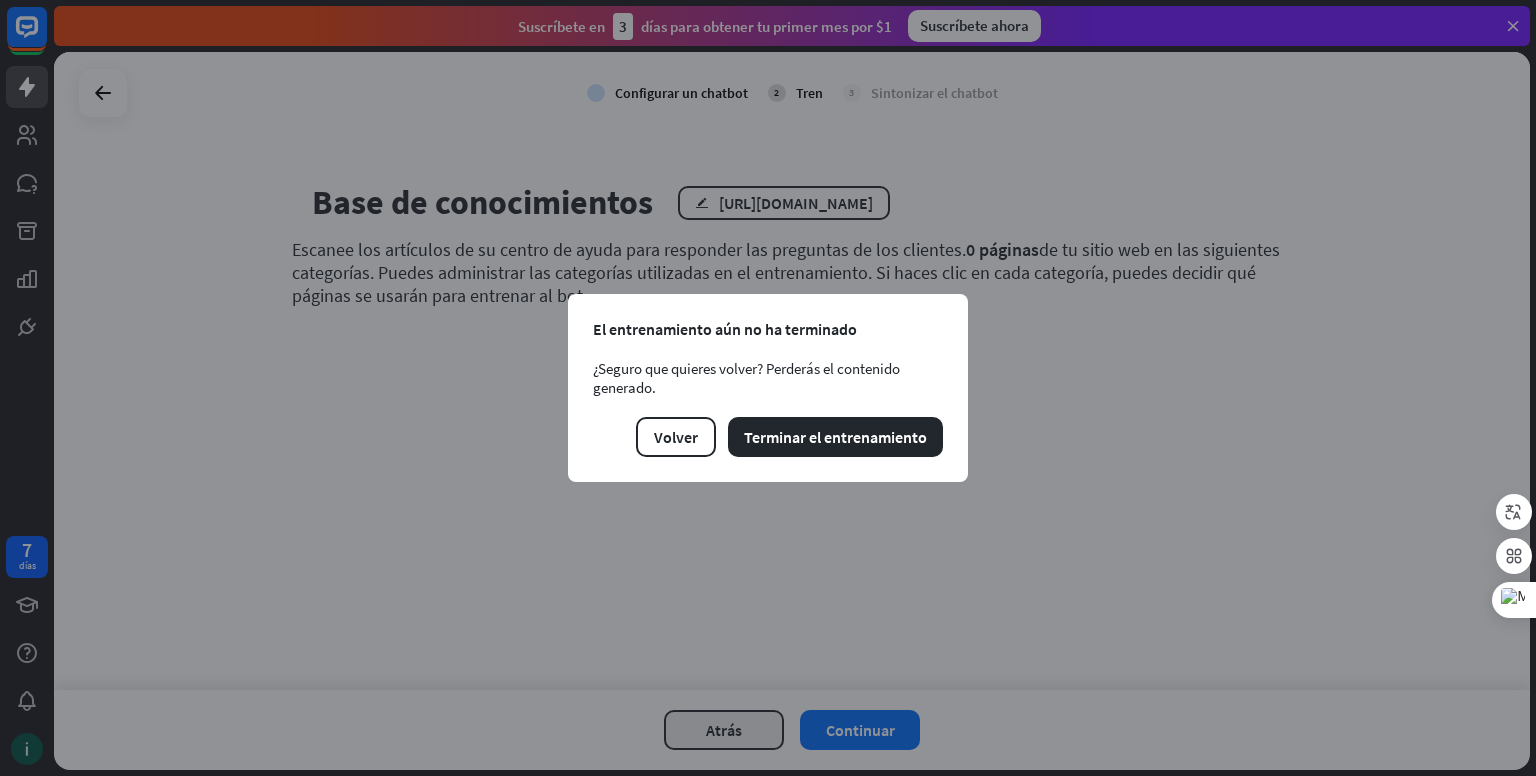 click on "cerca   El entrenamiento aún no ha terminado
¿Seguro que quieres volver? Perderás el contenido generado.
Volver
Terminar el entrenamiento" at bounding box center [768, 388] 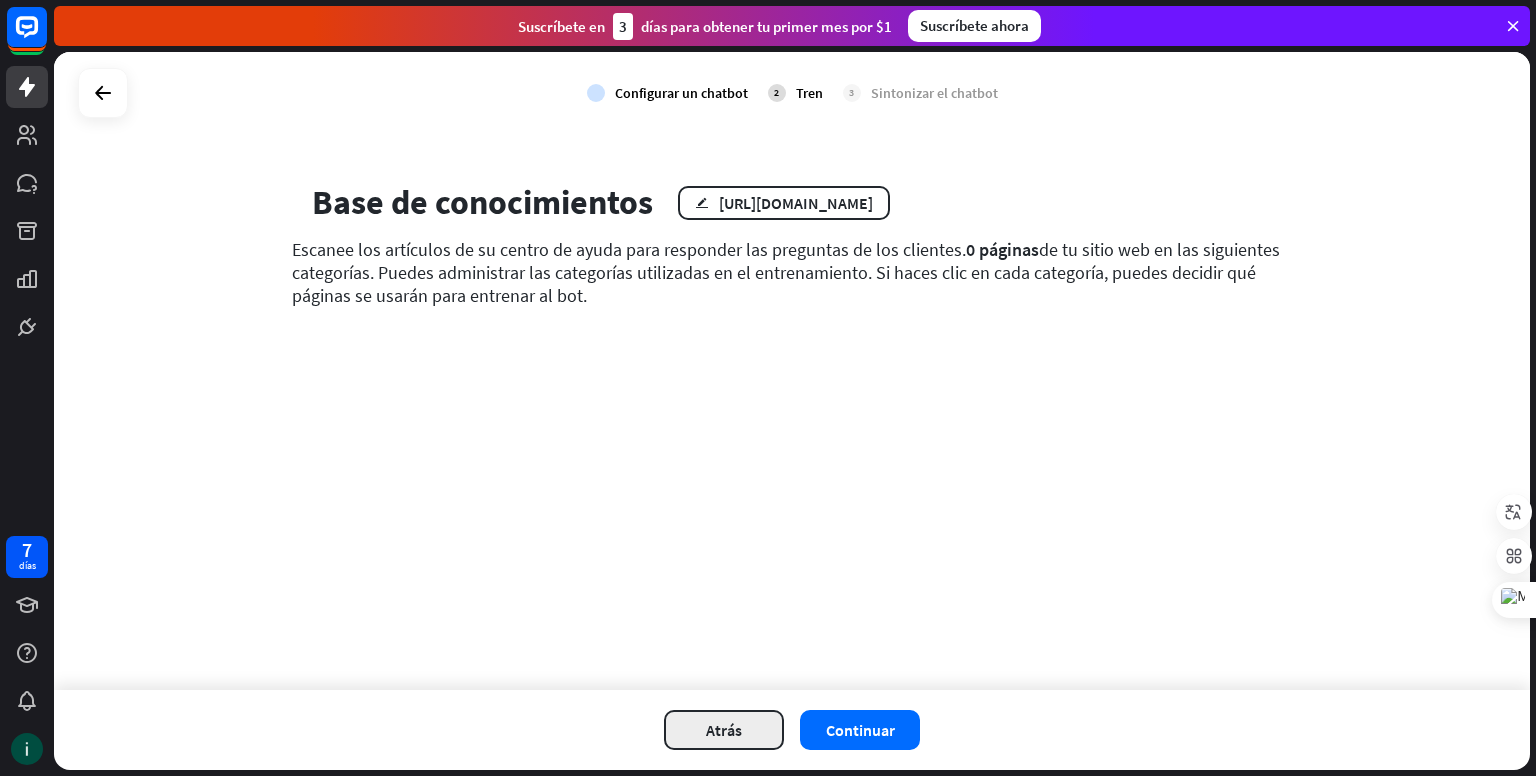 click on "Atrás" at bounding box center [724, 730] 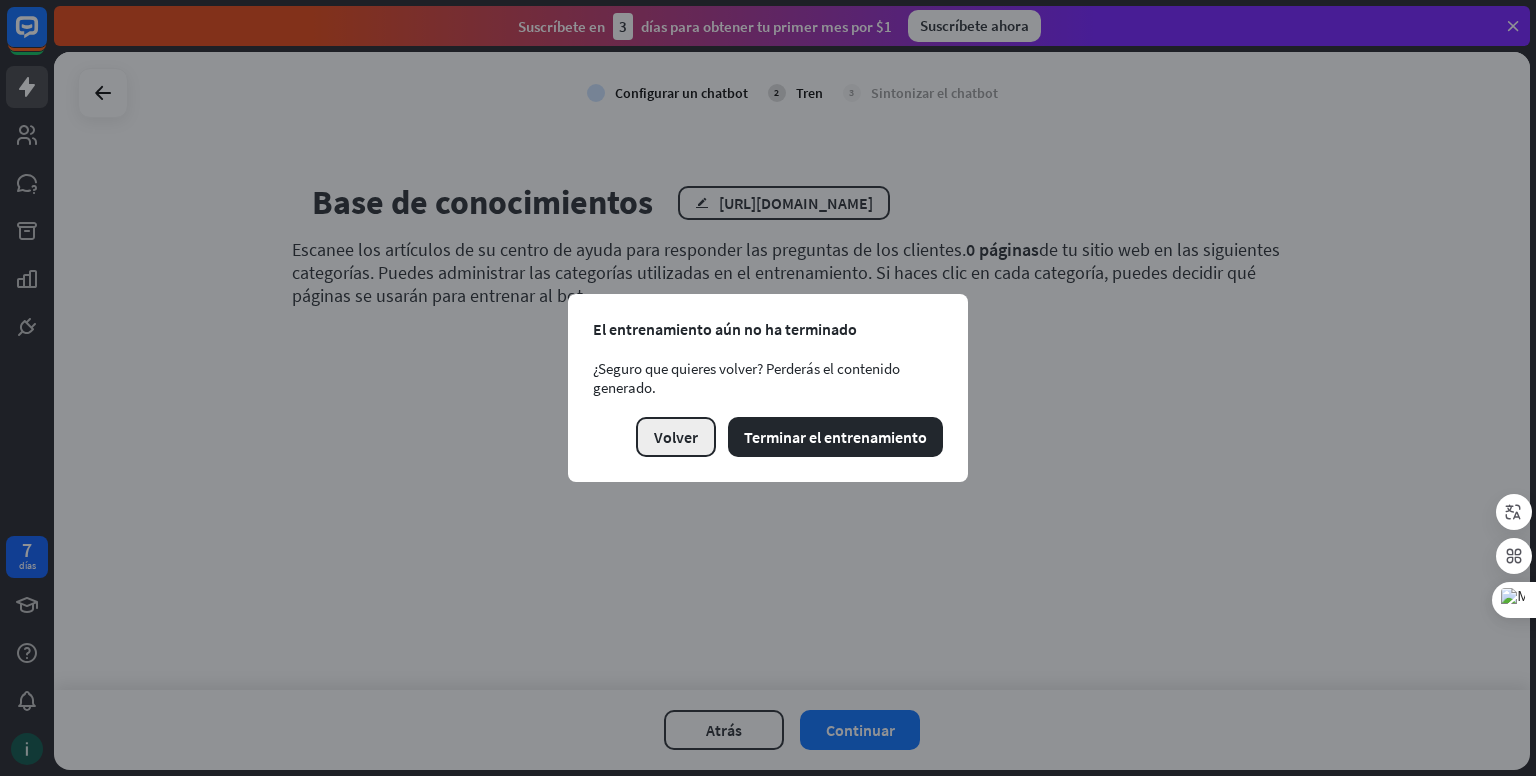 click on "Volver" at bounding box center (676, 437) 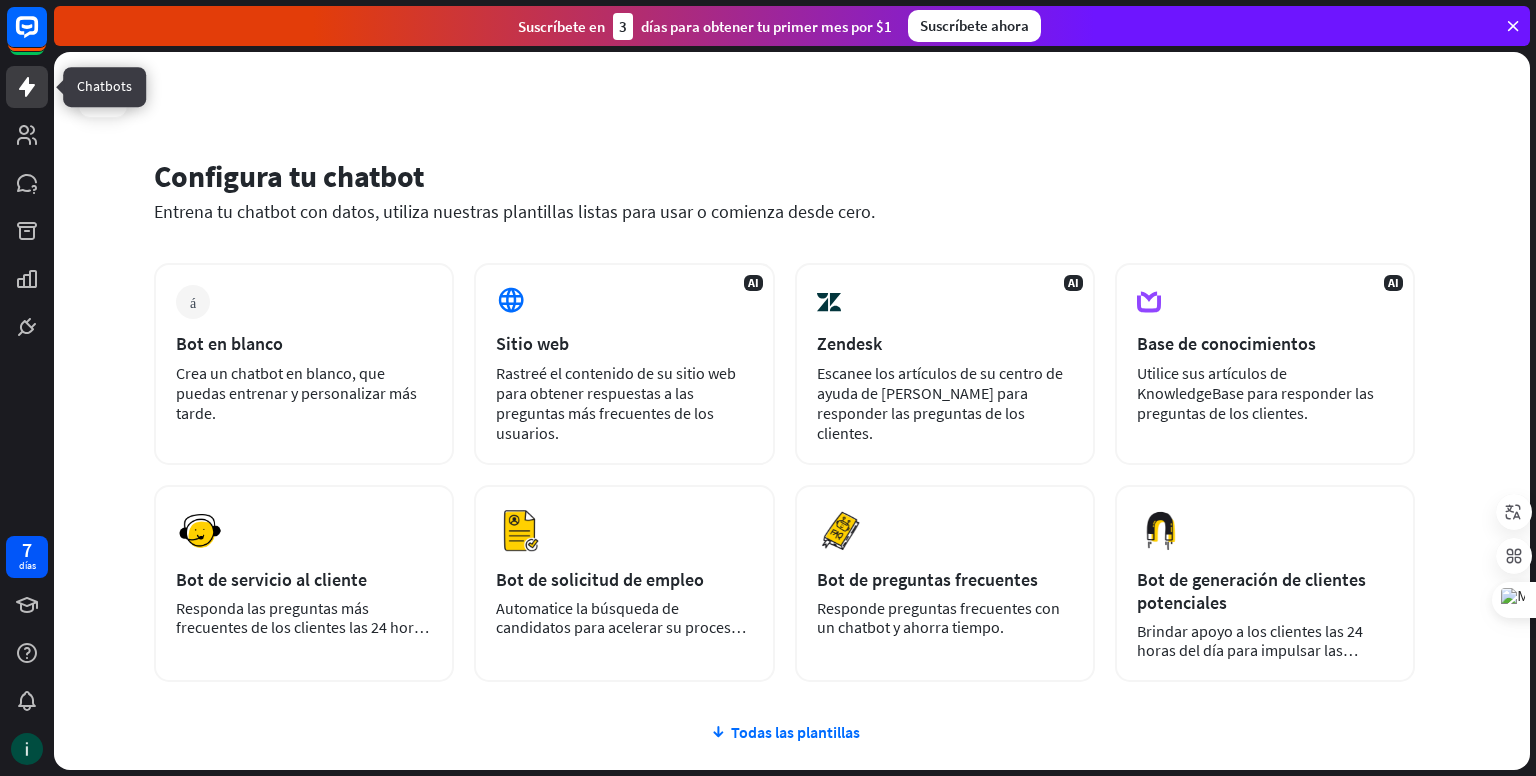 click at bounding box center [27, 87] 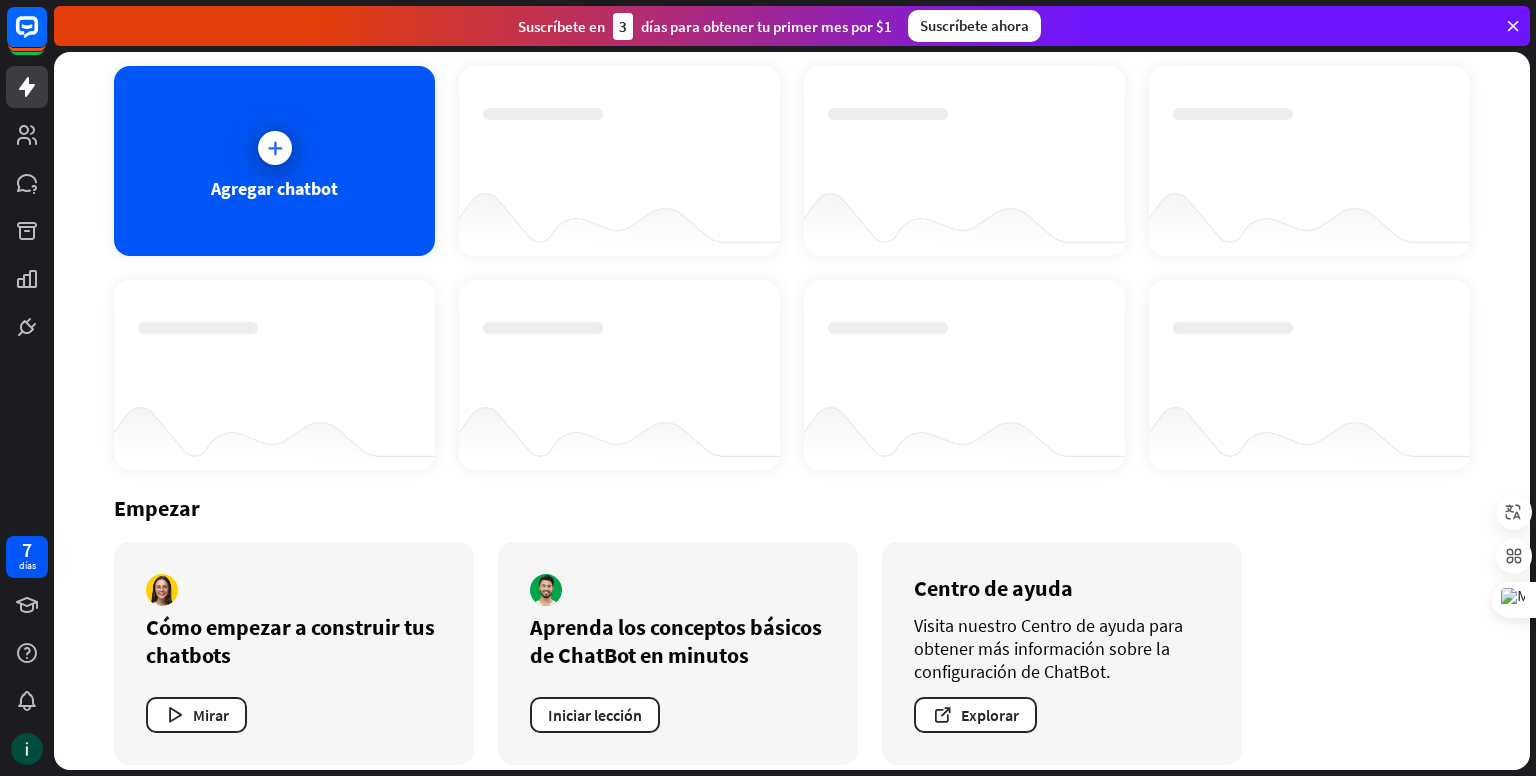 scroll, scrollTop: 117, scrollLeft: 0, axis: vertical 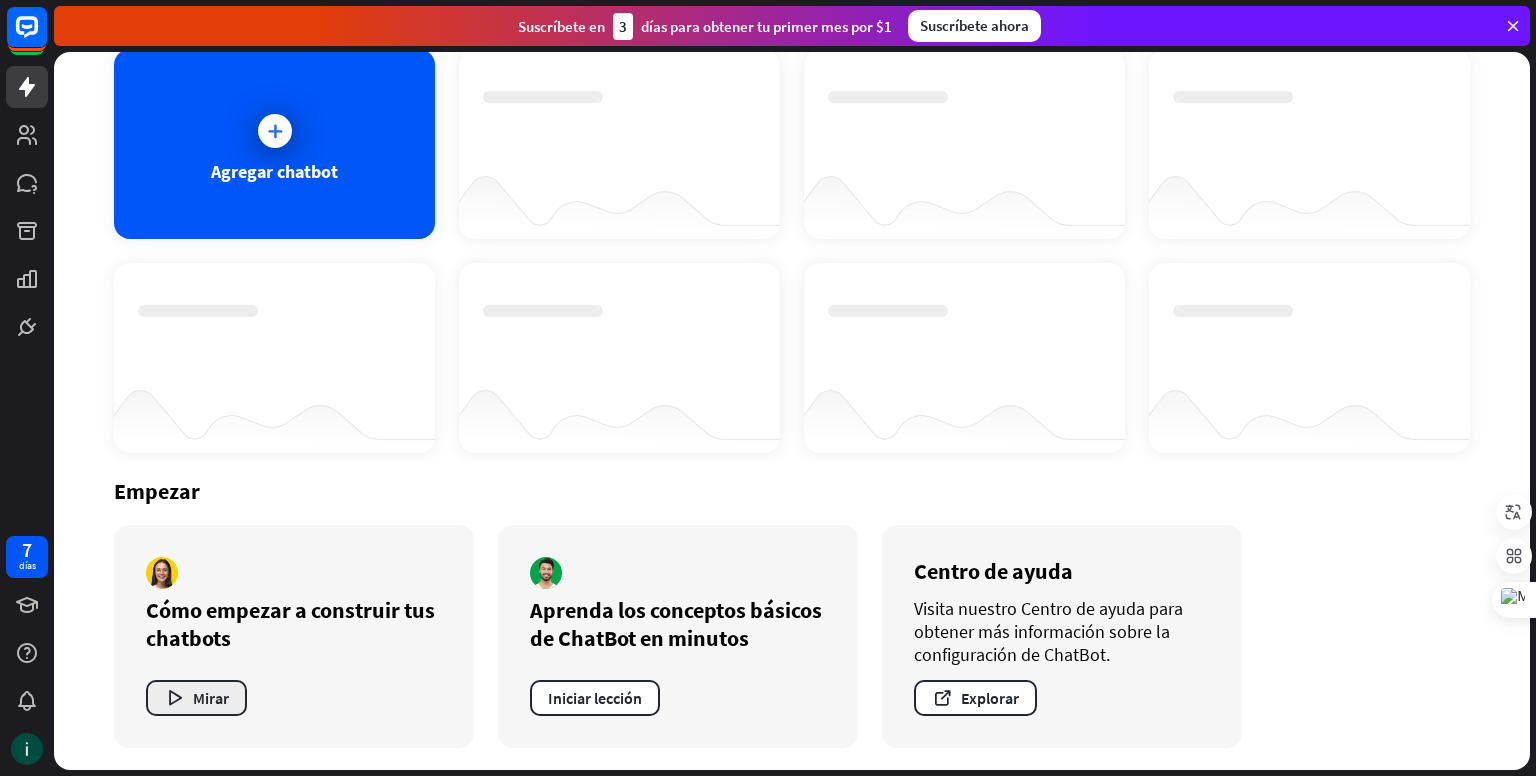 click on "Mirar" at bounding box center (211, 698) 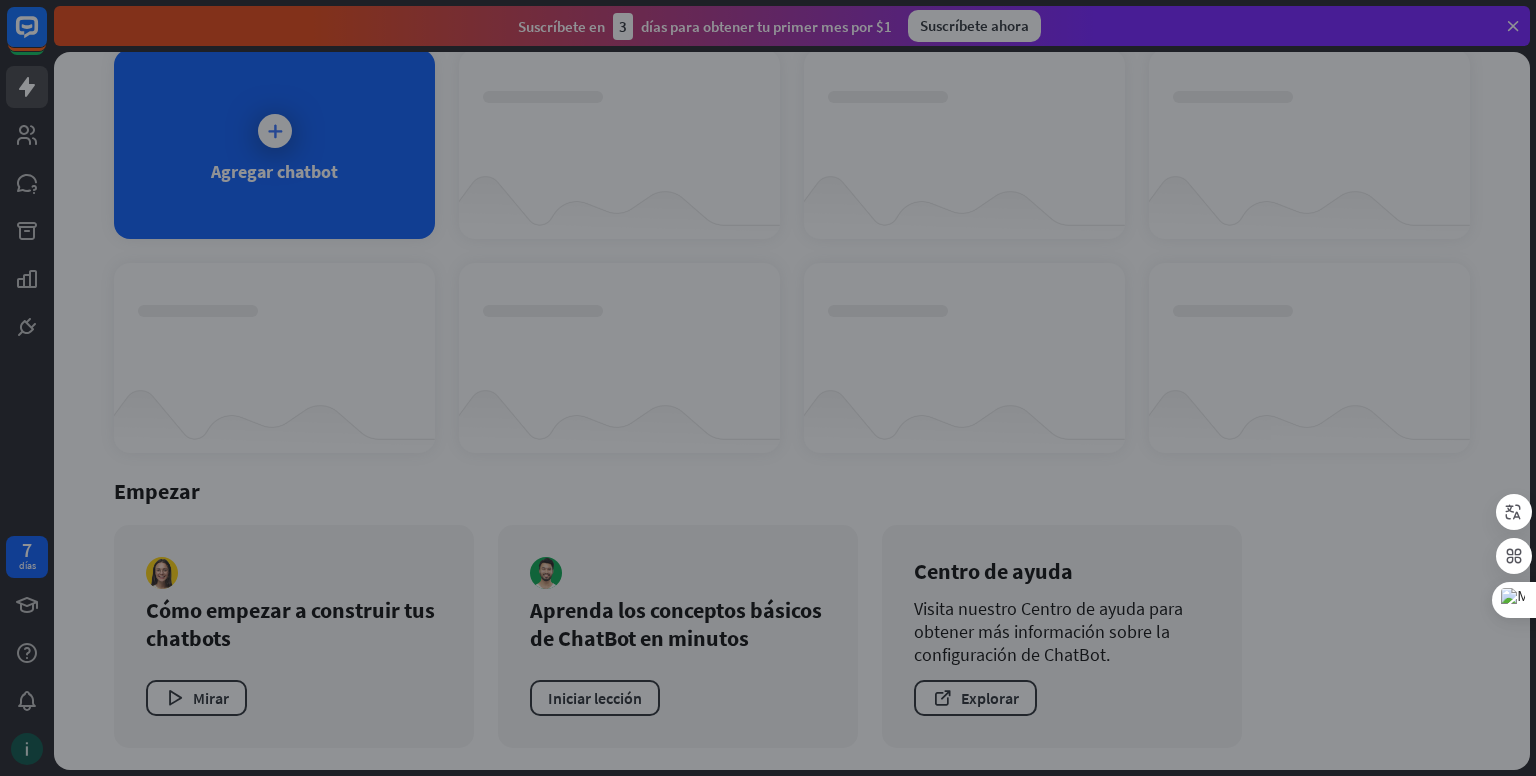 click on "cerca" at bounding box center [768, 388] 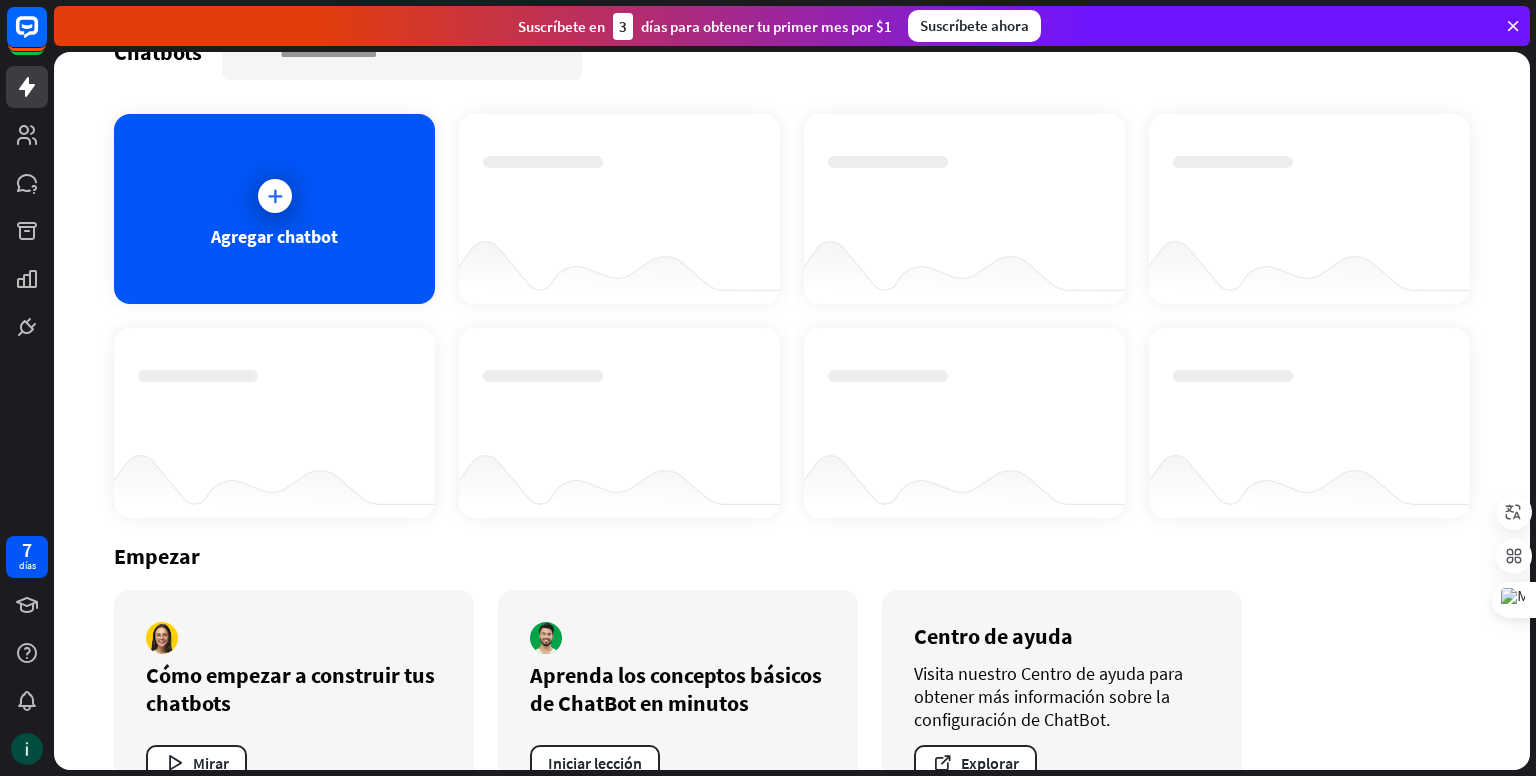 scroll, scrollTop: 0, scrollLeft: 0, axis: both 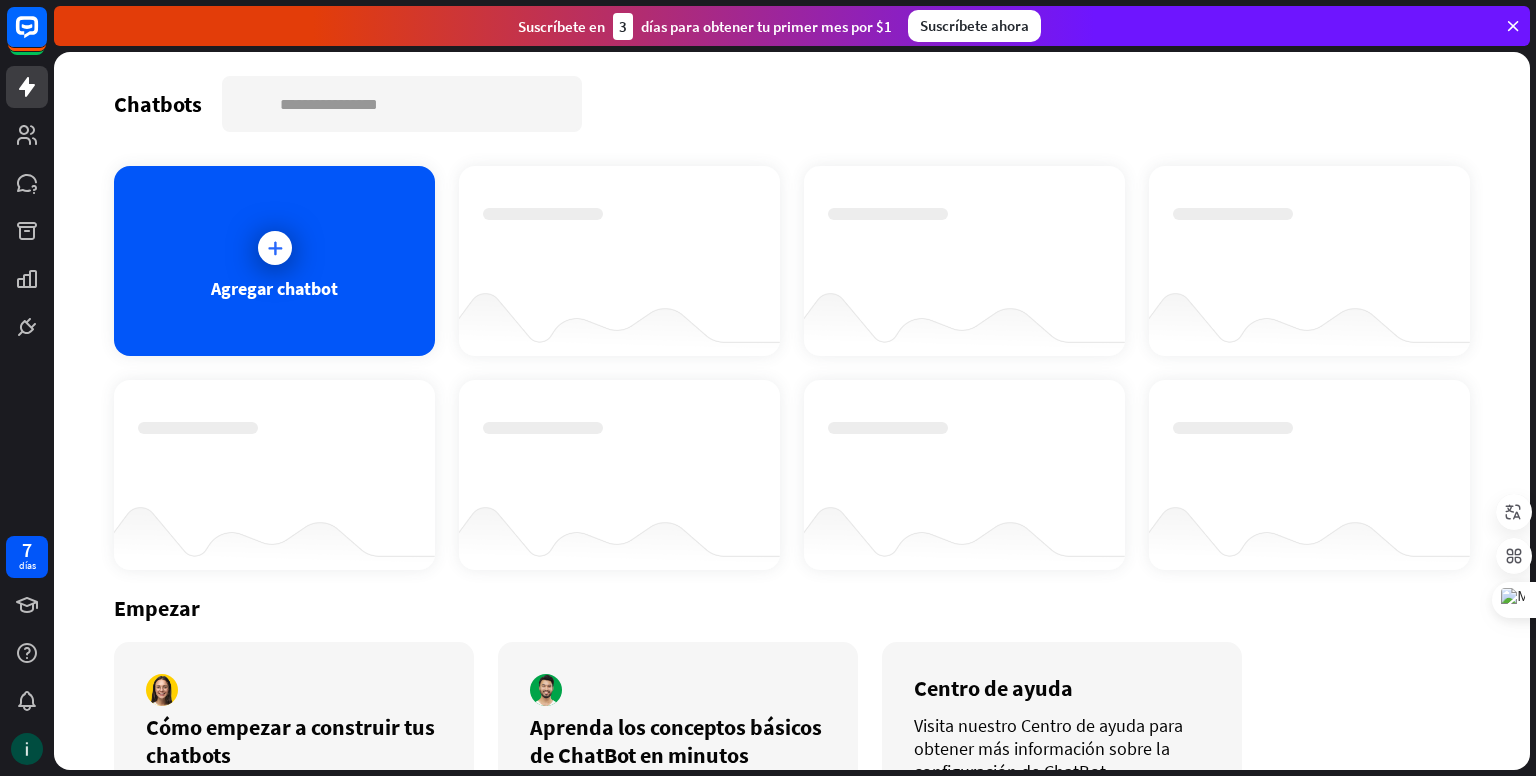 click at bounding box center [619, 243] 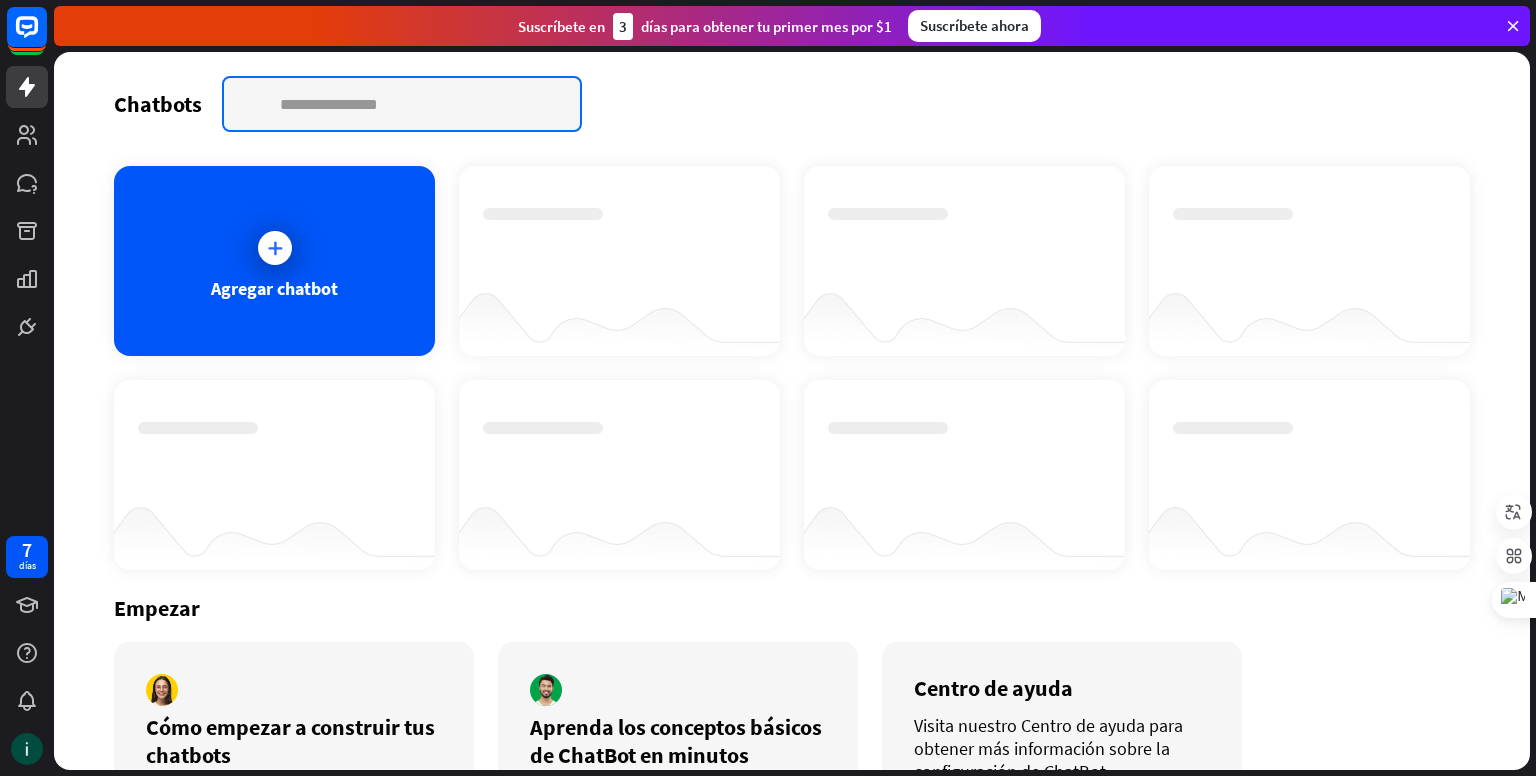 click at bounding box center (402, 104) 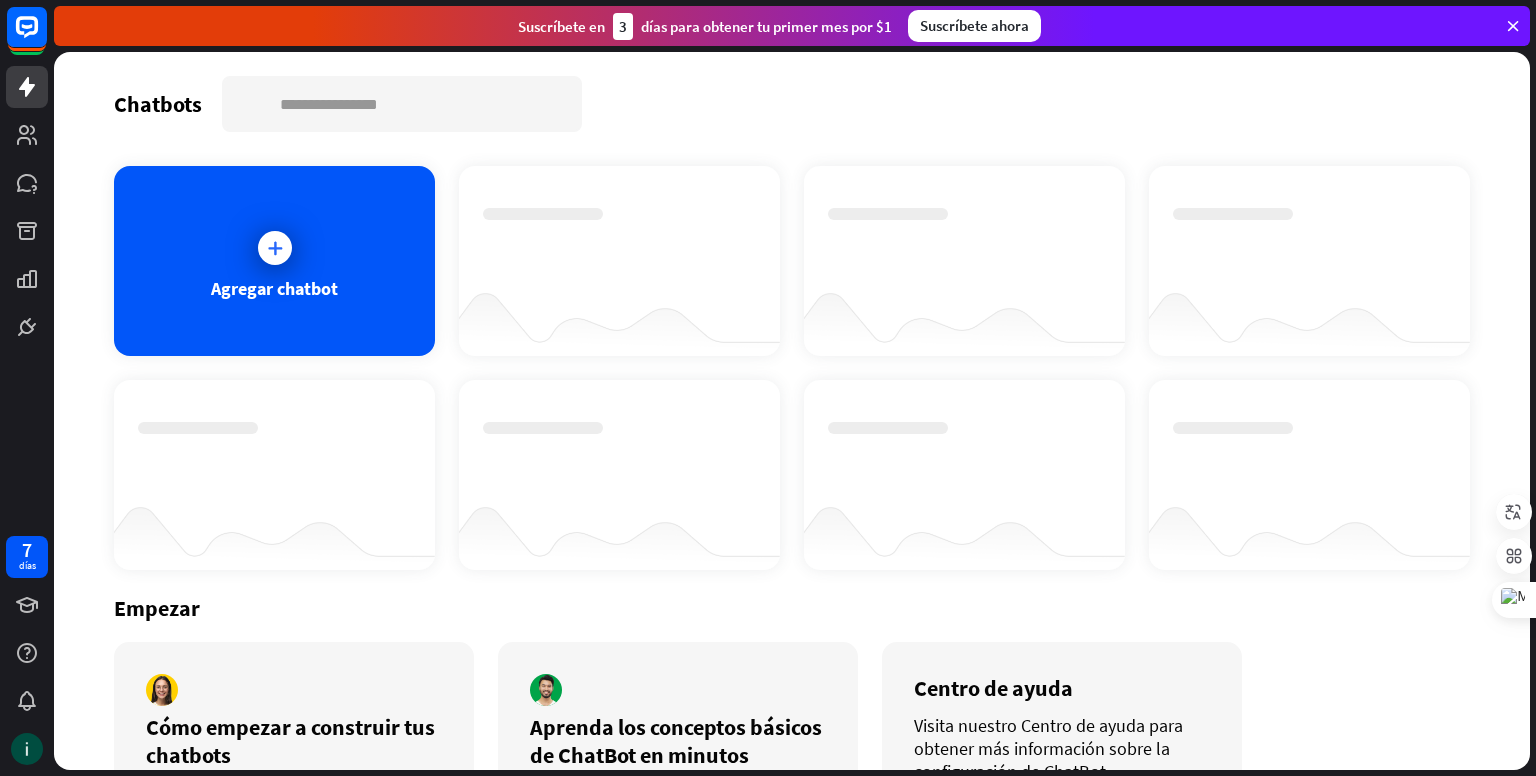 click at bounding box center [619, 261] 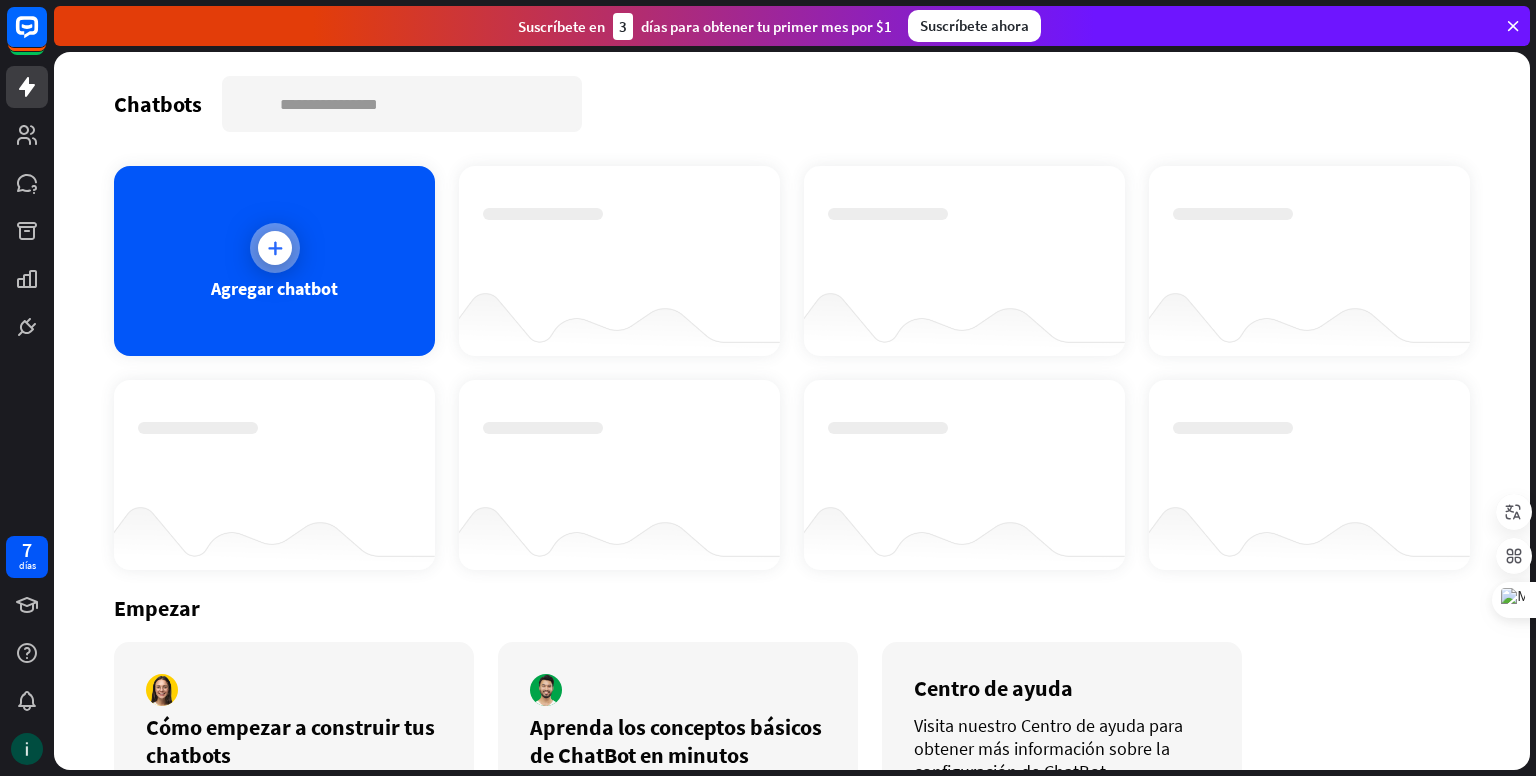 click at bounding box center (275, 248) 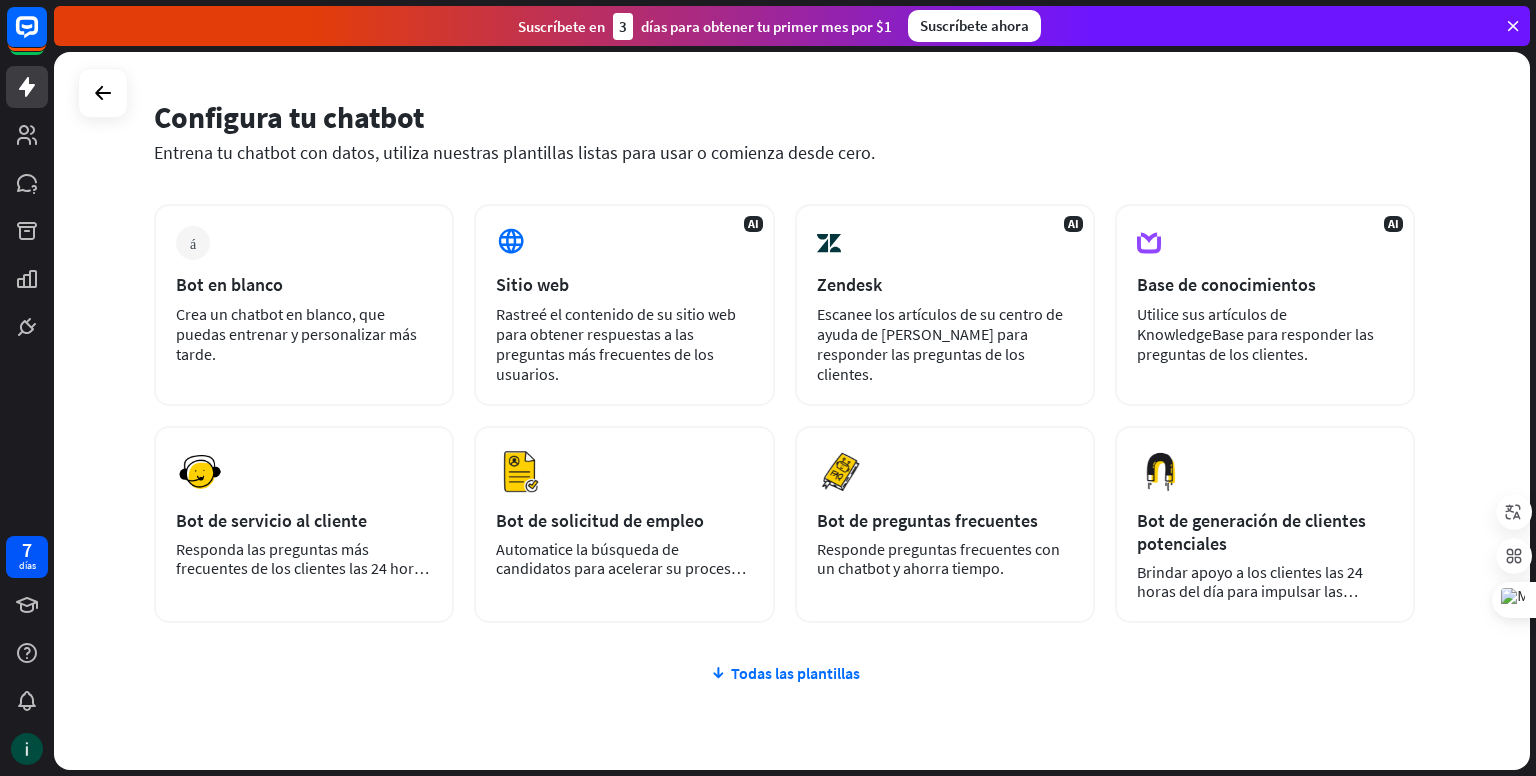 scroll, scrollTop: 0, scrollLeft: 0, axis: both 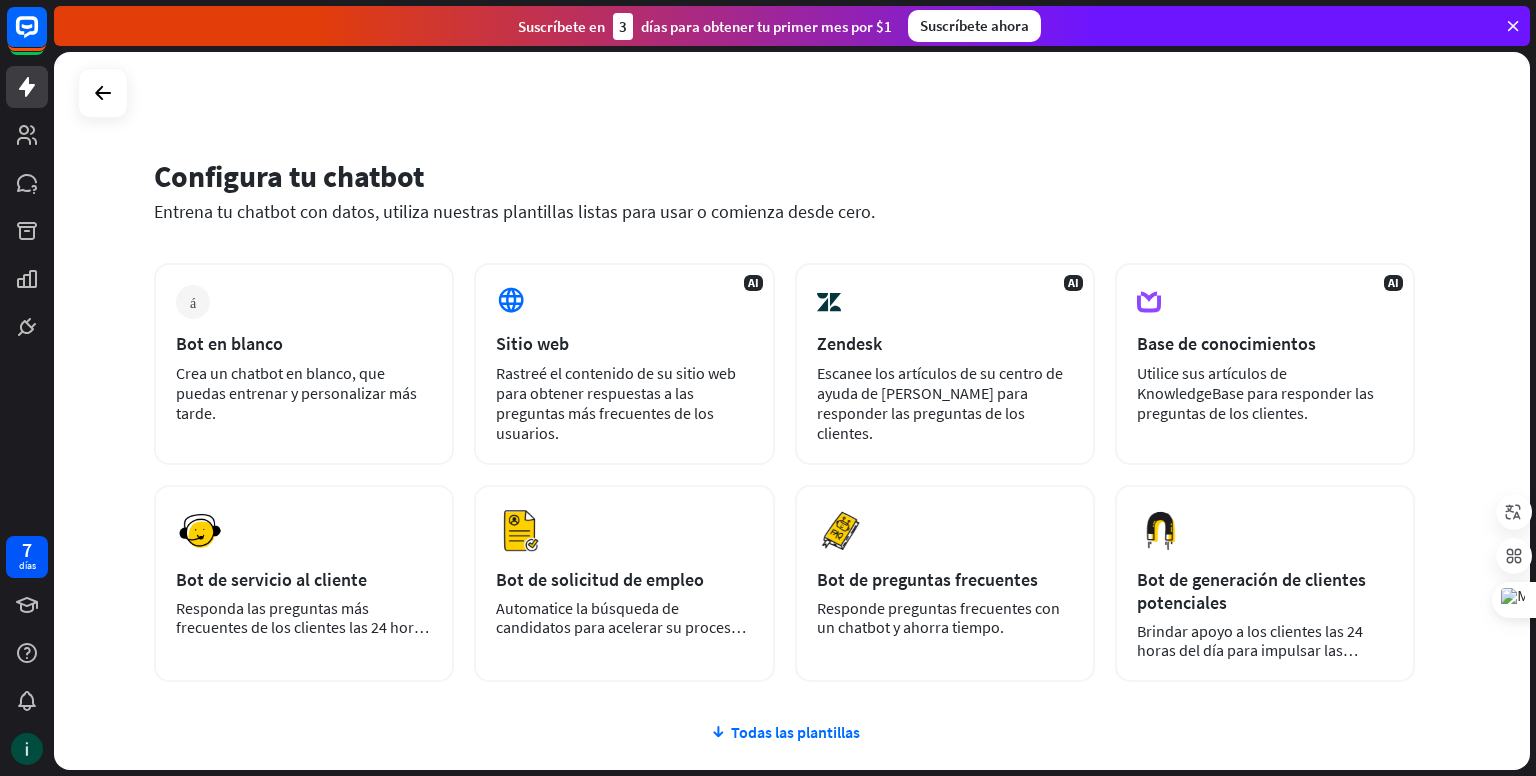 drag, startPoint x: 175, startPoint y: 178, endPoint x: 813, endPoint y: 229, distance: 640.03516 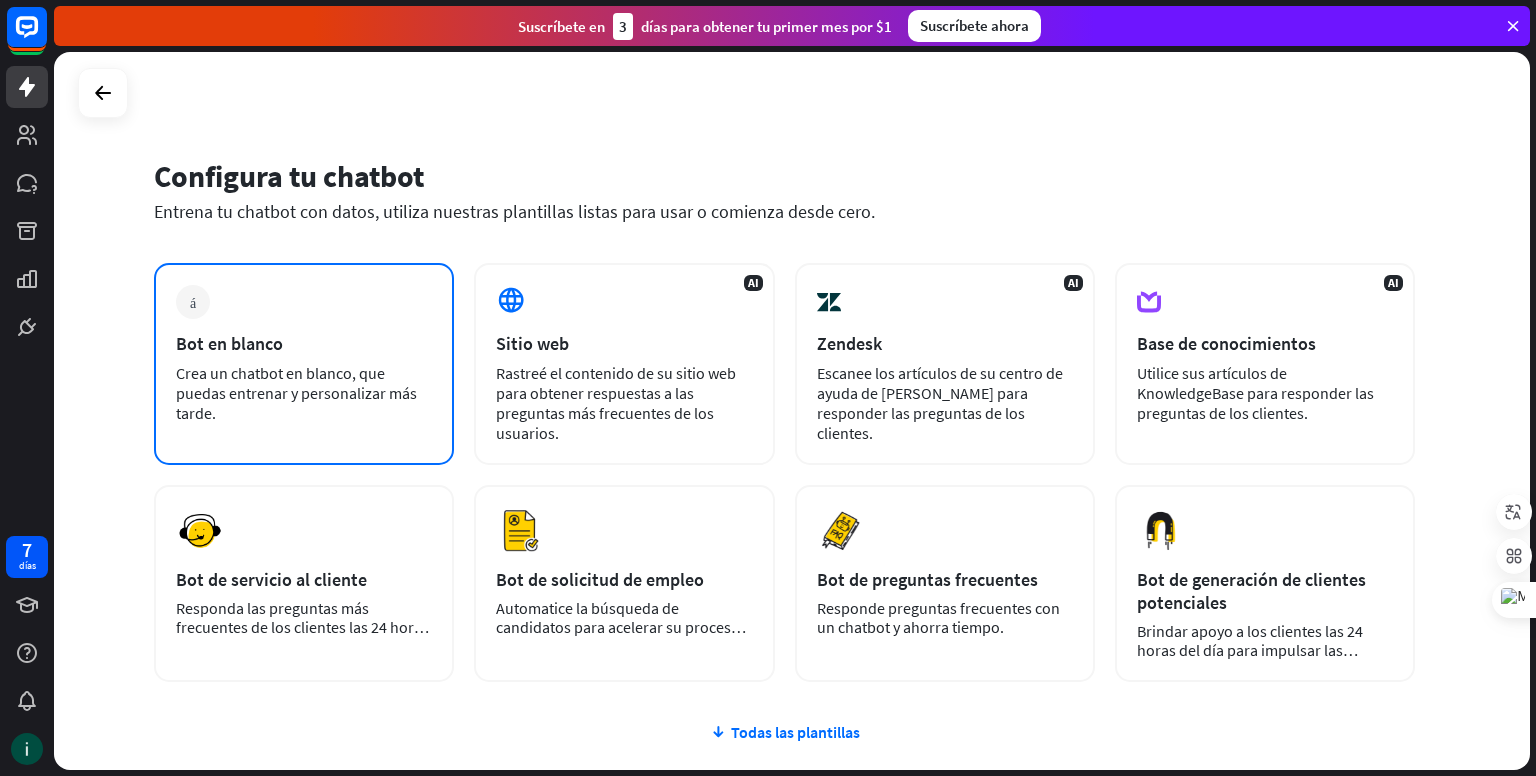 click on "Bot en blanco" at bounding box center (304, 343) 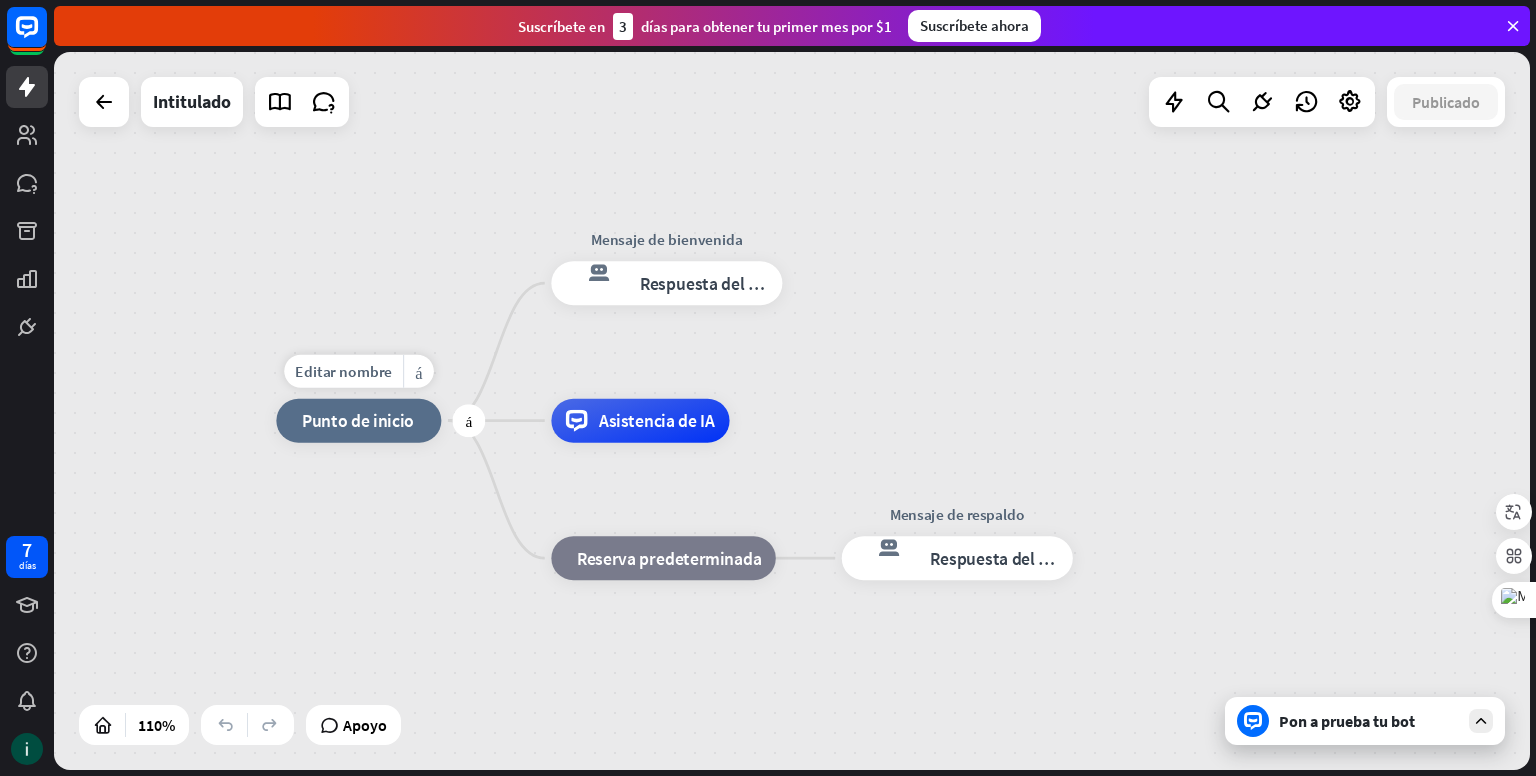 click on "Punto de inicio" at bounding box center [358, 421] 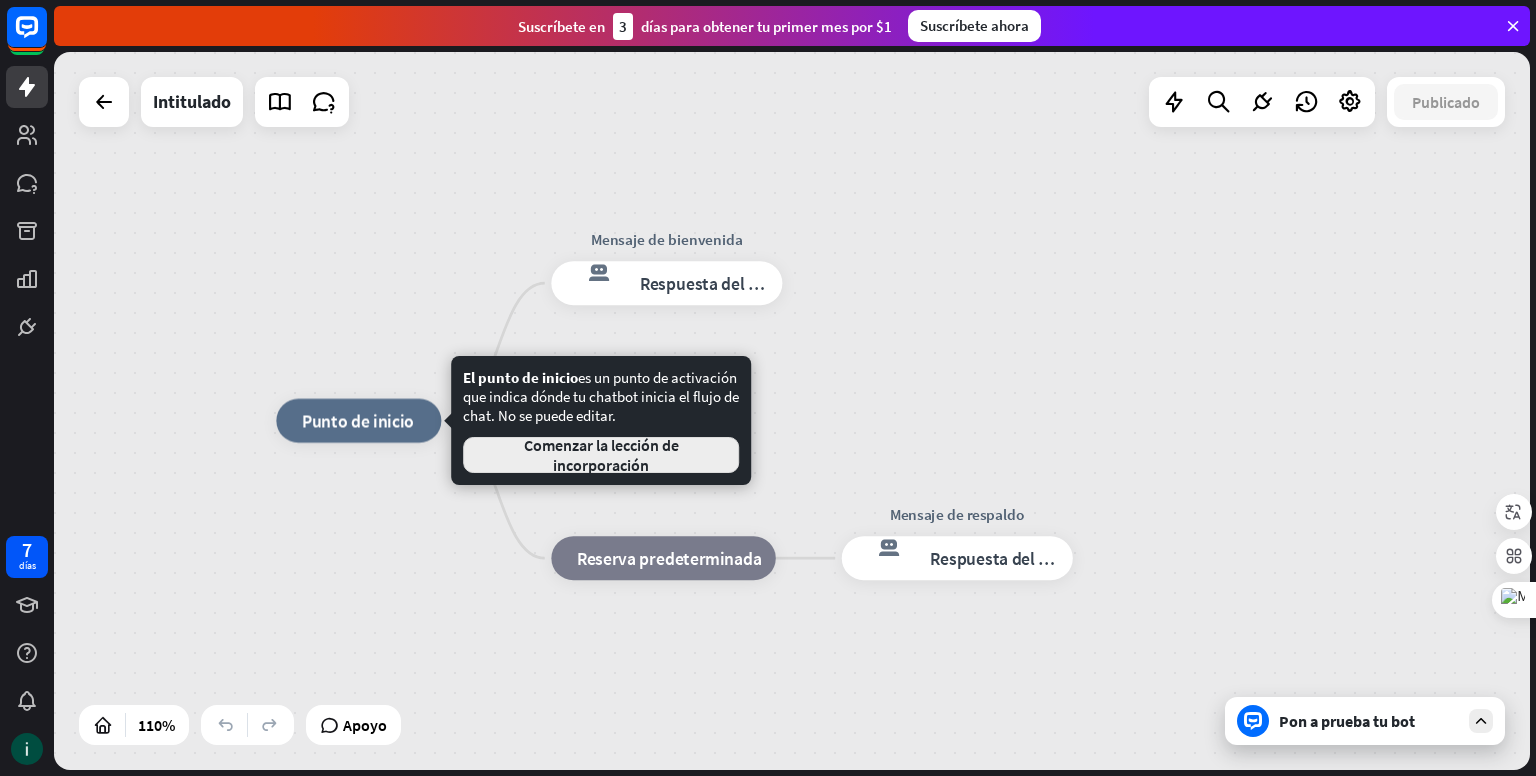 click on "Comenzar la lección de incorporación" at bounding box center [601, 455] 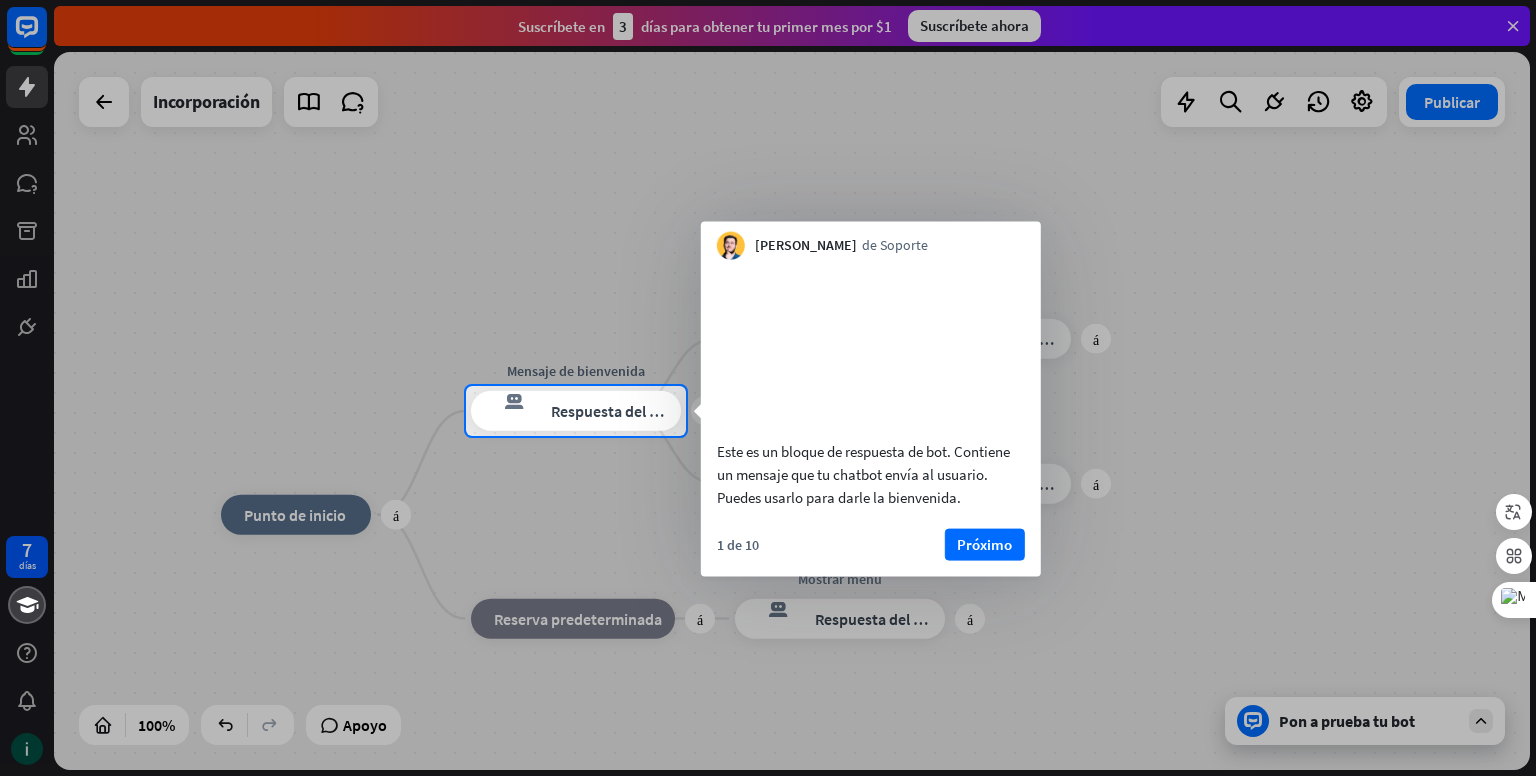 click on "1 de 10
Próximo" at bounding box center [871, 552] 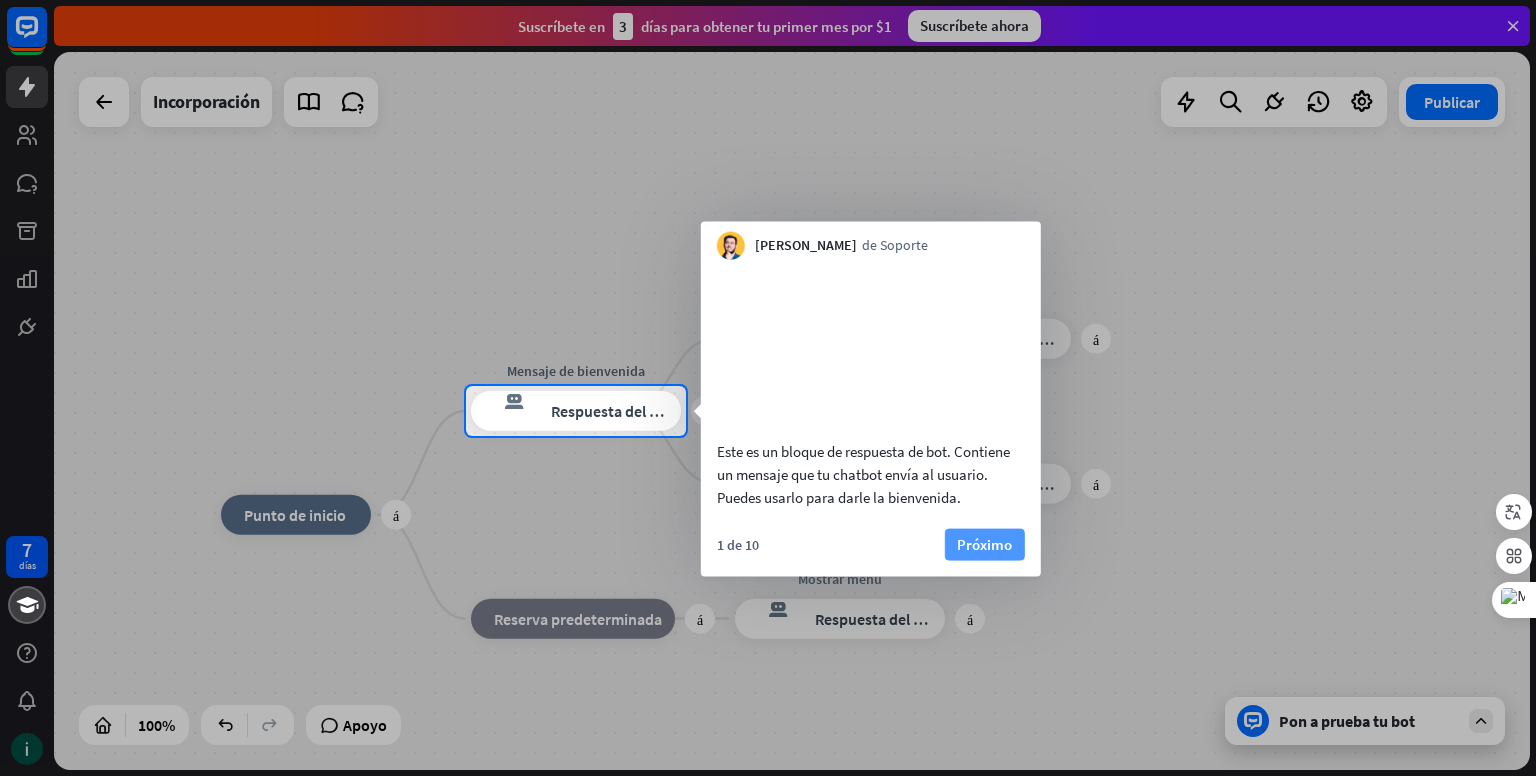 click on "Próximo" at bounding box center [984, 543] 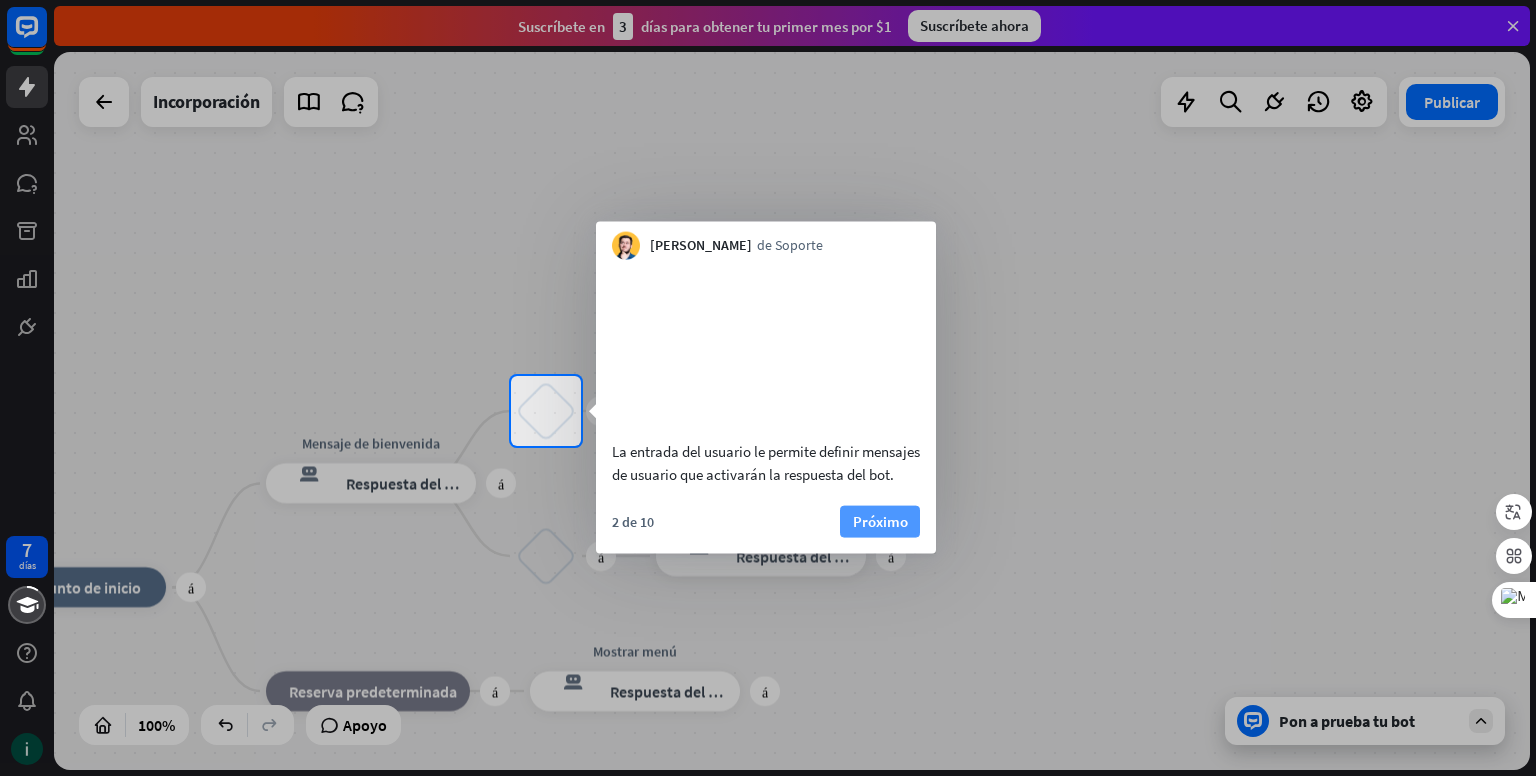 click on "Próximo" at bounding box center (880, 521) 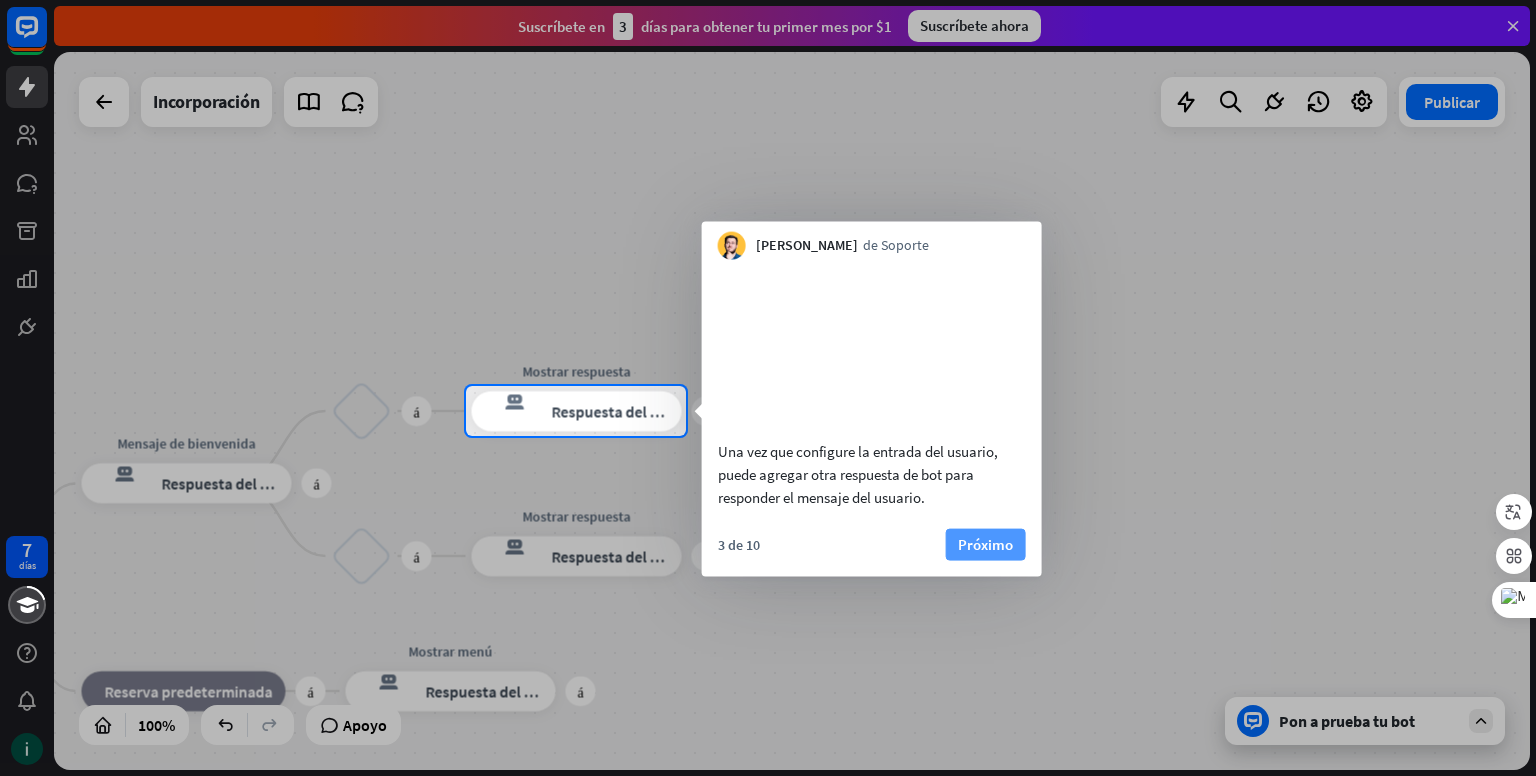 click on "Próximo" at bounding box center [985, 543] 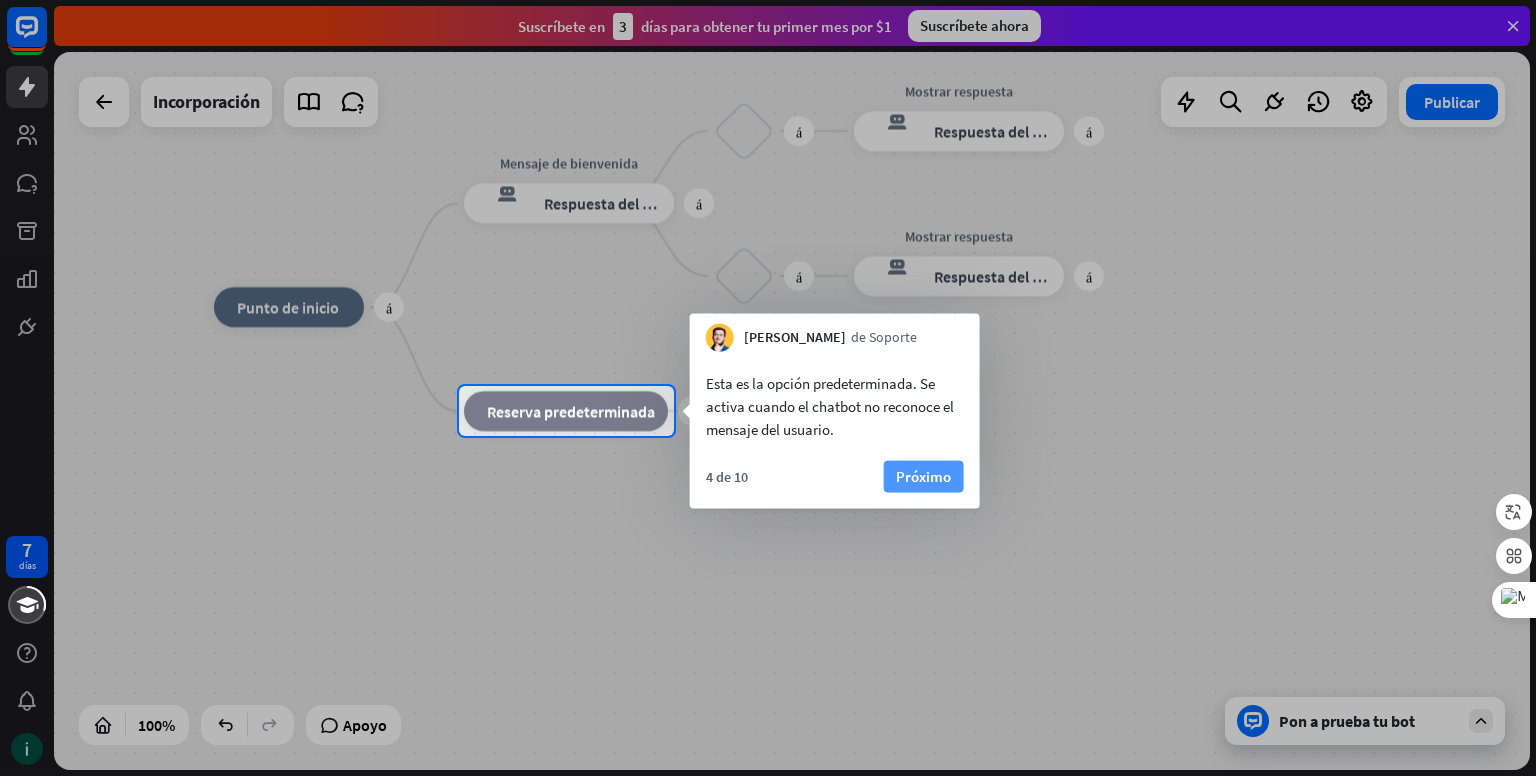 click on "Próximo" at bounding box center [923, 477] 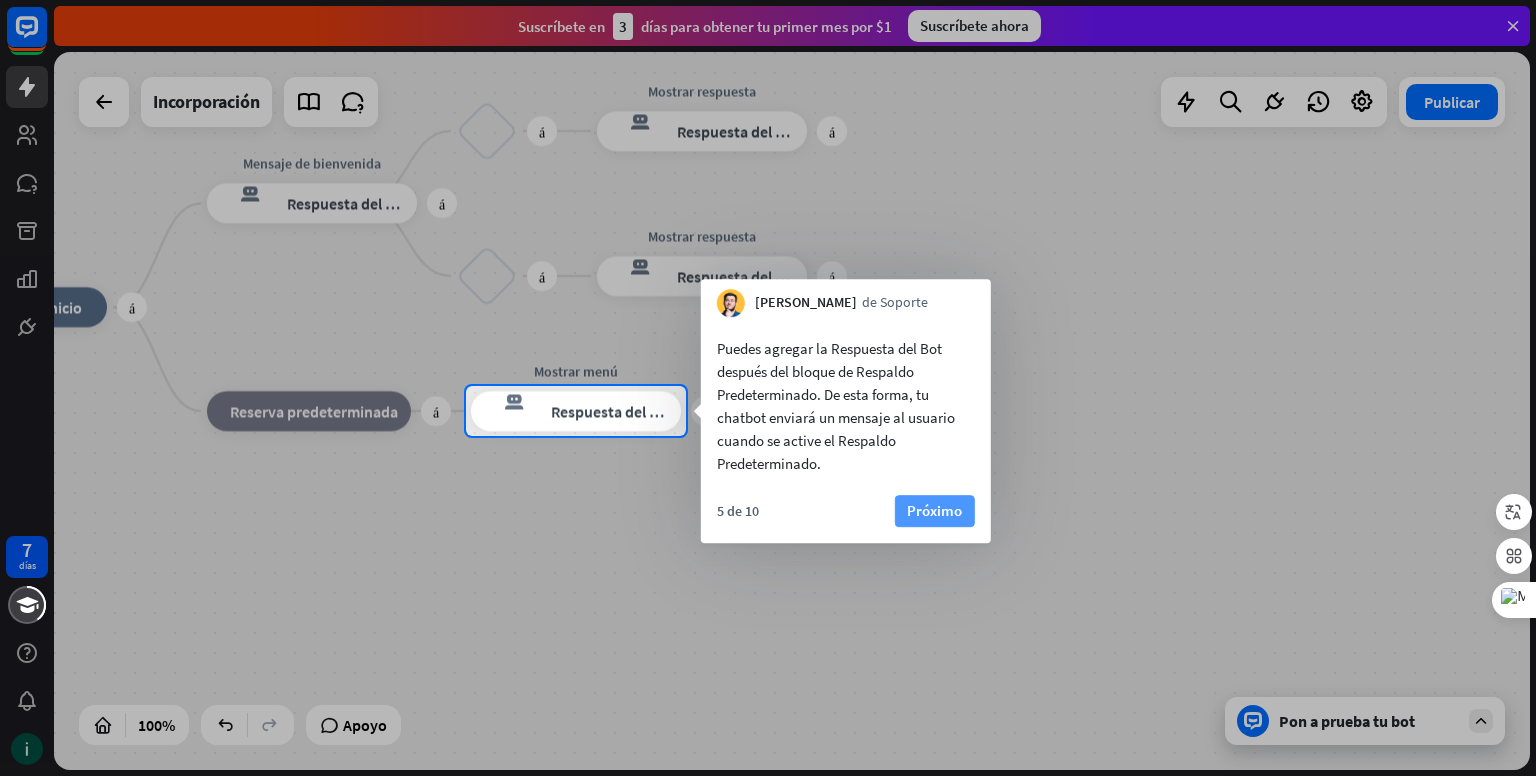 click on "Próximo" at bounding box center (934, 510) 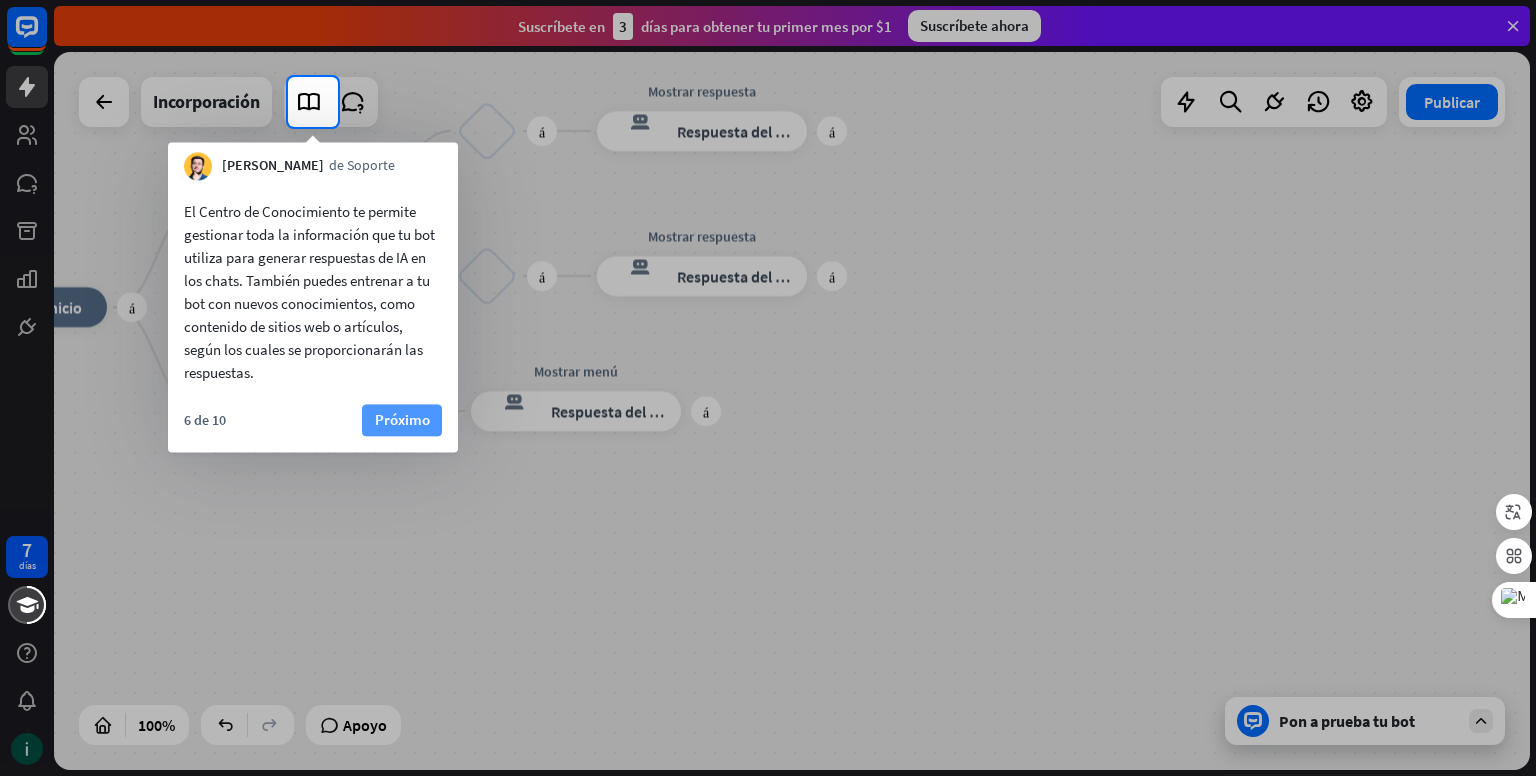 click on "Próximo" at bounding box center [402, 419] 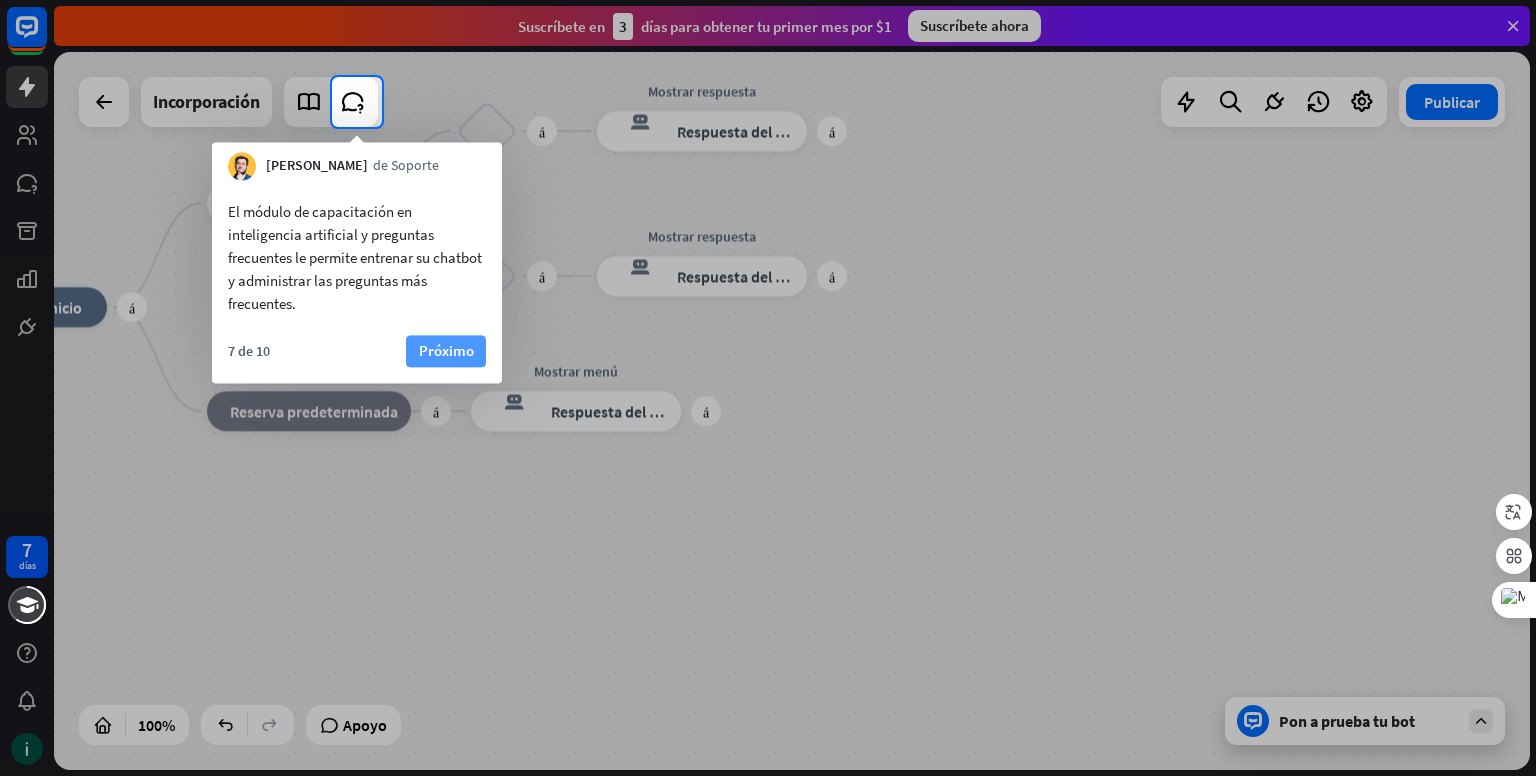 click on "Próximo" at bounding box center (446, 350) 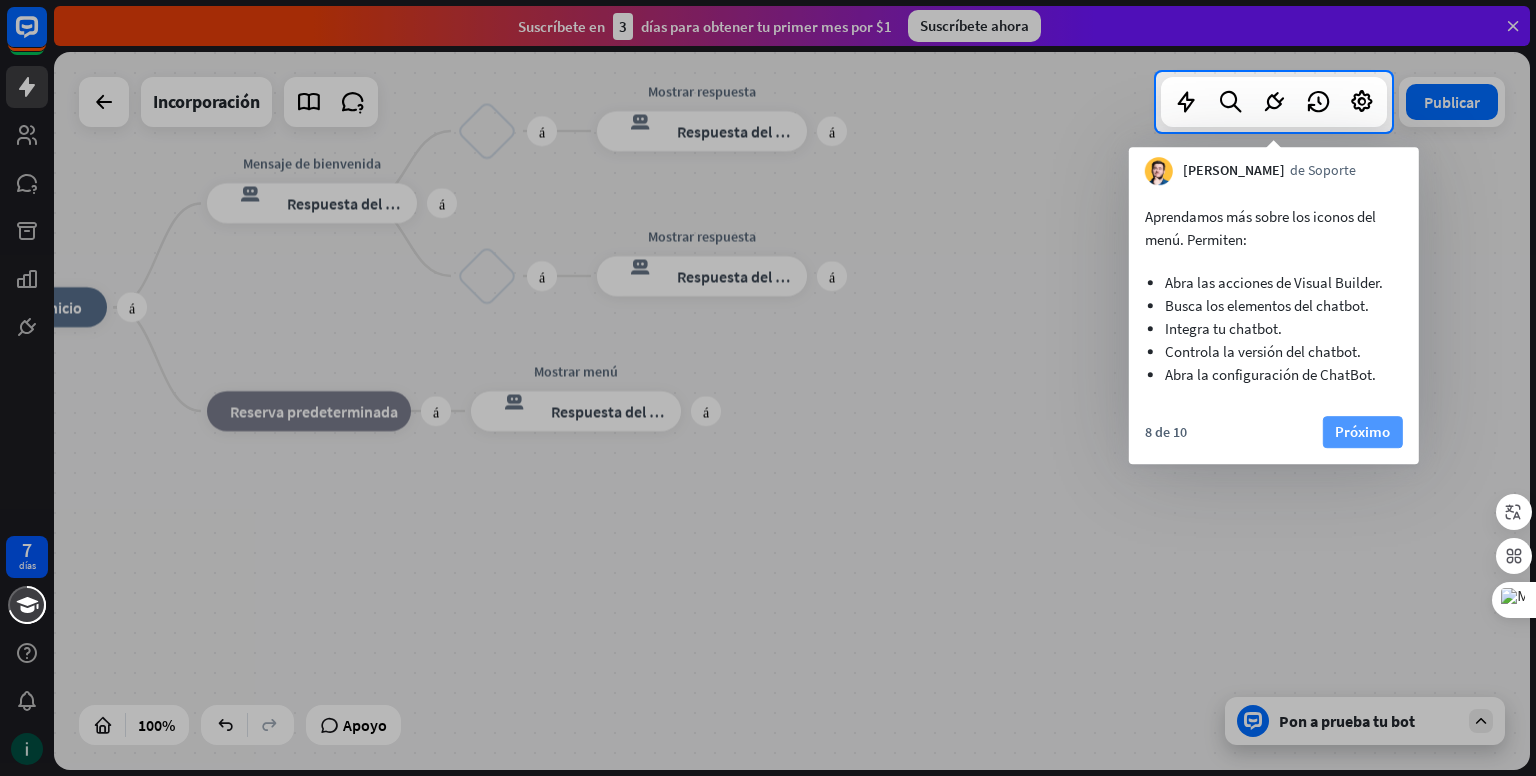 click on "Próximo" at bounding box center (1362, 431) 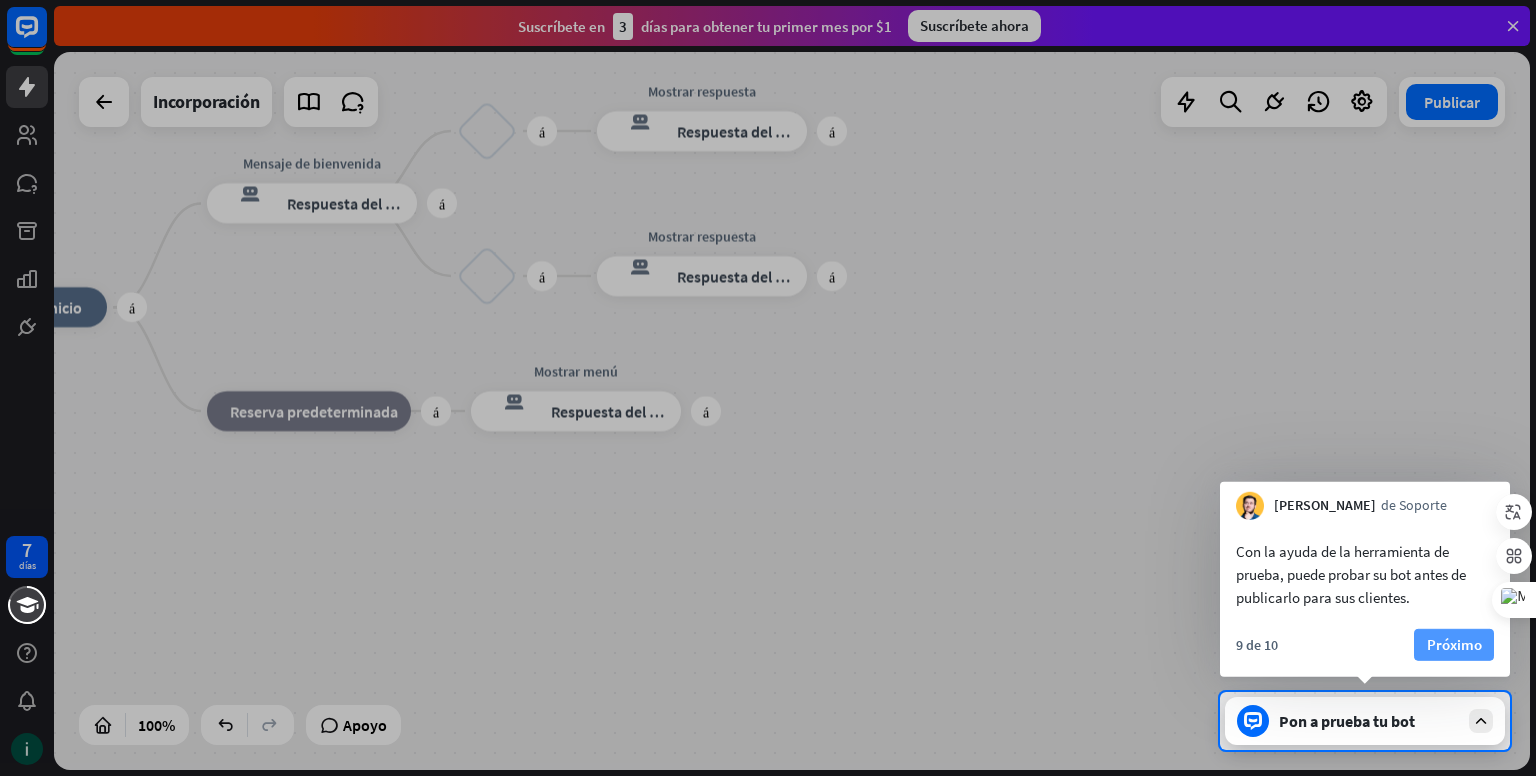 click on "Próximo" at bounding box center [1454, 644] 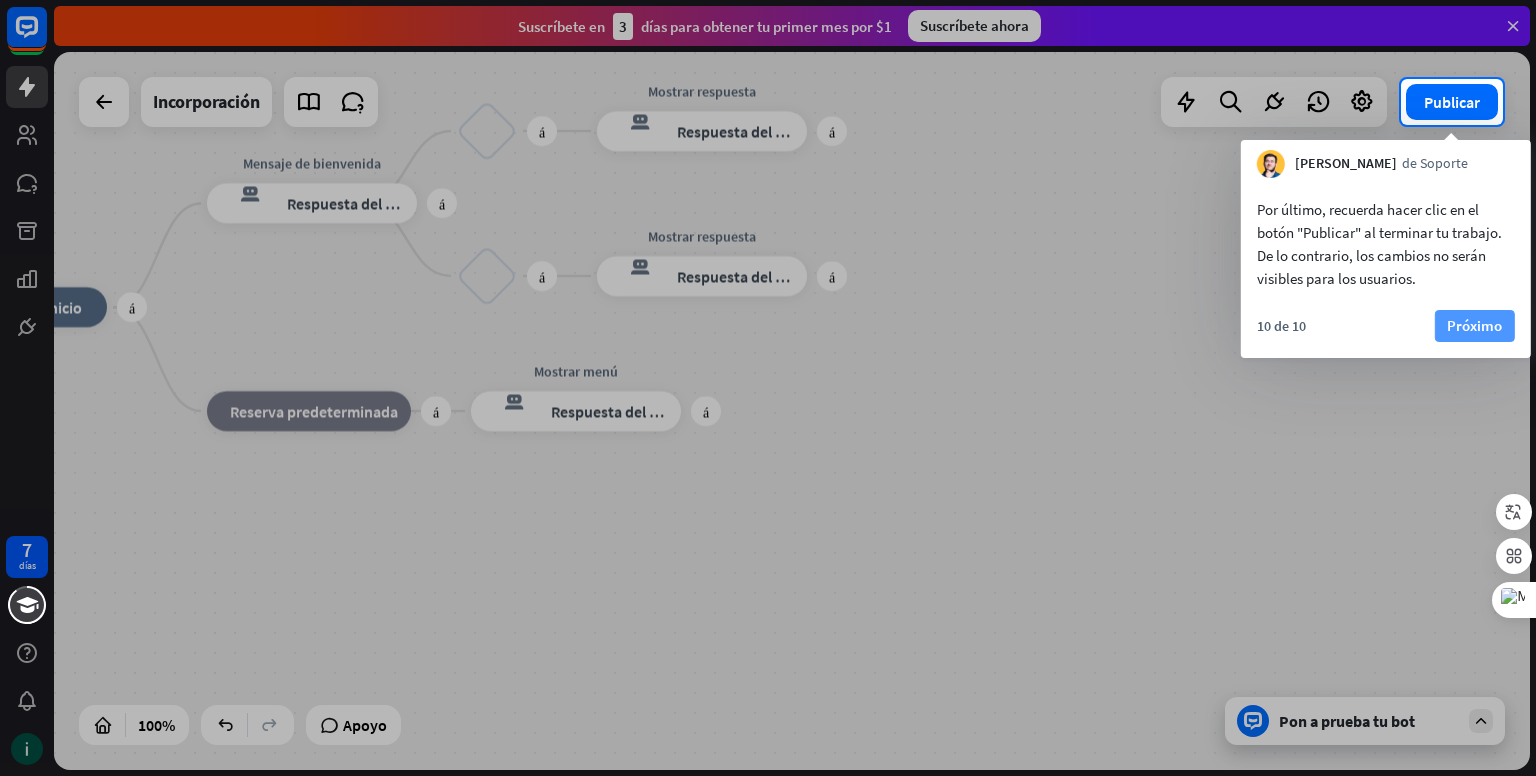 click on "Próximo" at bounding box center [1474, 325] 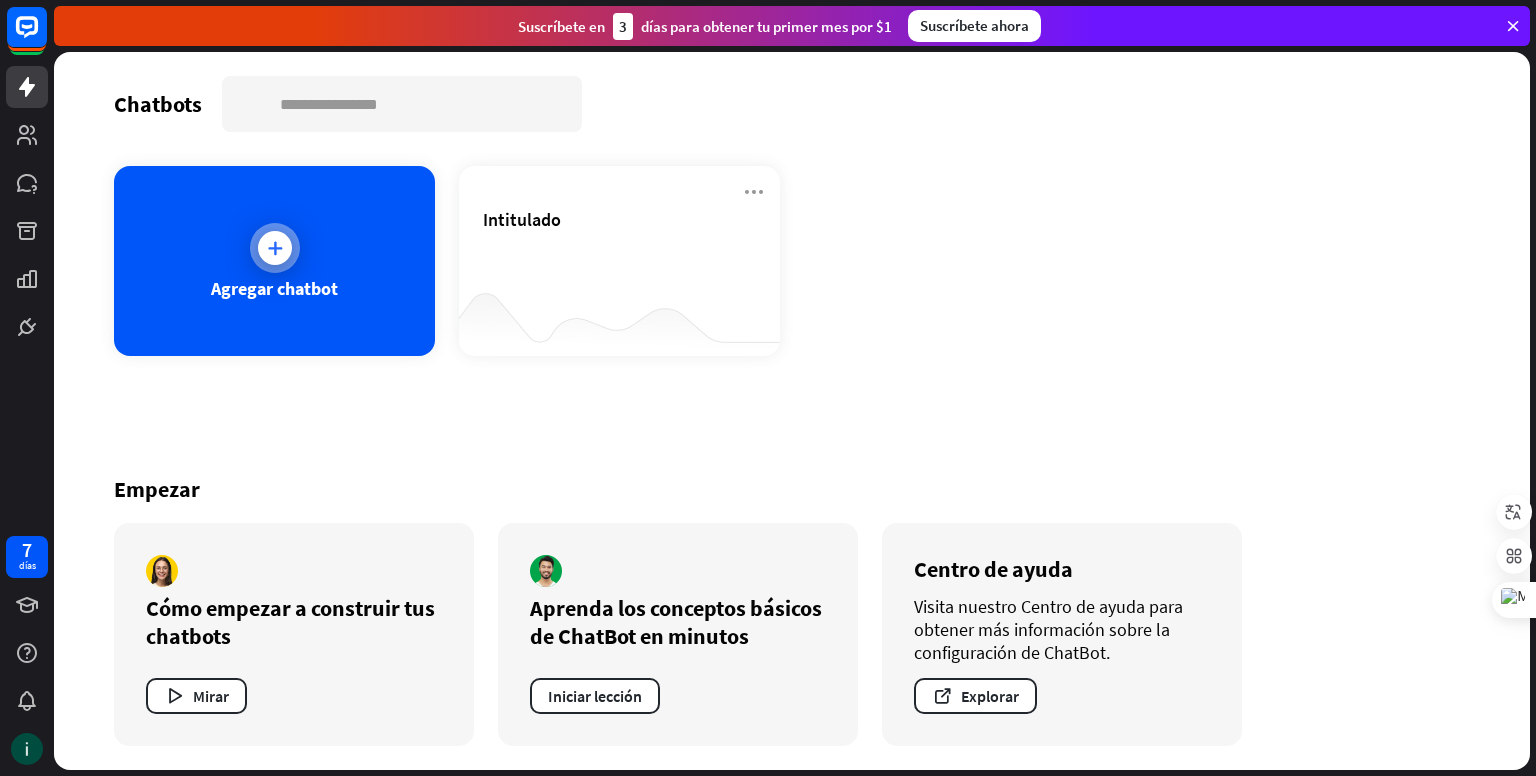 click on "Agregar chatbot" at bounding box center [274, 261] 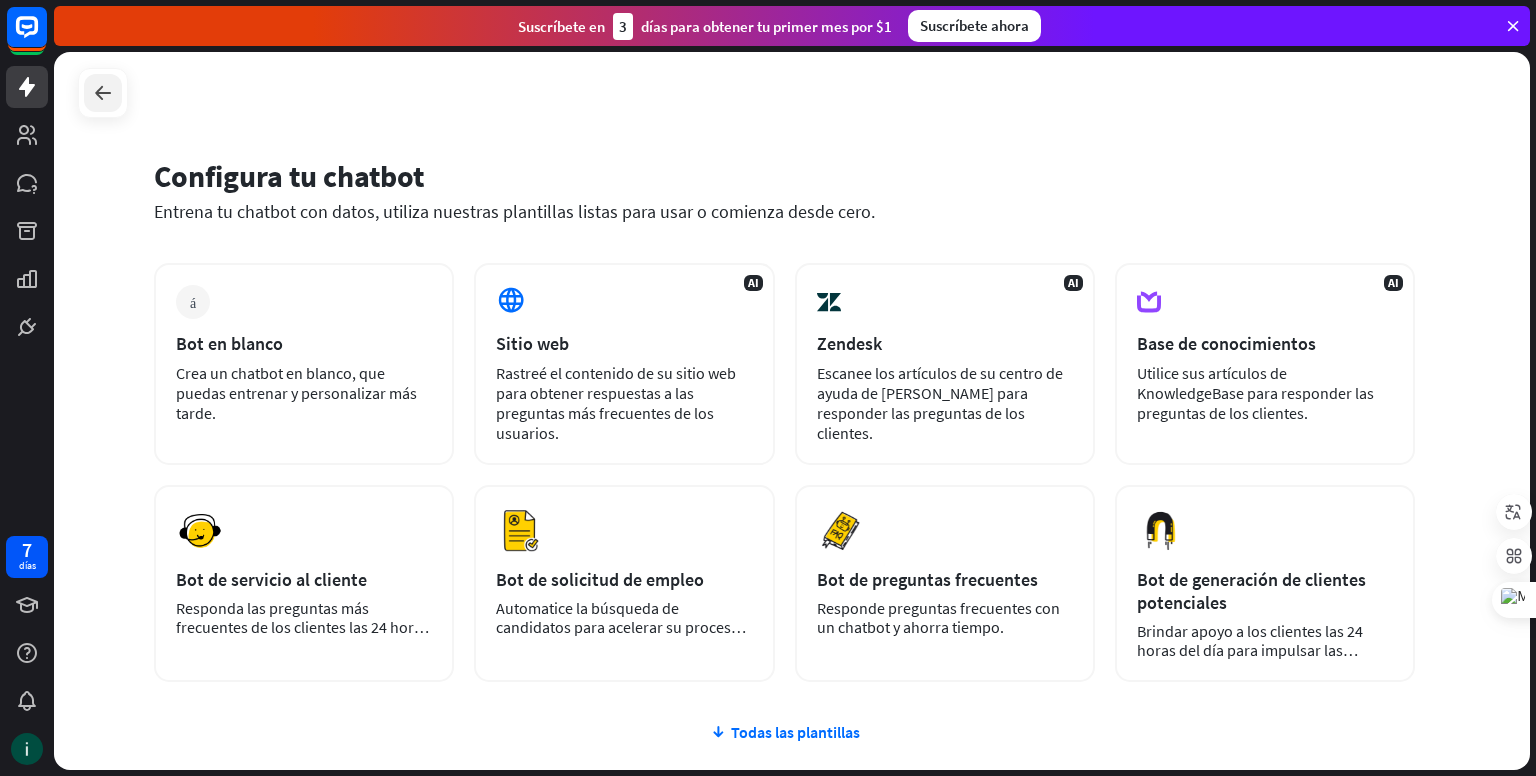 click at bounding box center (103, 93) 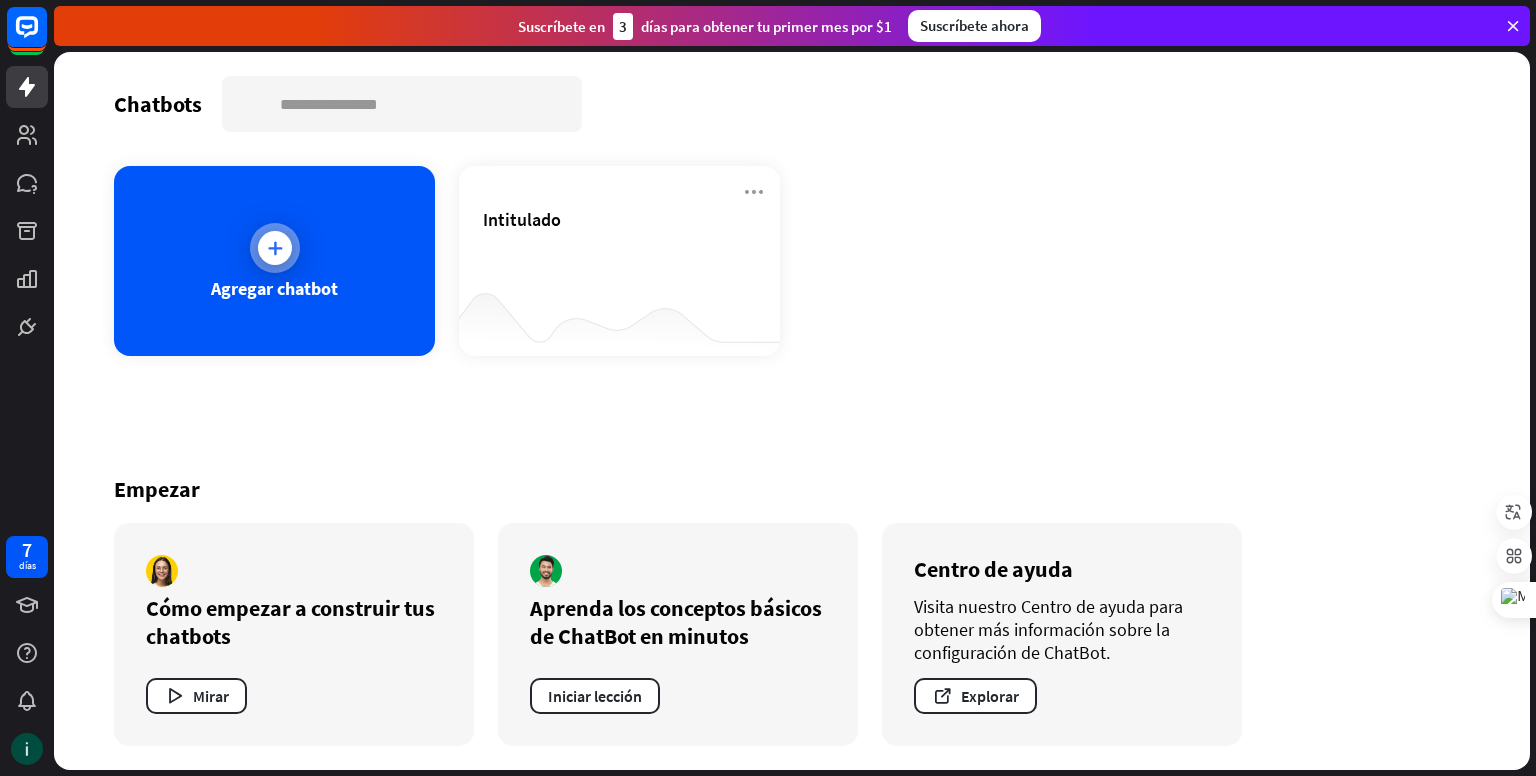 click at bounding box center (275, 248) 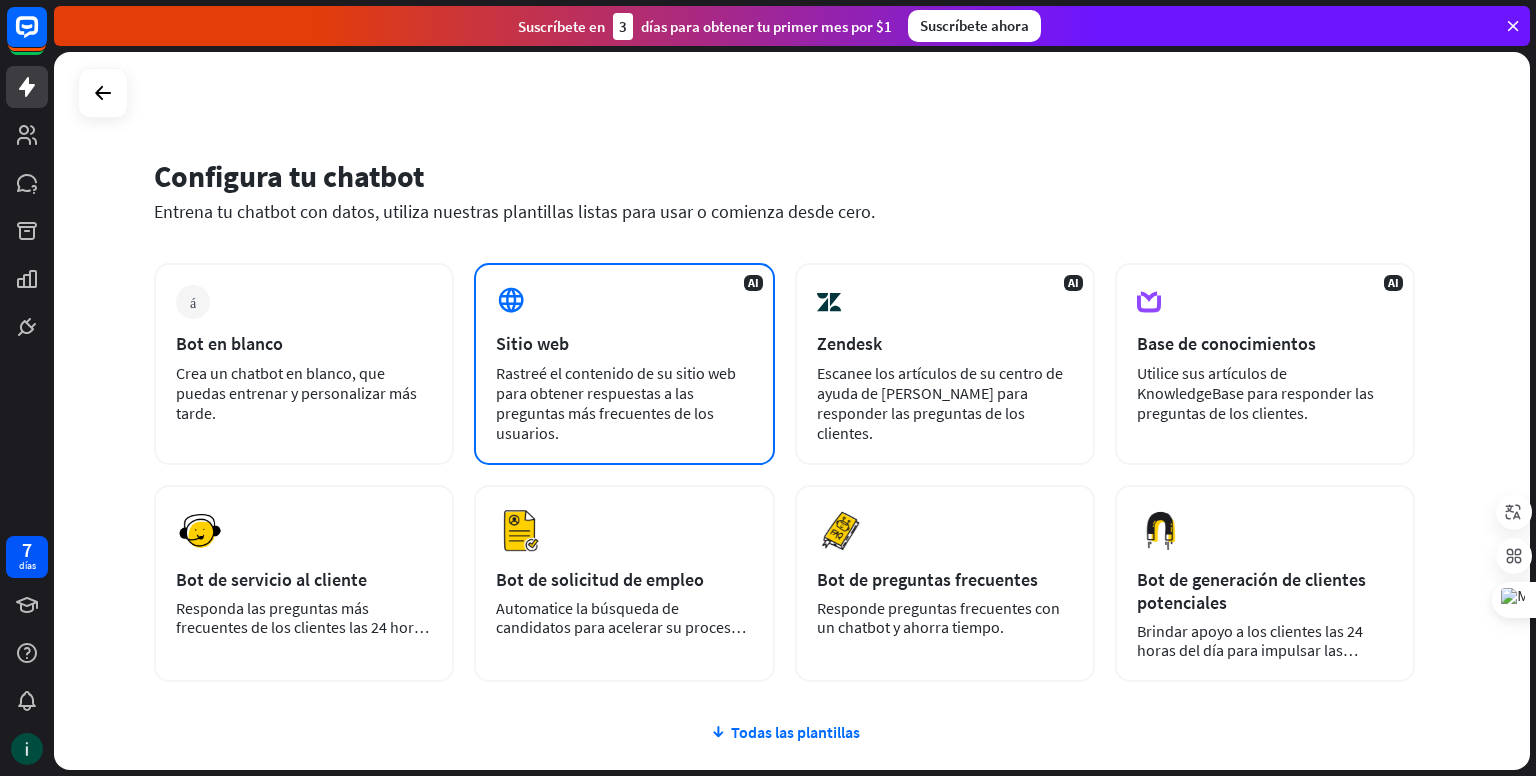click on "Sitio web" at bounding box center (532, 343) 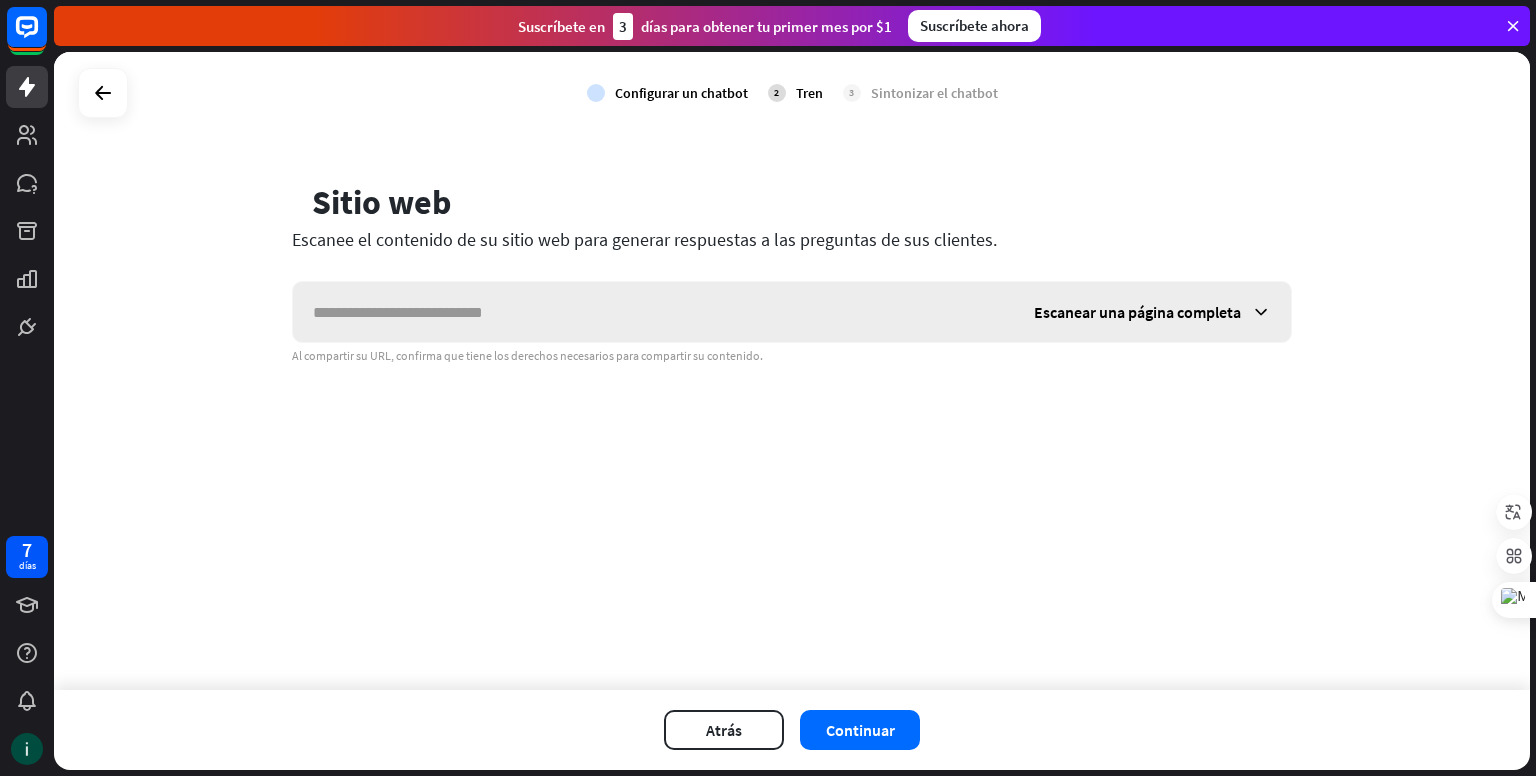 click on "Escanear una página completa" at bounding box center [1152, 312] 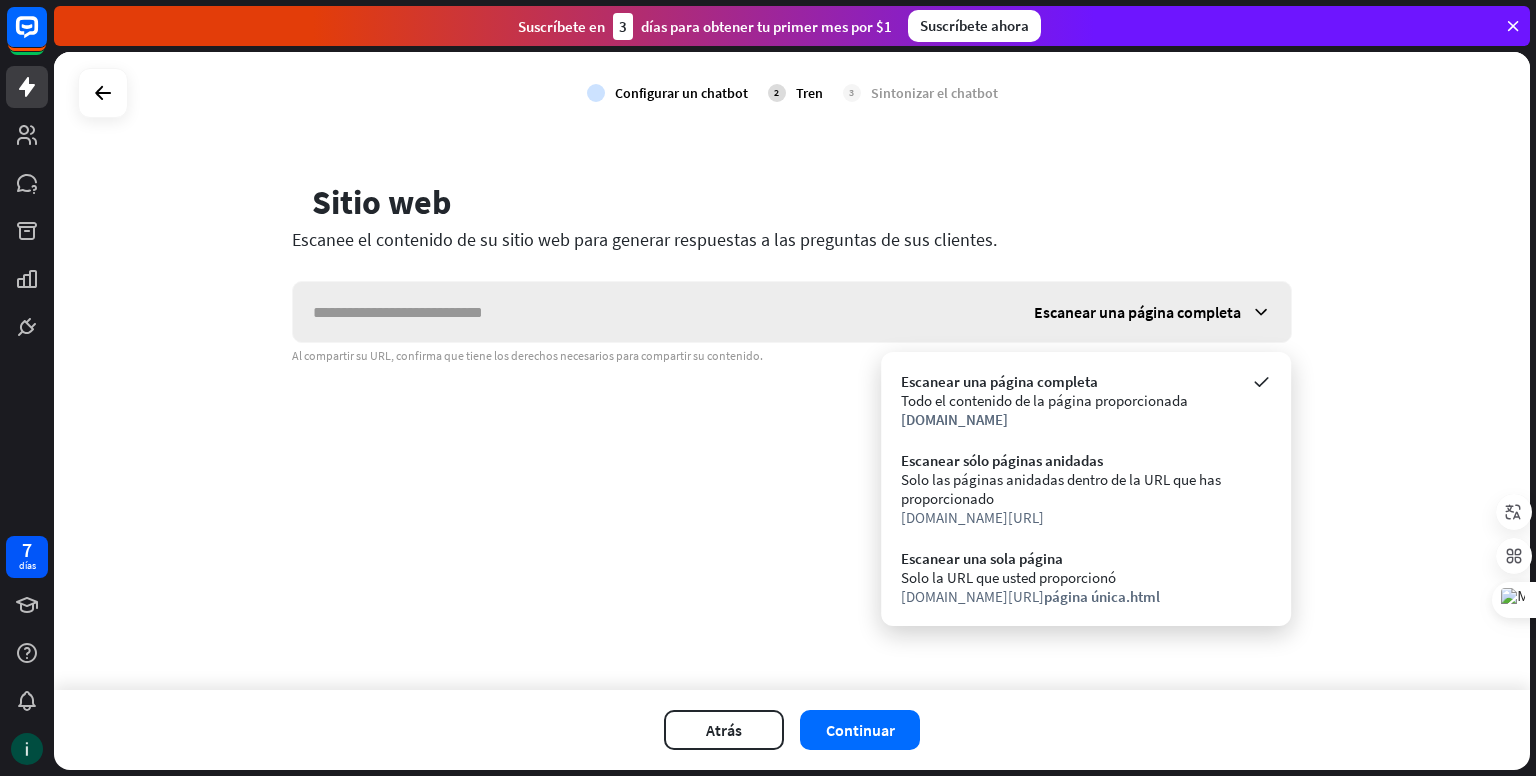 click on "Escanear una página completa" at bounding box center (1152, 312) 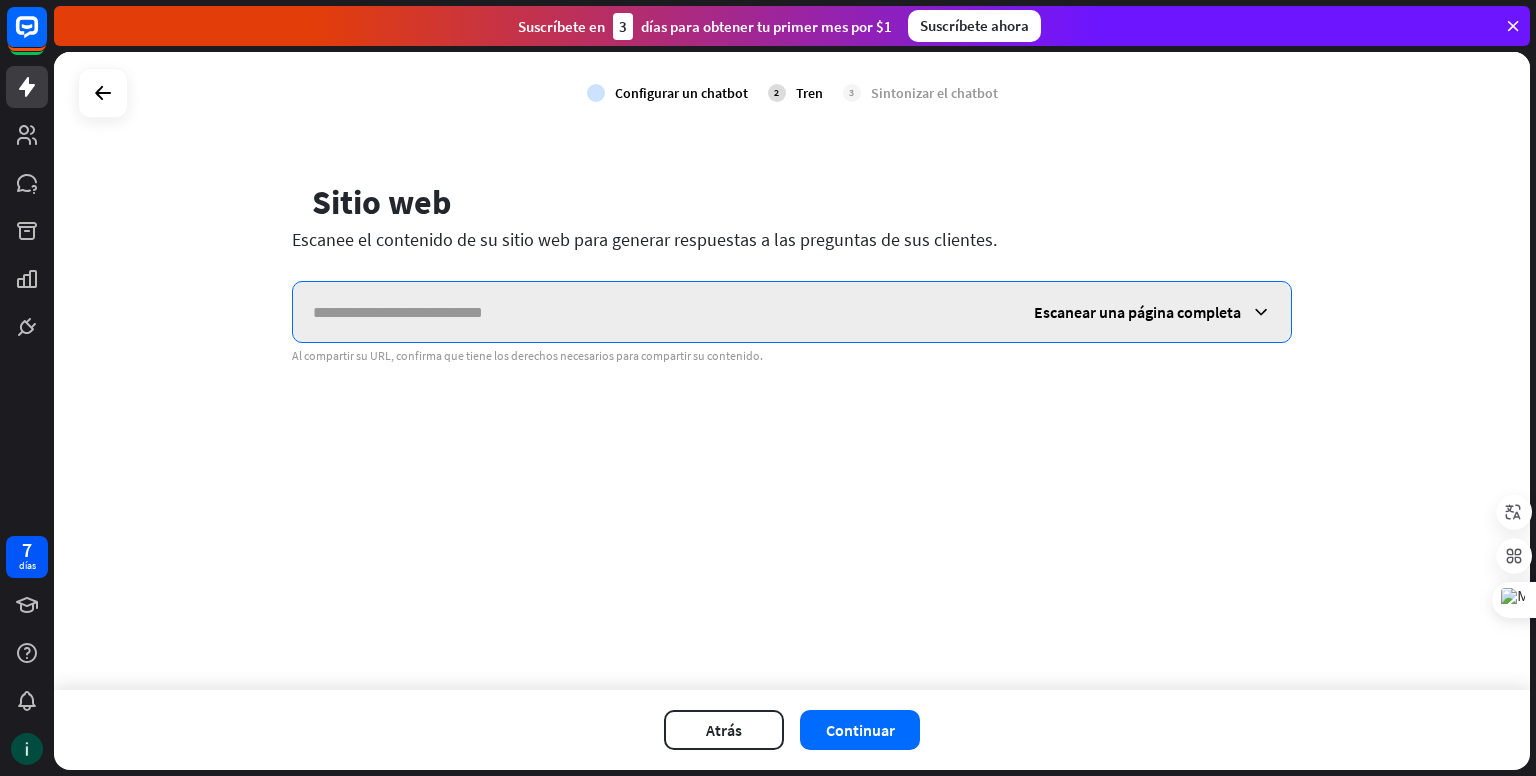 click at bounding box center (653, 312) 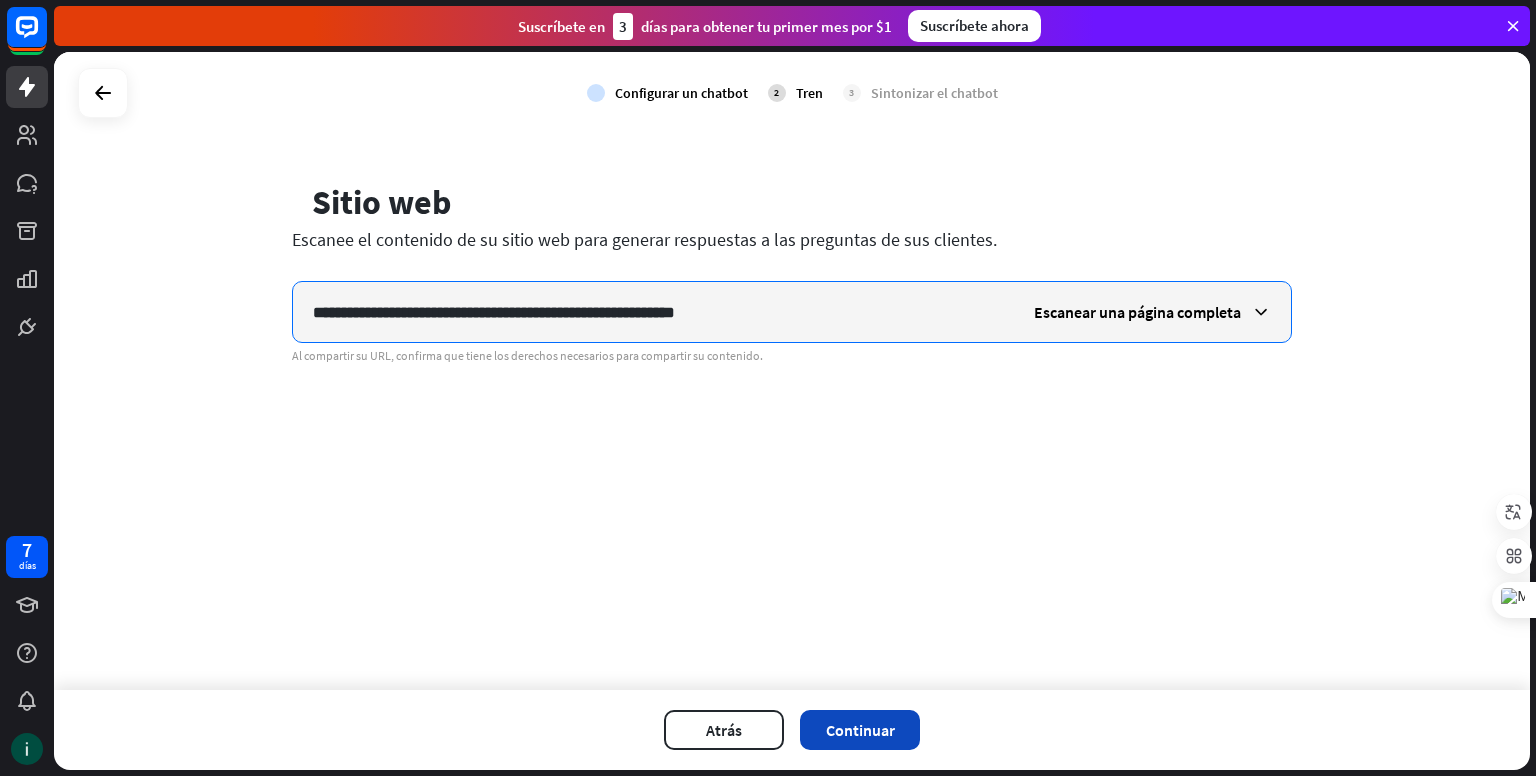 type on "**********" 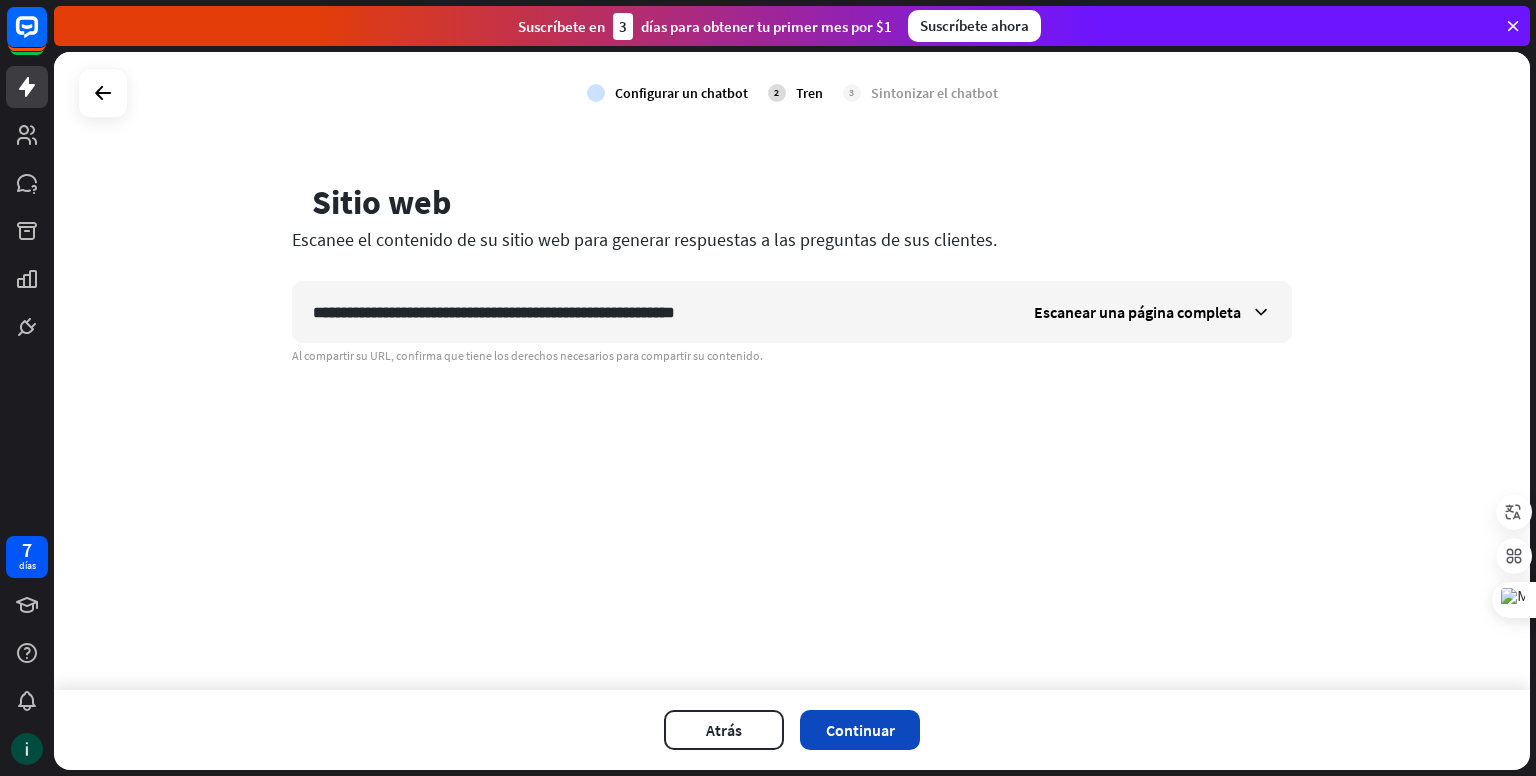 click on "Continuar" at bounding box center (860, 730) 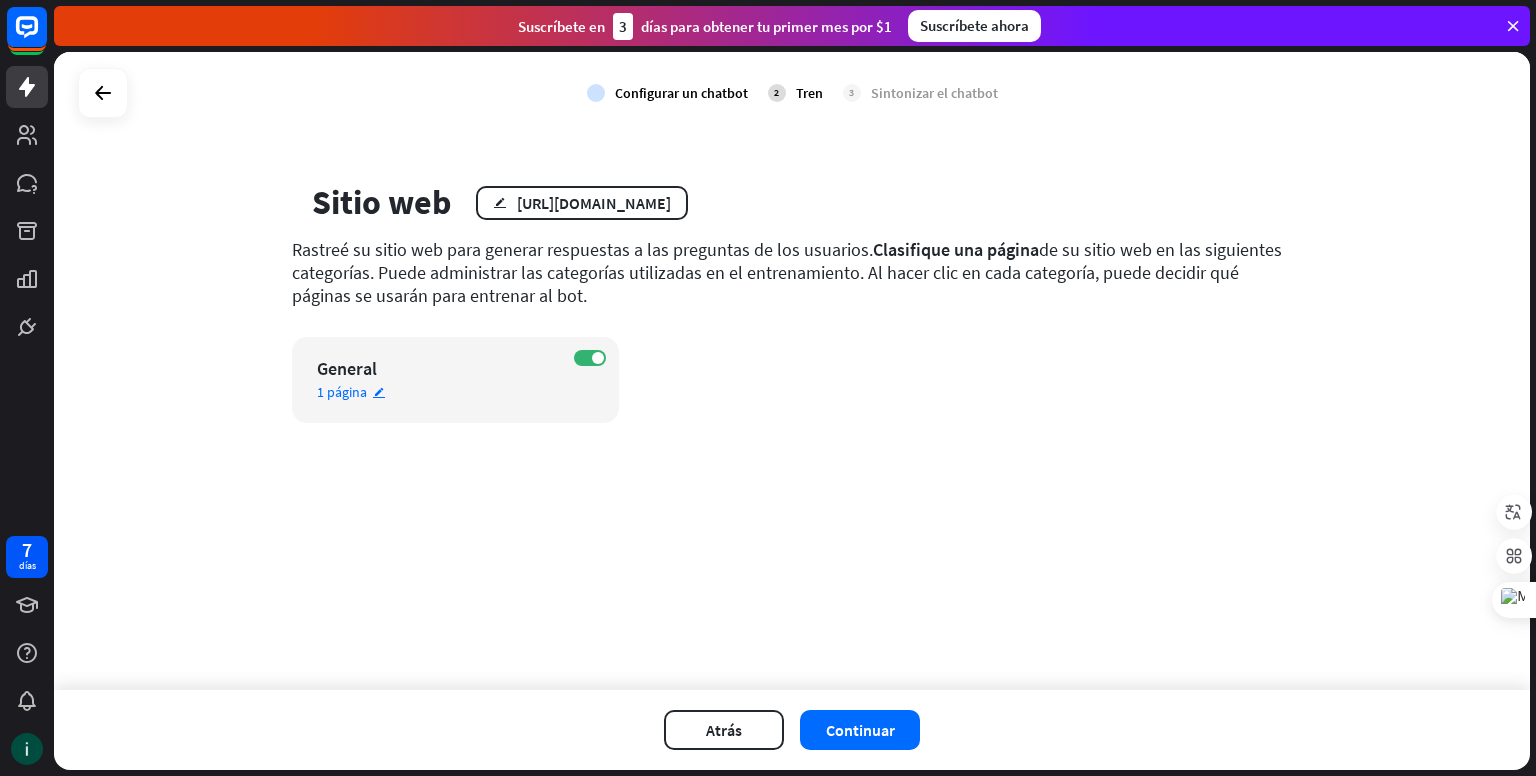 click on "1 página" at bounding box center [342, 392] 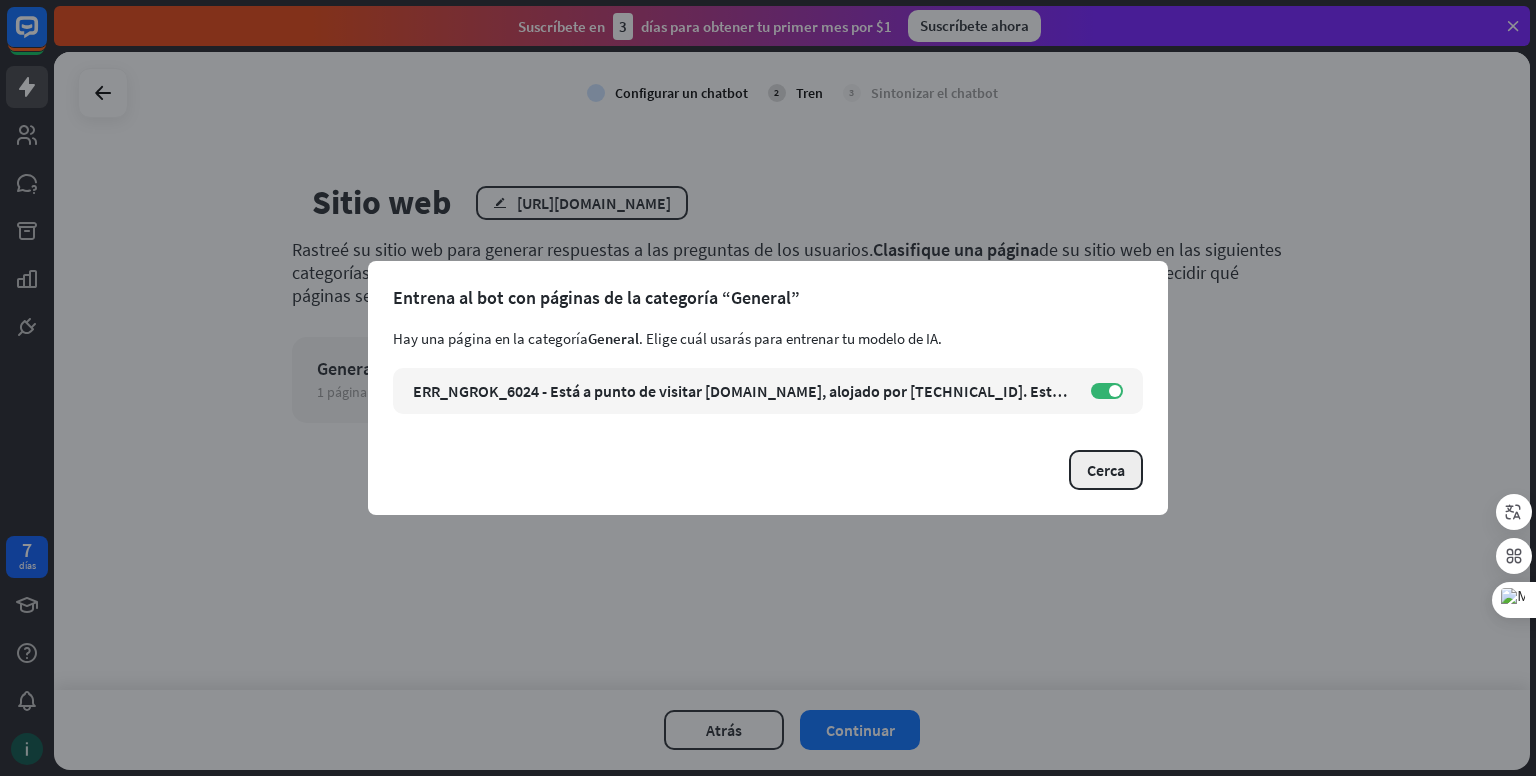 click on "Cerca" at bounding box center (1106, 470) 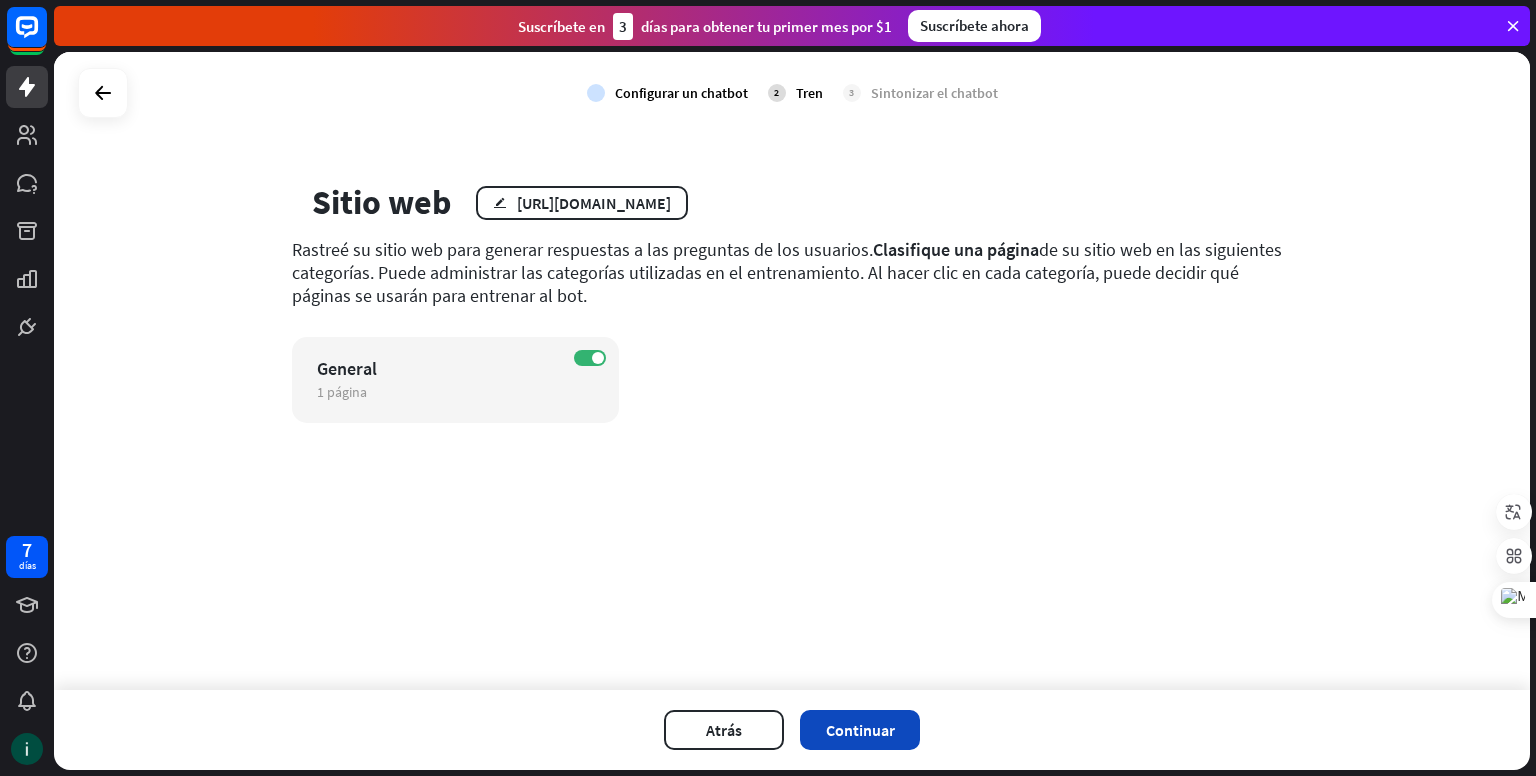 click on "Continuar" at bounding box center [860, 730] 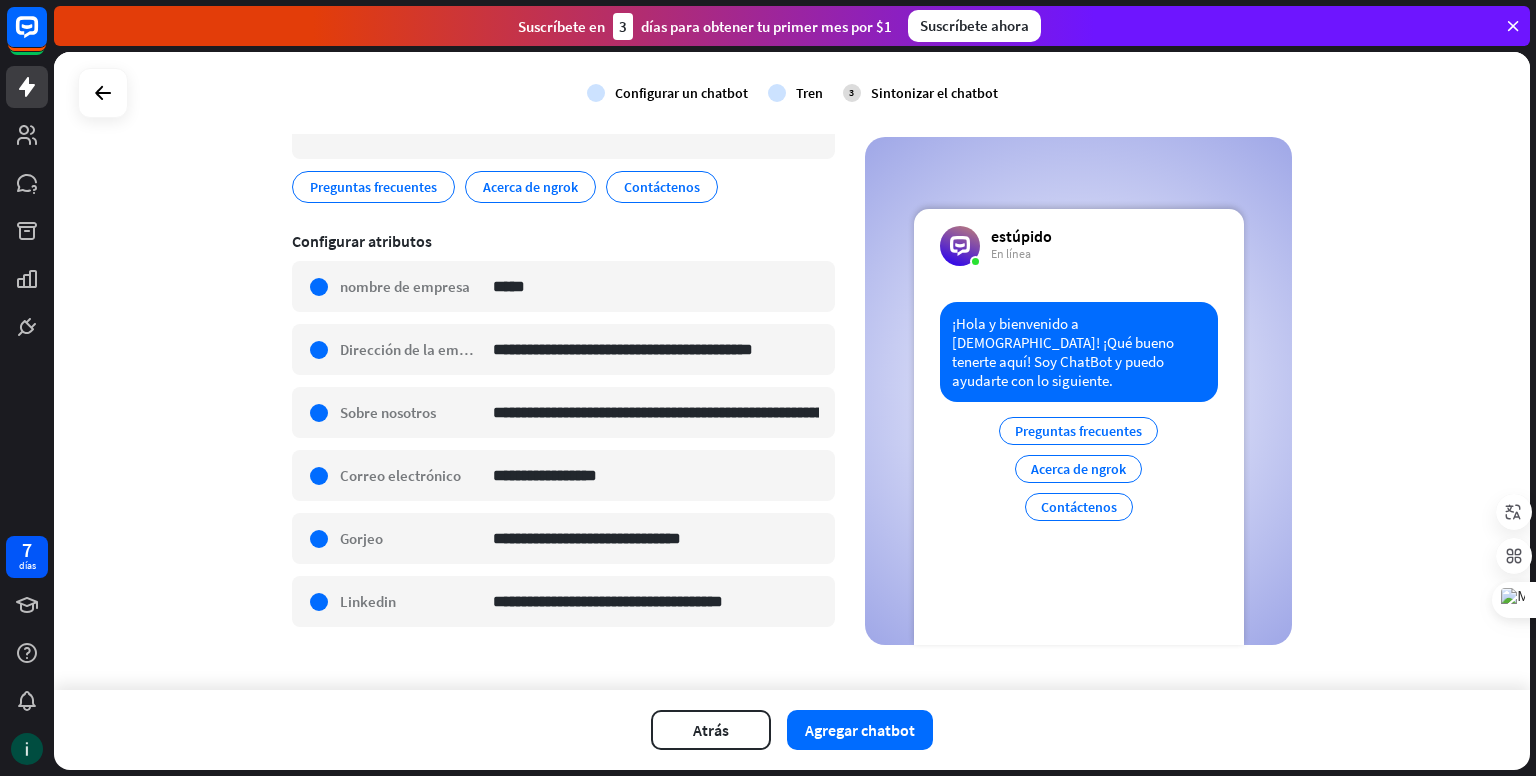 scroll, scrollTop: 257, scrollLeft: 0, axis: vertical 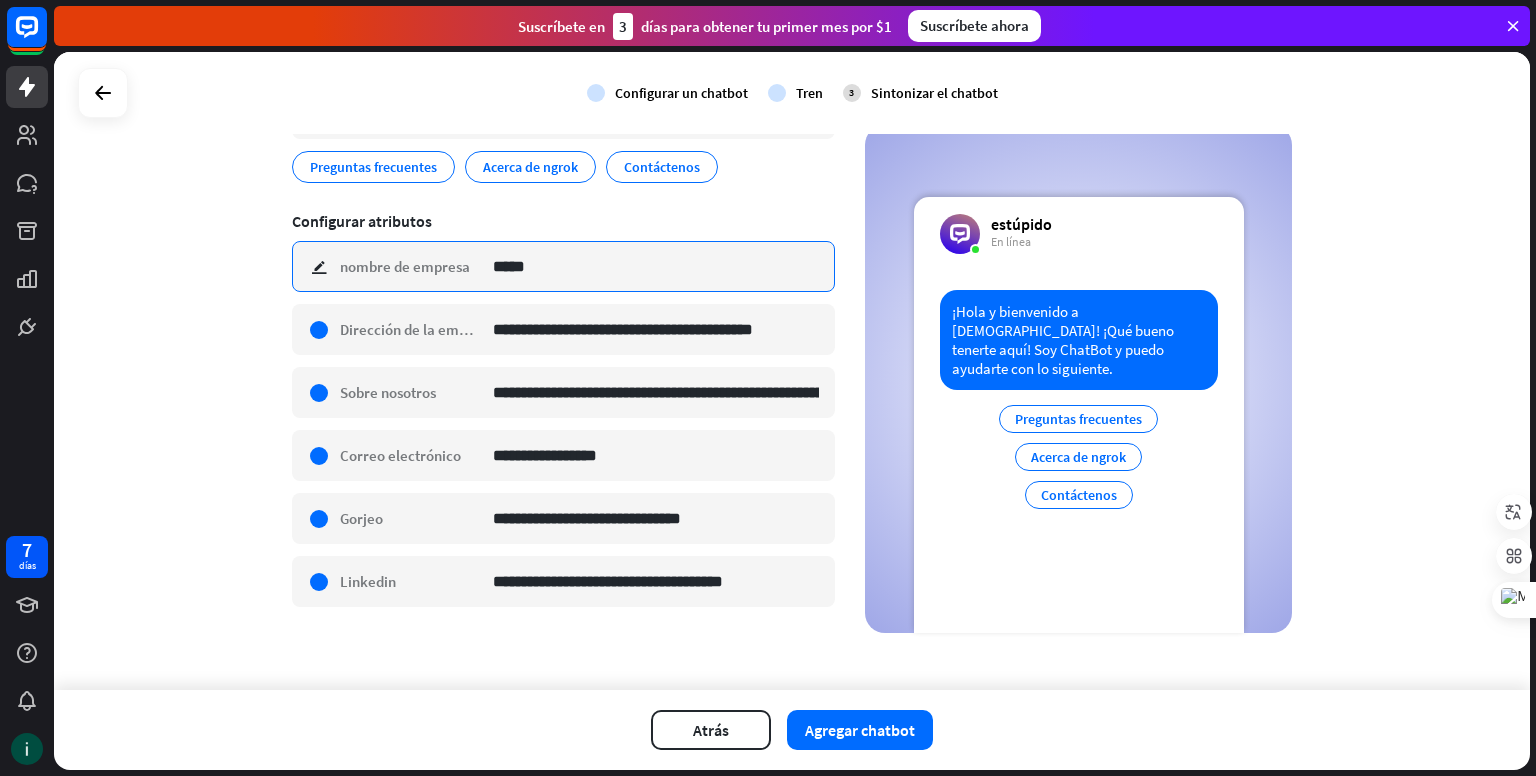 click on "*****" at bounding box center [656, 266] 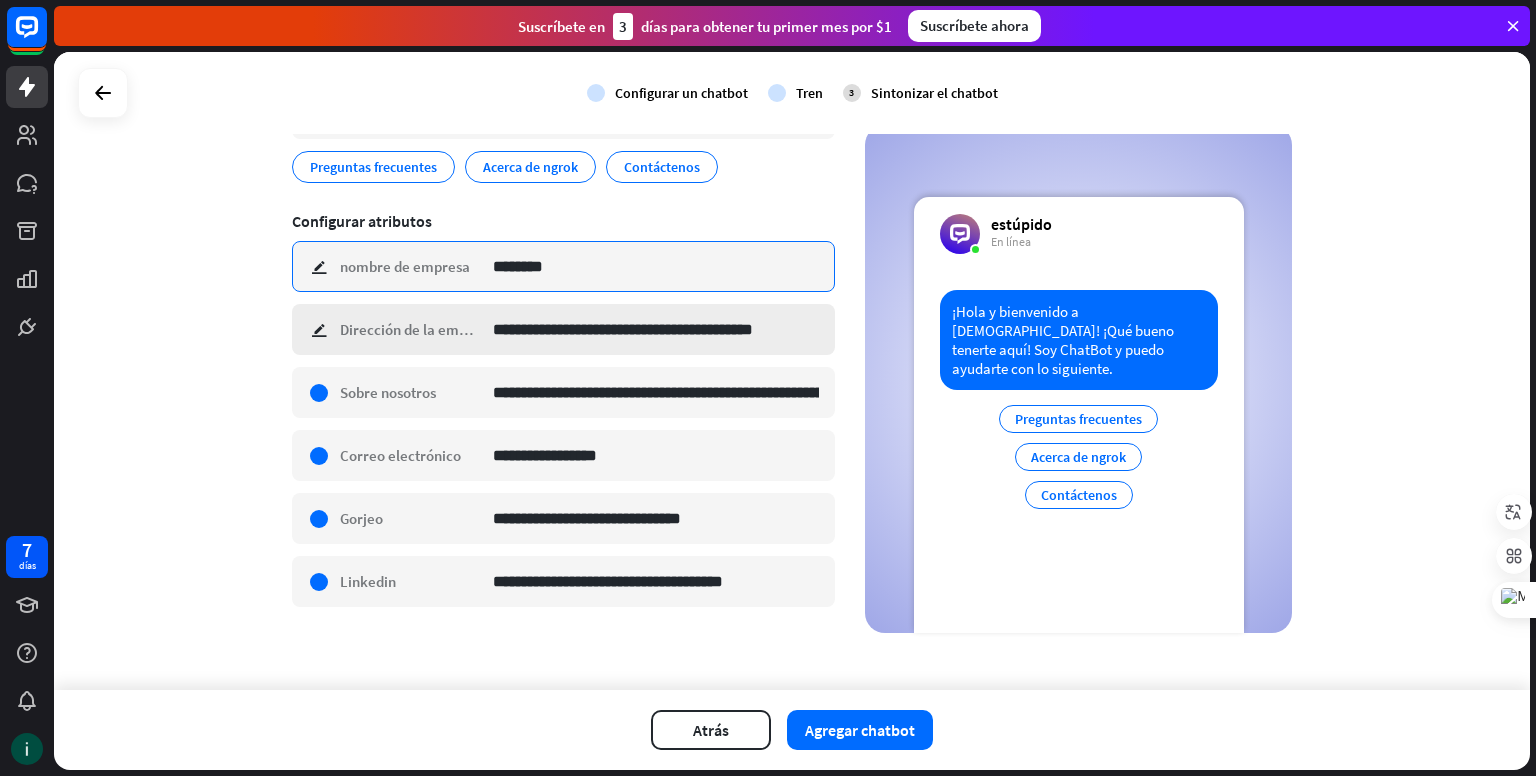 type on "********" 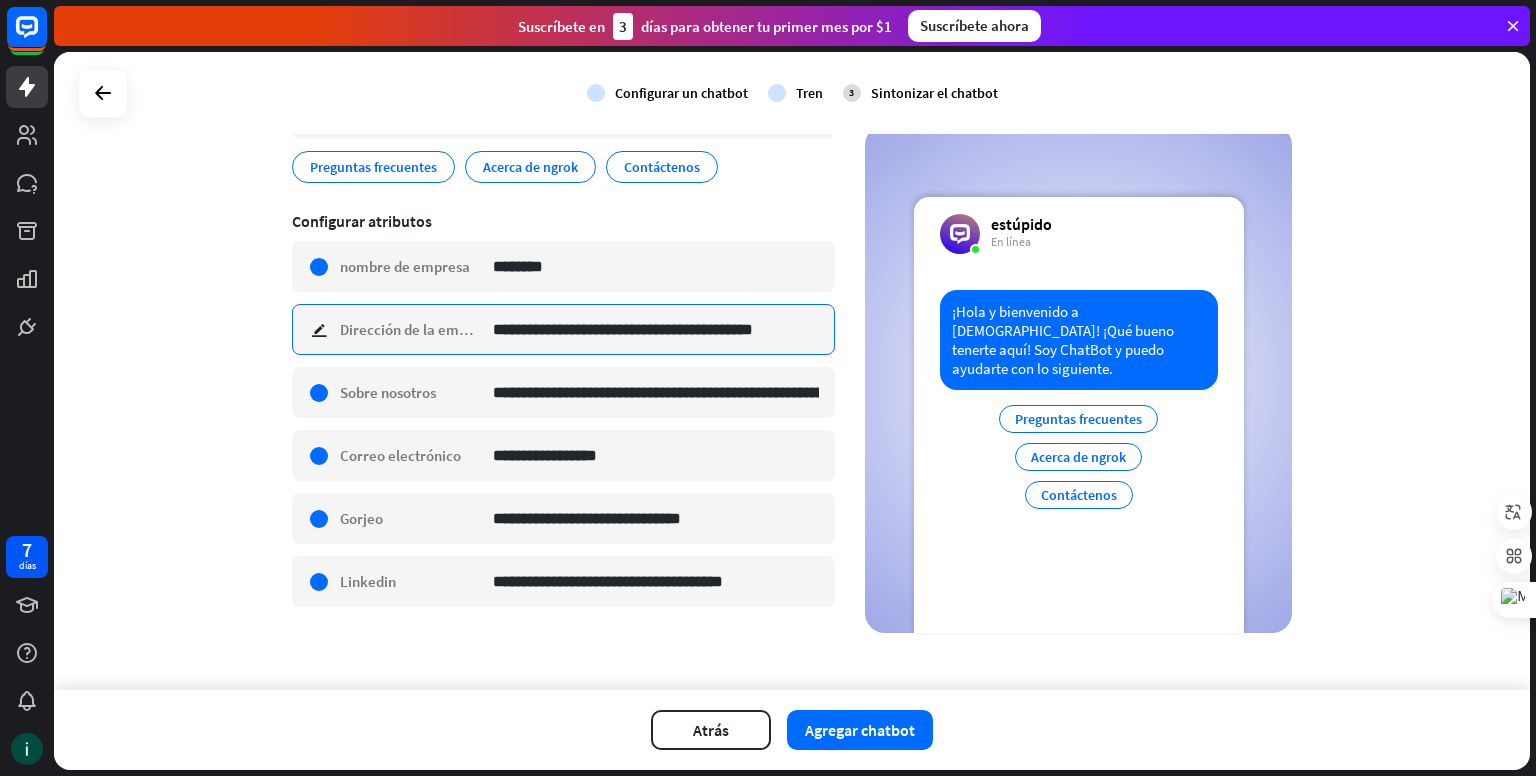click on "**********" at bounding box center (656, 329) 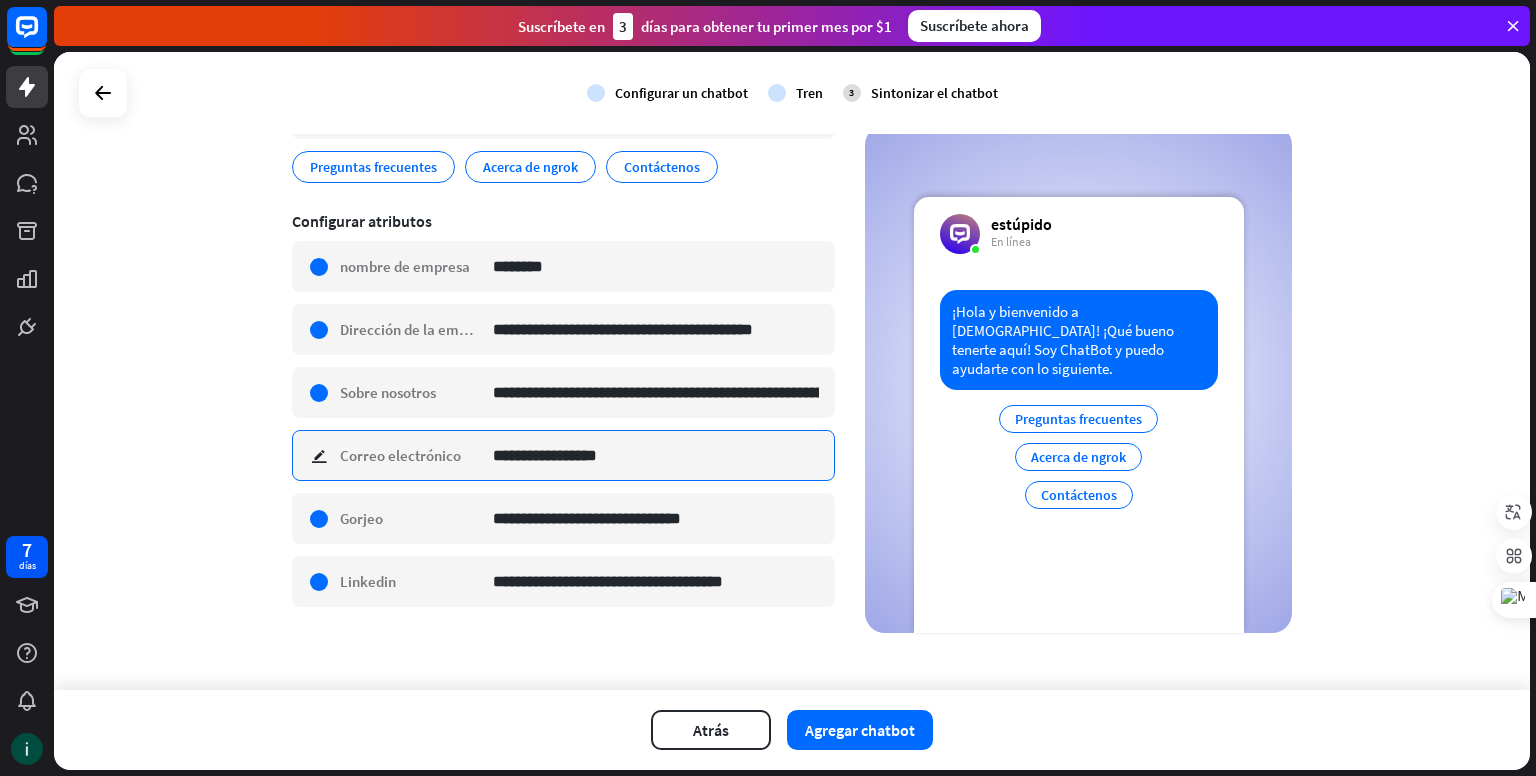 click on "**********" at bounding box center [656, 455] 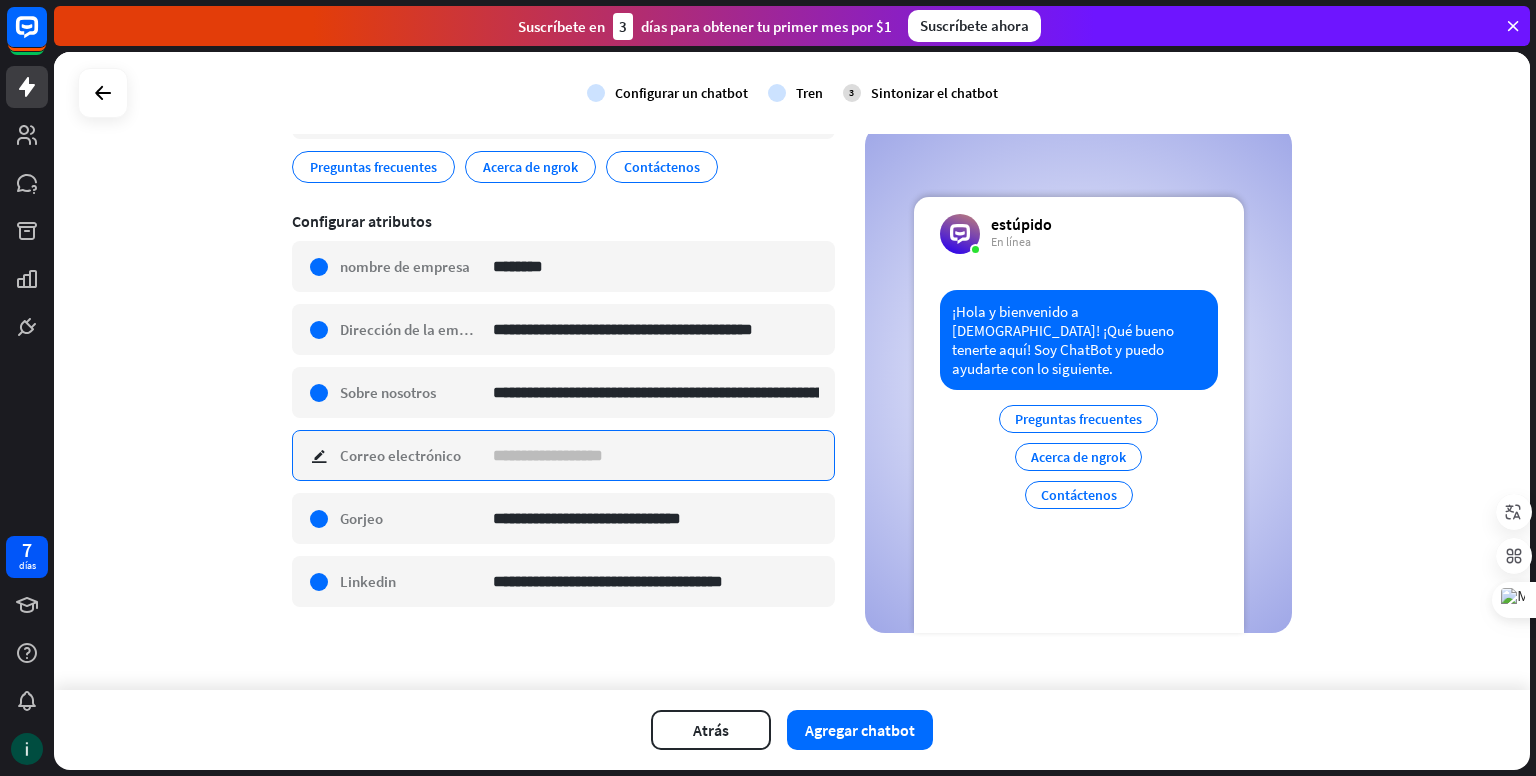 paste on "**********" 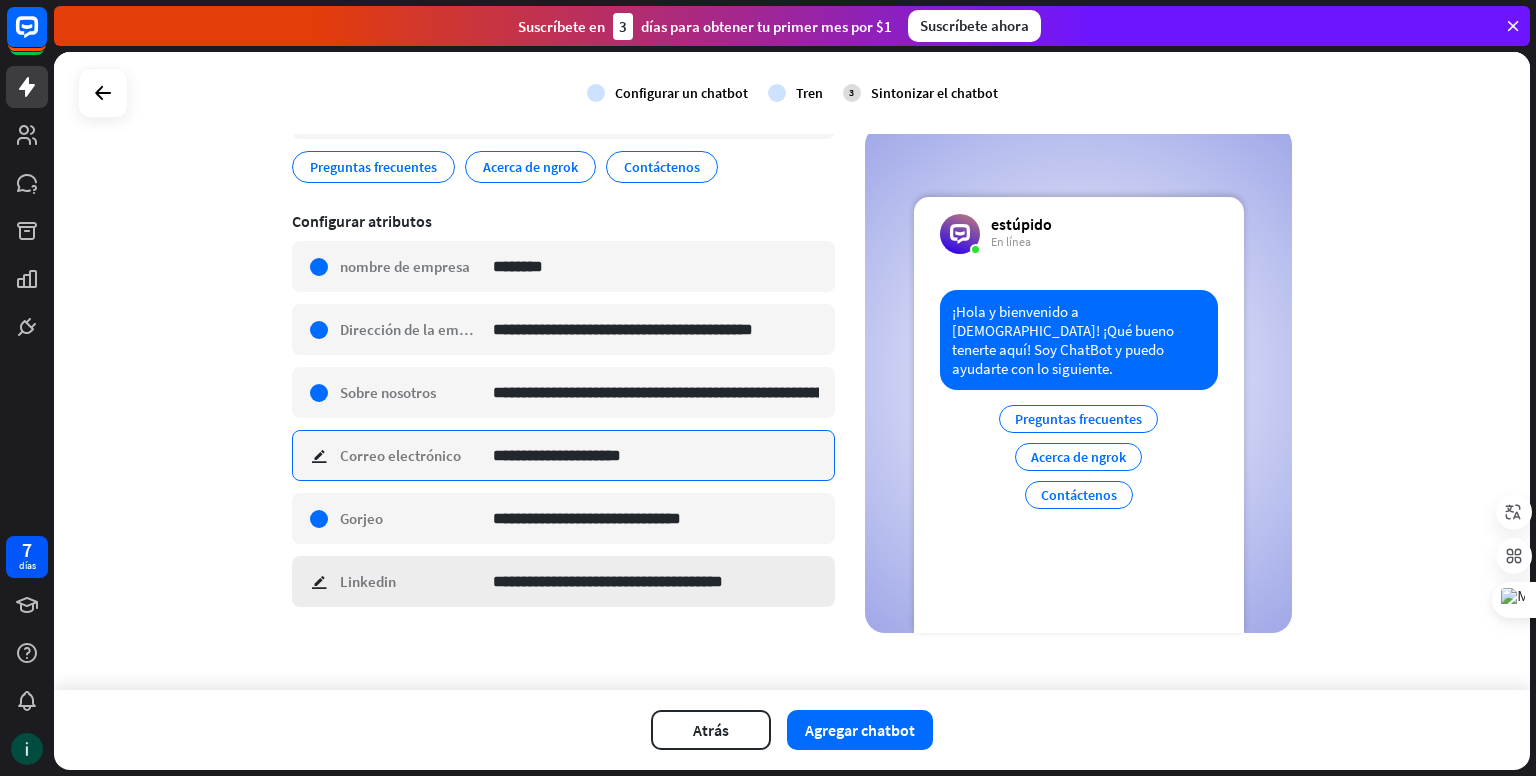 type on "**********" 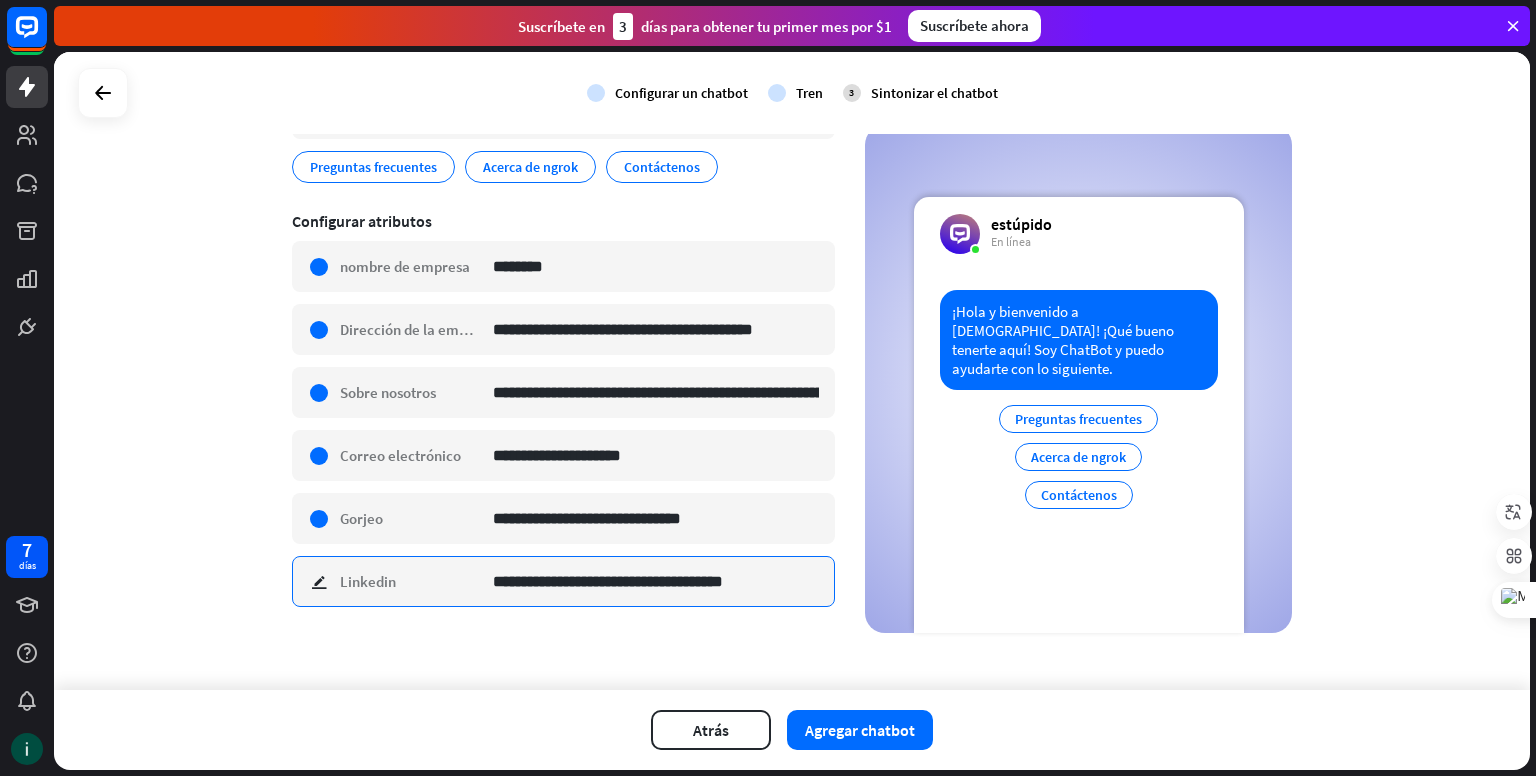 click on "**********" at bounding box center [656, 581] 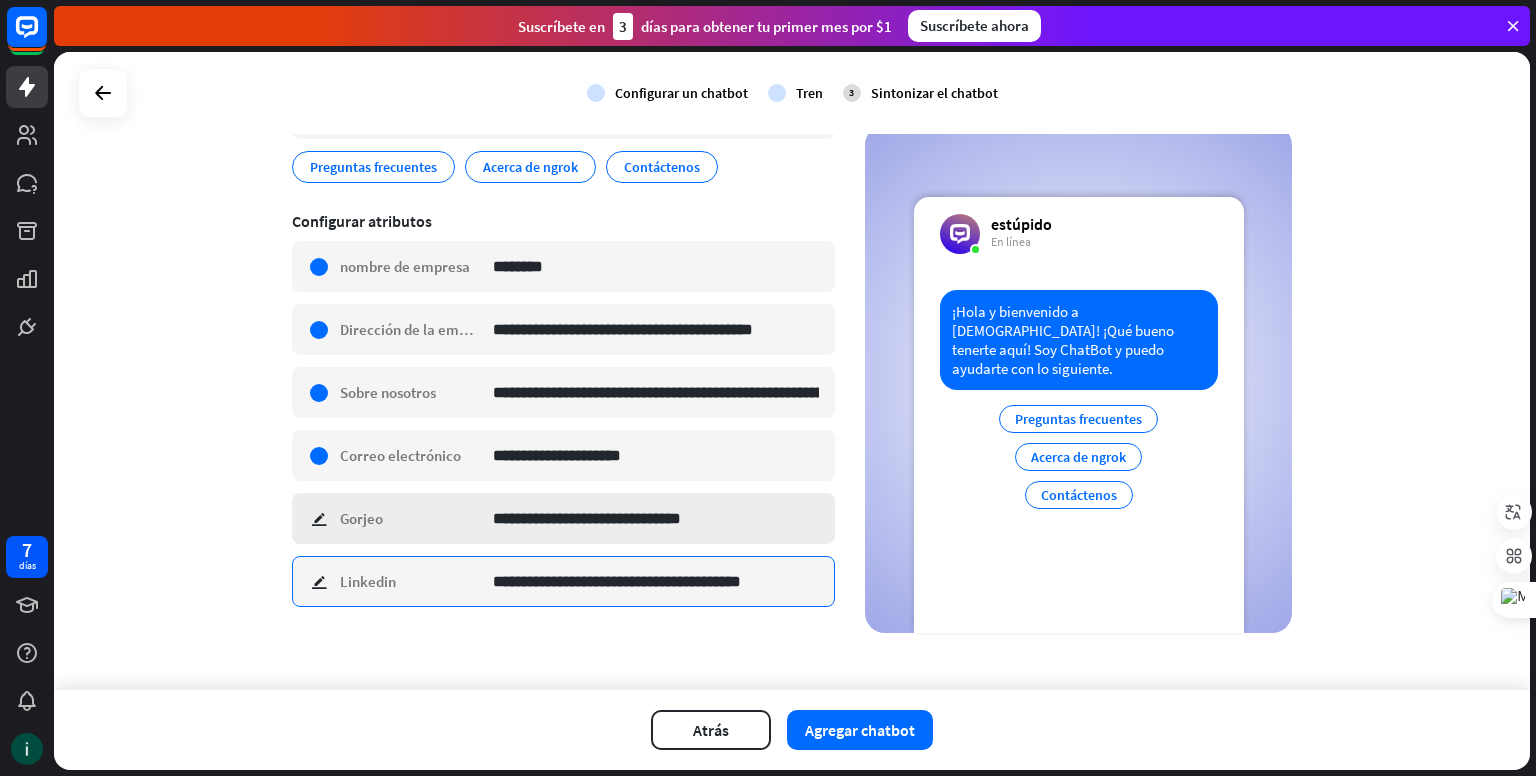 type on "**********" 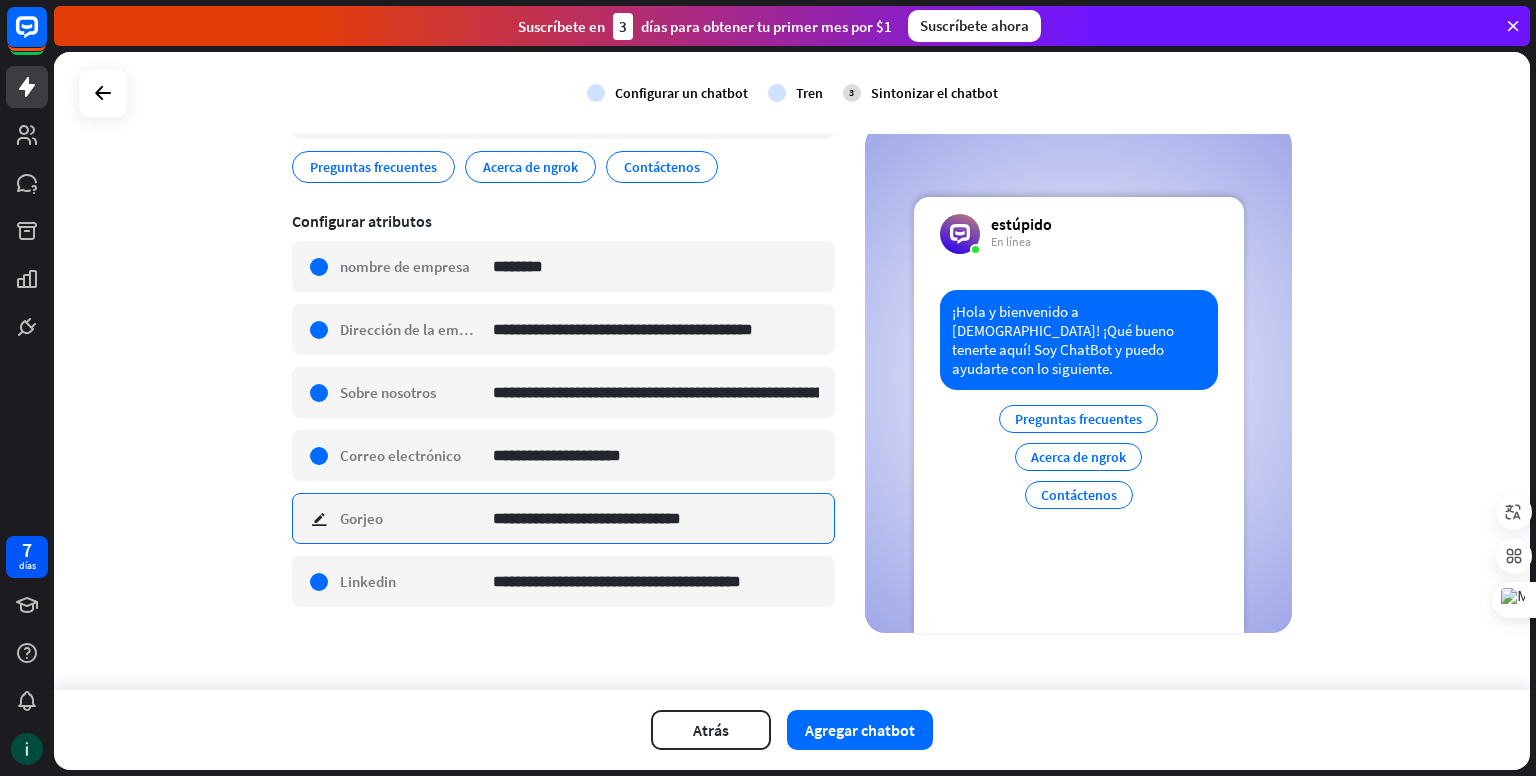 click on "**********" at bounding box center (656, 518) 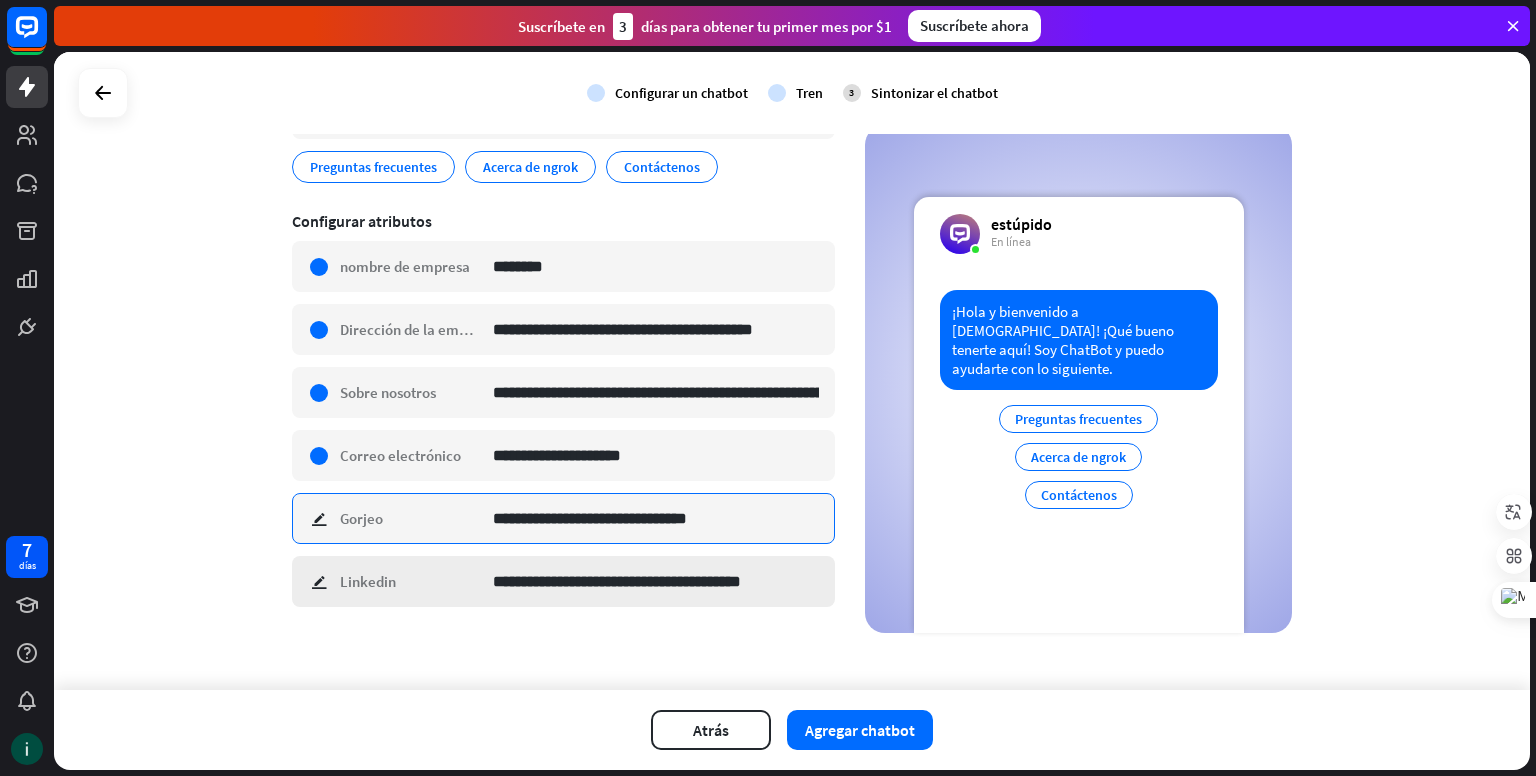 type on "**********" 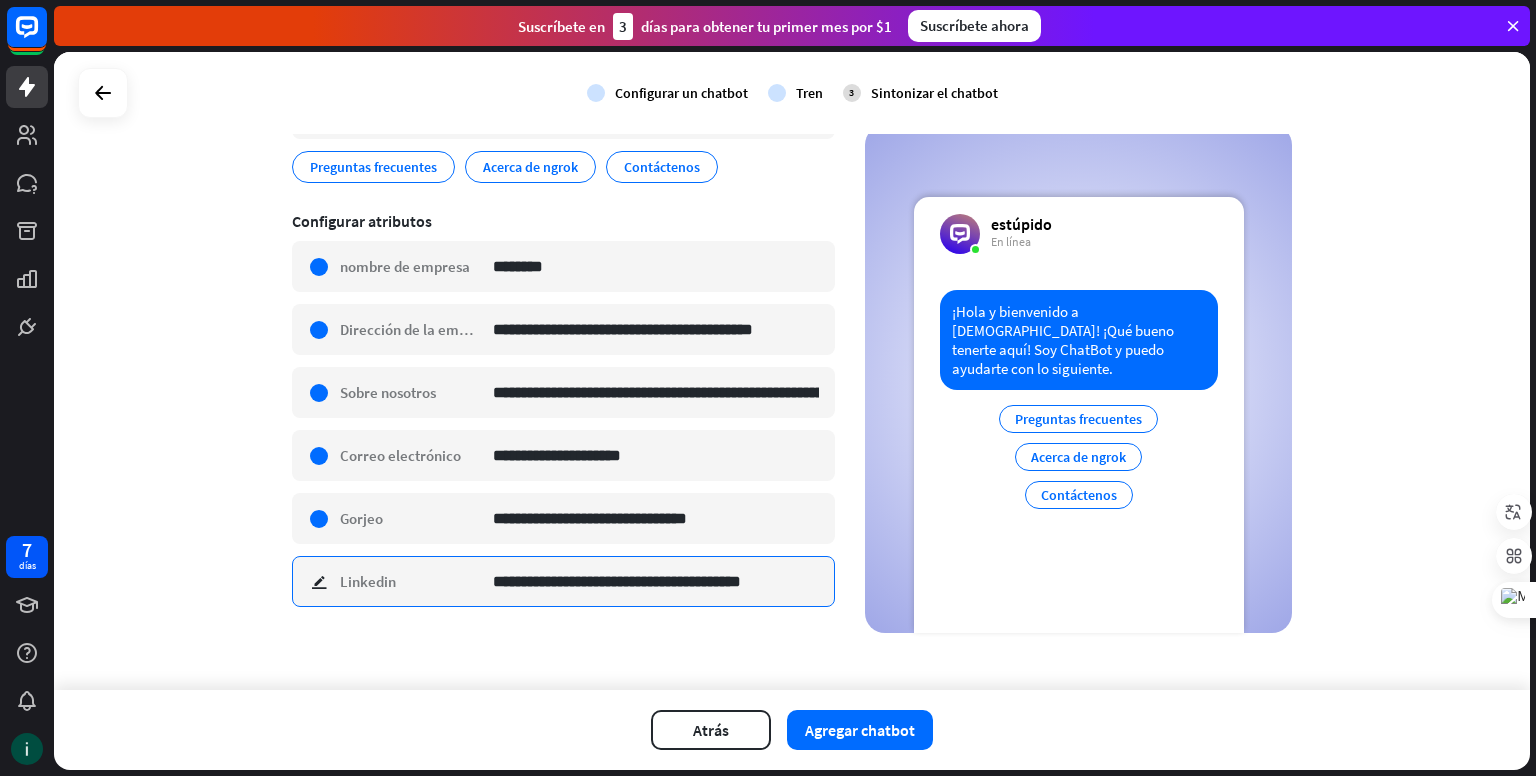 click on "**********" at bounding box center [656, 581] 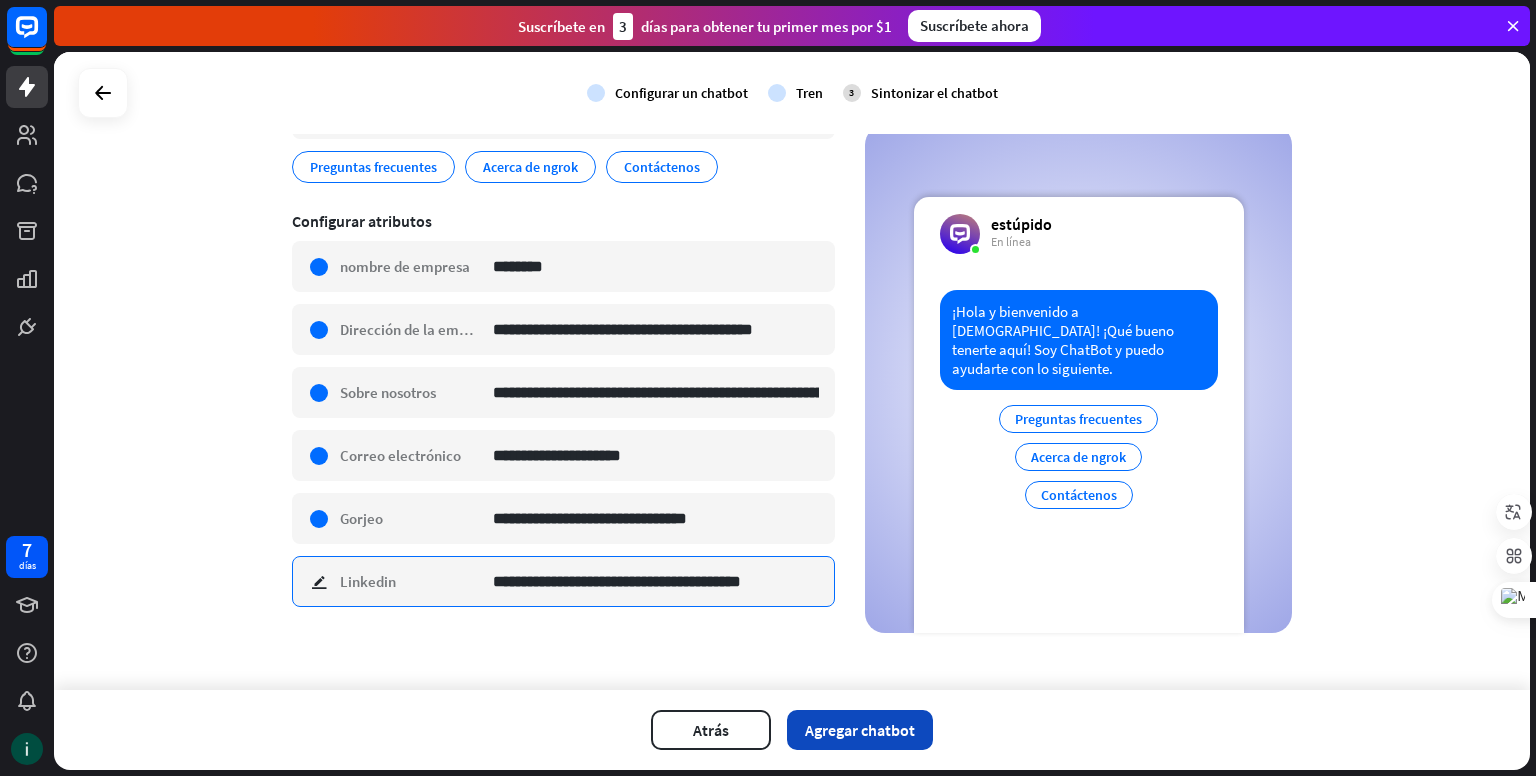 type on "**********" 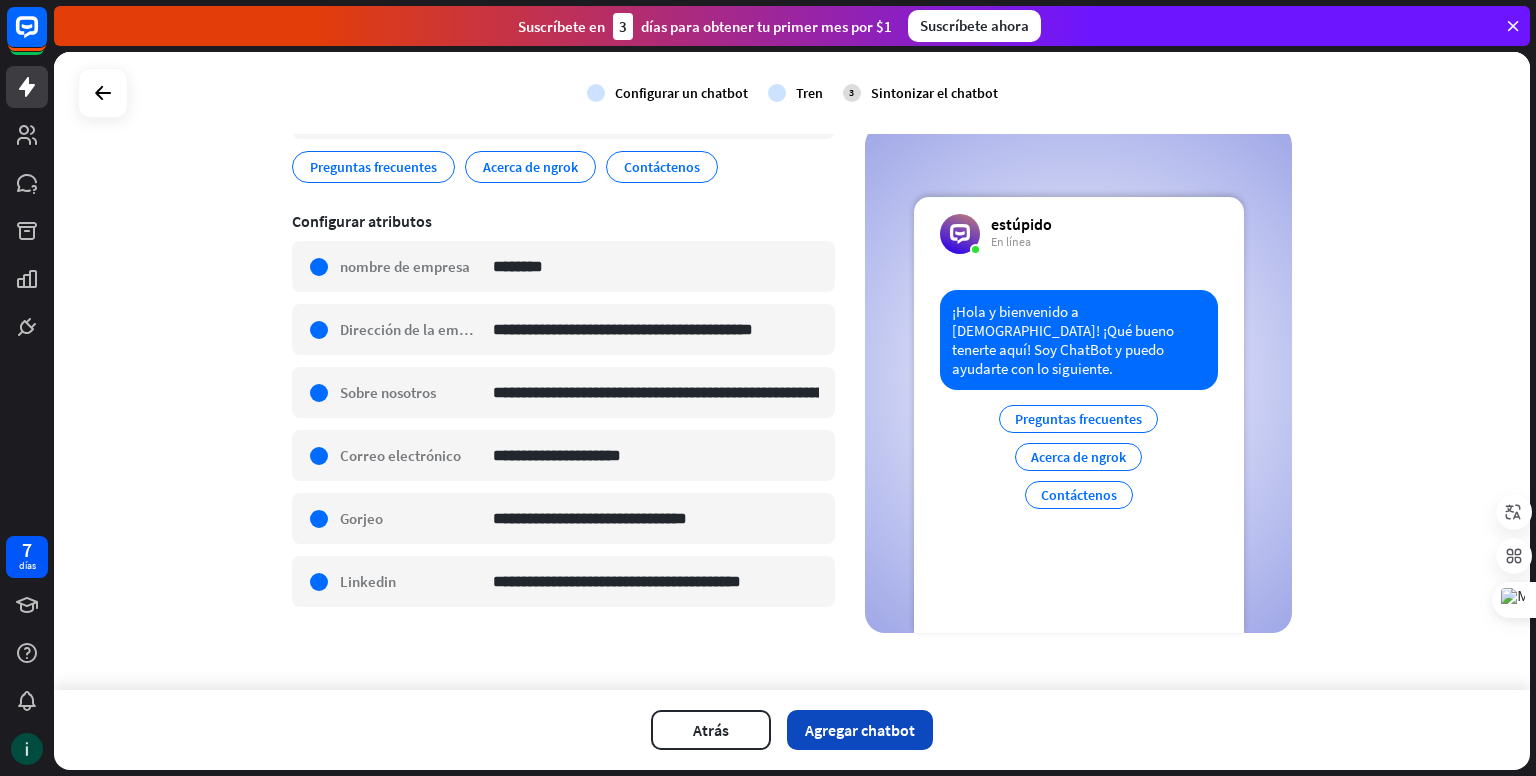 click on "Agregar chatbot" at bounding box center (860, 730) 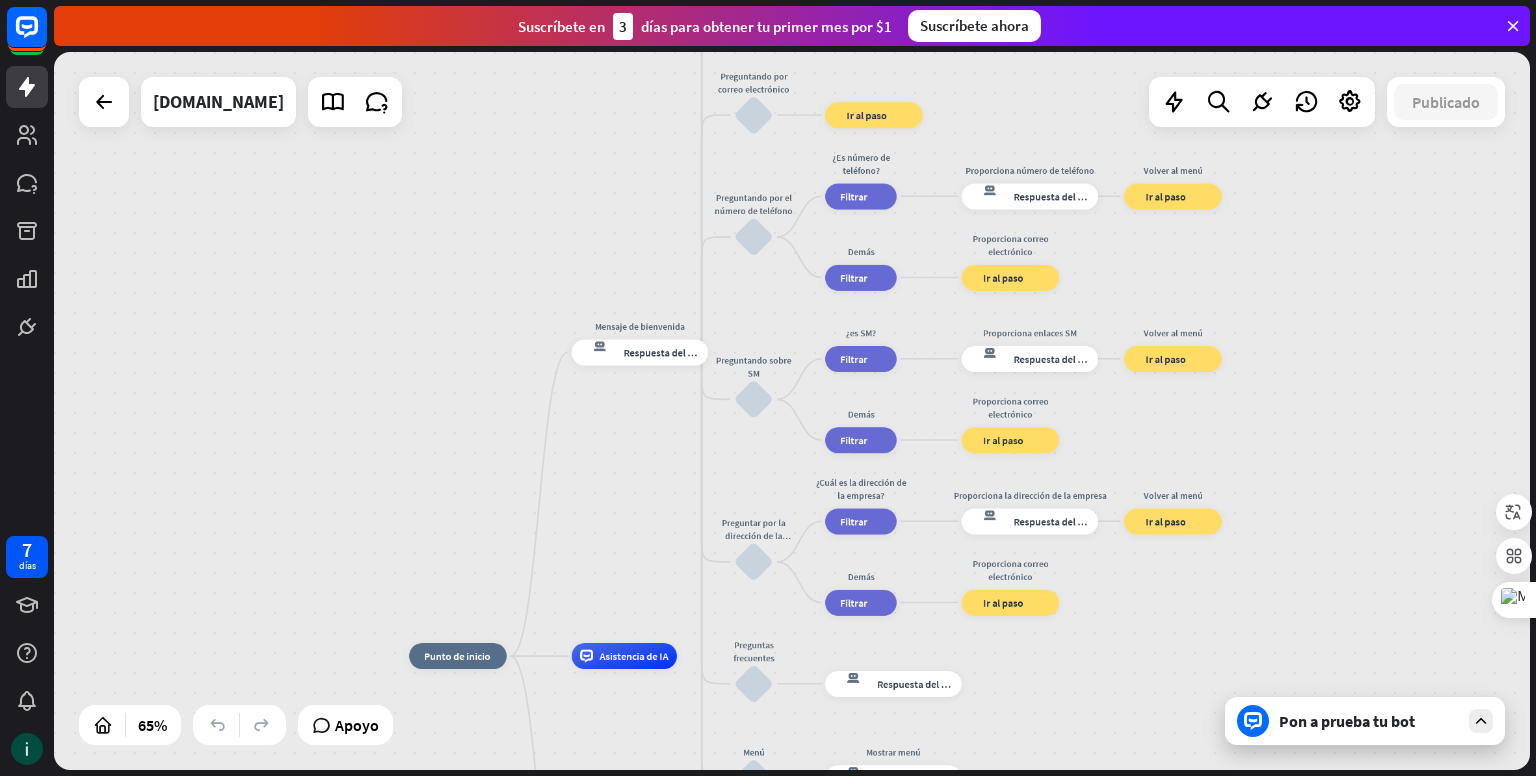 drag, startPoint x: 1317, startPoint y: 418, endPoint x: 1201, endPoint y: 665, distance: 272.88275 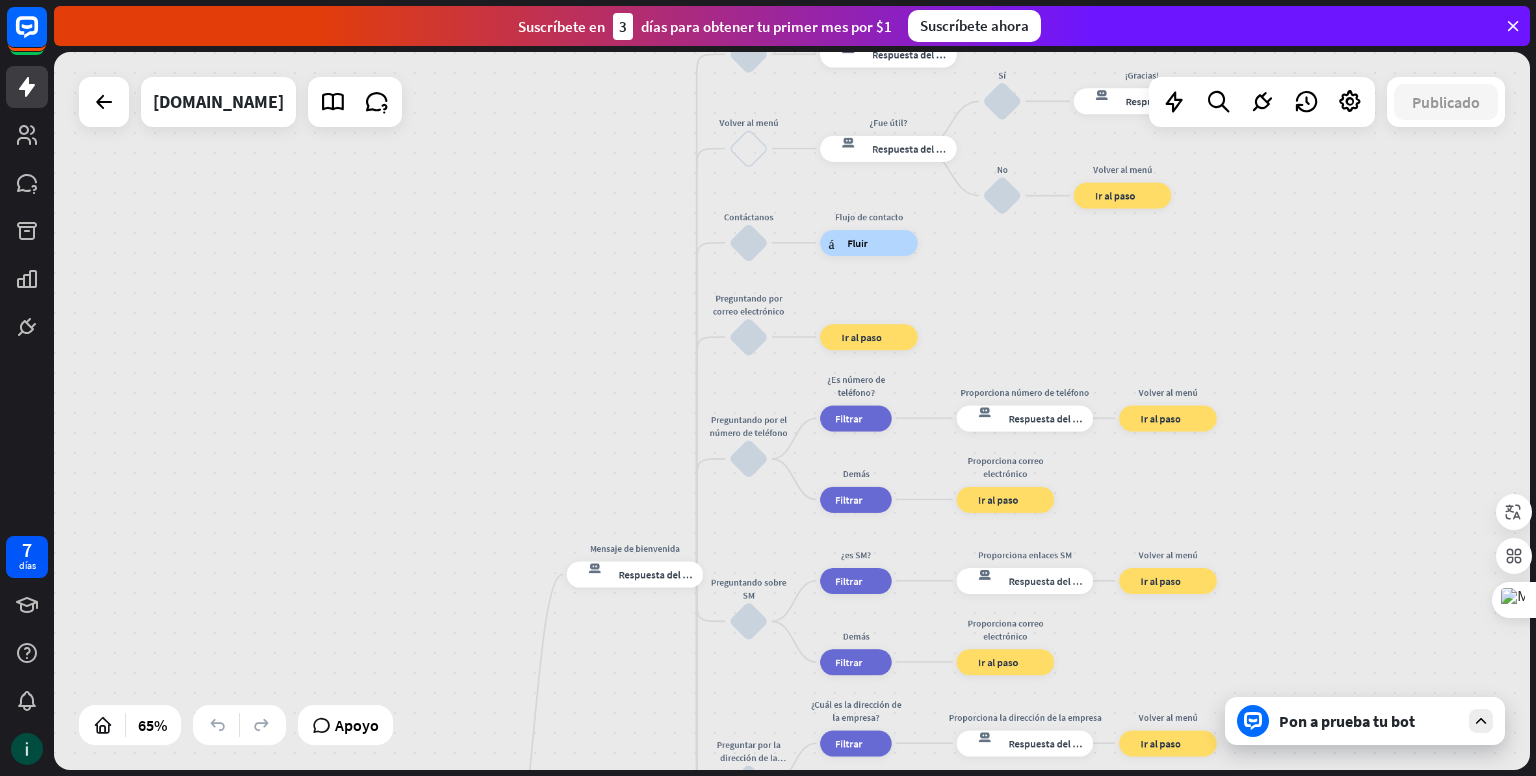 drag, startPoint x: 1271, startPoint y: 368, endPoint x: 1265, endPoint y: 621, distance: 253.07114 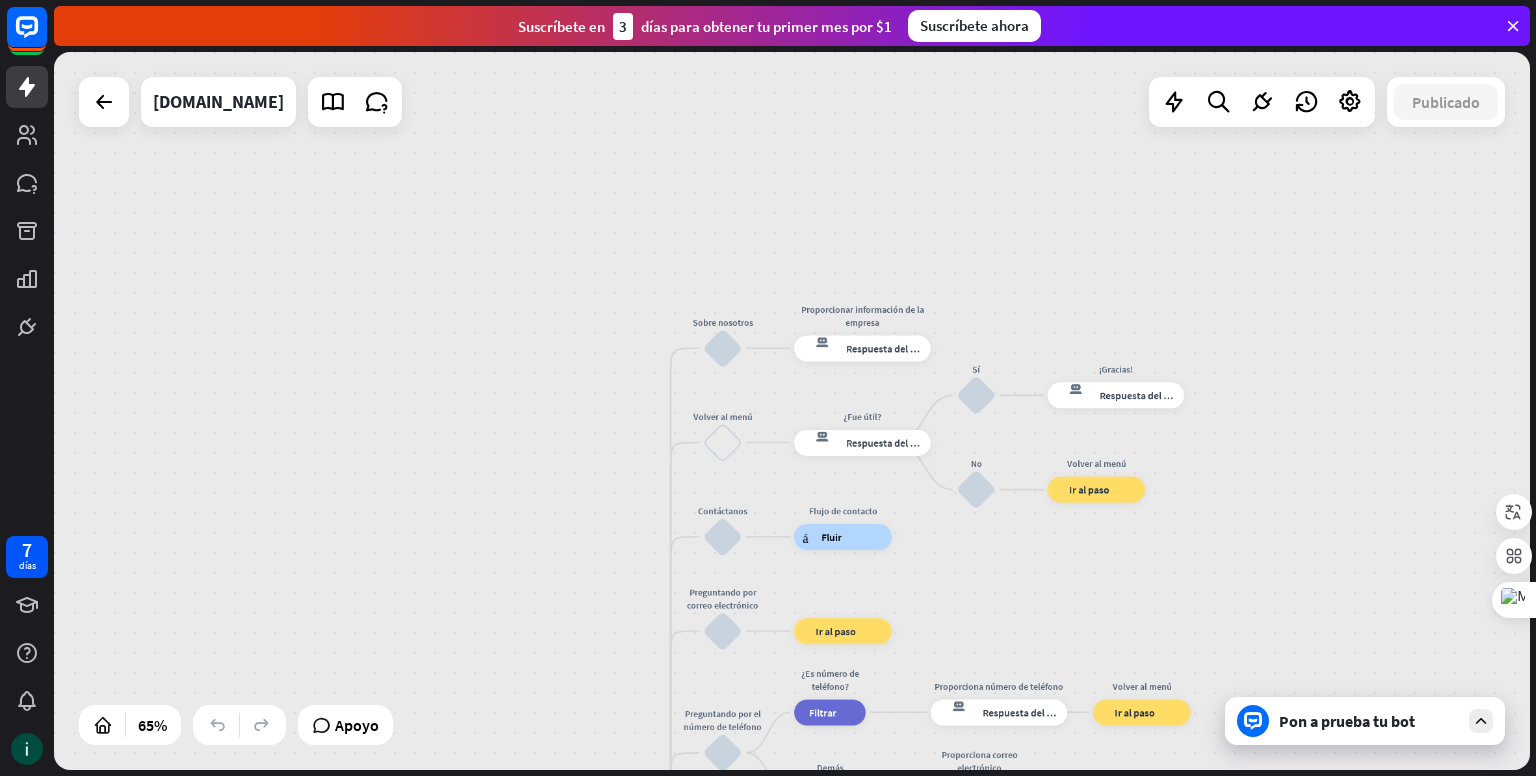 drag, startPoint x: 1257, startPoint y: 386, endPoint x: 1240, endPoint y: 595, distance: 209.69025 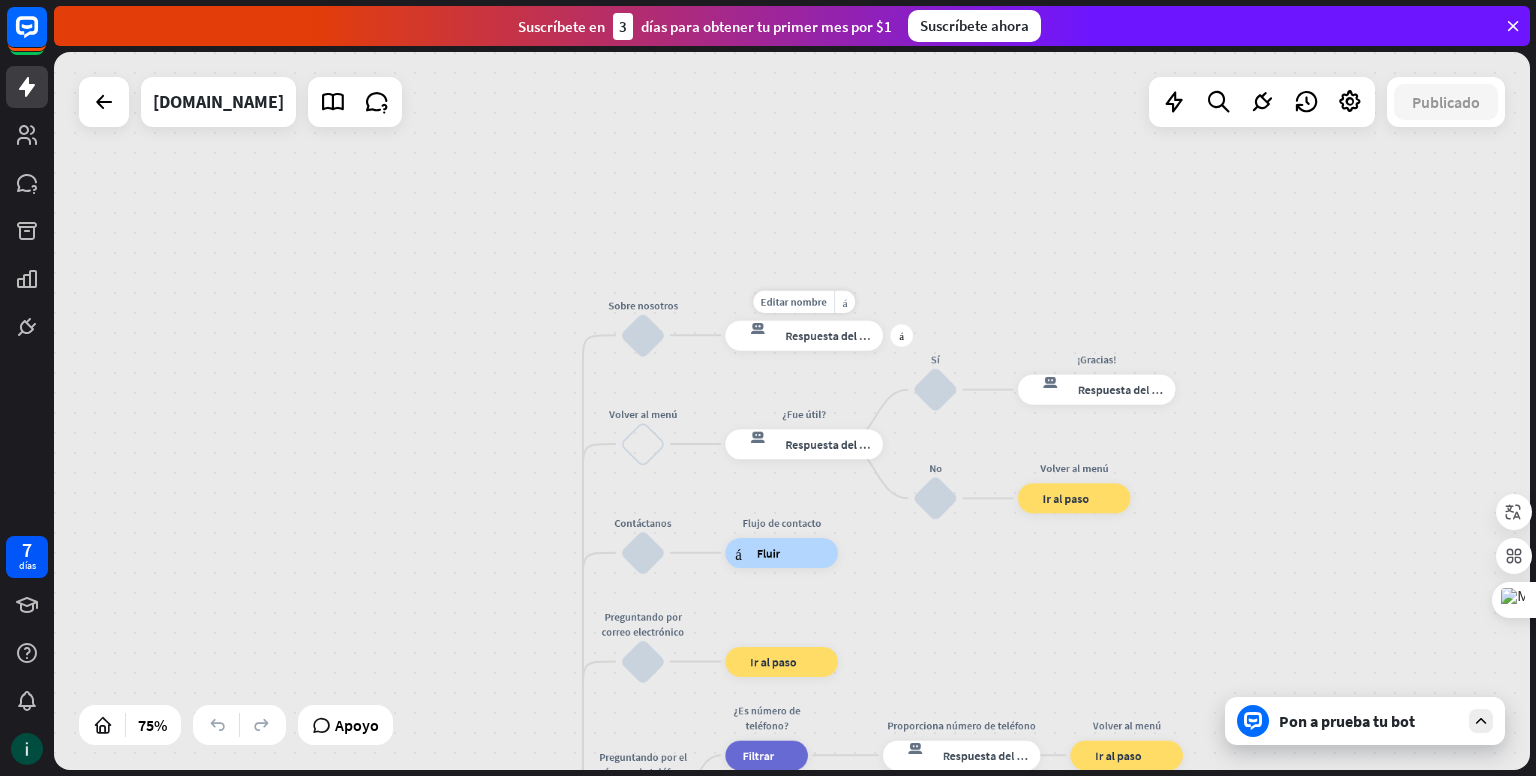 click on "Respuesta del bot" at bounding box center [832, 335] 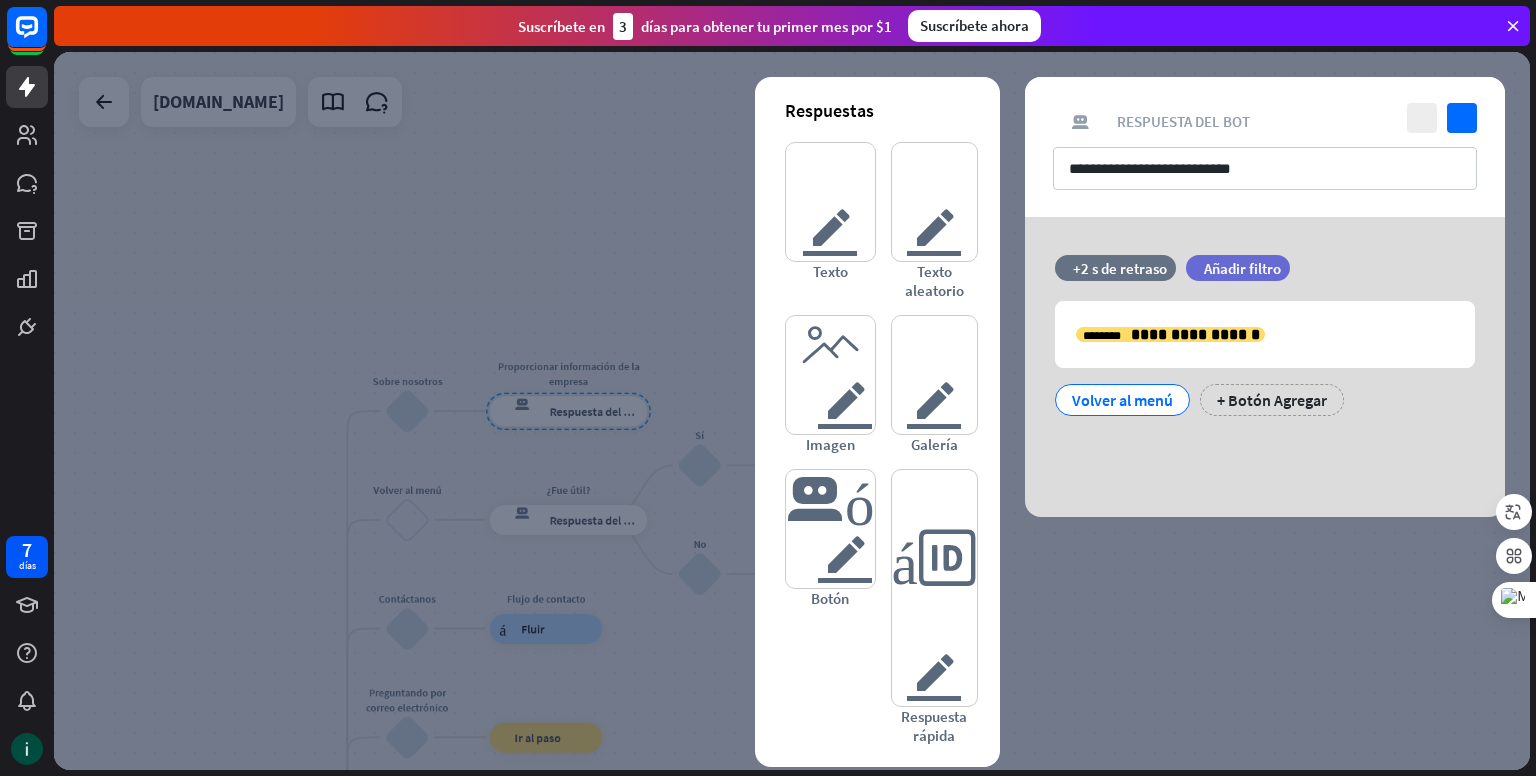 click at bounding box center [792, 411] 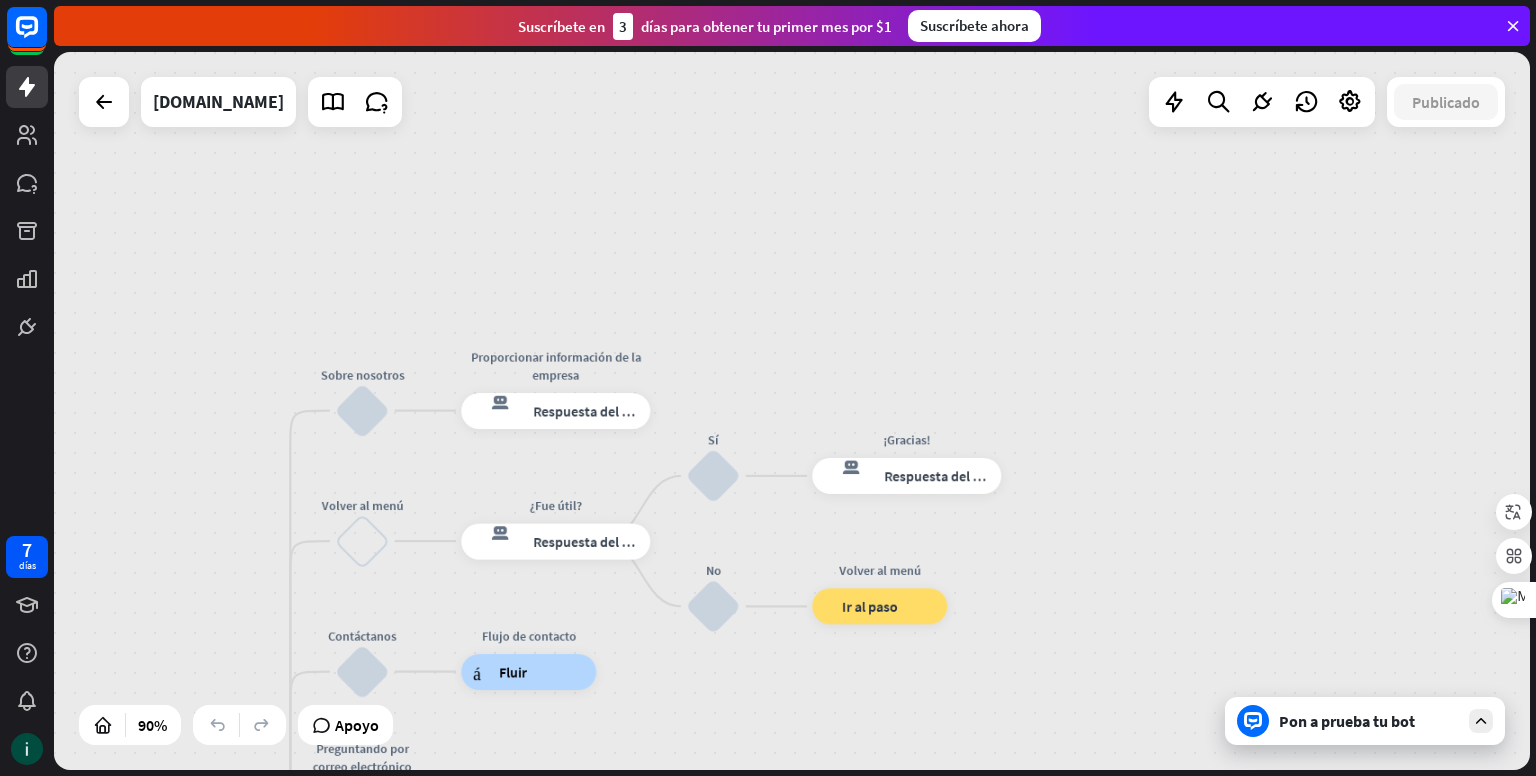 drag, startPoint x: 215, startPoint y: 321, endPoint x: 324, endPoint y: 221, distance: 147.92227 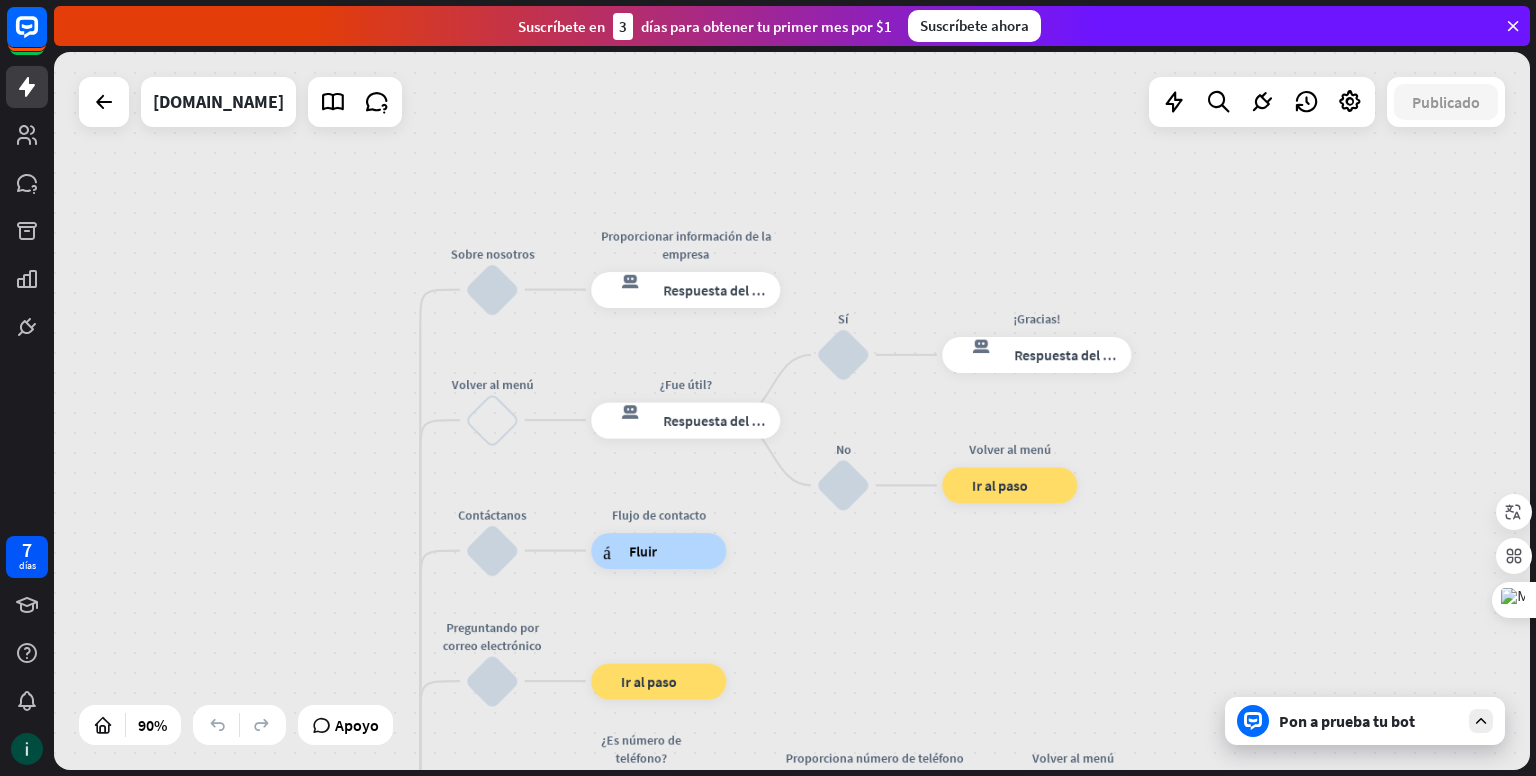 drag, startPoint x: 567, startPoint y: 278, endPoint x: 708, endPoint y: 144, distance: 194.51735 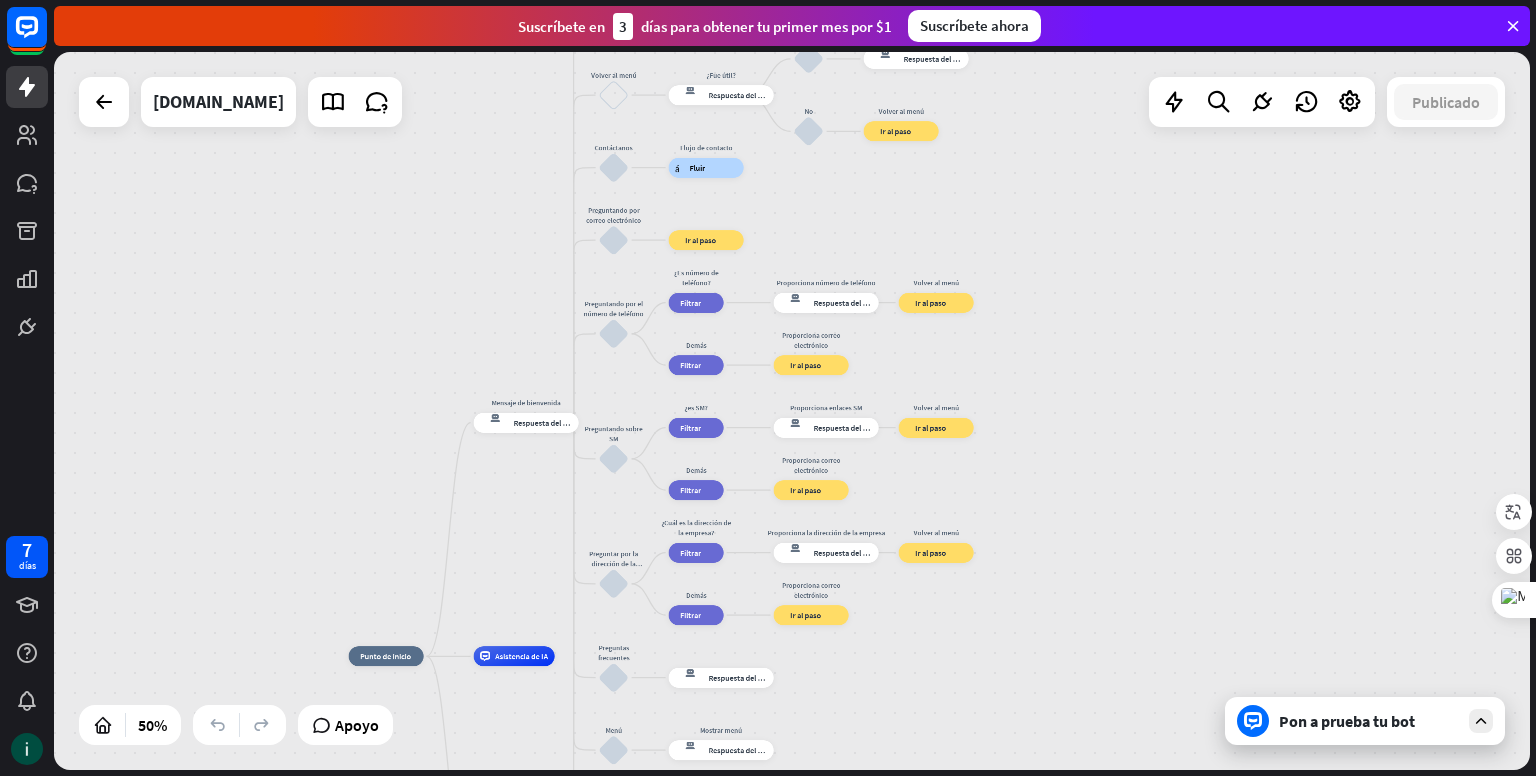 drag, startPoint x: 1166, startPoint y: 470, endPoint x: 1130, endPoint y: 168, distance: 304.13812 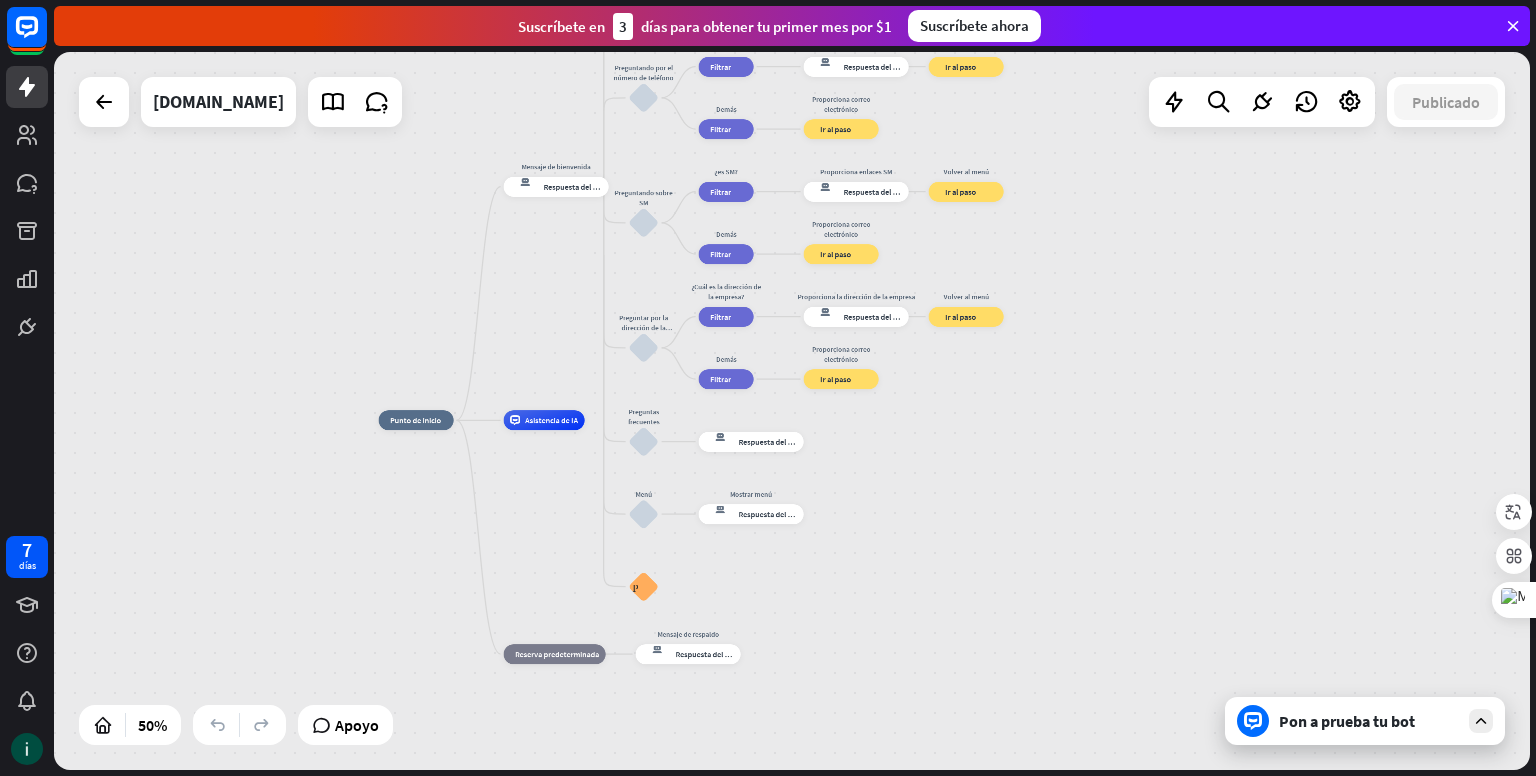 drag, startPoint x: 1112, startPoint y: 360, endPoint x: 1142, endPoint y: 214, distance: 149.05032 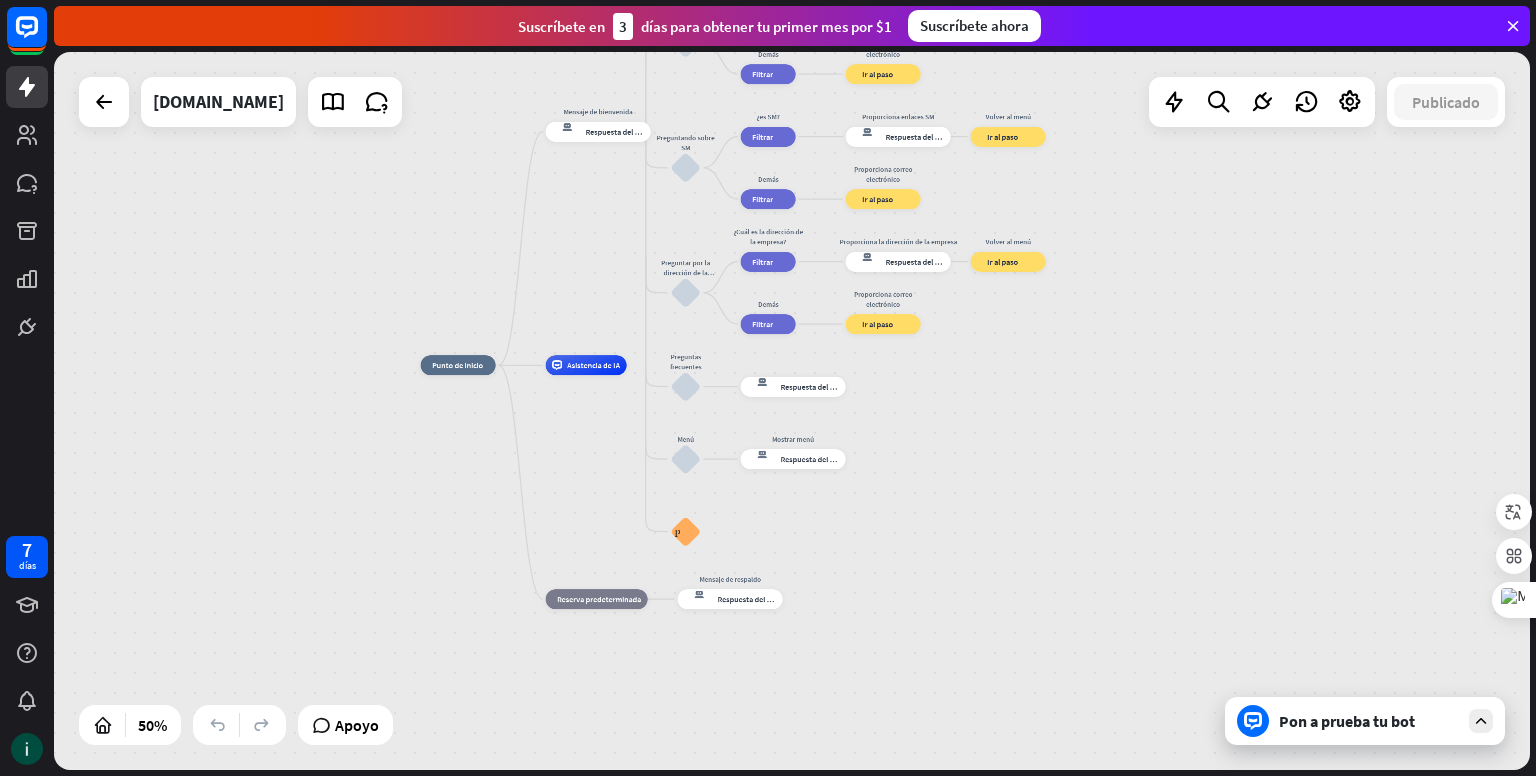drag, startPoint x: 924, startPoint y: 456, endPoint x: 978, endPoint y: 414, distance: 68.41052 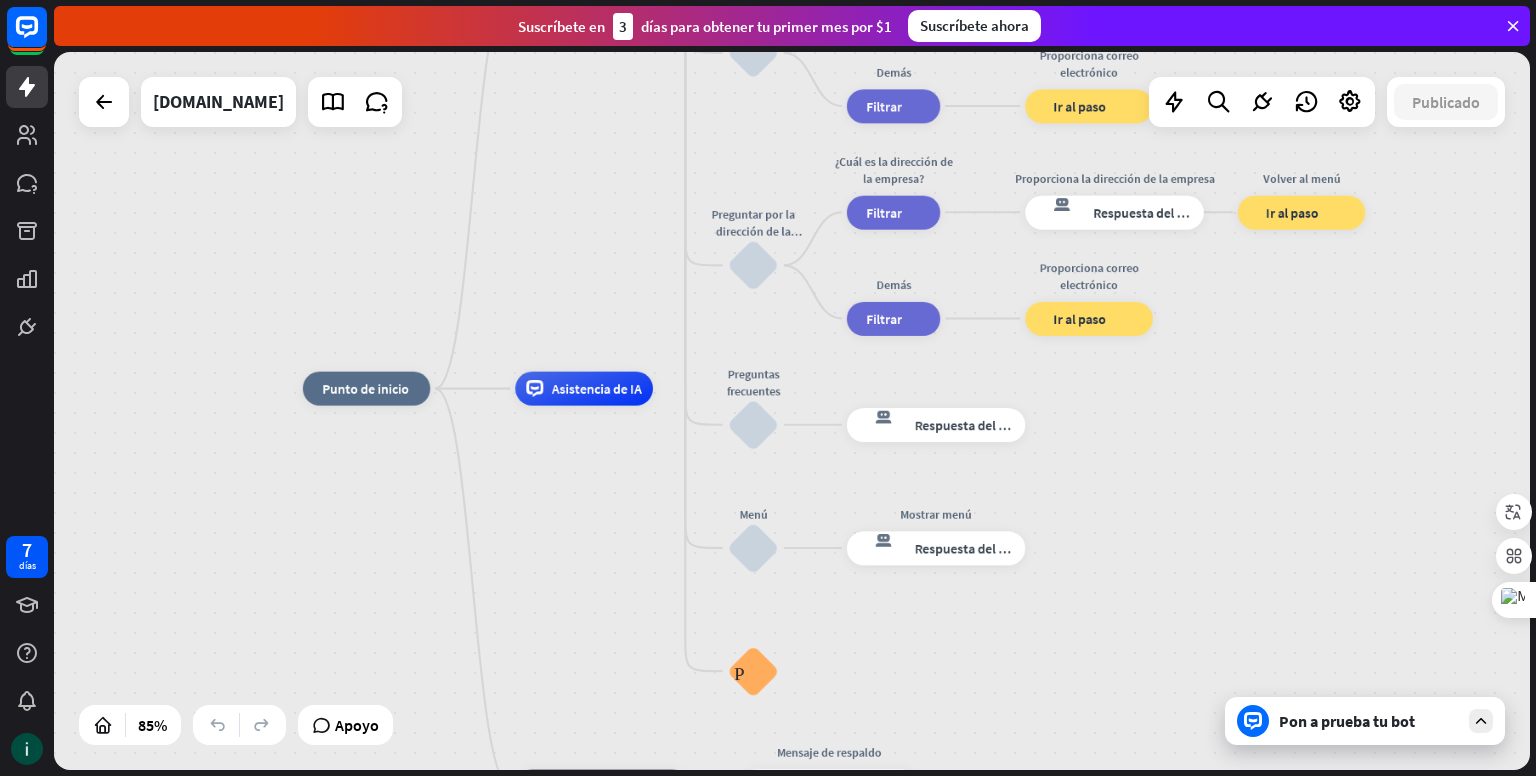 drag, startPoint x: 1133, startPoint y: 341, endPoint x: 1187, endPoint y: 528, distance: 194.6407 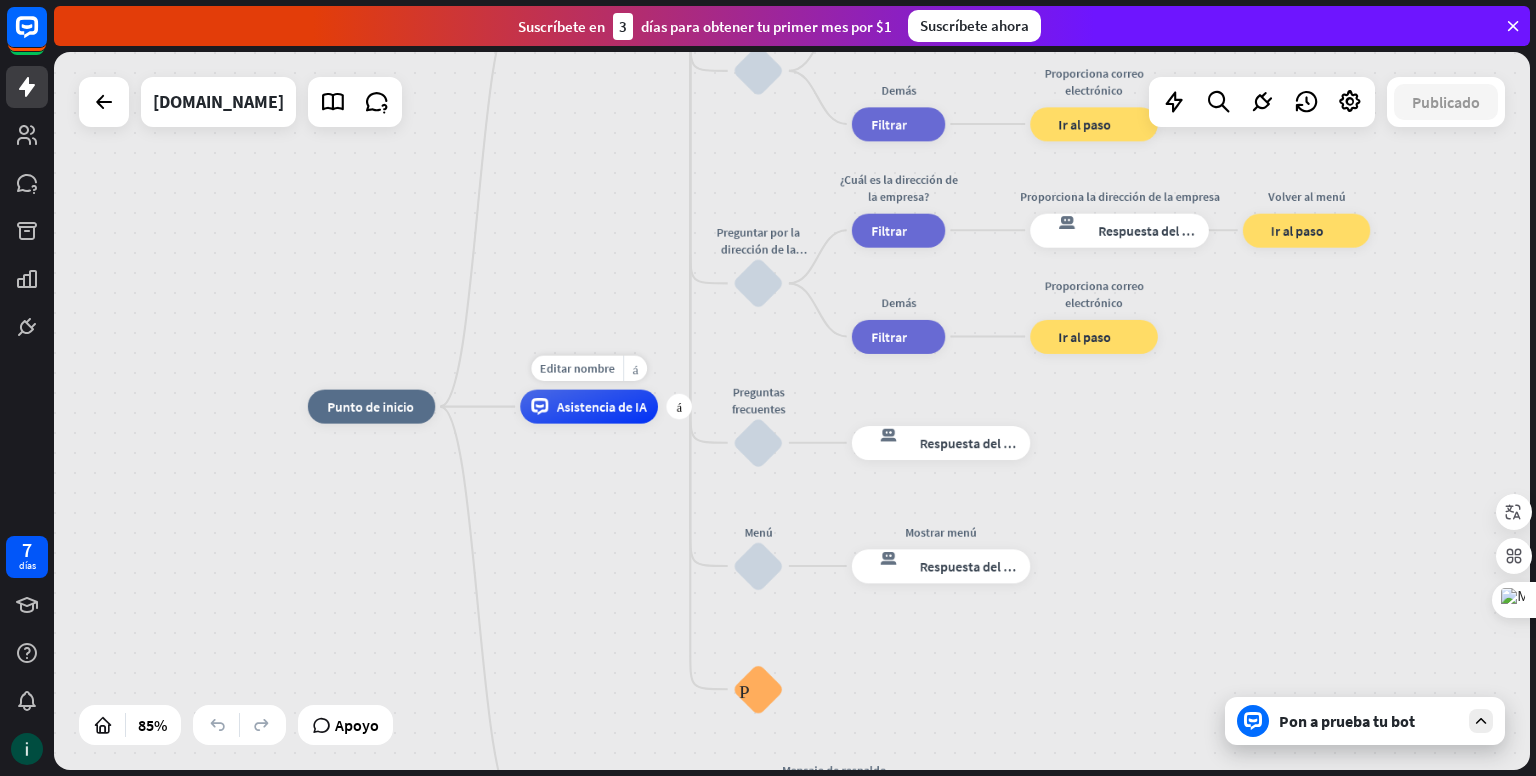 click on "Asistencia de IA" at bounding box center (602, 406) 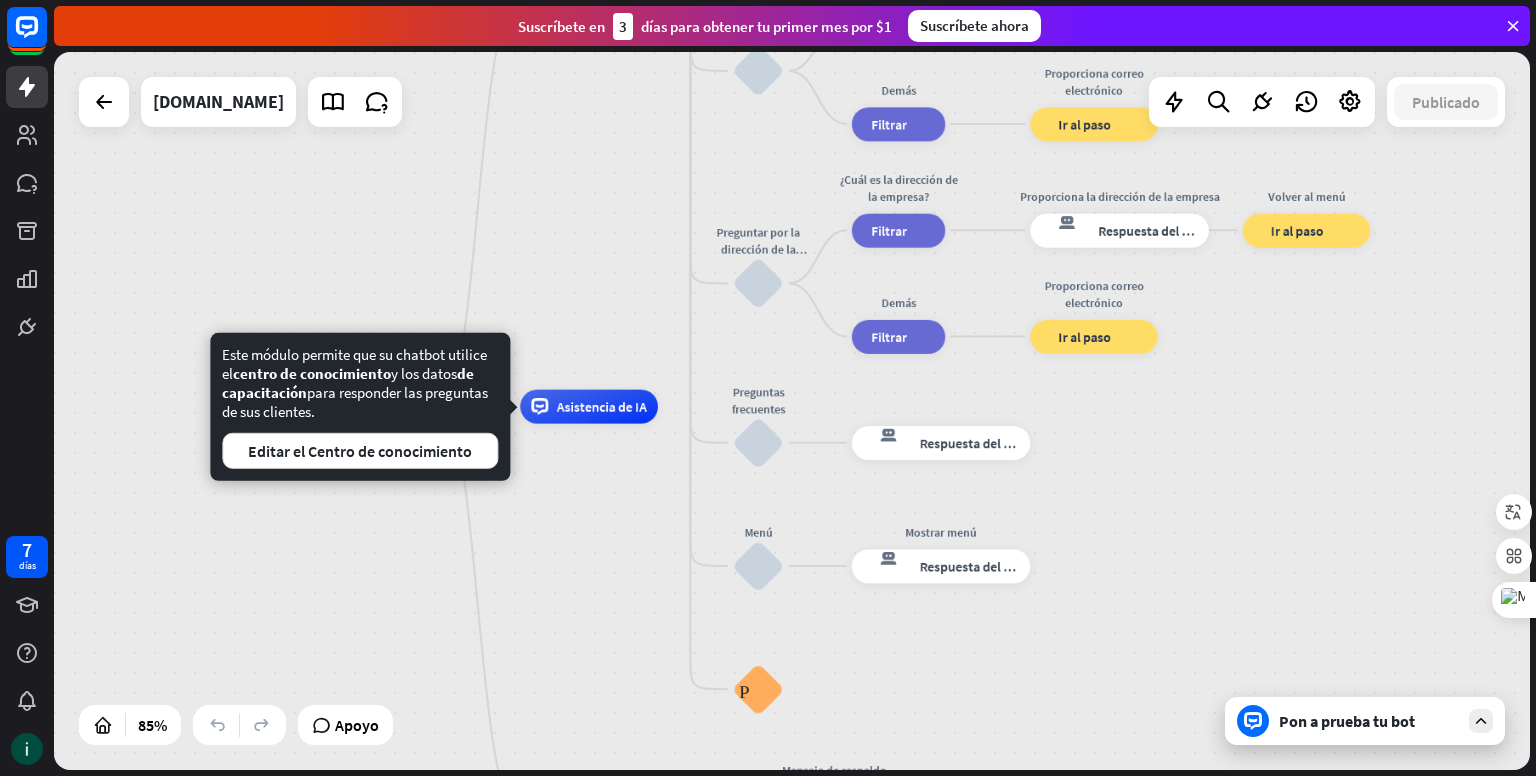 click on "inicio_2   Punto de inicio                 Mensaje de bienvenida   respuesta del bot de bloqueo   Respuesta del bot                 Sobre nosotros   bloquear_entrada_de_usuario                 Proporcionar información de la empresa   respuesta del bot de bloqueo   Respuesta del bot                 Volver al menú   bloquear_entrada_de_usuario                 ¿Fue útil?   respuesta del bot de bloqueo   Respuesta del bot                 Sí   bloquear_entrada_de_usuario                 ¡Gracias!   respuesta del bot de bloqueo   Respuesta del bot                 No   bloquear_entrada_de_usuario                 Volver al menú   bloque_ir a   Ir al paso                 Contáctanos   bloquear_entrada_de_usuario                 Flujo de contacto   árbol constructor   Fluir                 Preguntando por correo electrónico   bloquear_entrada_de_usuario                   bloque_ir a   Ir al paso                 Preguntando por el número de teléfono   bloquear_entrada_de_usuario" at bounding box center [792, 411] 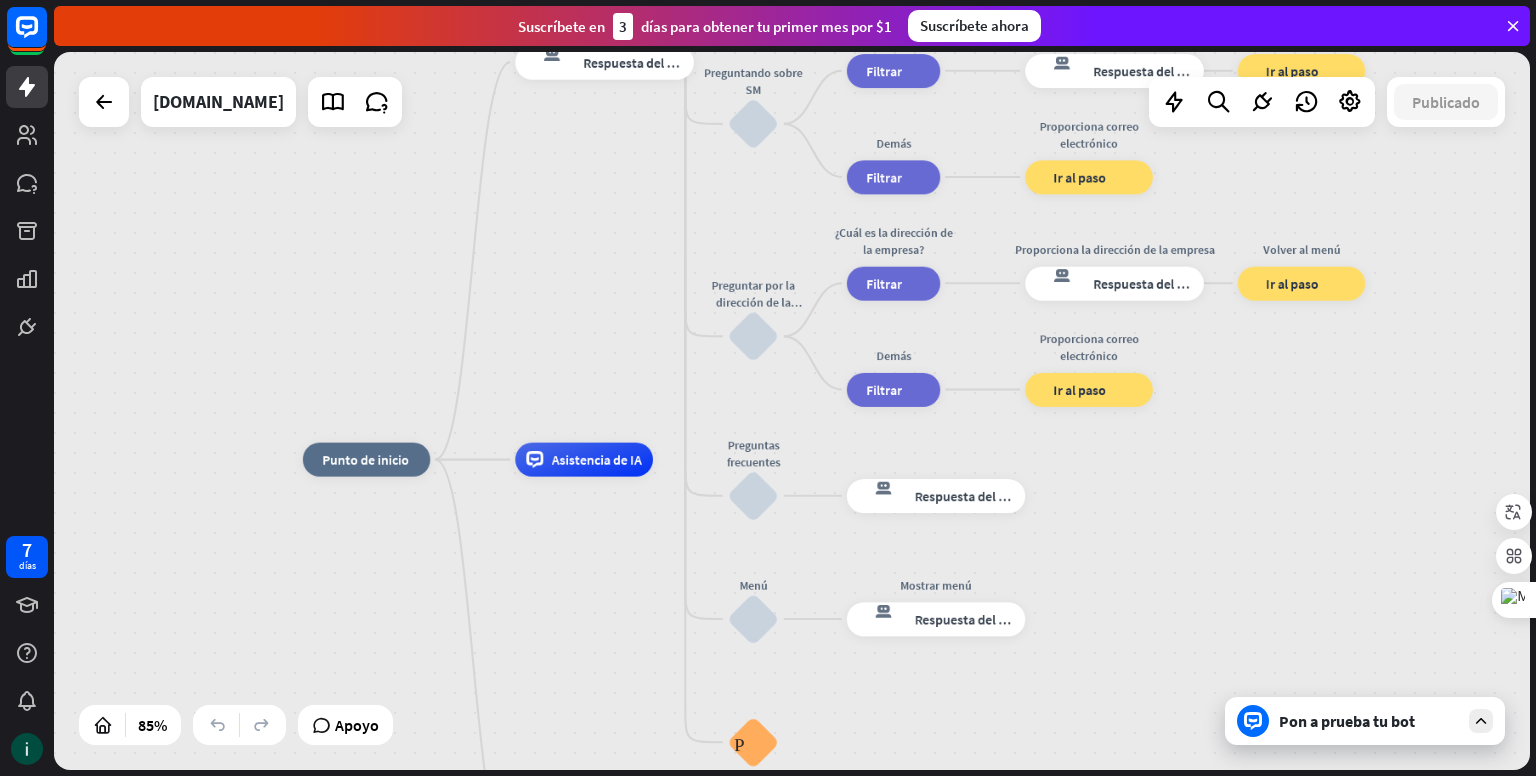 drag, startPoint x: 657, startPoint y: 245, endPoint x: 647, endPoint y: 311, distance: 66.75328 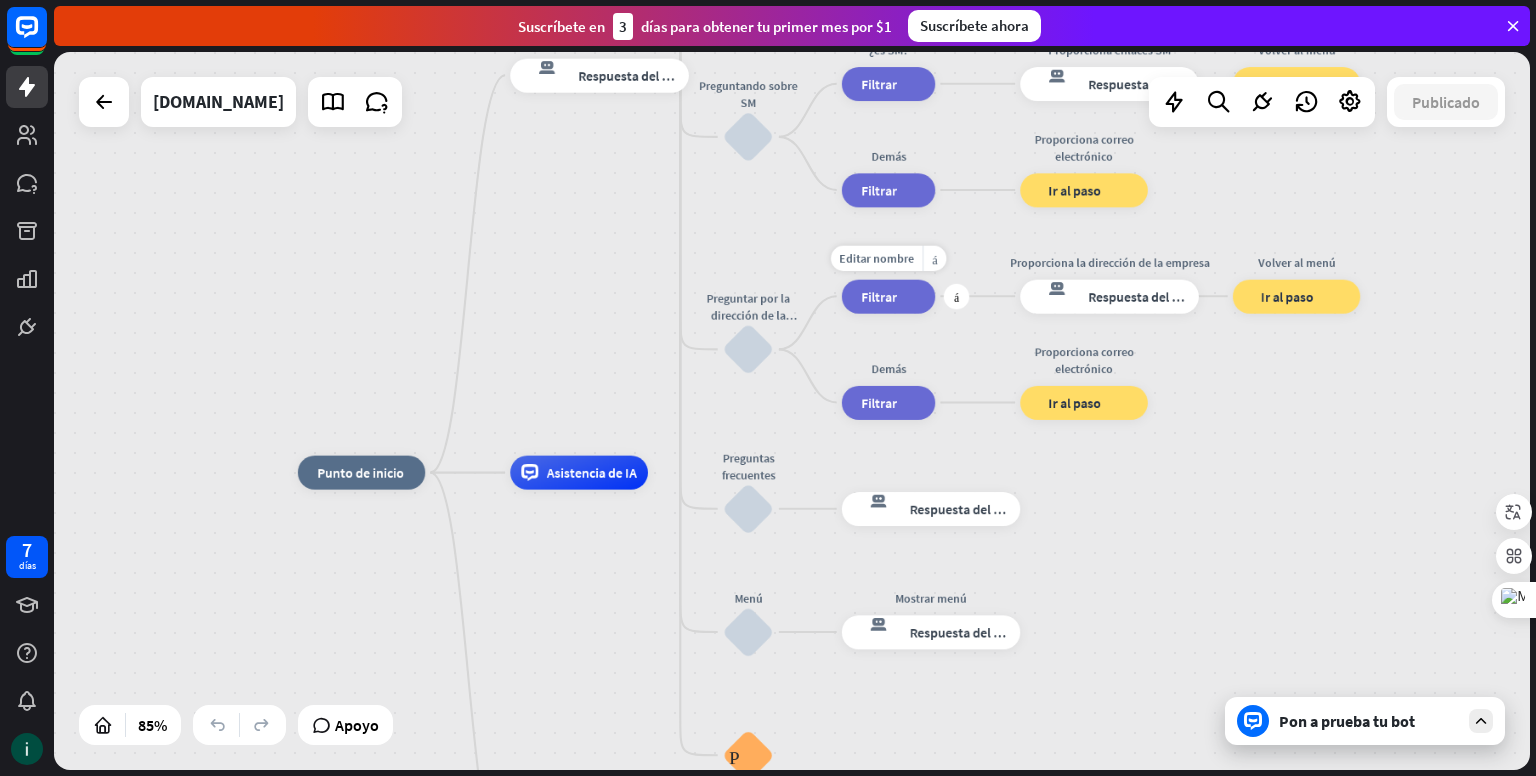 click on "Filtrar" at bounding box center [879, 296] 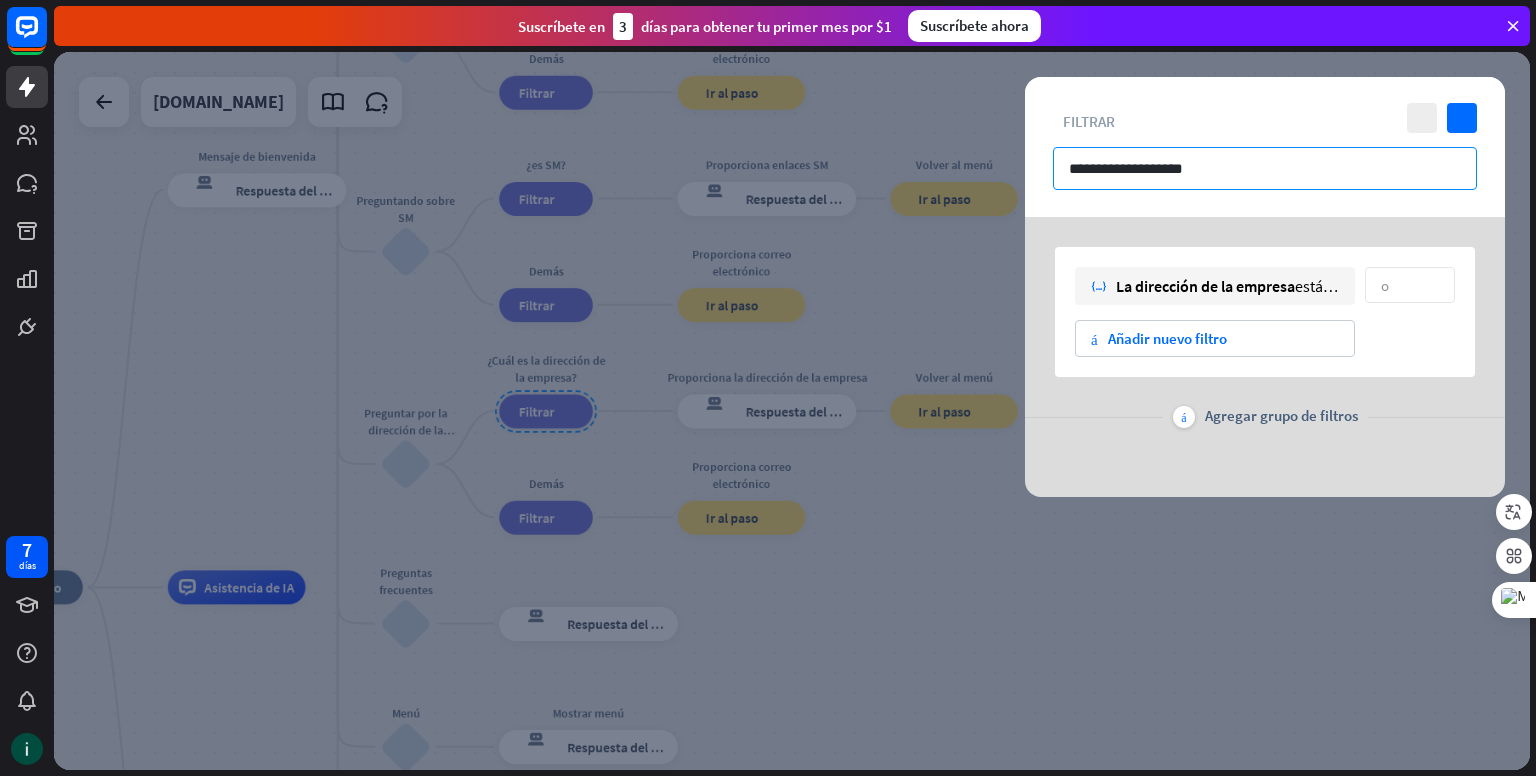 click on "**********" at bounding box center (1265, 168) 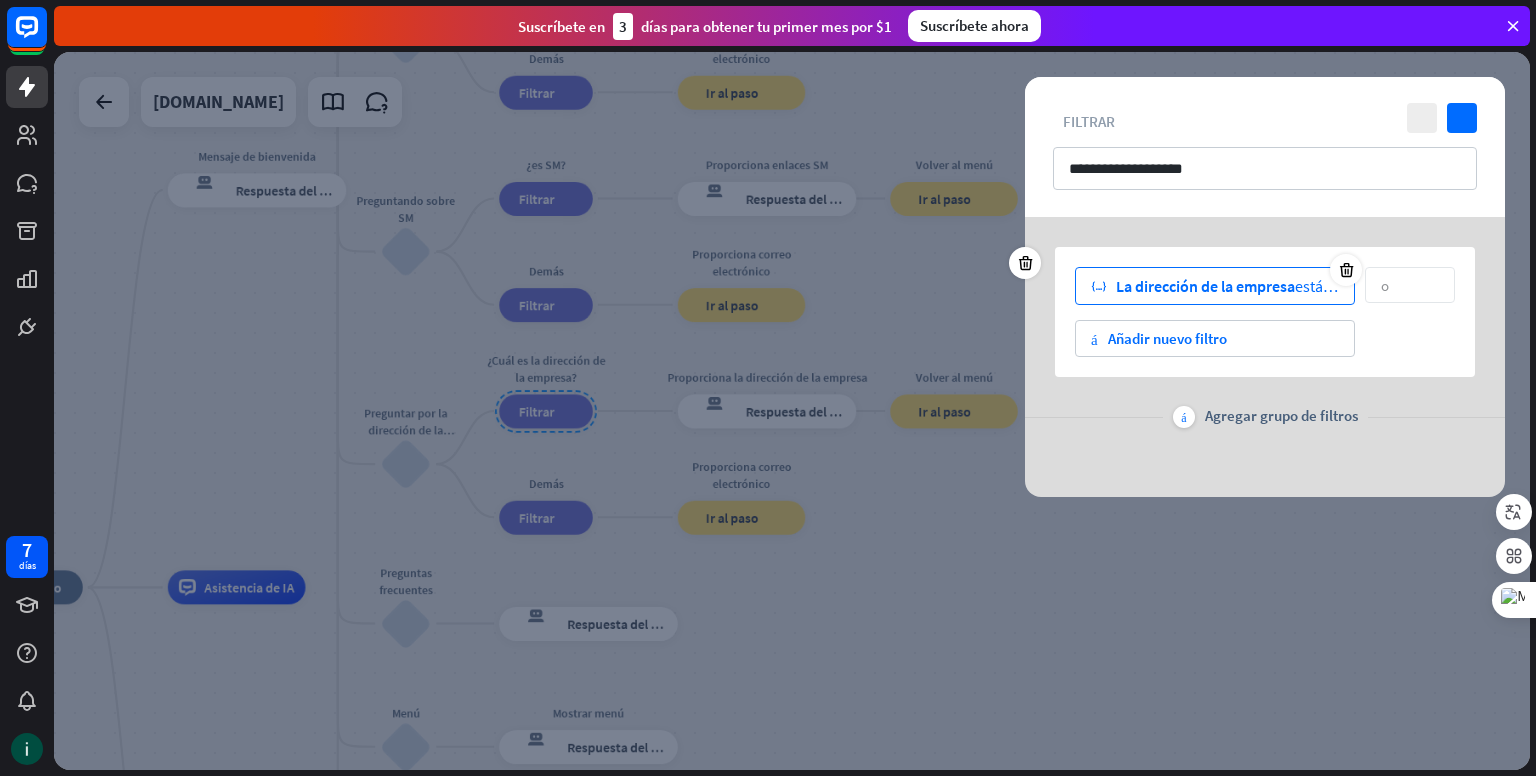 click on "La dirección de la empresa" at bounding box center (1205, 286) 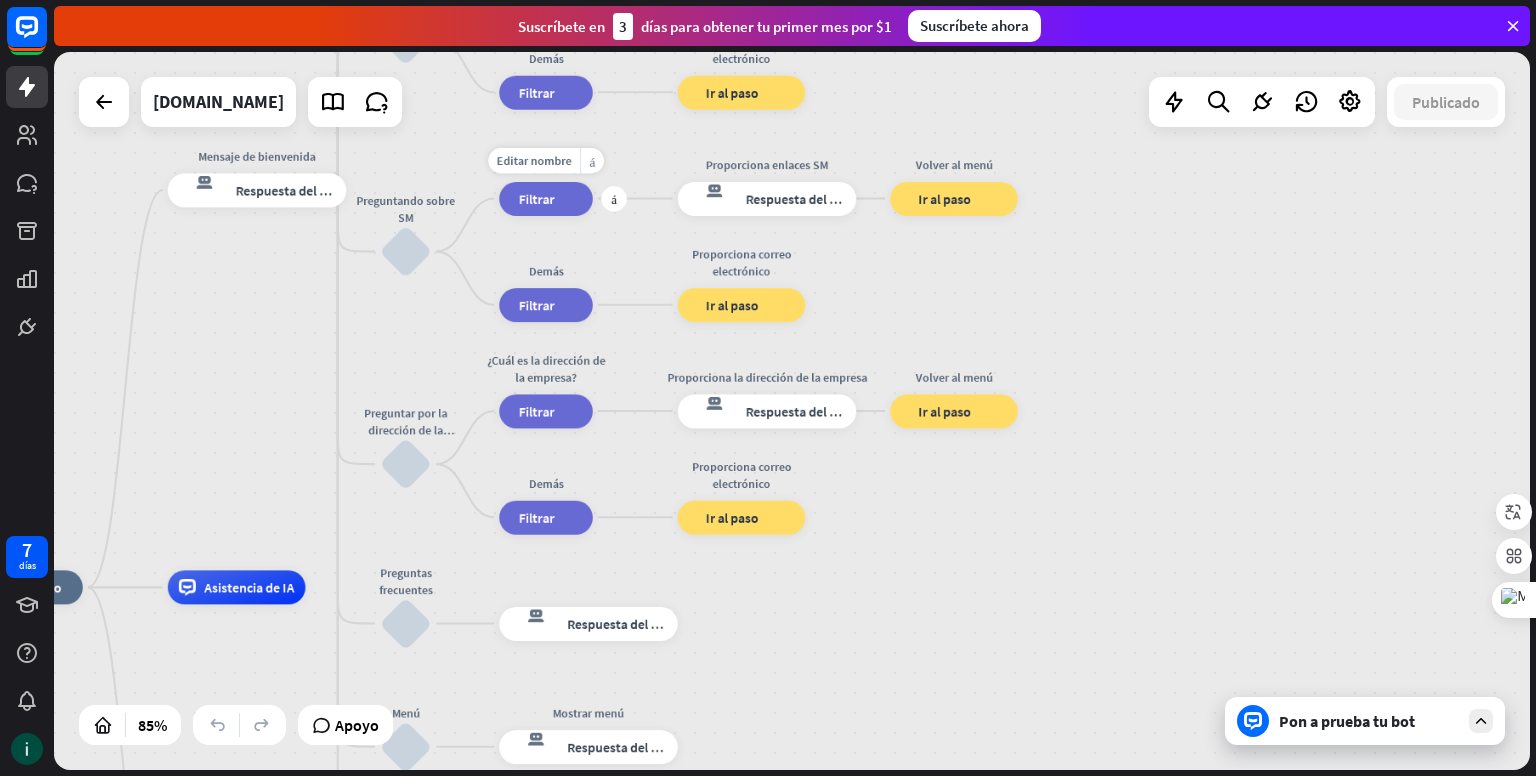 click on "Filtrar" at bounding box center [537, 198] 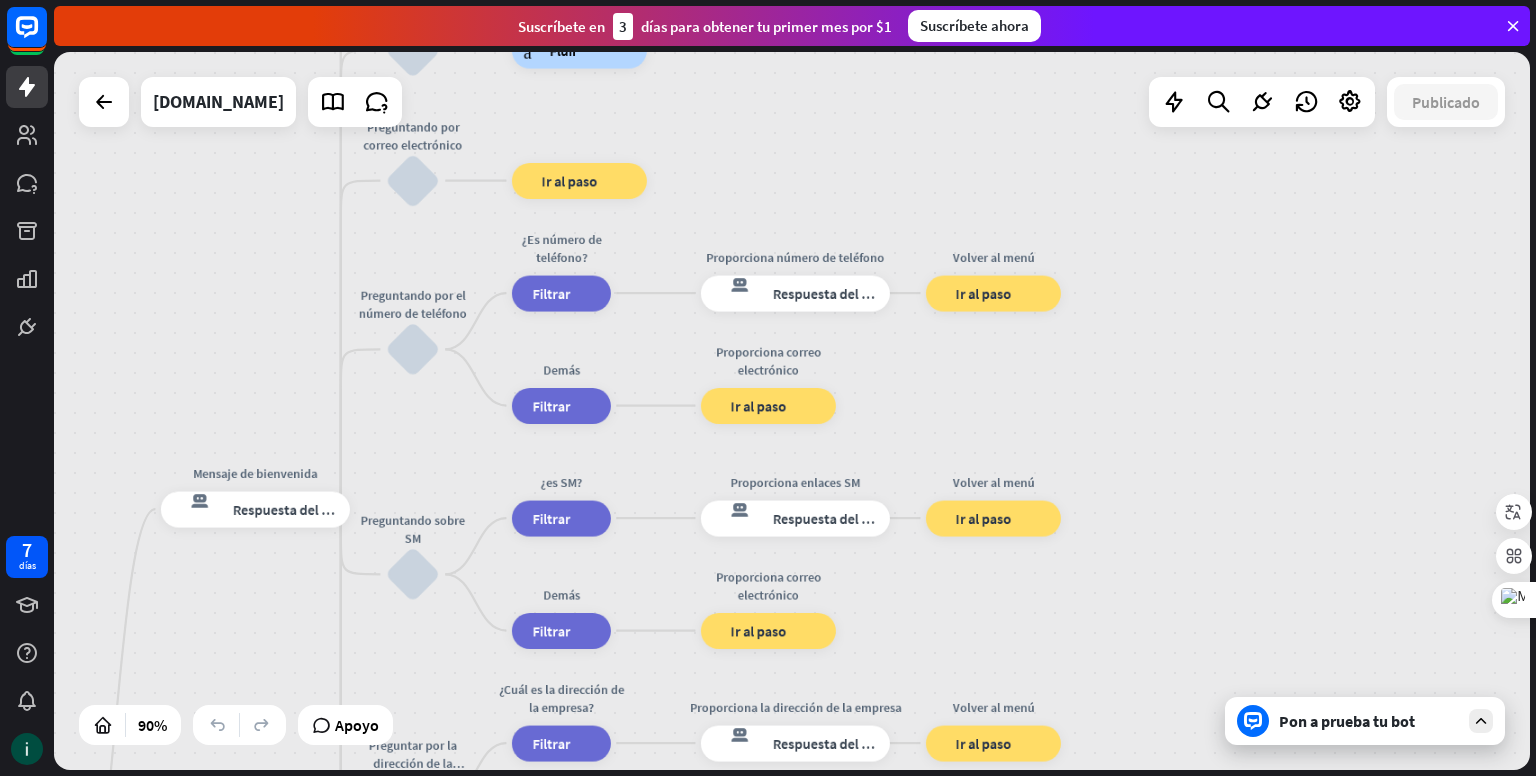 drag, startPoint x: 250, startPoint y: 257, endPoint x: 267, endPoint y: 365, distance: 109.32977 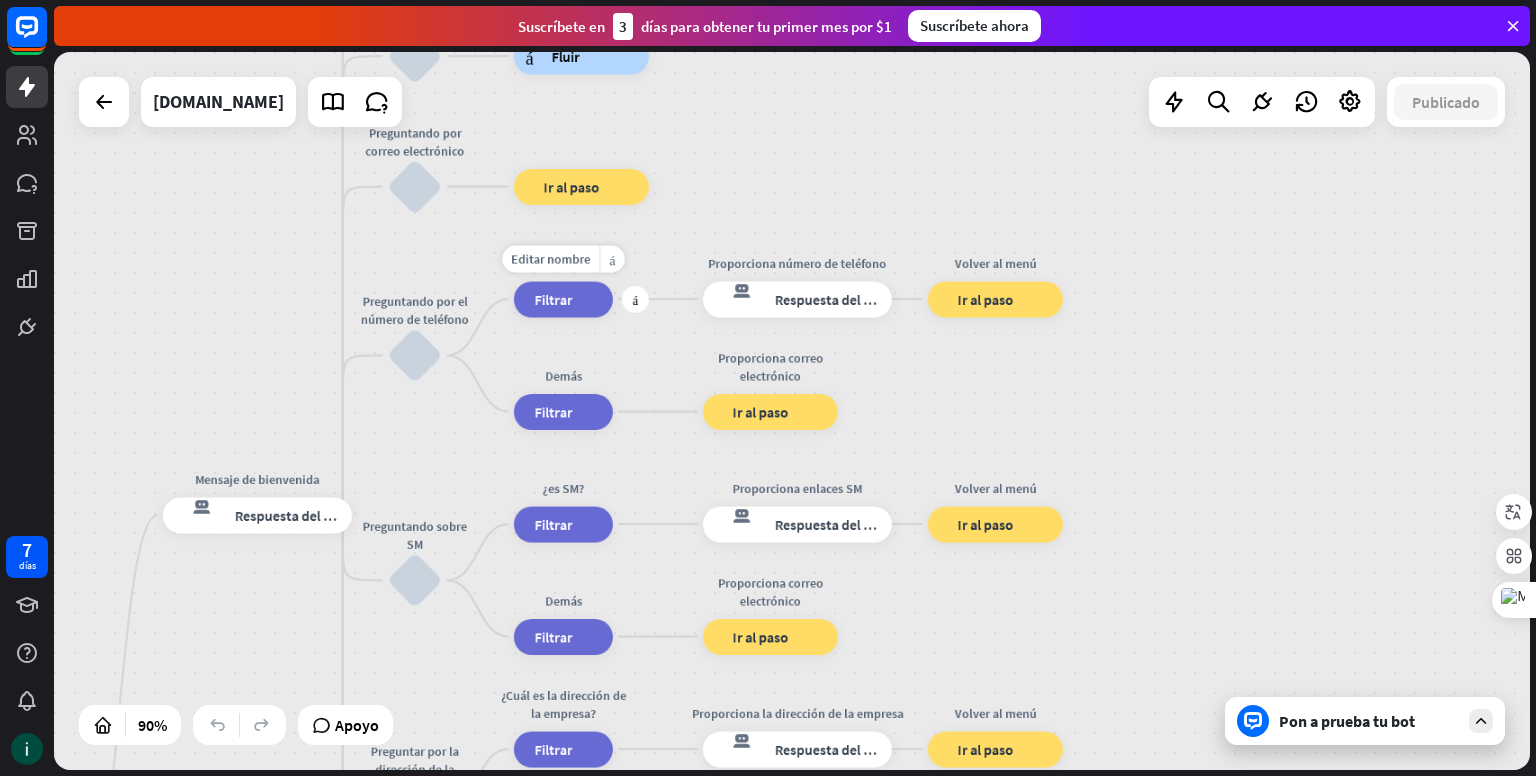 click on "filtrar   Filtrar" at bounding box center (563, 299) 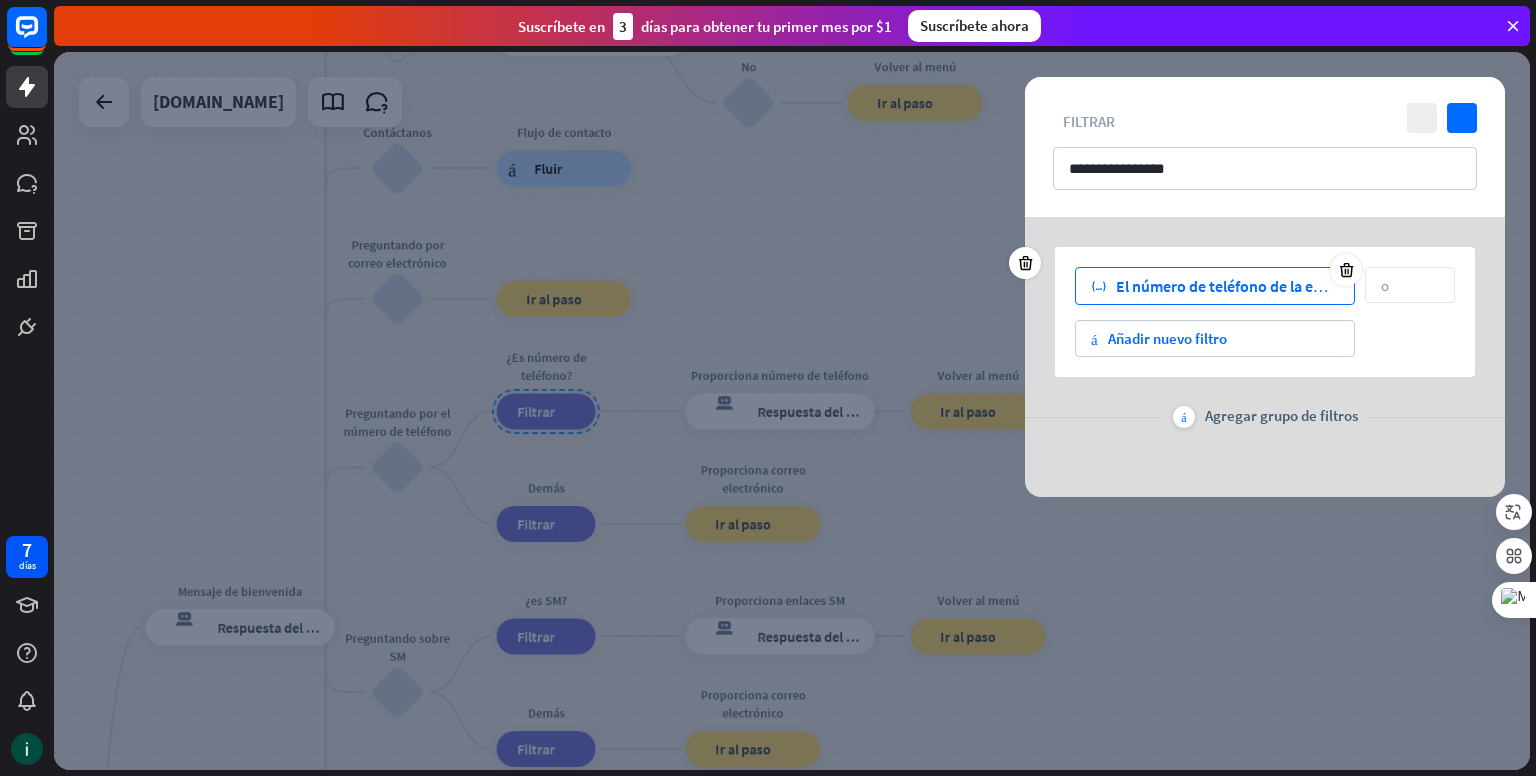 click on "El número de teléfono de la empresa" at bounding box center (1240, 286) 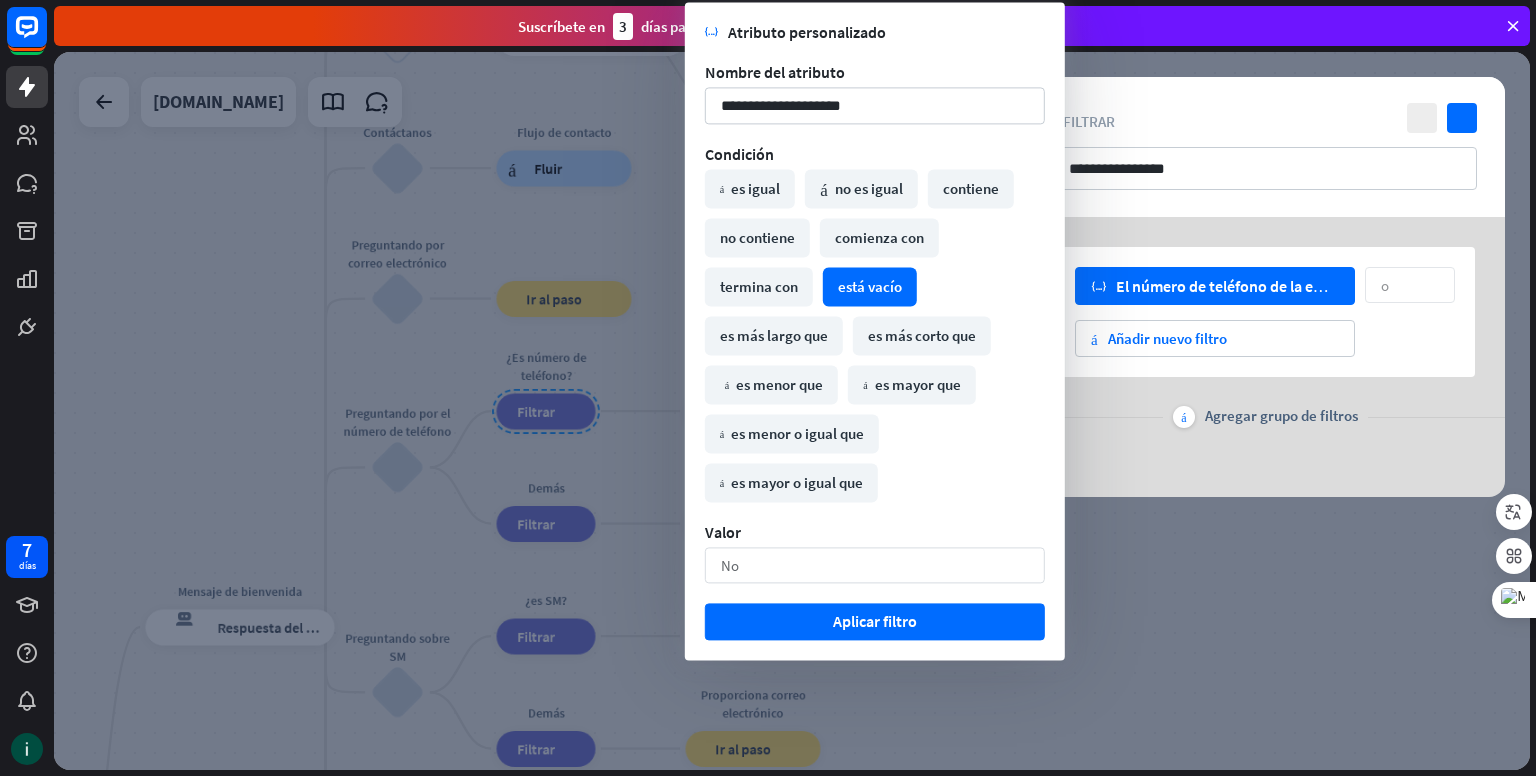 click on "No
flecha_abajo" at bounding box center (875, 565) 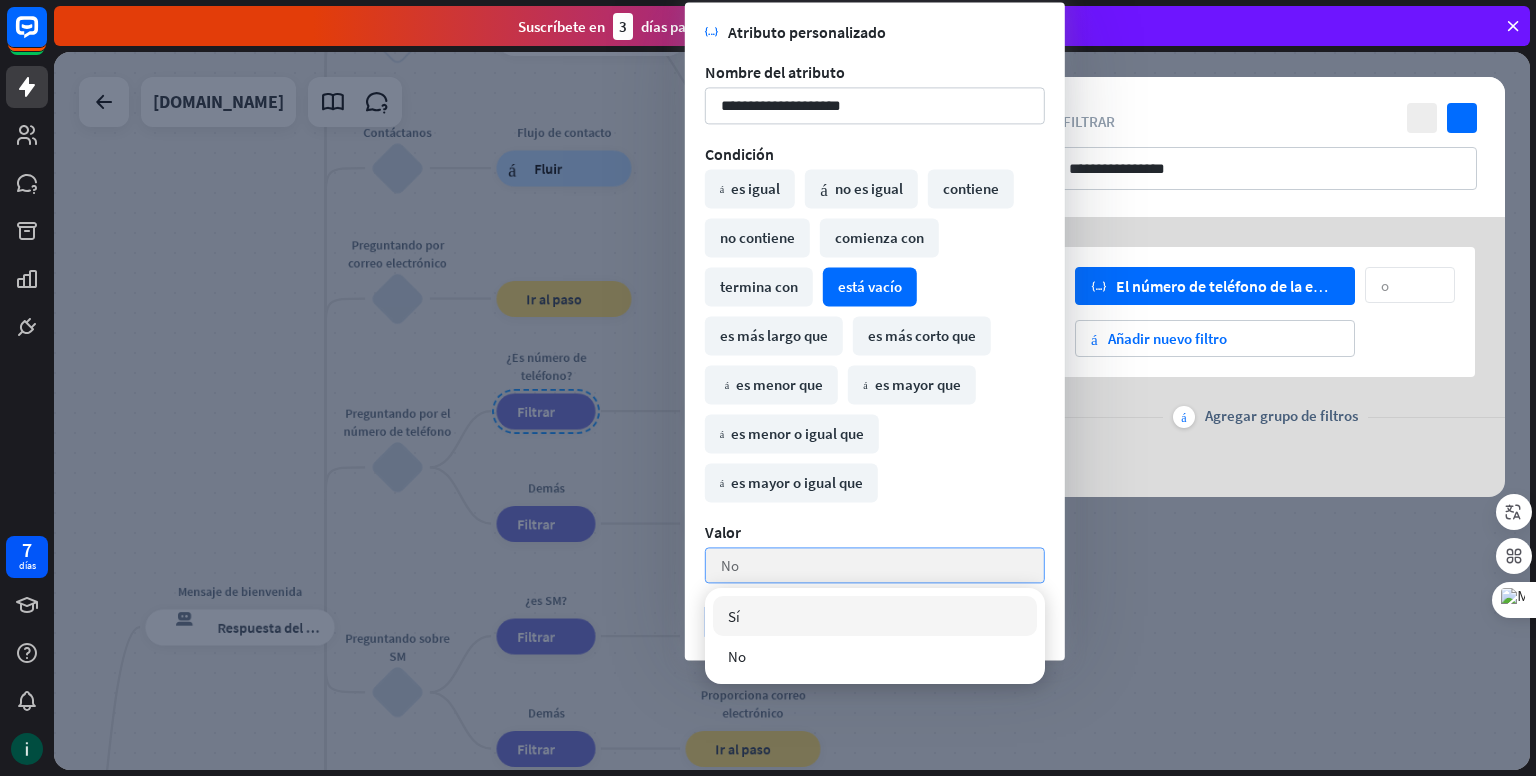 click on "No
flecha_abajo" at bounding box center (875, 565) 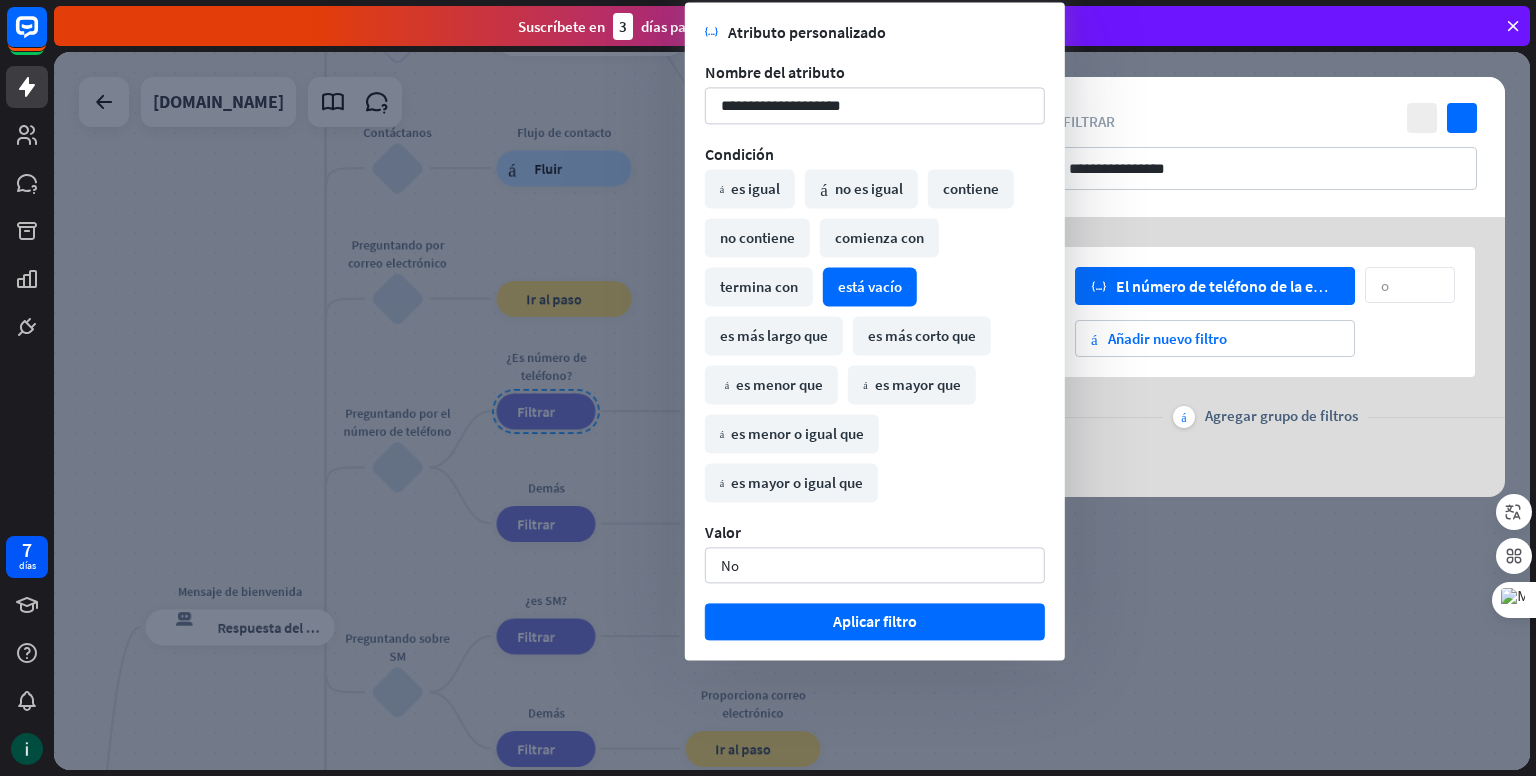click on "está vacío" at bounding box center [870, 286] 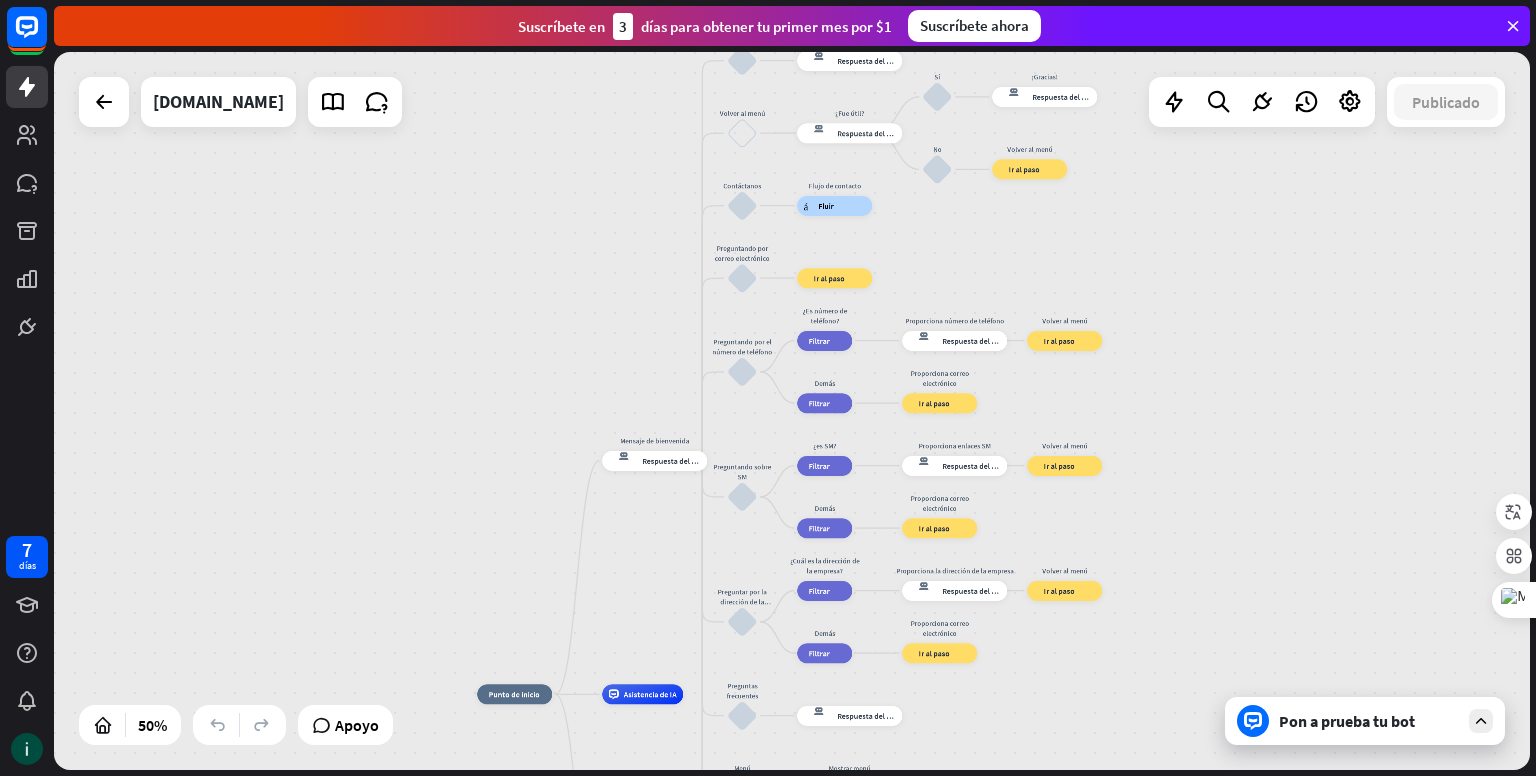 drag, startPoint x: 1164, startPoint y: 294, endPoint x: 1233, endPoint y: 204, distance: 113.40635 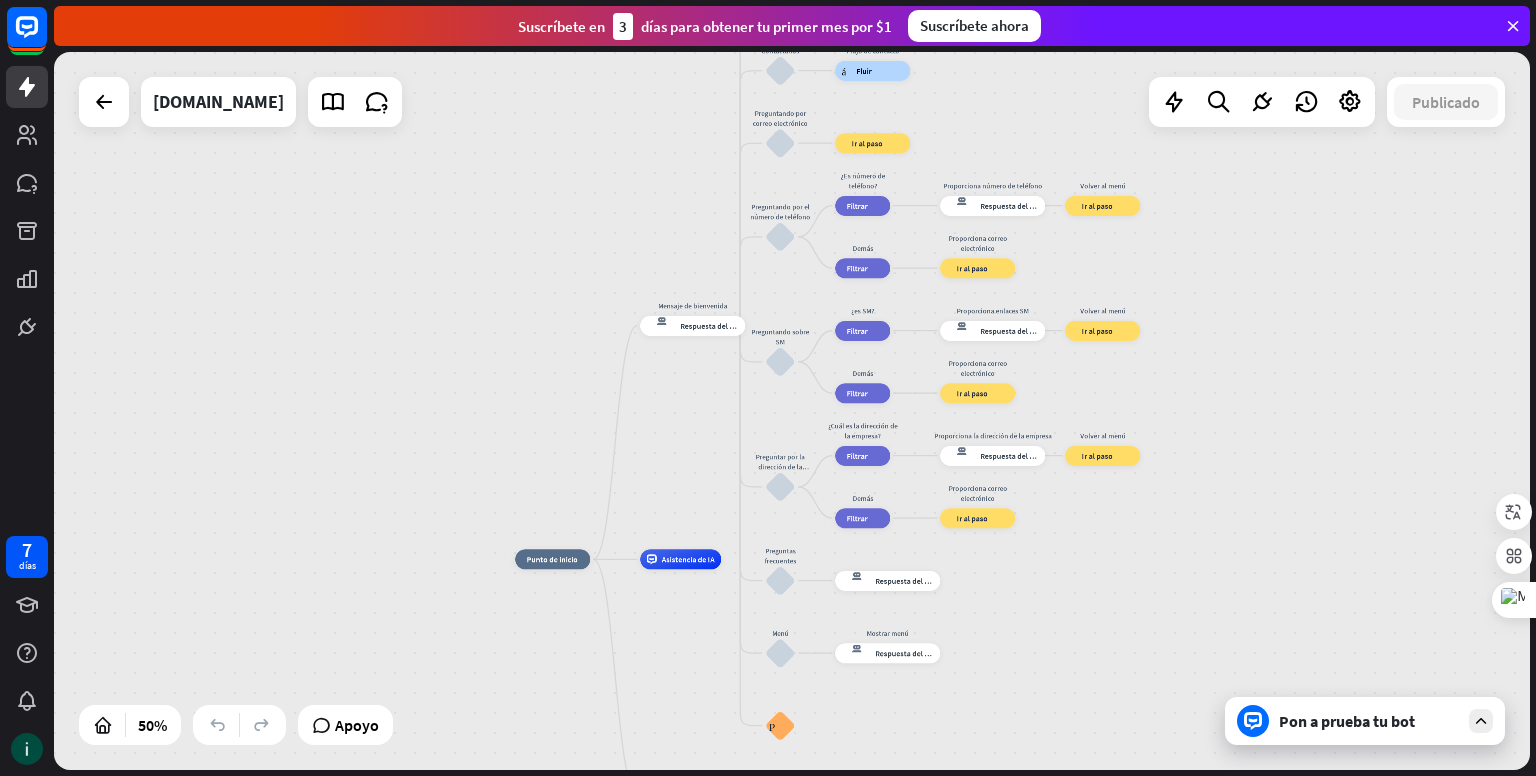 drag, startPoint x: 1156, startPoint y: 444, endPoint x: 1202, endPoint y: 297, distance: 154.02922 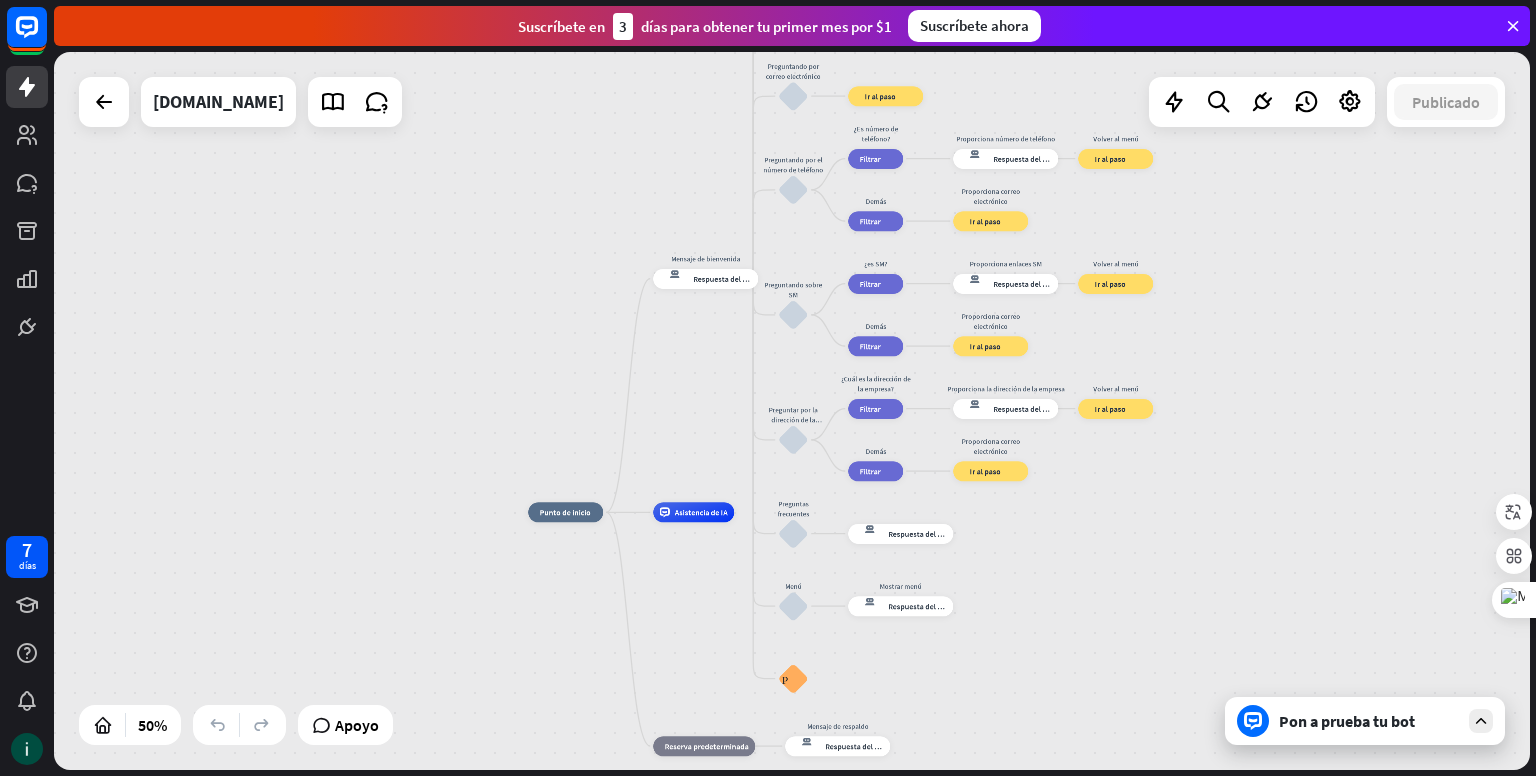 click on "Pon a prueba tu bot" at bounding box center [1347, 721] 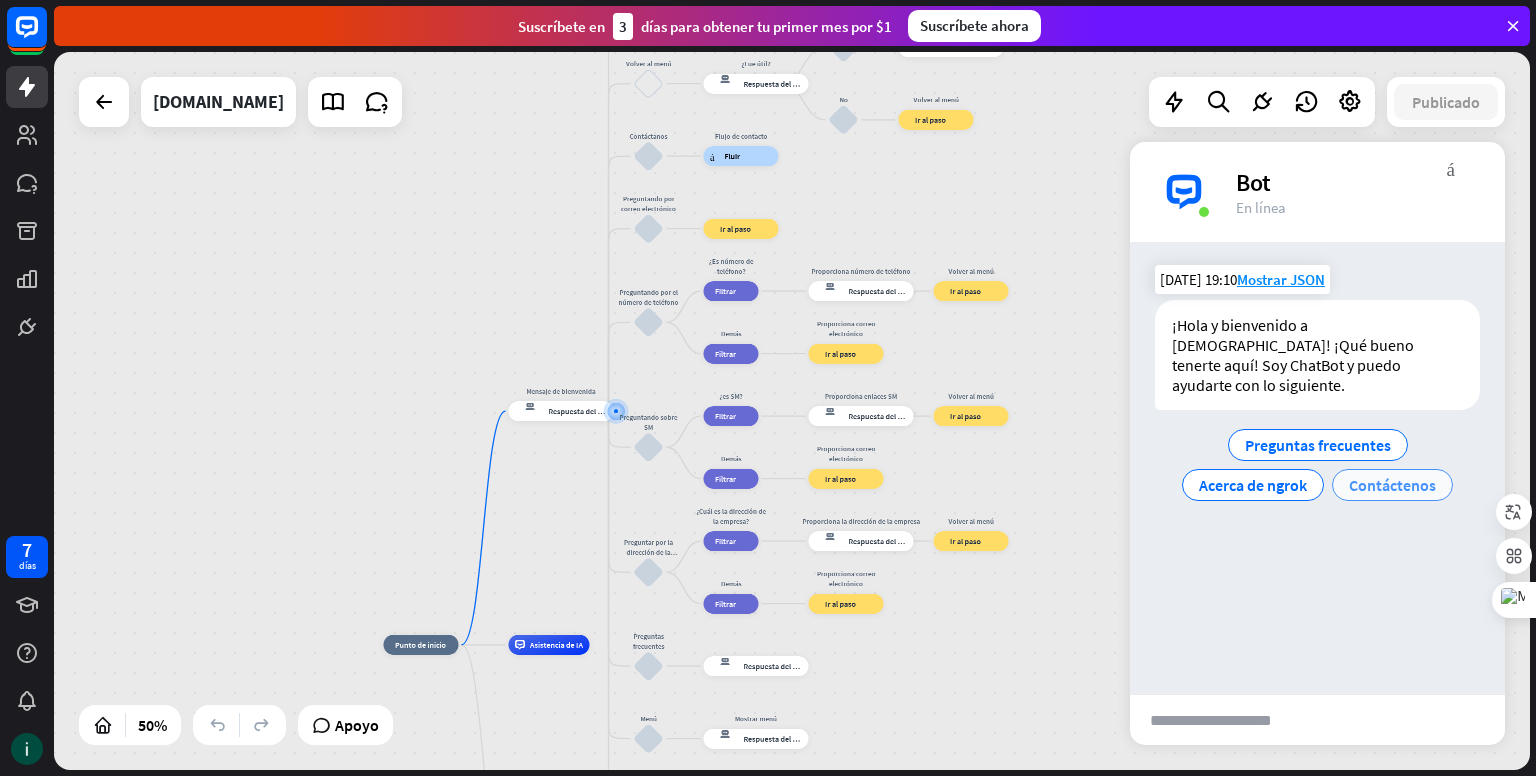 click on "Contáctenos" at bounding box center [1392, 485] 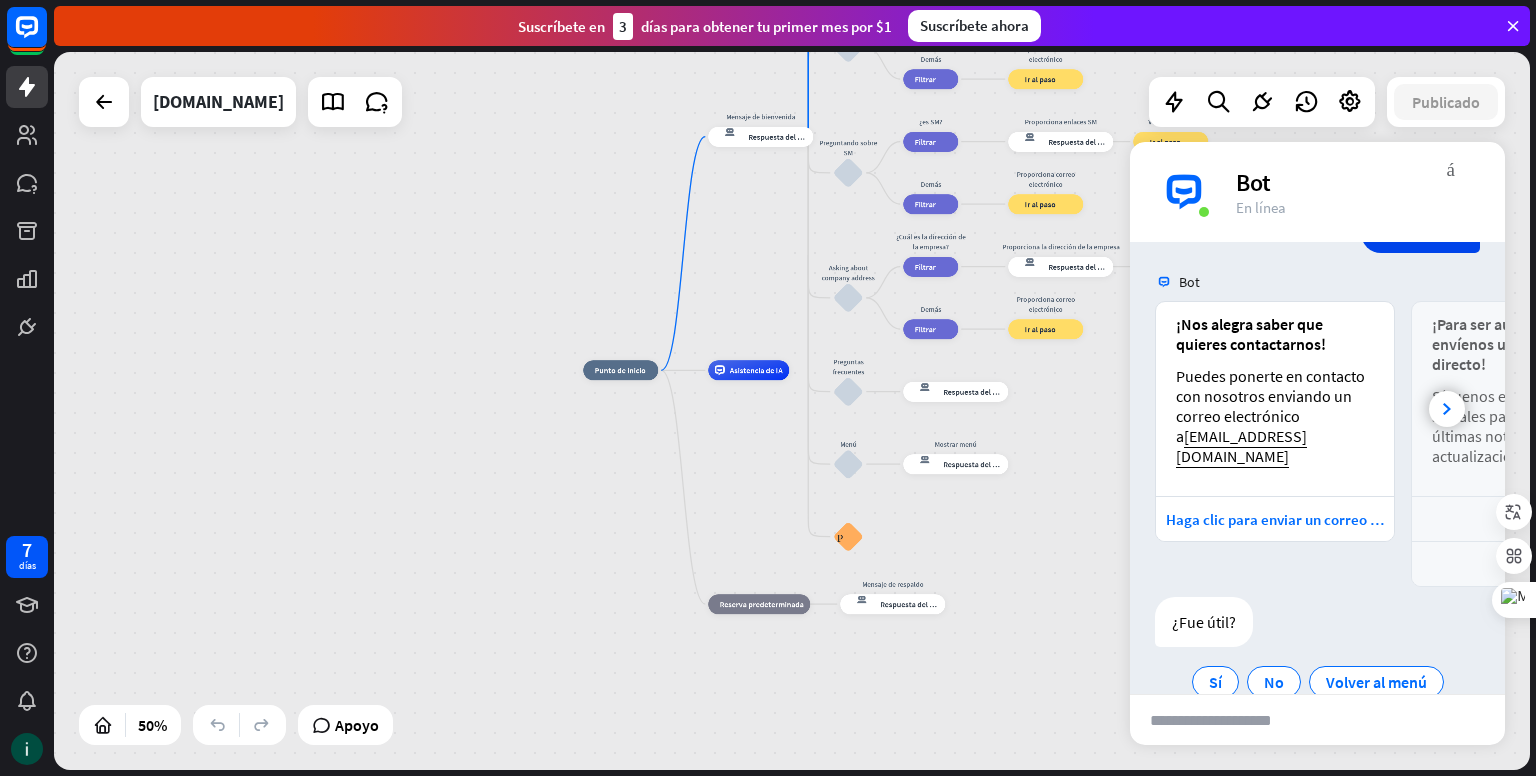 scroll, scrollTop: 272, scrollLeft: 0, axis: vertical 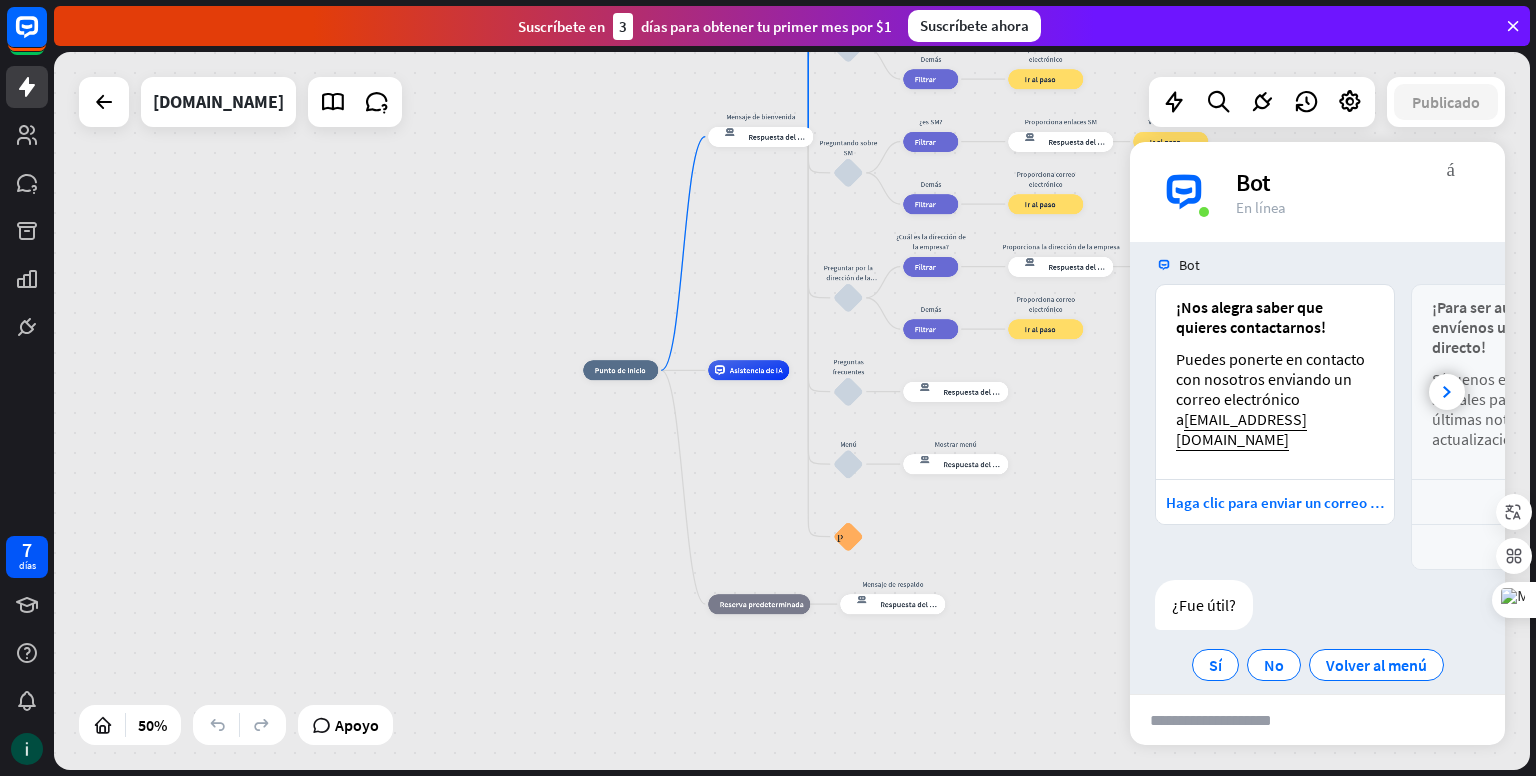 drag, startPoint x: 588, startPoint y: 245, endPoint x: 444, endPoint y: 349, distance: 177.62883 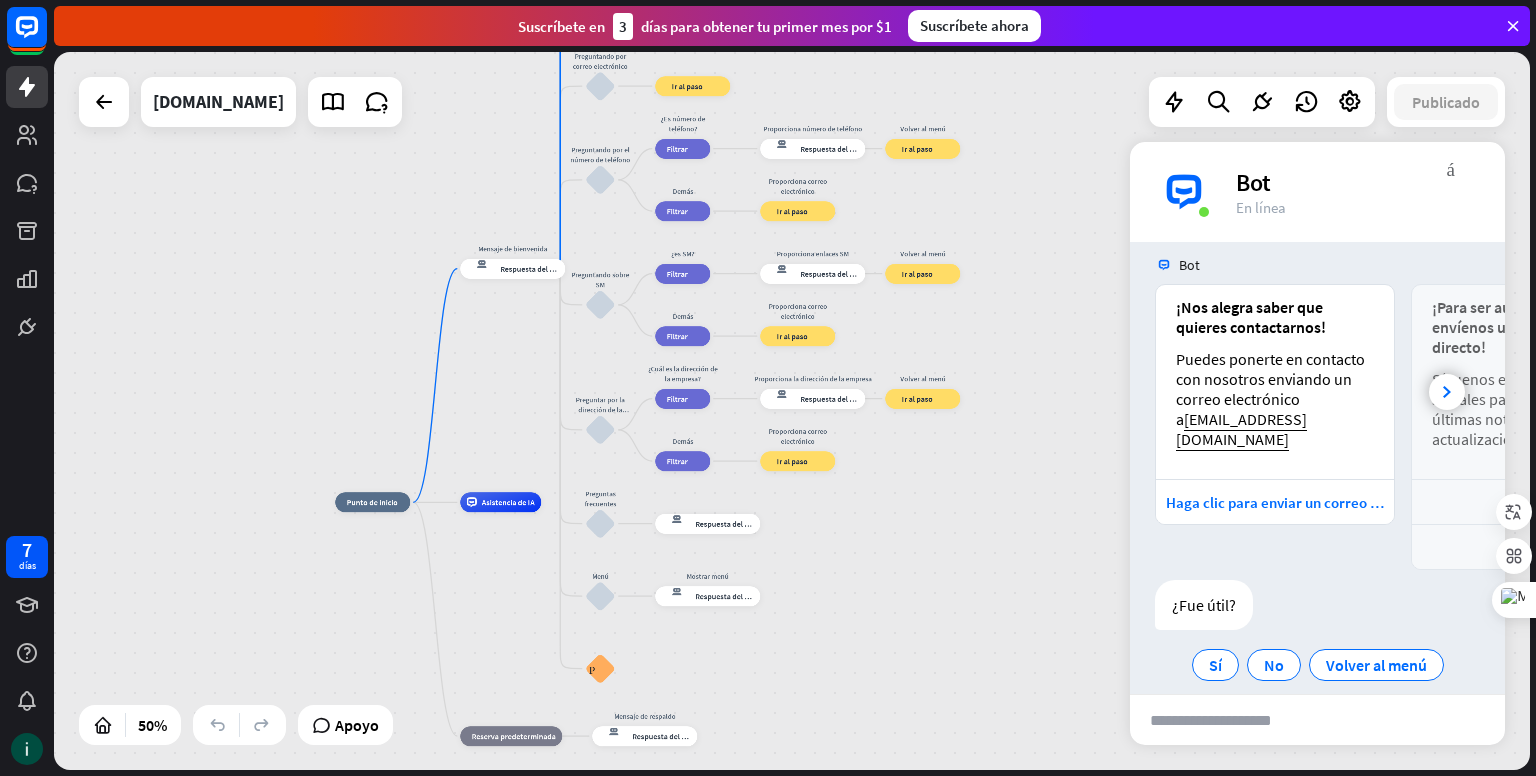 drag, startPoint x: 513, startPoint y: 336, endPoint x: 263, endPoint y: 478, distance: 287.5135 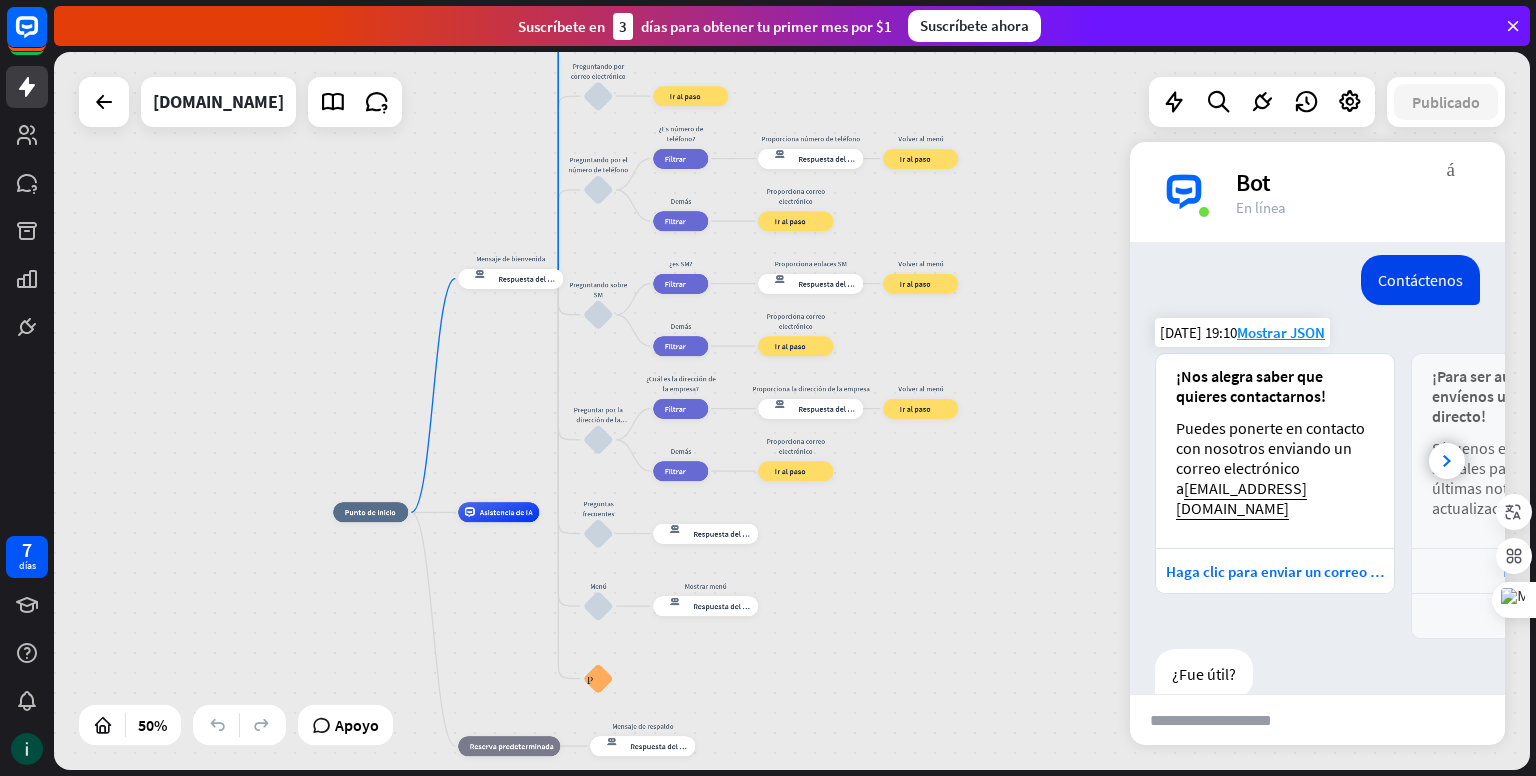 scroll, scrollTop: 172, scrollLeft: 0, axis: vertical 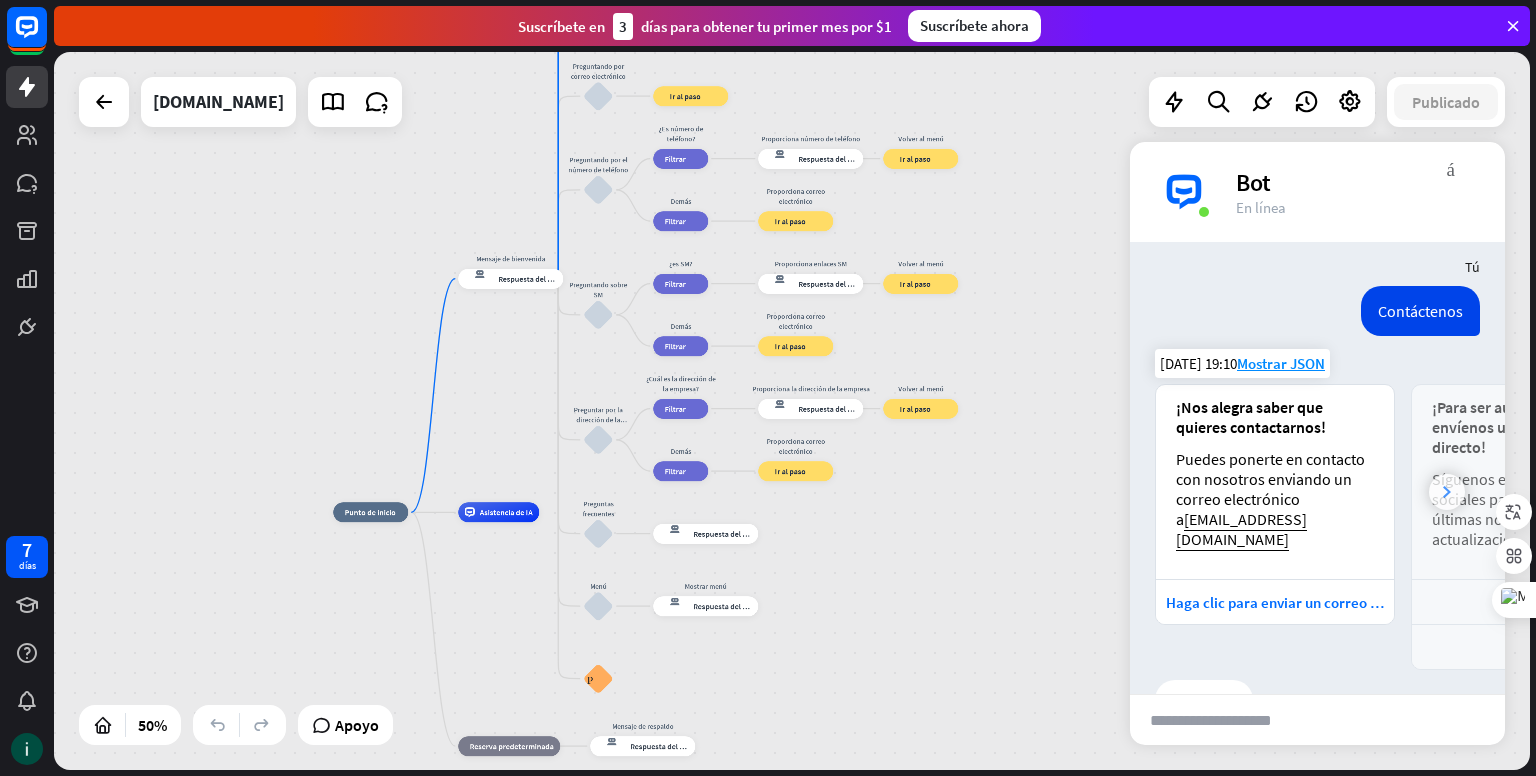 click 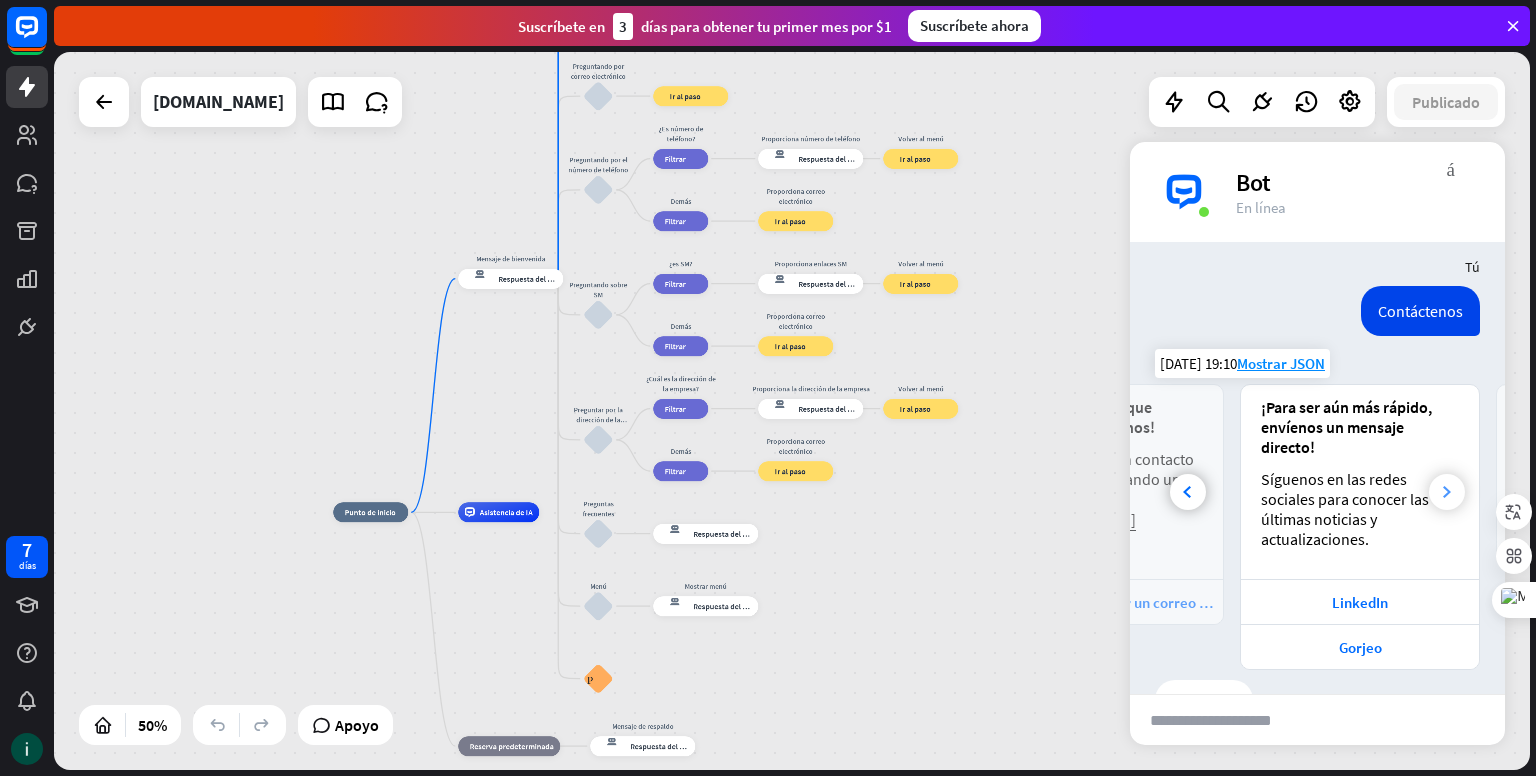 scroll, scrollTop: 0, scrollLeft: 220, axis: horizontal 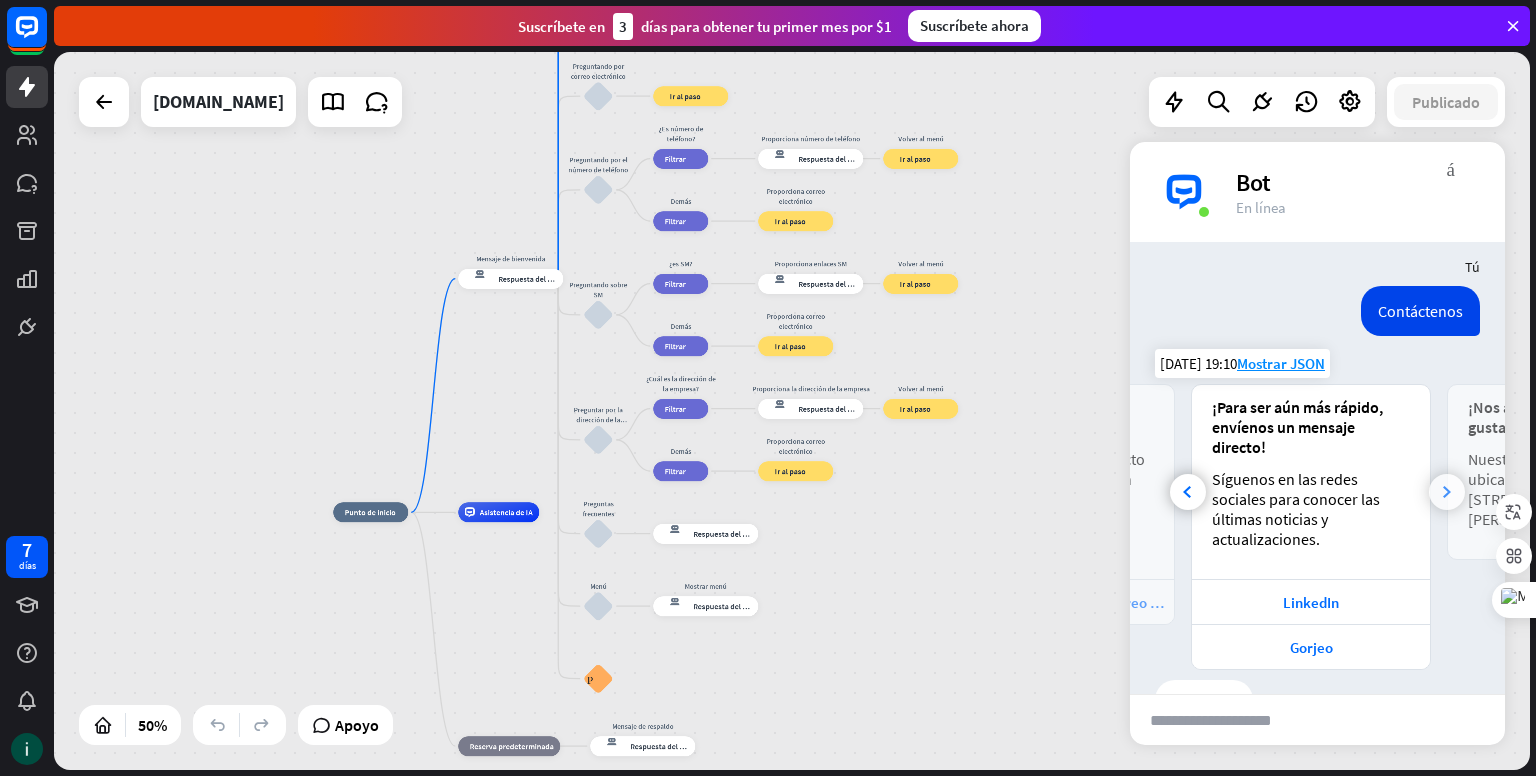click 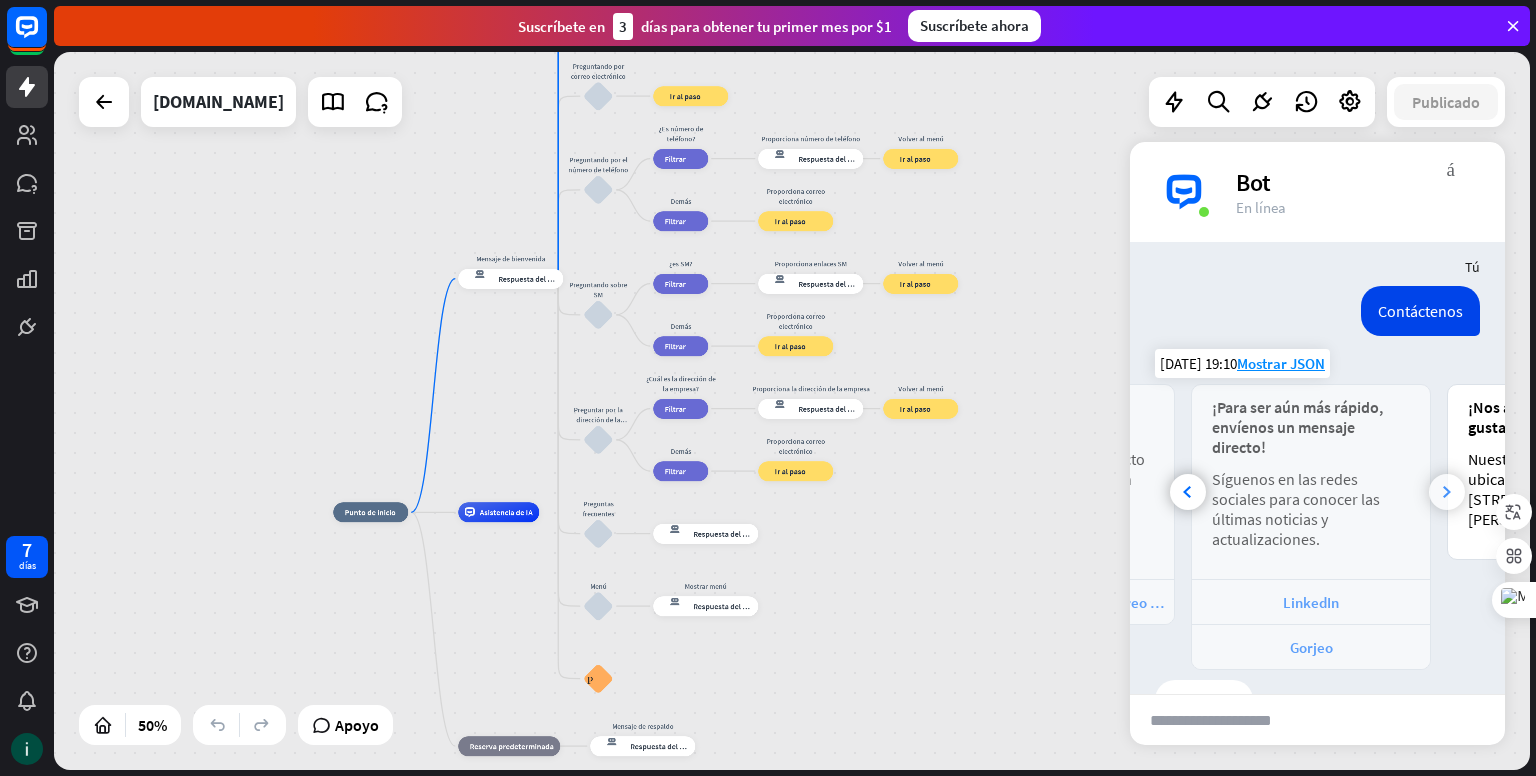 scroll, scrollTop: 0, scrollLeft: 442, axis: horizontal 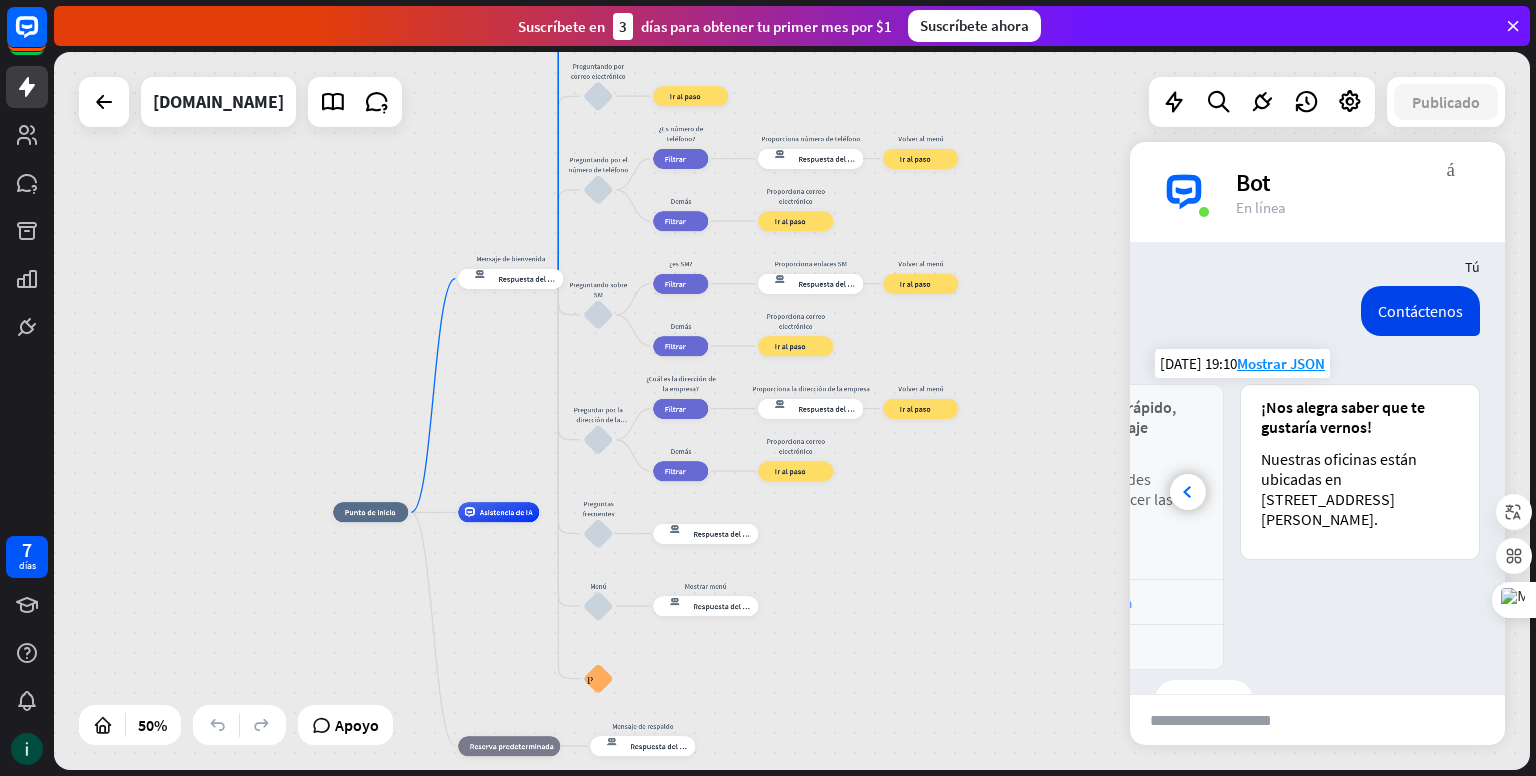 click at bounding box center (1228, 720) 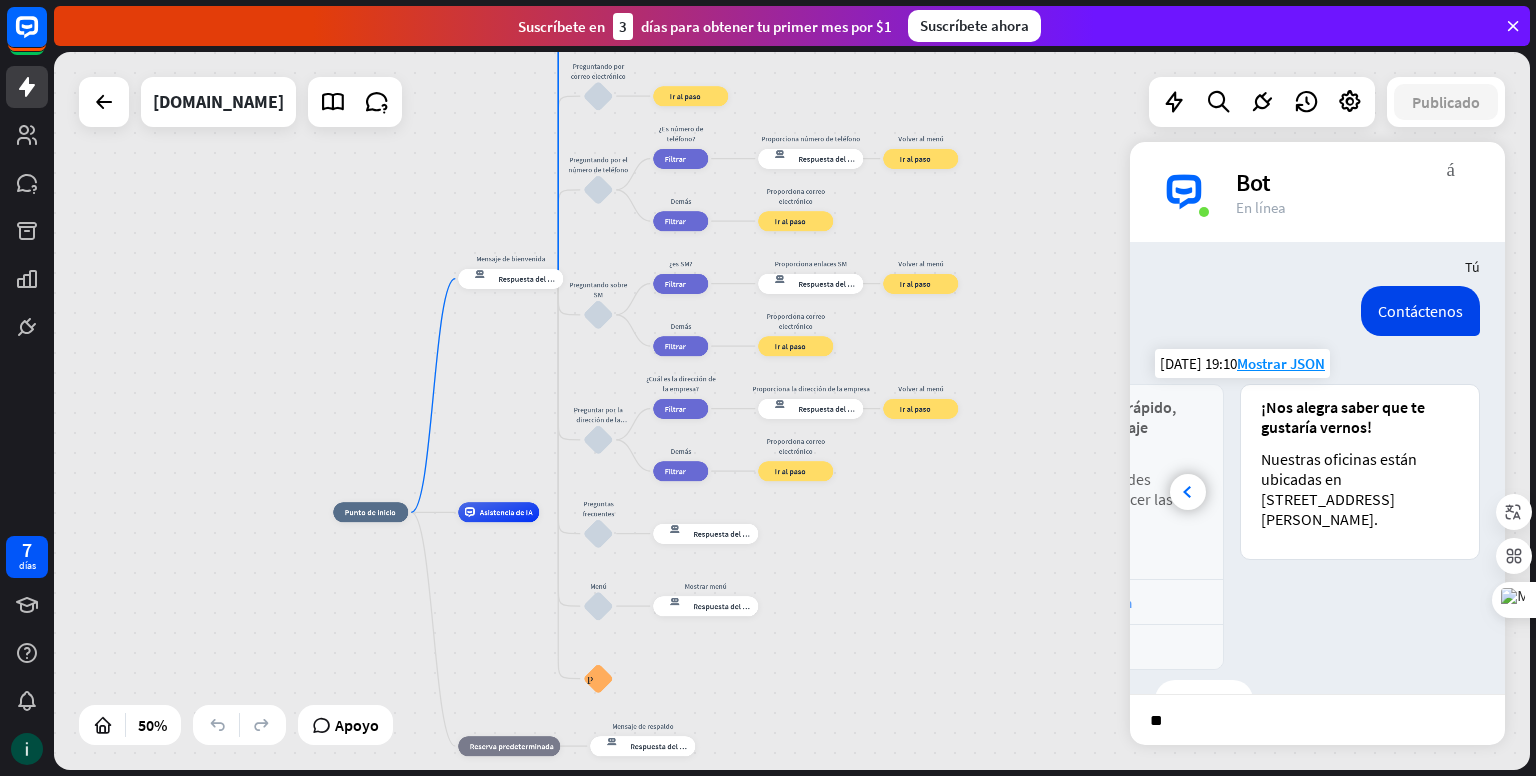 type on "*" 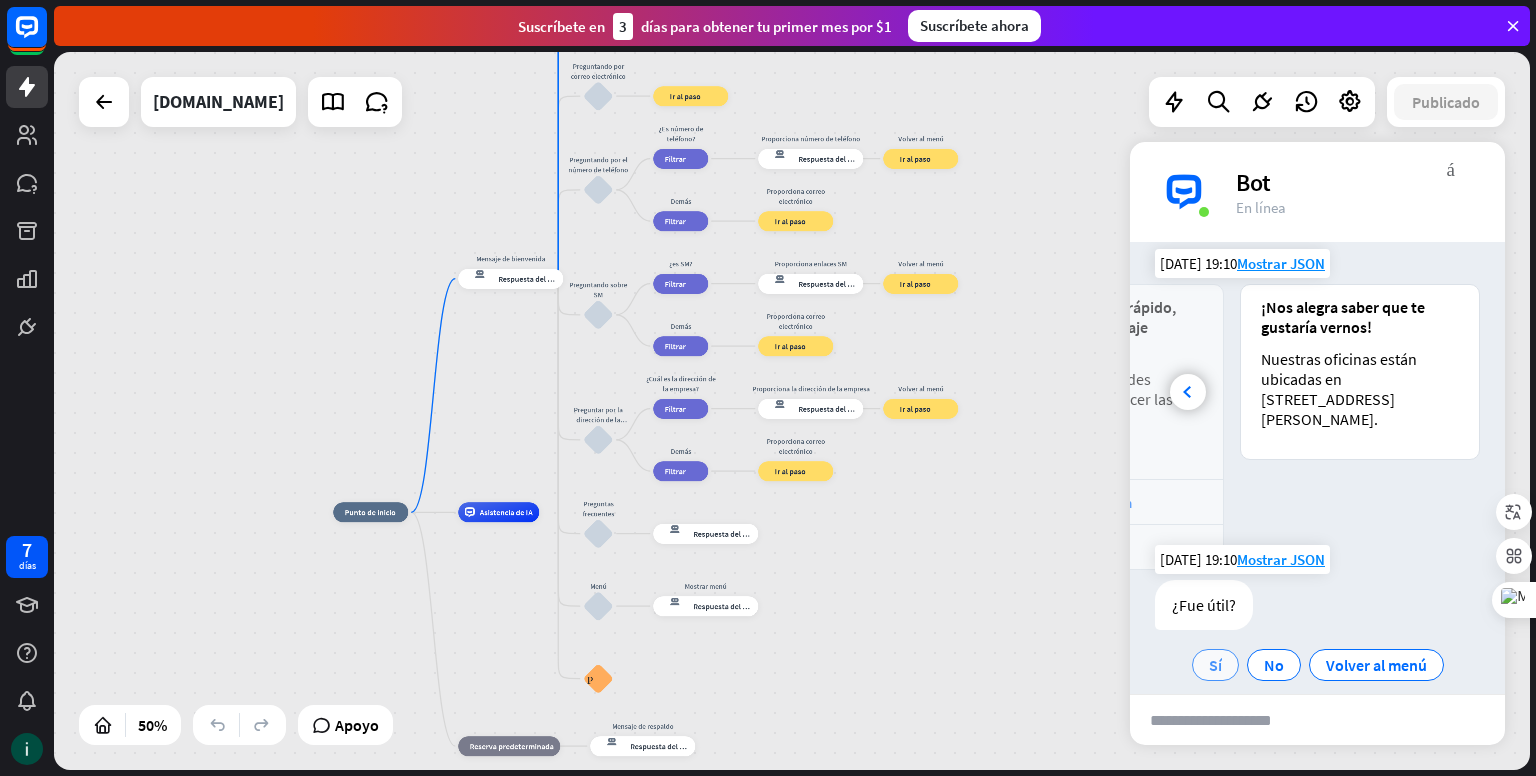click on "Sí" at bounding box center (1215, 665) 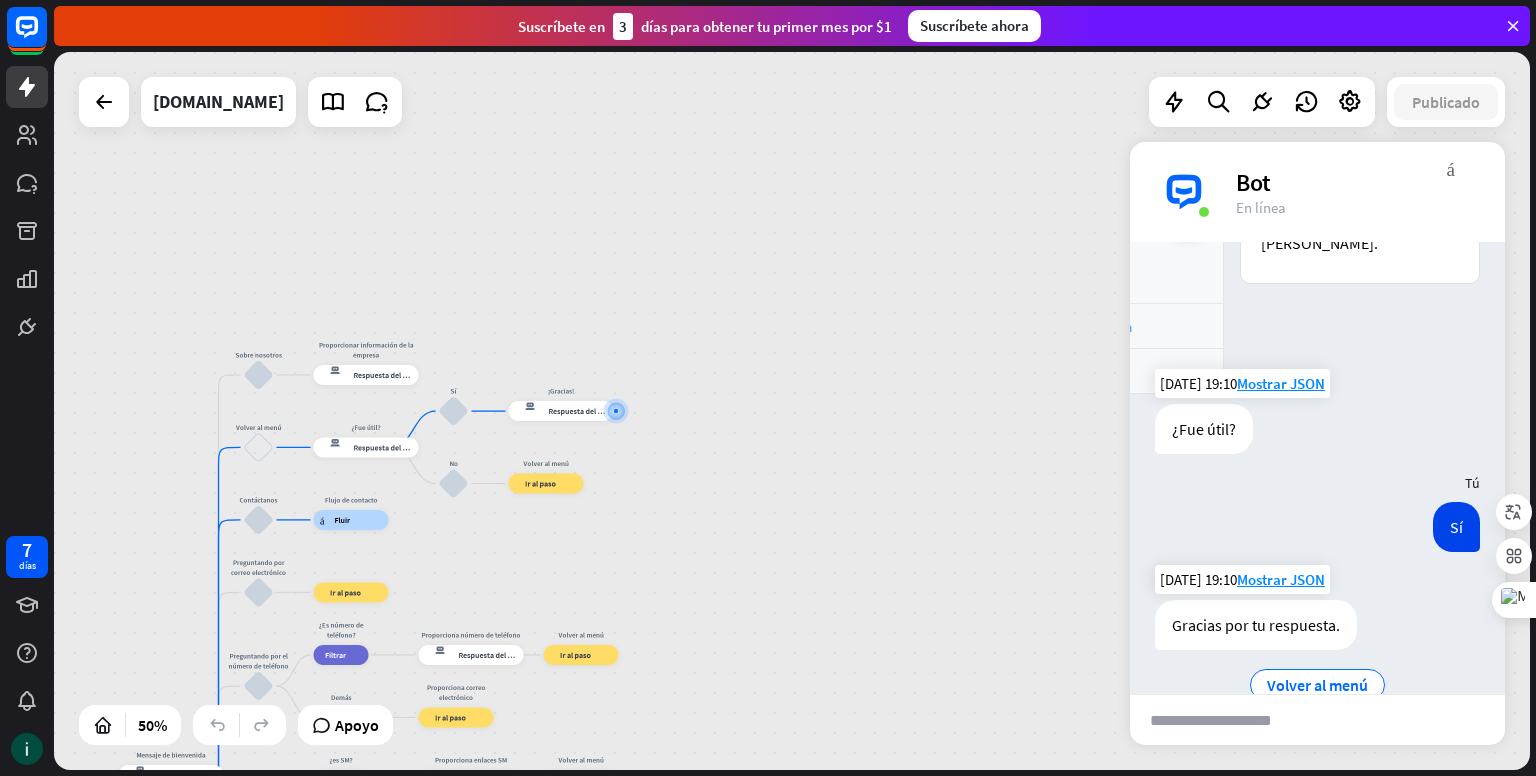 scroll, scrollTop: 468, scrollLeft: 0, axis: vertical 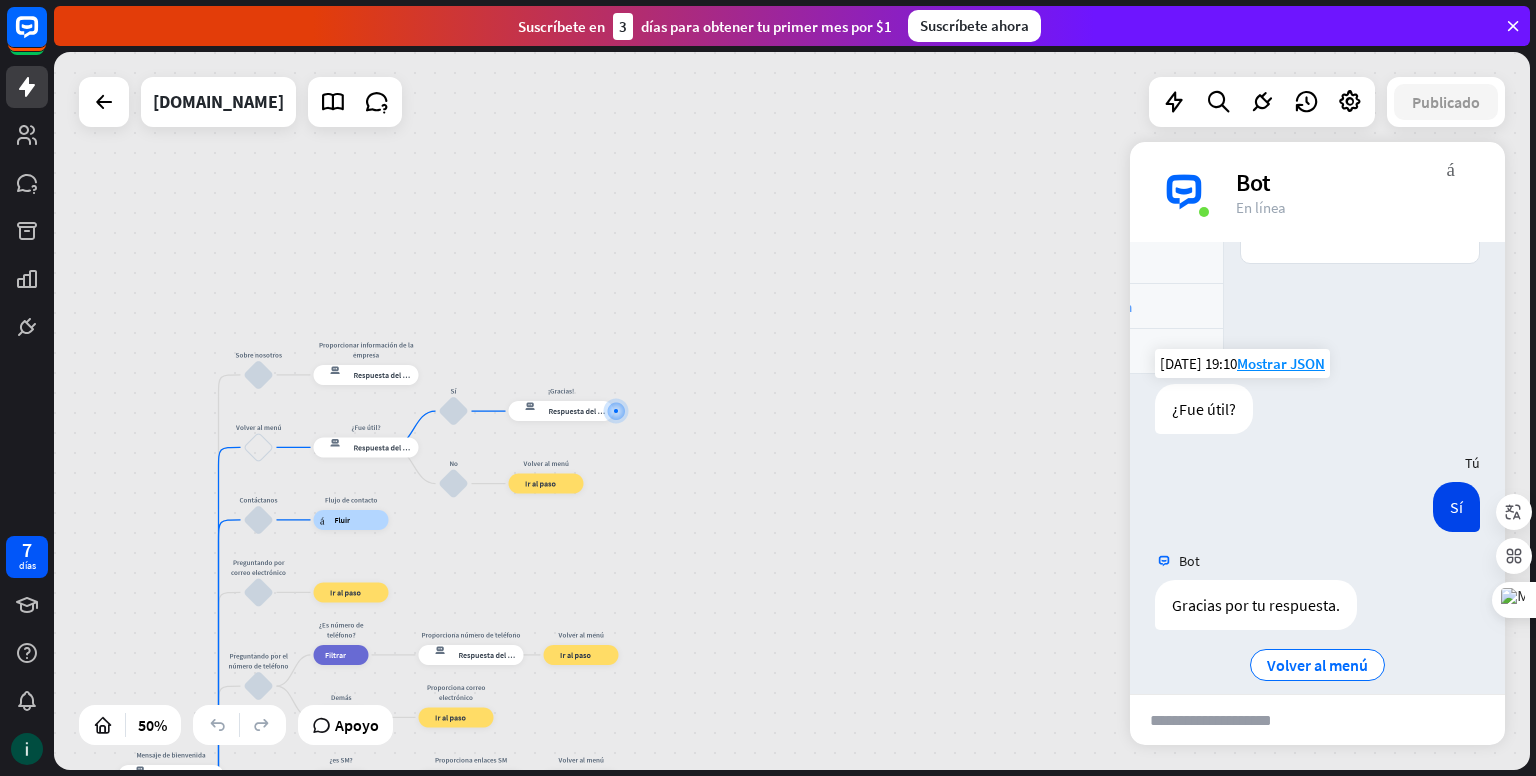 click at bounding box center [1228, 720] 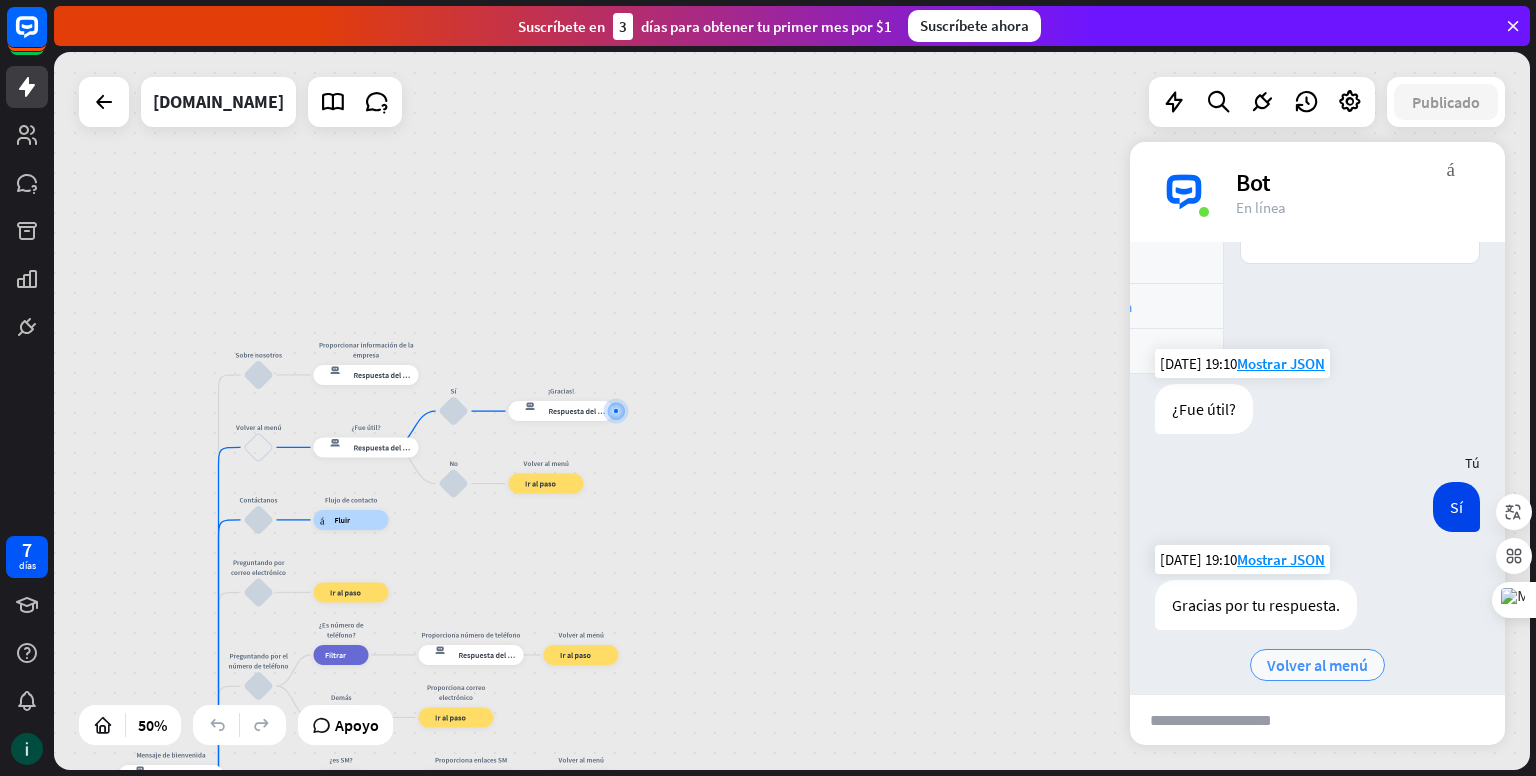 click on "Volver al menú" at bounding box center [1317, 665] 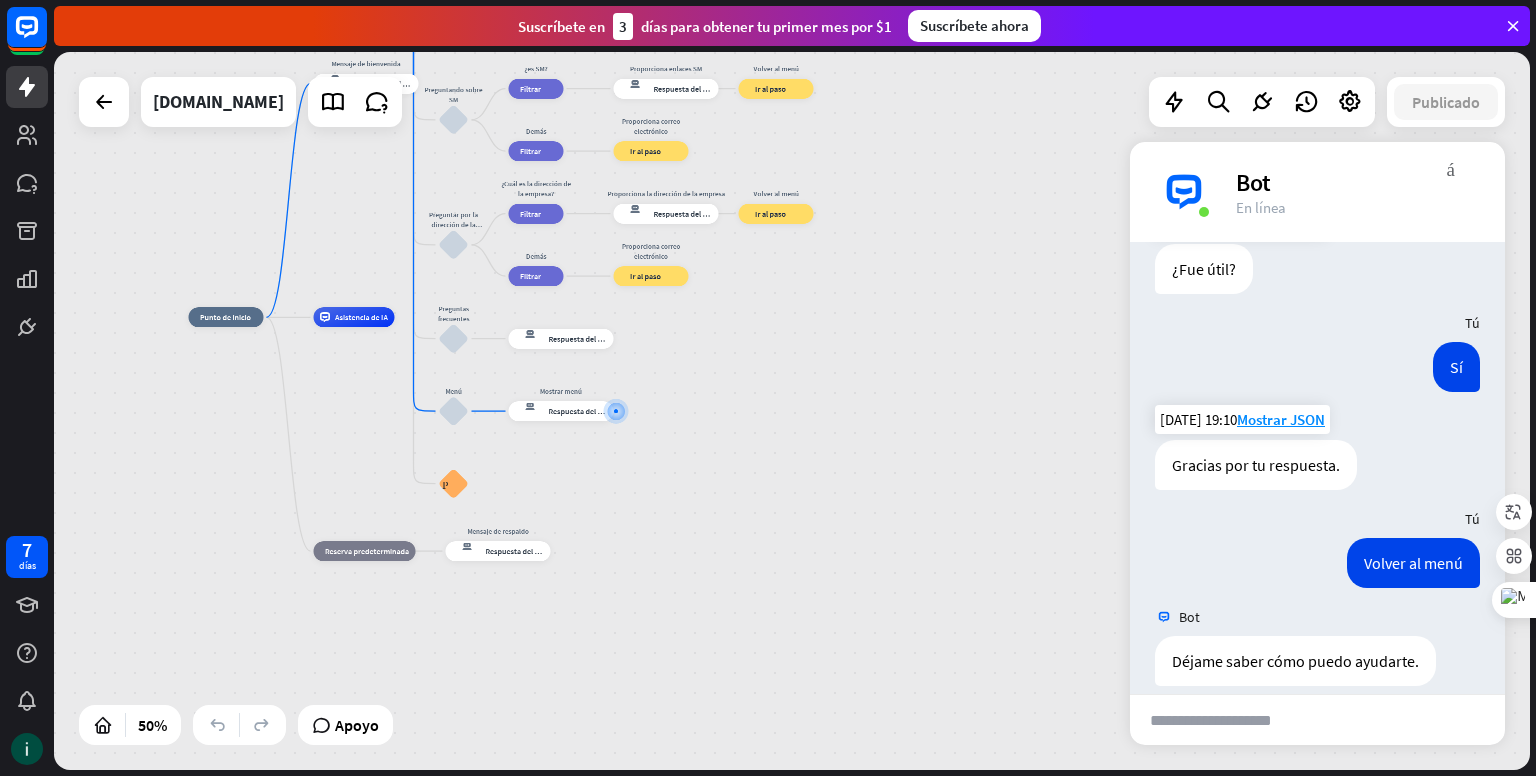 scroll, scrollTop: 609, scrollLeft: 0, axis: vertical 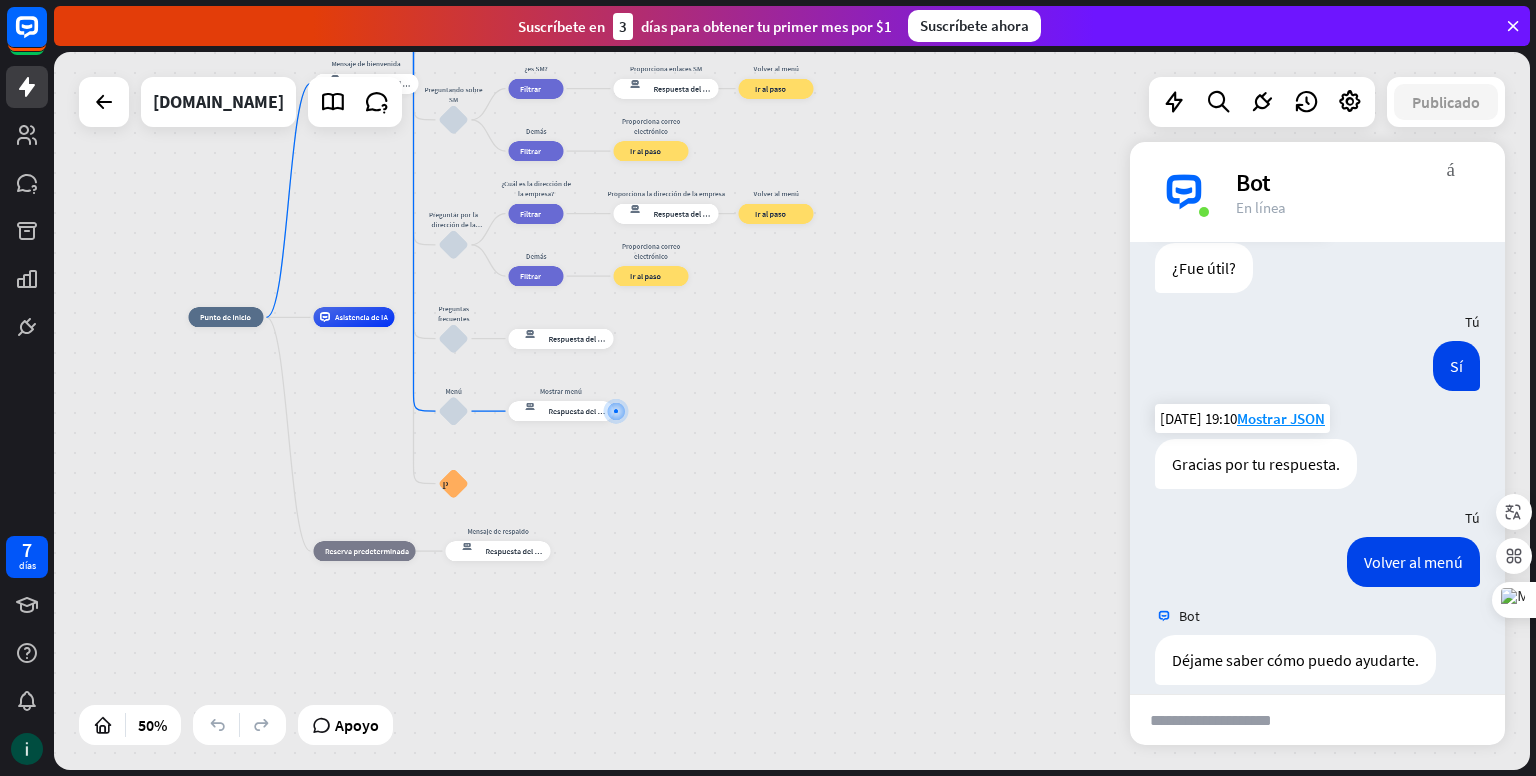 click at bounding box center [1228, 720] 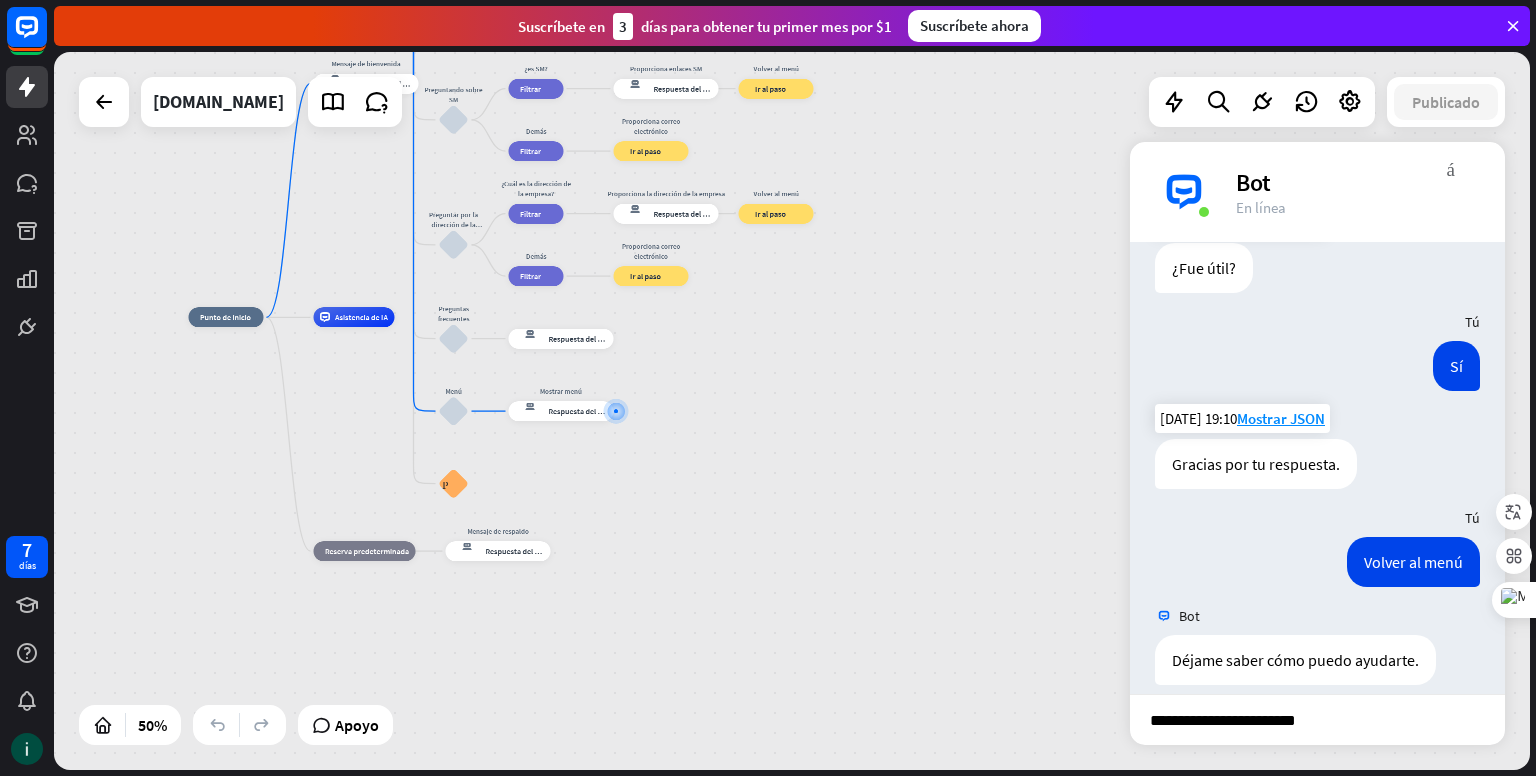 scroll, scrollTop: 0, scrollLeft: 0, axis: both 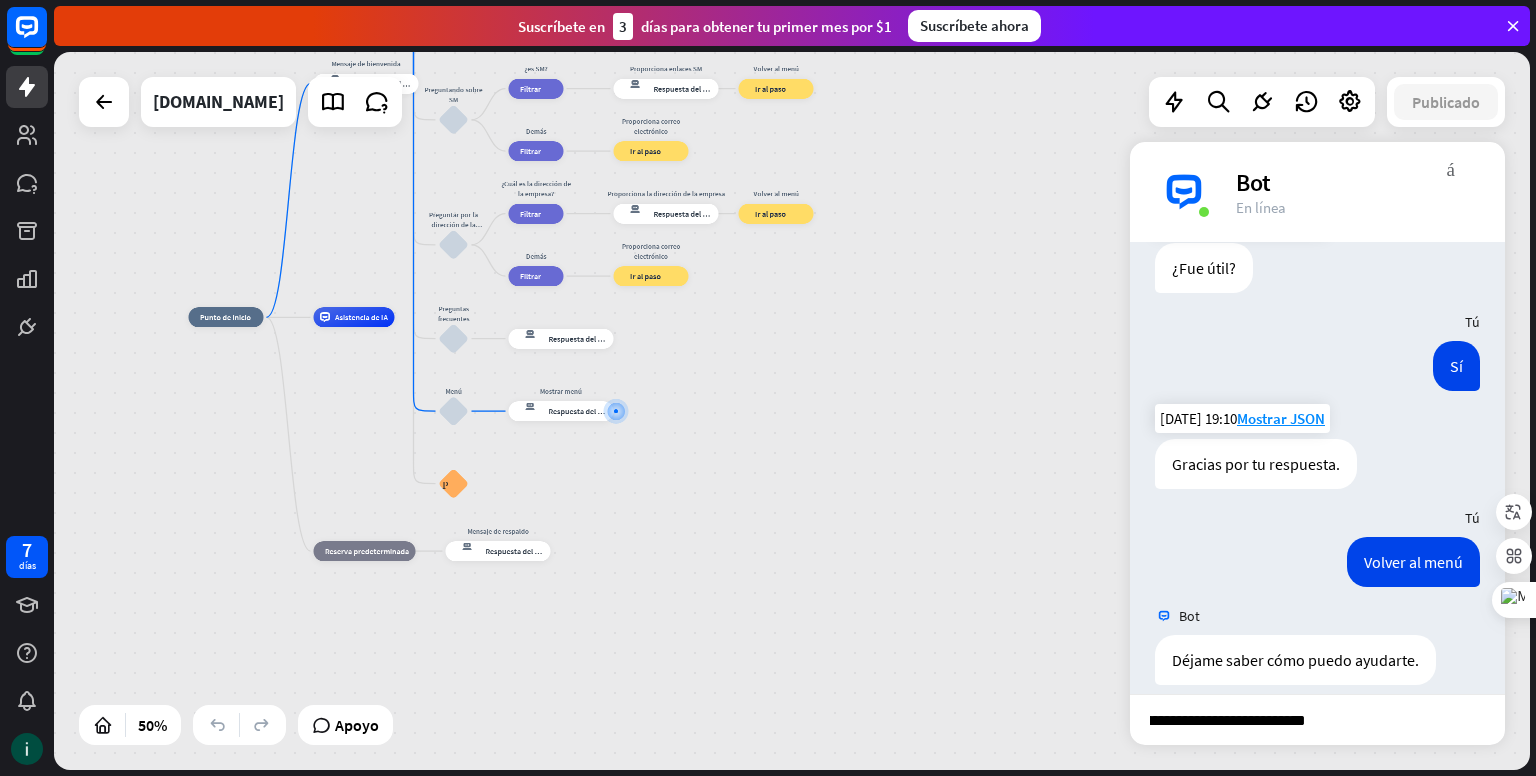 type on "**********" 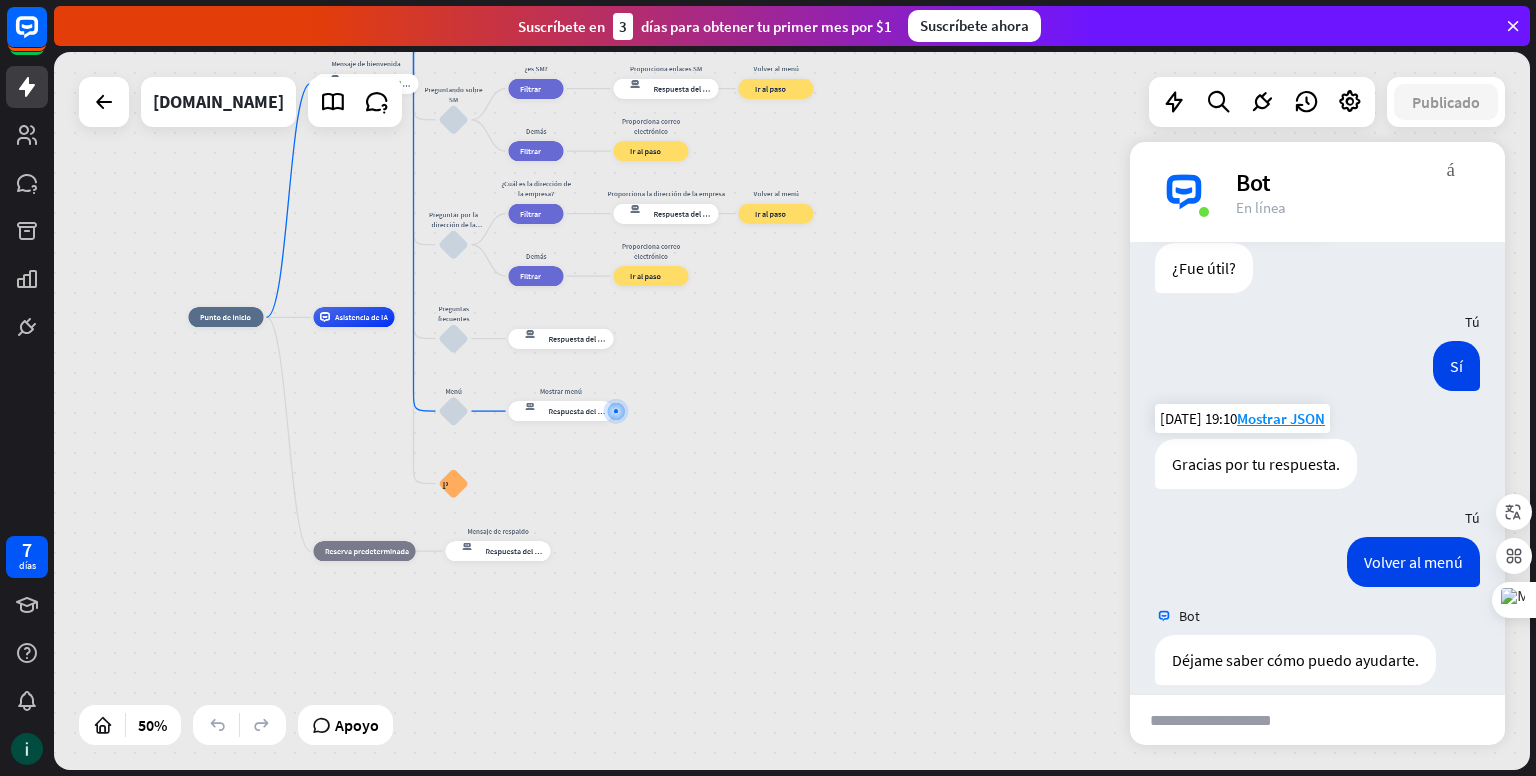 scroll, scrollTop: 0, scrollLeft: 0, axis: both 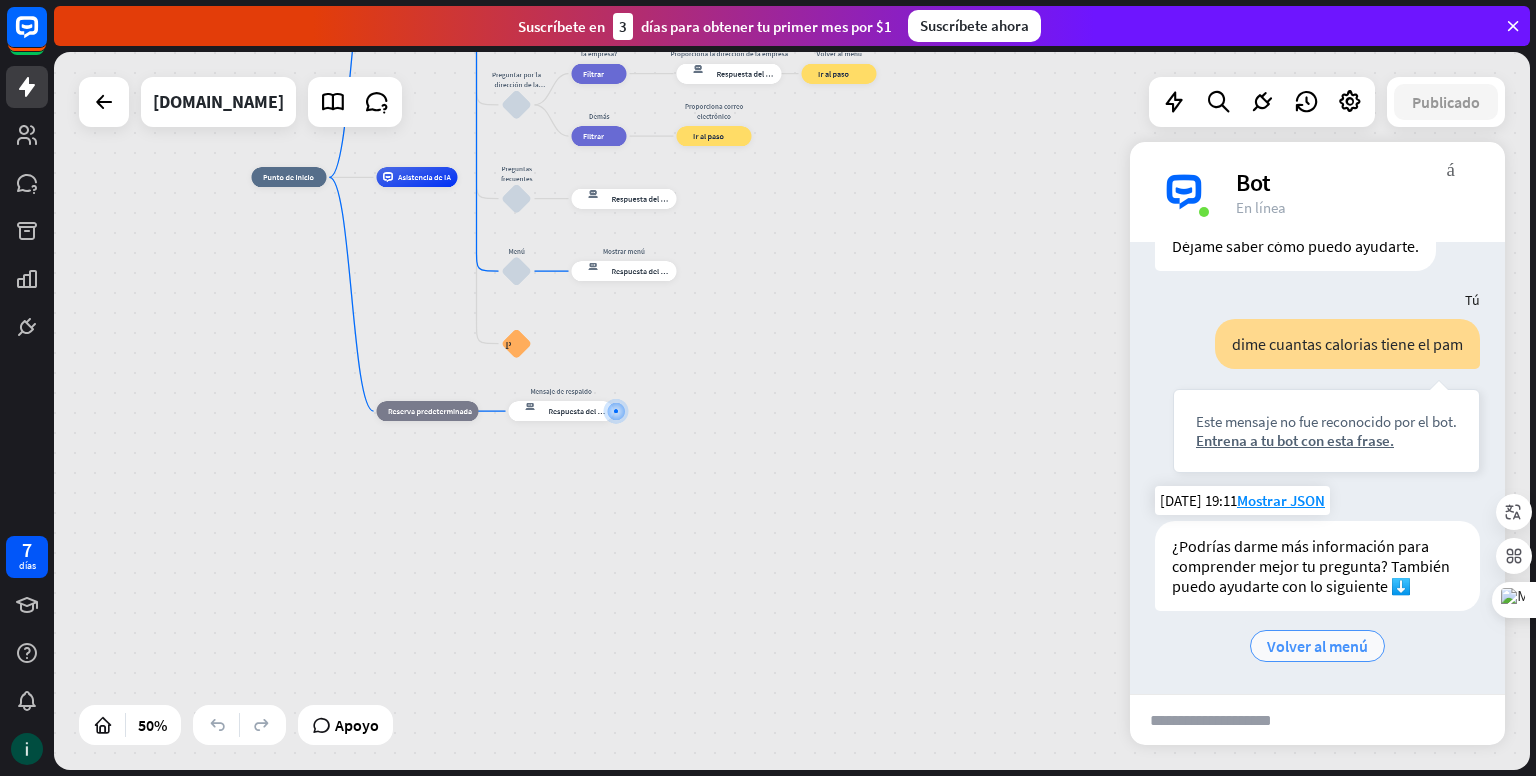click on "Volver al menú" at bounding box center (1317, 646) 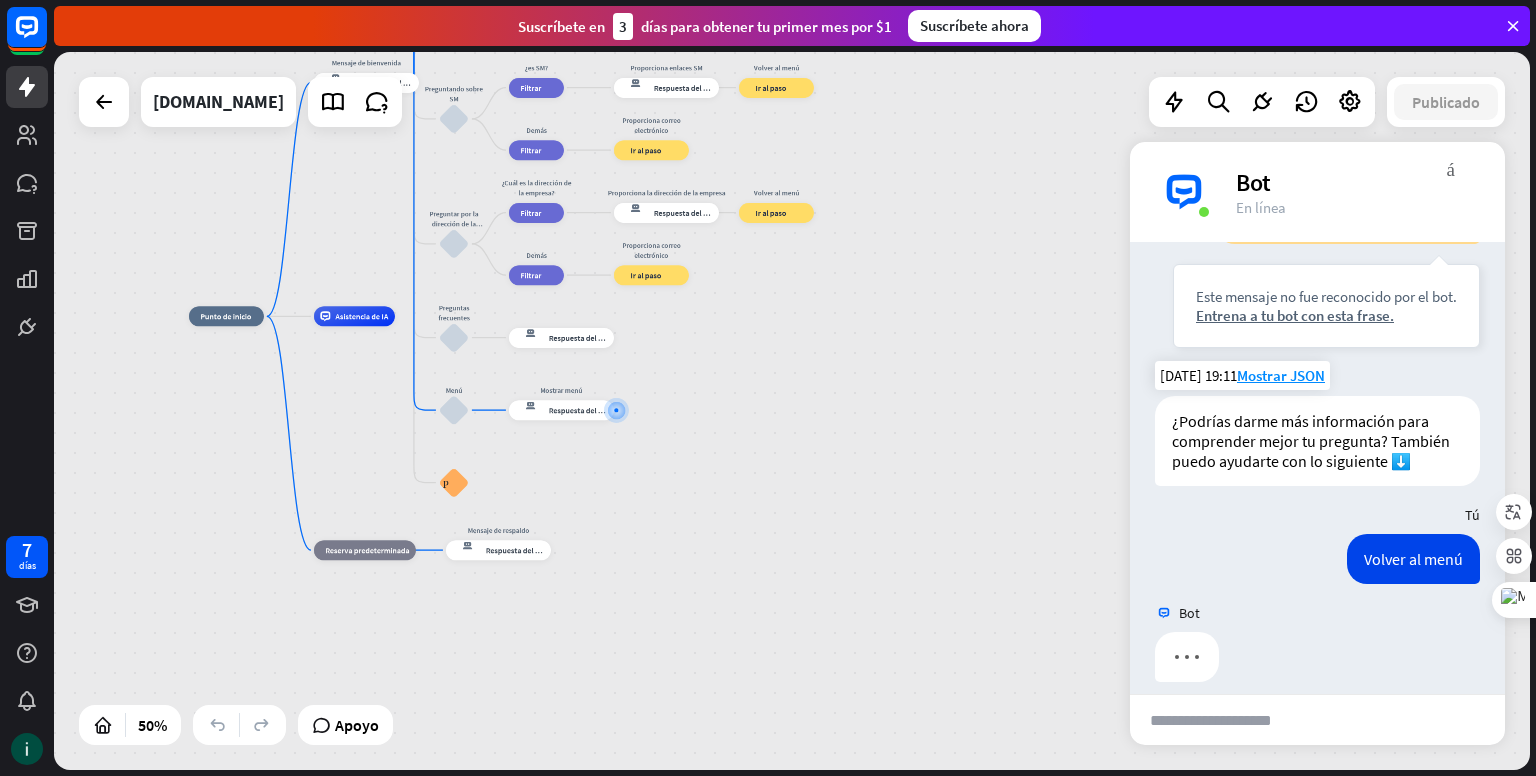 scroll, scrollTop: 1164, scrollLeft: 0, axis: vertical 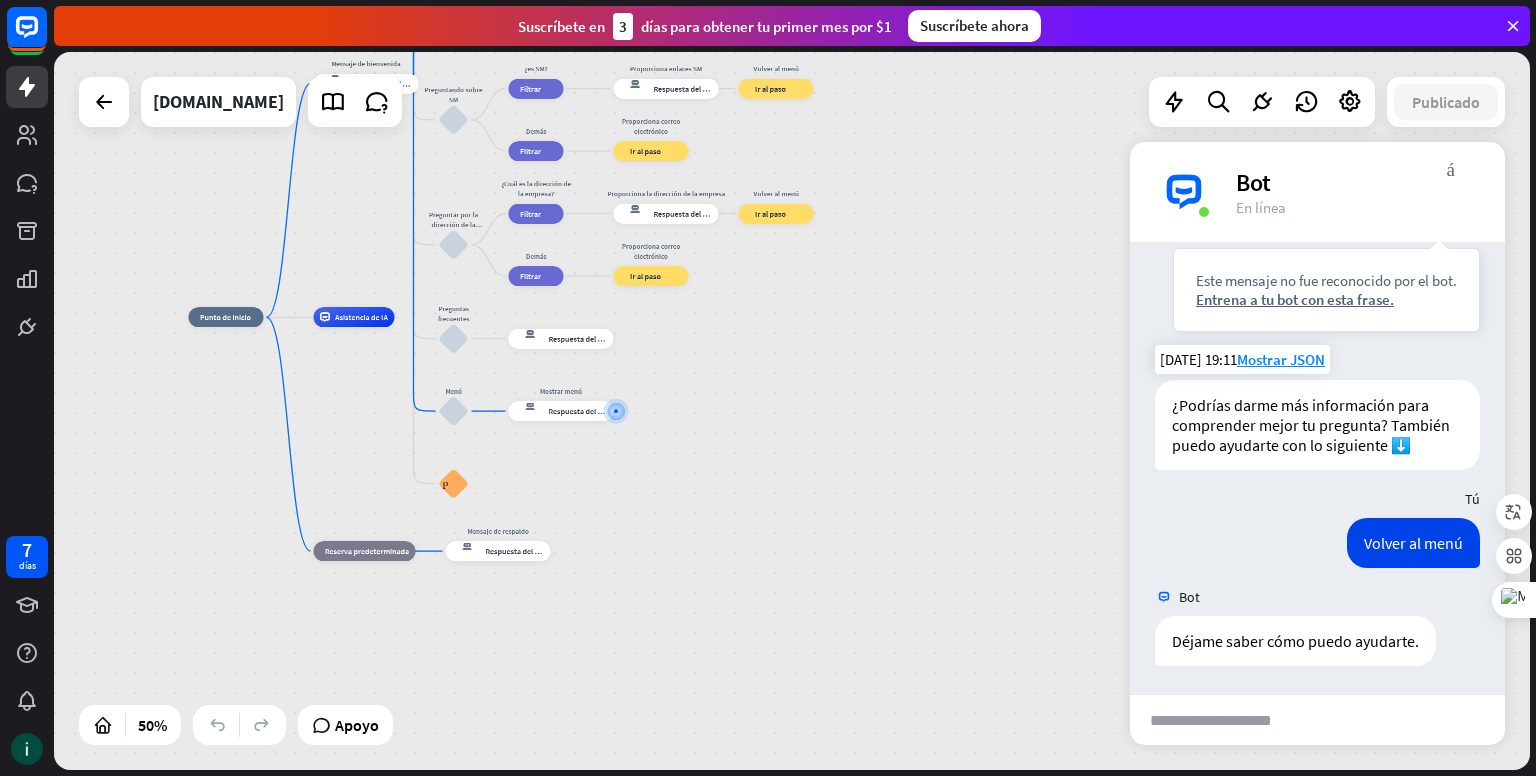 click at bounding box center [1228, 720] 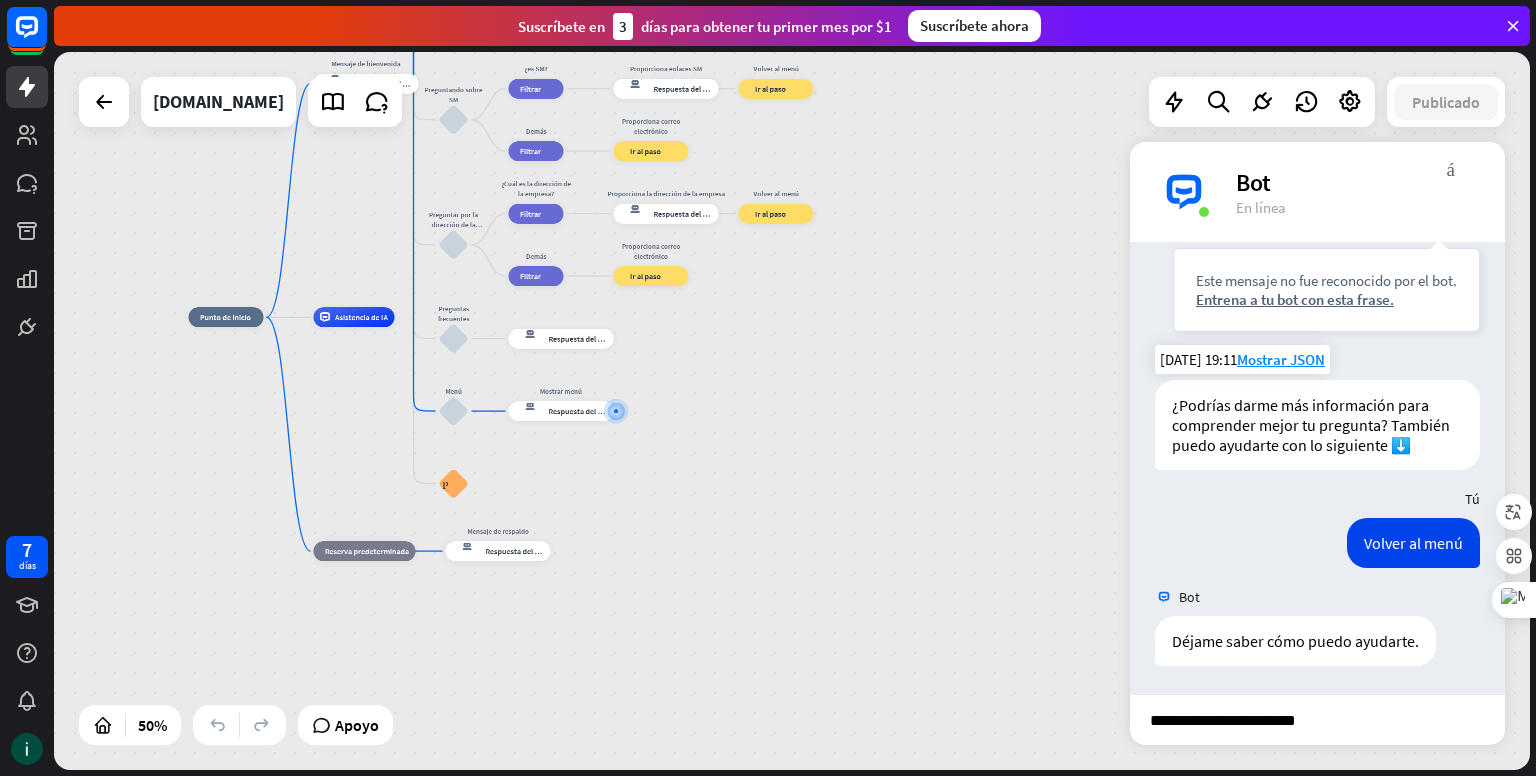 scroll, scrollTop: 0, scrollLeft: 0, axis: both 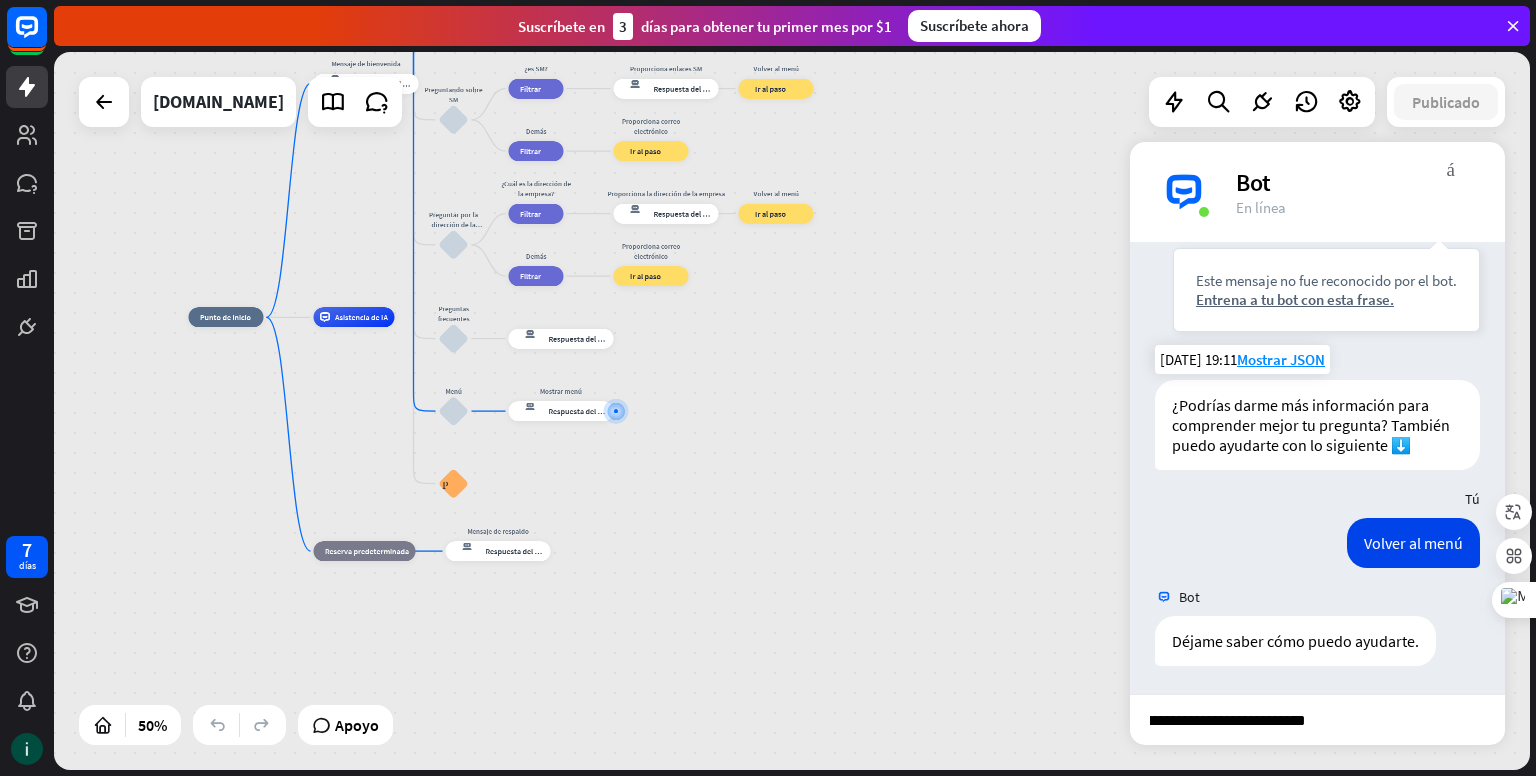 type on "**********" 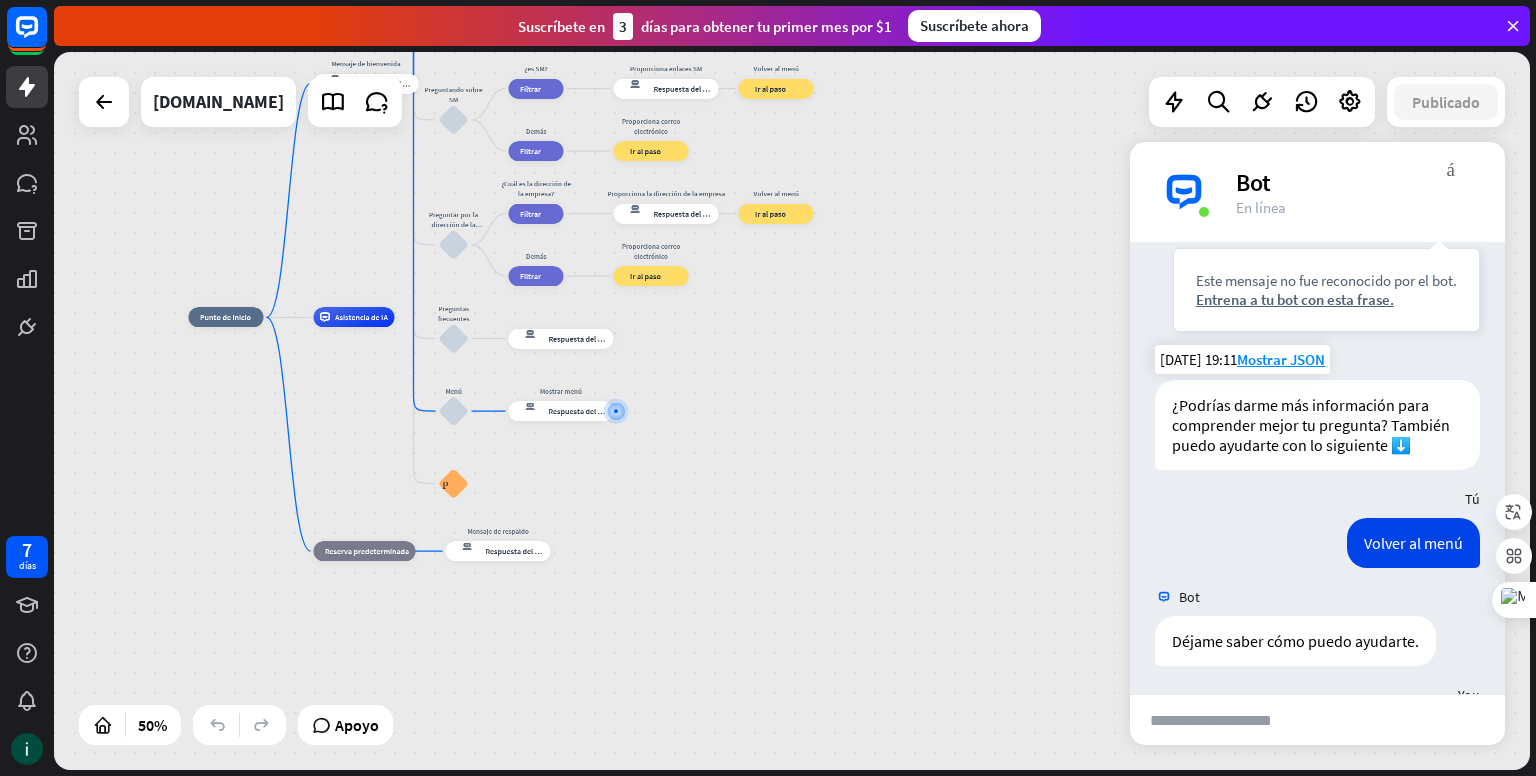 scroll, scrollTop: 0, scrollLeft: 0, axis: both 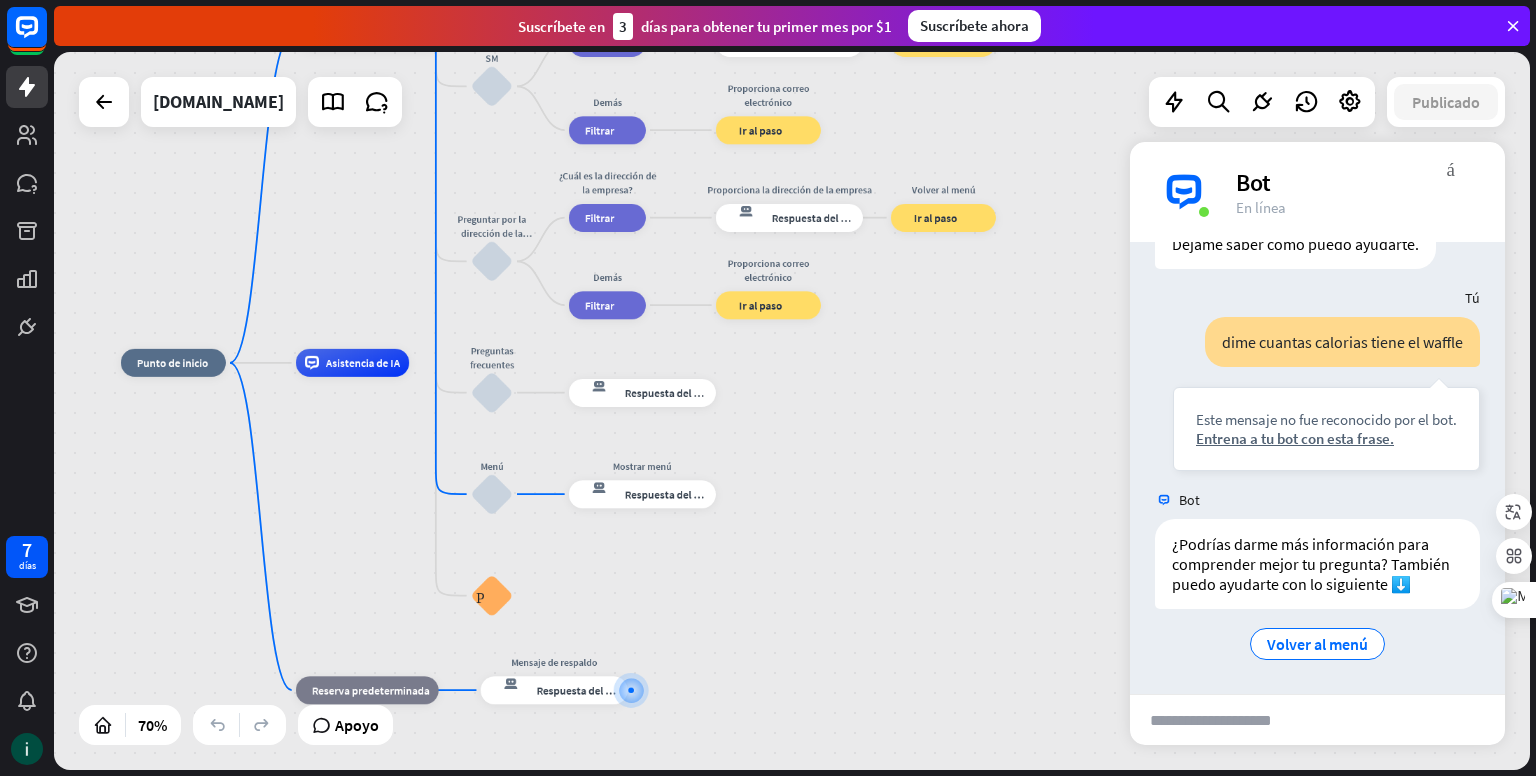 drag, startPoint x: 729, startPoint y: 407, endPoint x: 881, endPoint y: 537, distance: 200.01 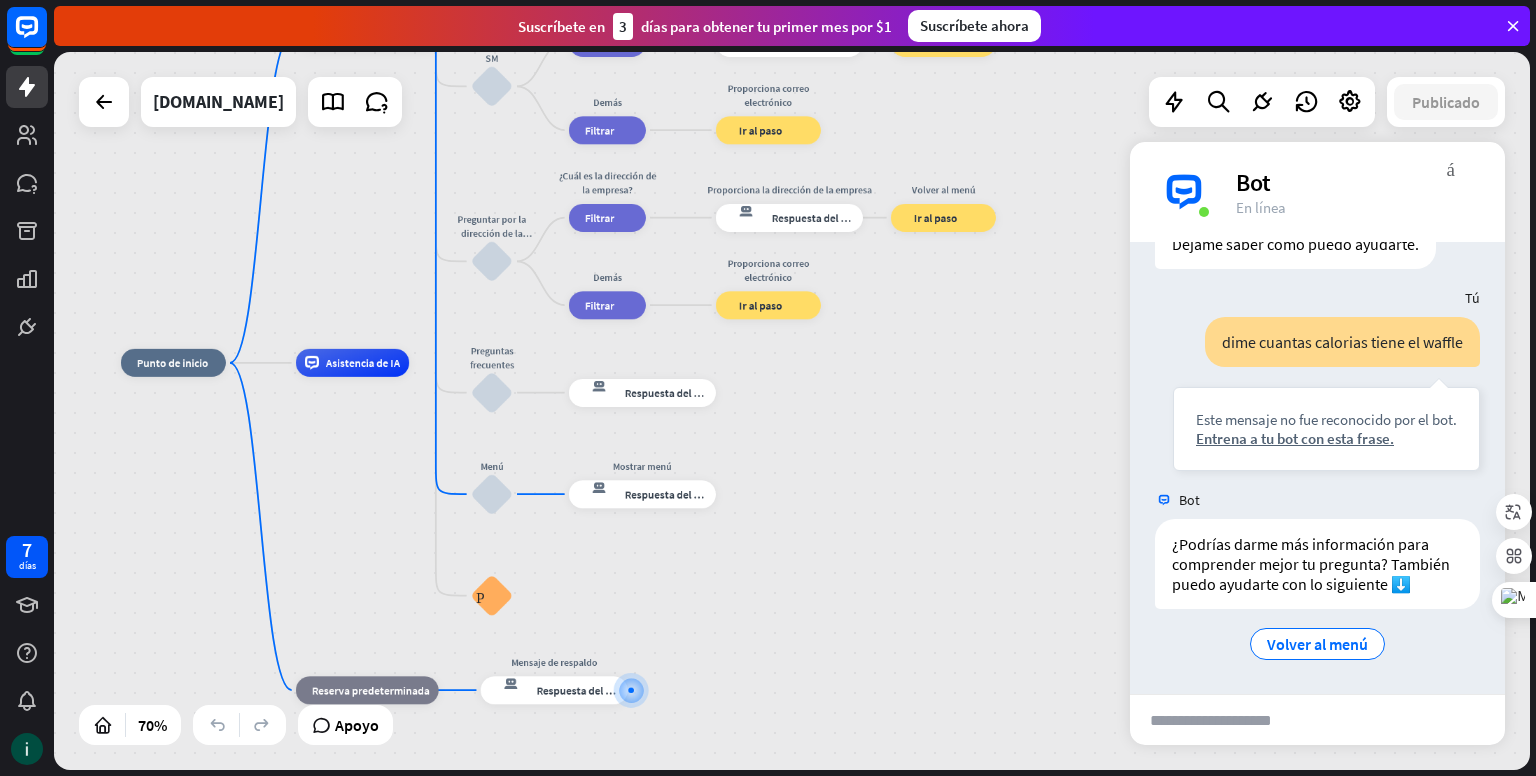 click on "inicio_2   Punto de inicio                 Mensaje de bienvenida   respuesta del bot de bloqueo   Respuesta del bot                 Sobre nosotros   bloquear_entrada_de_usuario                 Proporcionar información de la empresa   respuesta del bot de bloqueo   Respuesta del bot                 Volver al menú   bloquear_entrada_de_usuario                 ¿Fue útil?   respuesta del bot de bloqueo   Respuesta del bot                 Sí   bloquear_entrada_de_usuario                 ¡Gracias!   respuesta del bot de bloqueo   Respuesta del bot                 No   bloquear_entrada_de_usuario                 Volver al menú   bloque_ir a   Ir al paso                 Contáctanos   bloquear_entrada_de_usuario                 Flujo de contacto   árbol constructor   Fluir                 Preguntando por correo electrónico   bloquear_entrada_de_usuario                   bloque_ir a   Ir al paso                 Preguntando por el número de teléfono   bloquear_entrada_de_usuario" at bounding box center (637, 614) 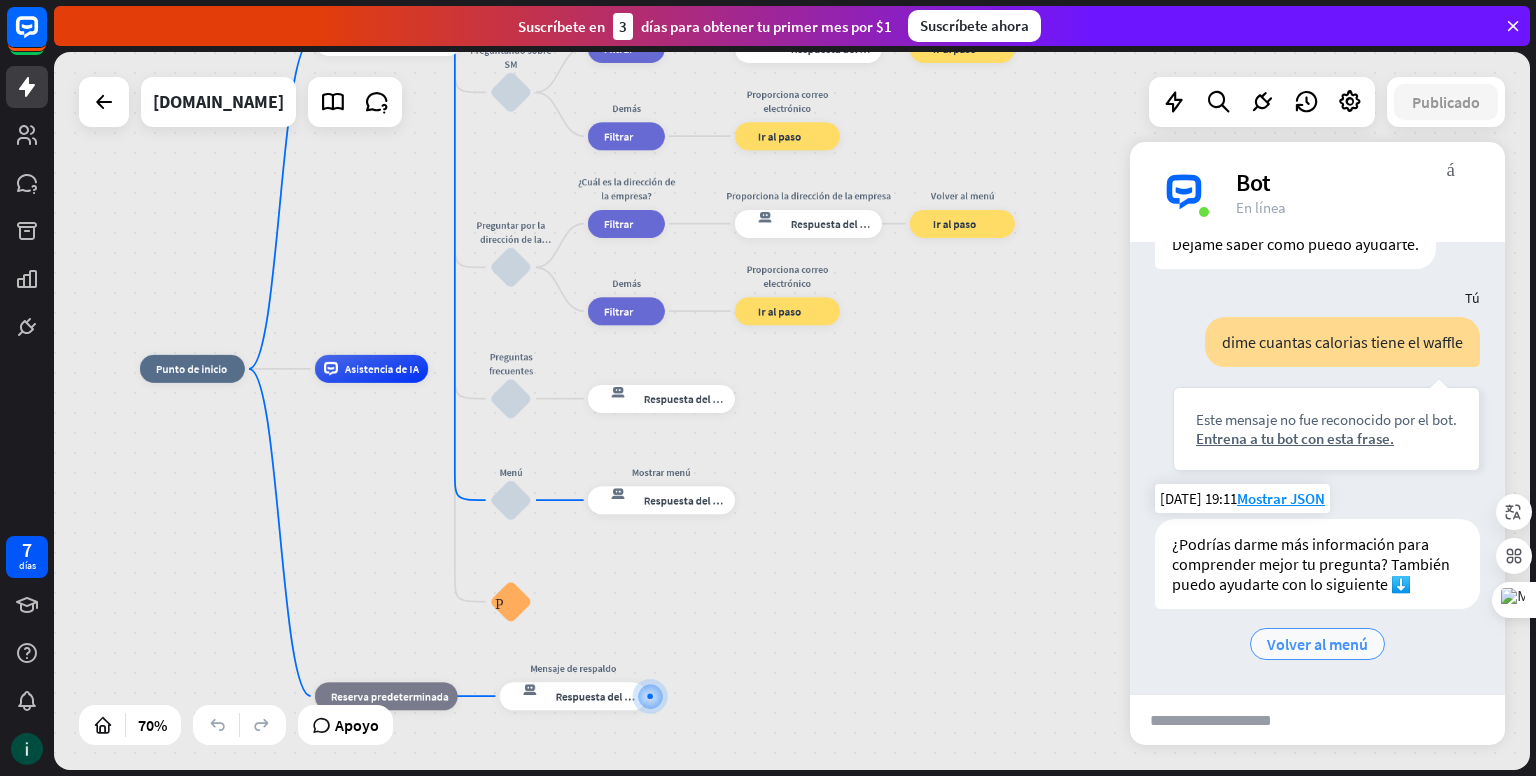 click on "Volver al menú" at bounding box center [1317, 644] 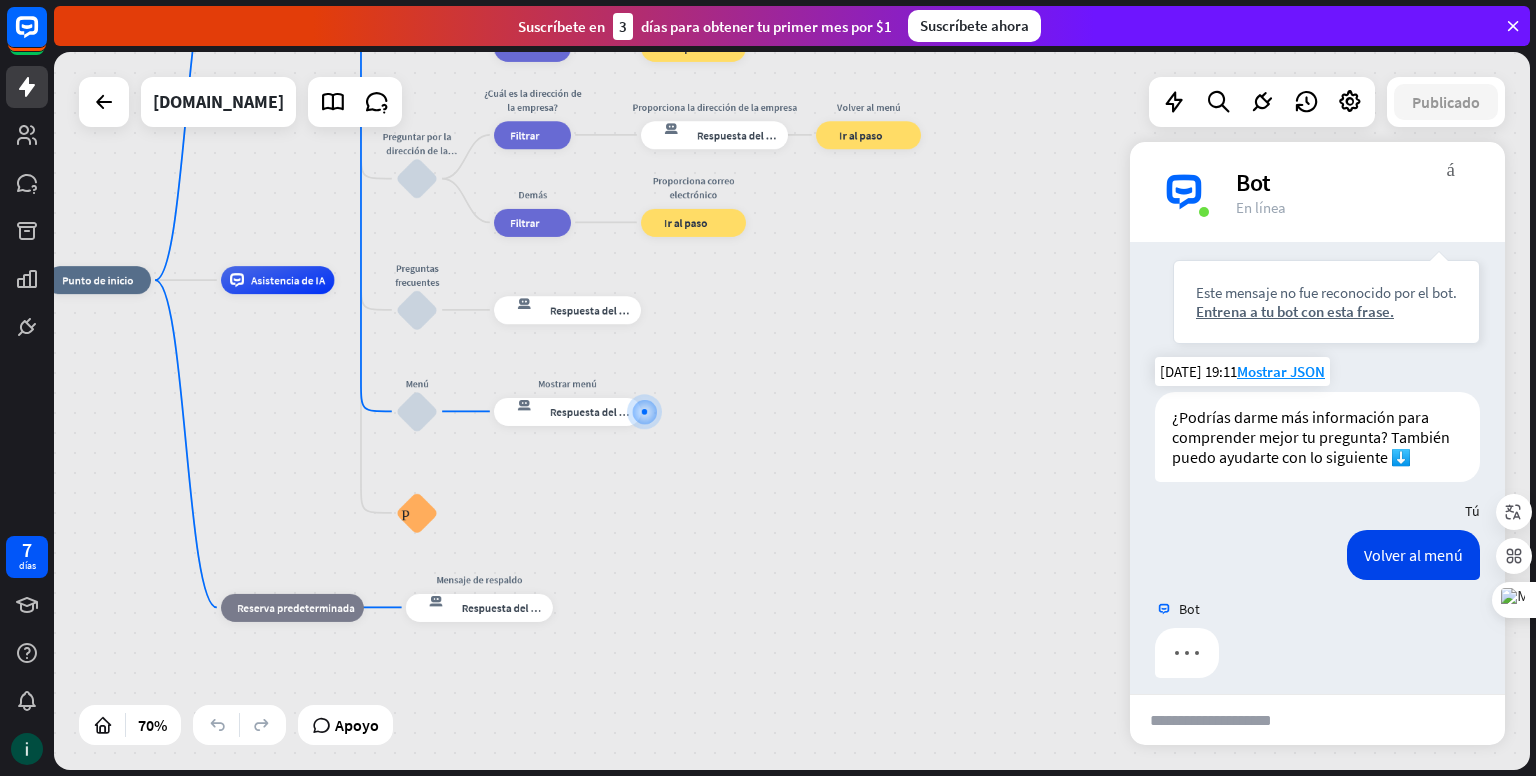 scroll, scrollTop: 1719, scrollLeft: 0, axis: vertical 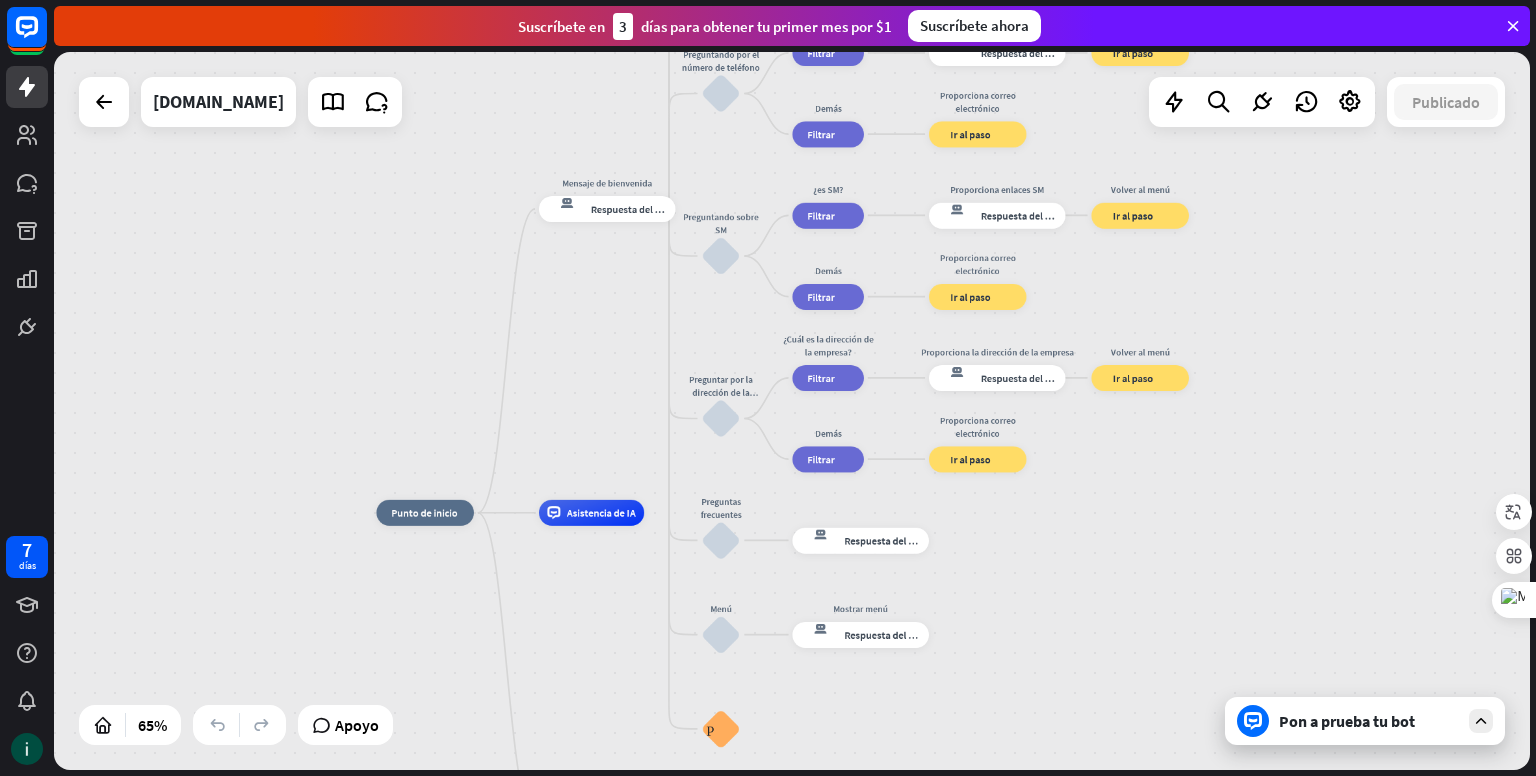 drag, startPoint x: 863, startPoint y: 340, endPoint x: 1222, endPoint y: 633, distance: 463.38968 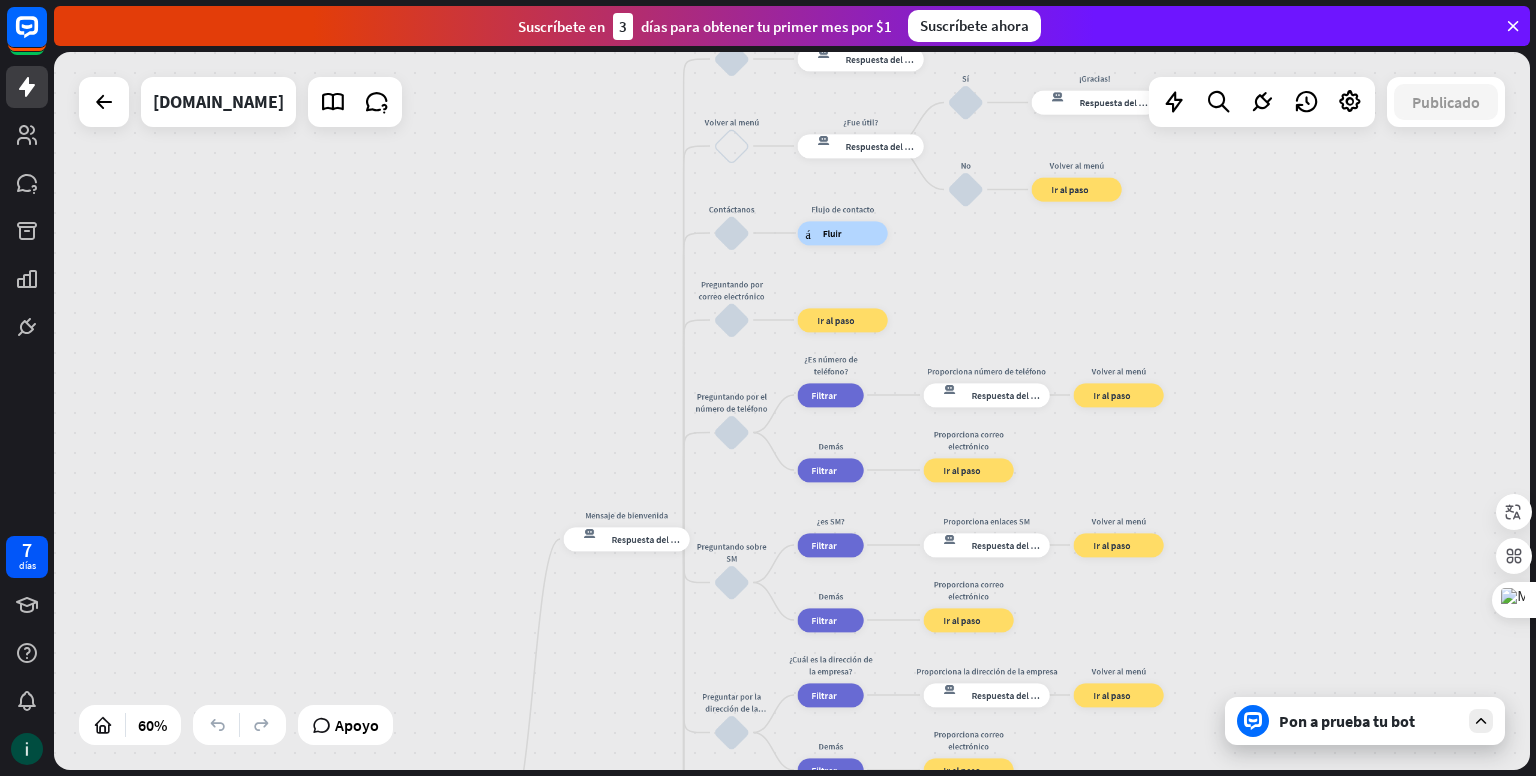 drag, startPoint x: 540, startPoint y: 204, endPoint x: 485, endPoint y: 517, distance: 317.79553 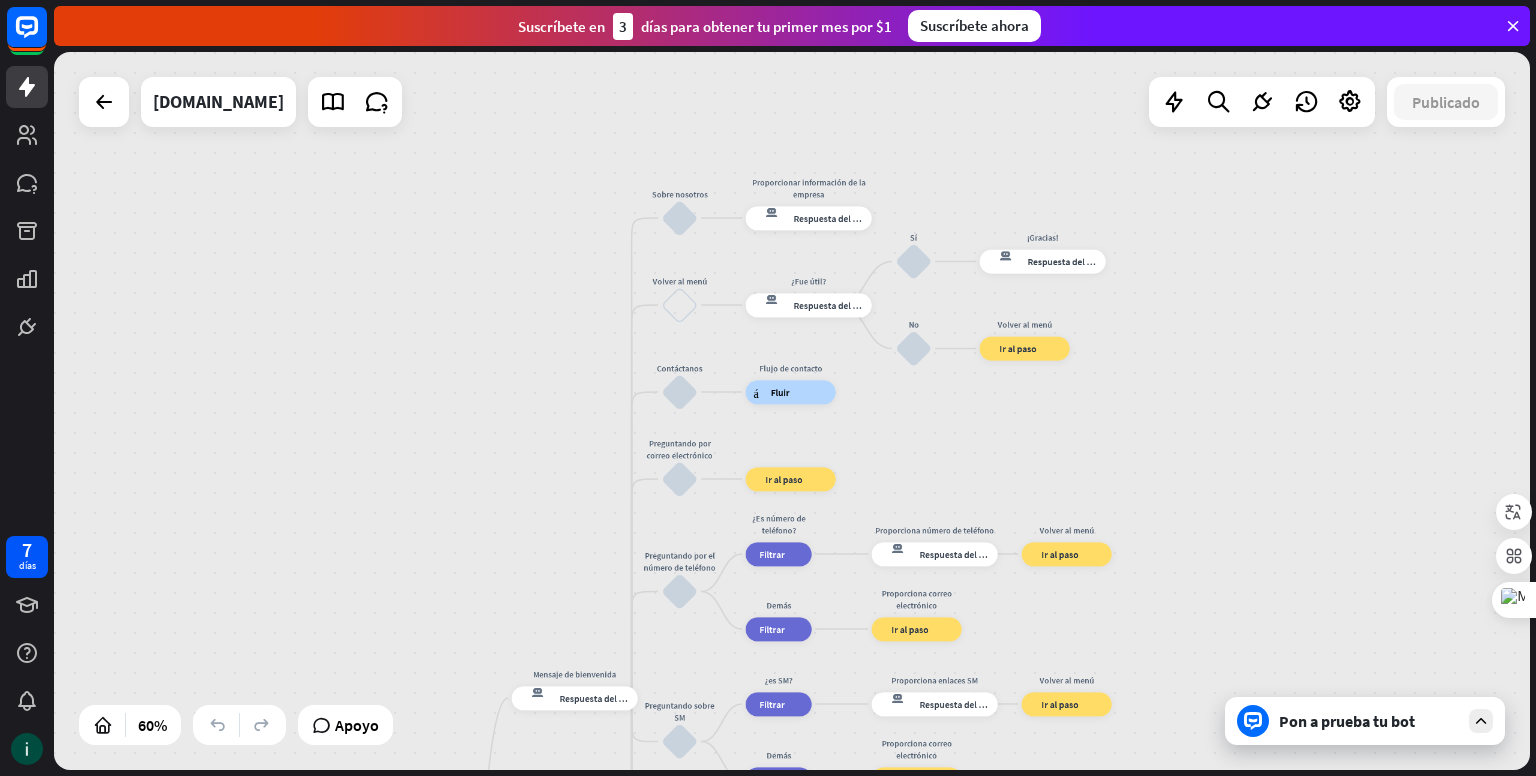 drag, startPoint x: 547, startPoint y: 334, endPoint x: 504, endPoint y: 473, distance: 145.49915 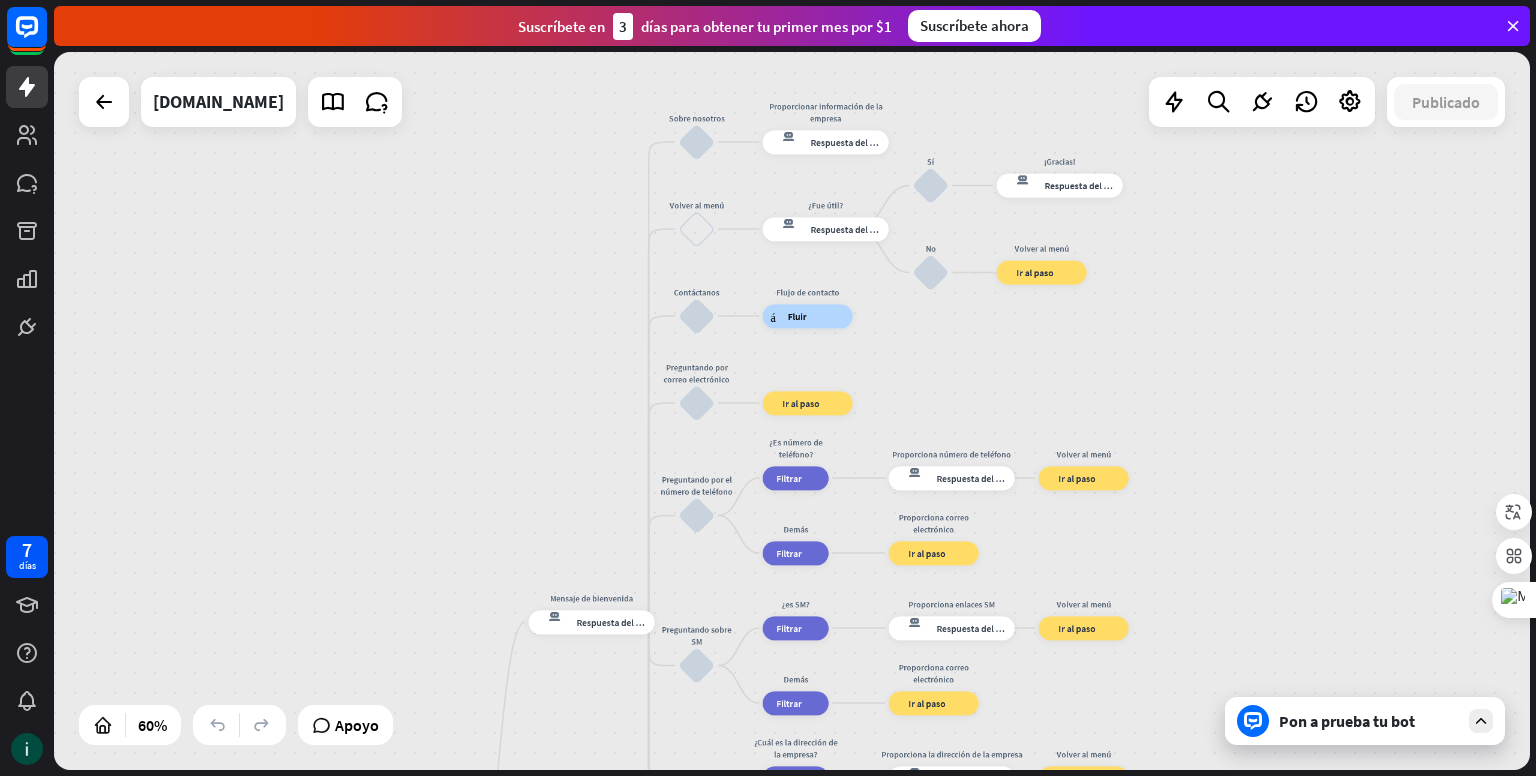 drag, startPoint x: 504, startPoint y: 459, endPoint x: 529, endPoint y: 352, distance: 109.88175 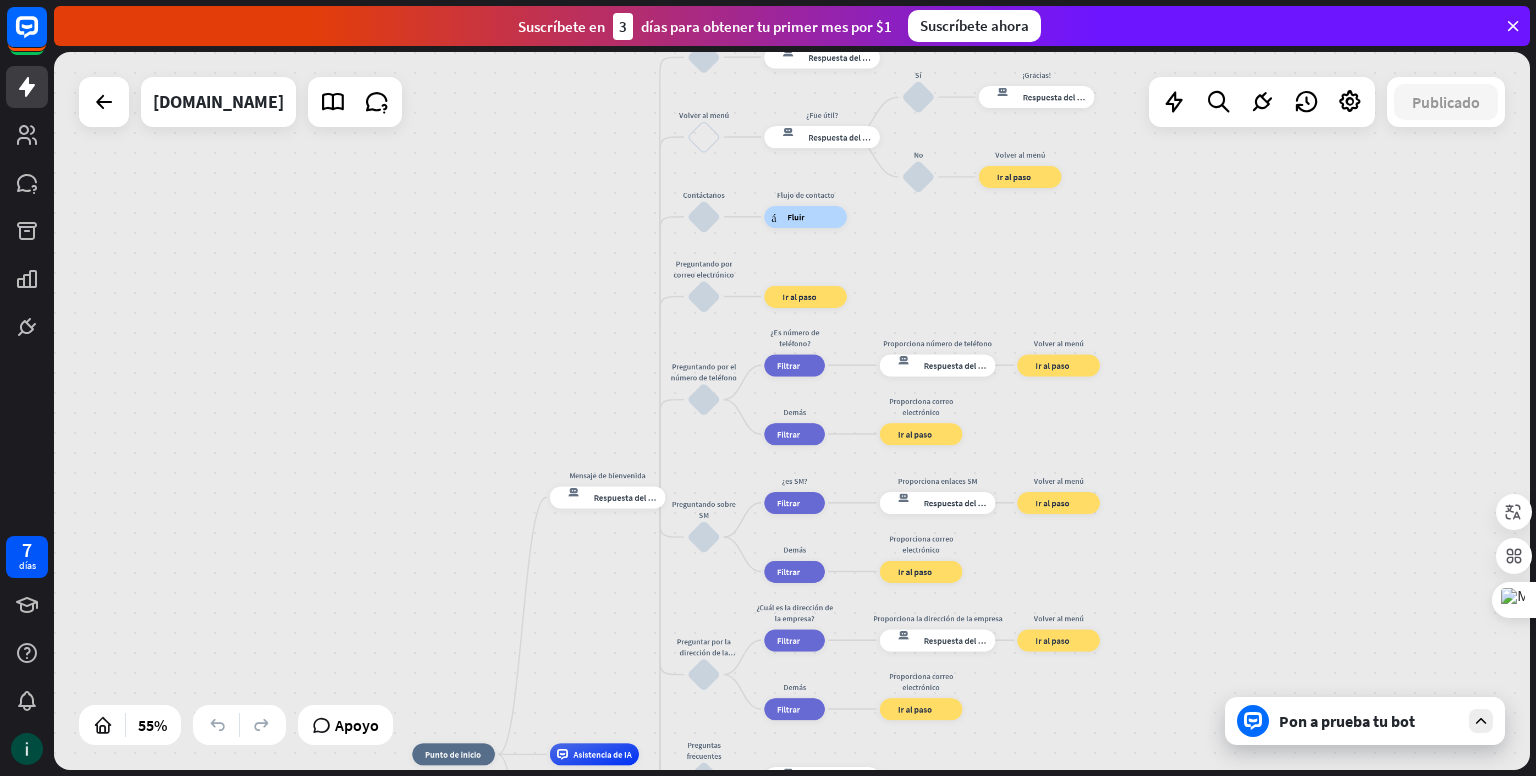 drag, startPoint x: 517, startPoint y: 389, endPoint x: 532, endPoint y: 293, distance: 97.16481 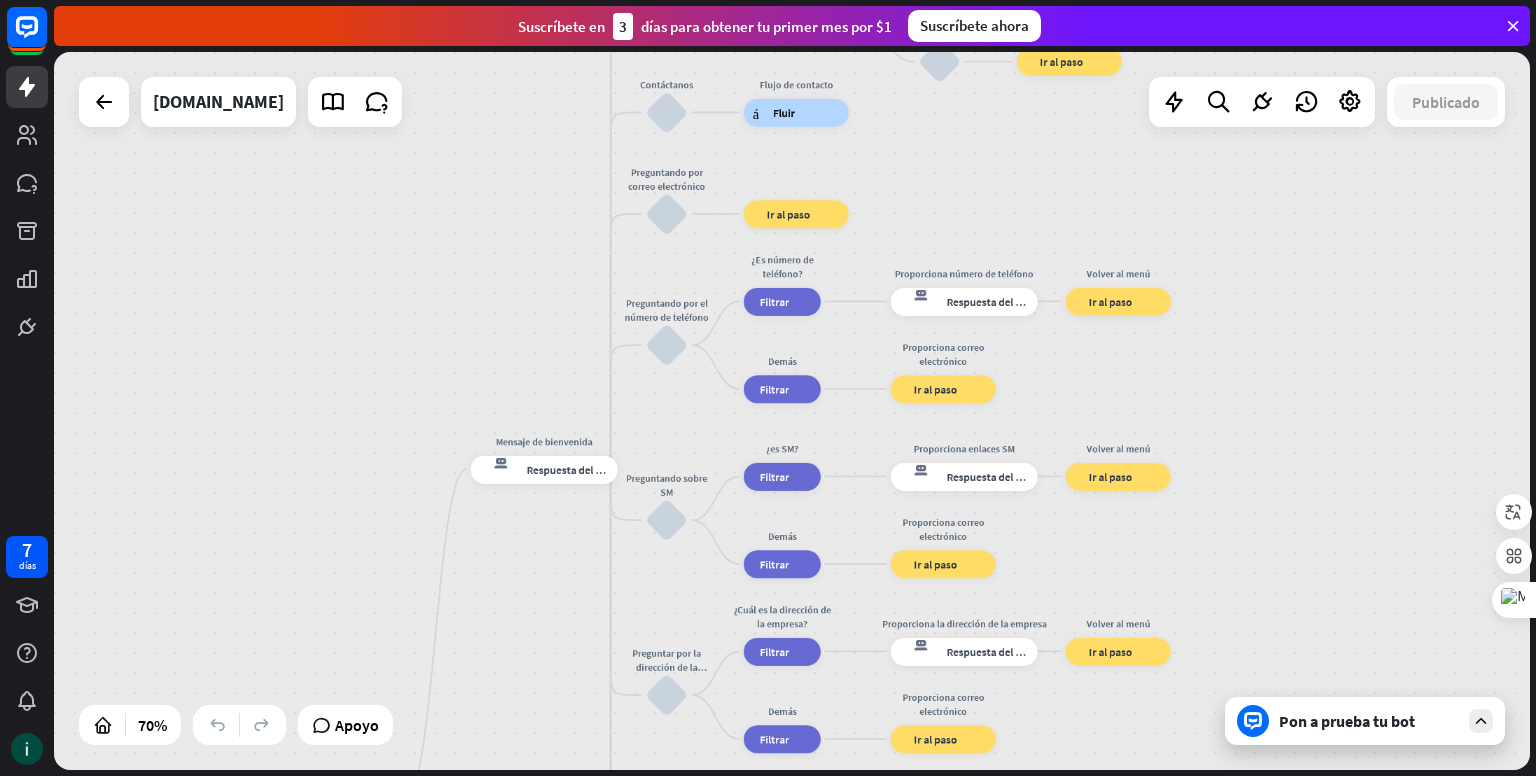 drag, startPoint x: 582, startPoint y: 309, endPoint x: 527, endPoint y: 278, distance: 63.134777 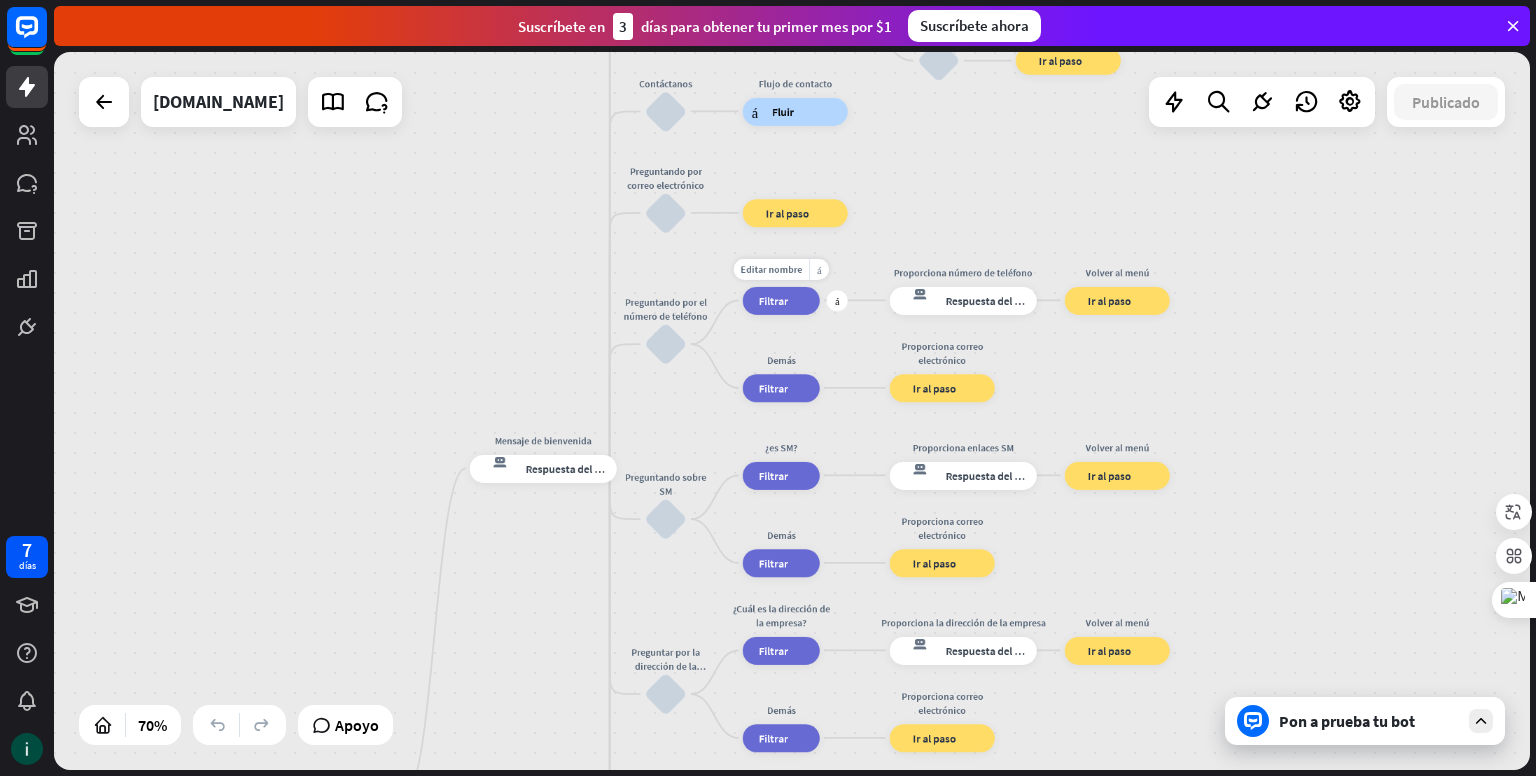 click on "filtrar   Filtrar" at bounding box center (781, 300) 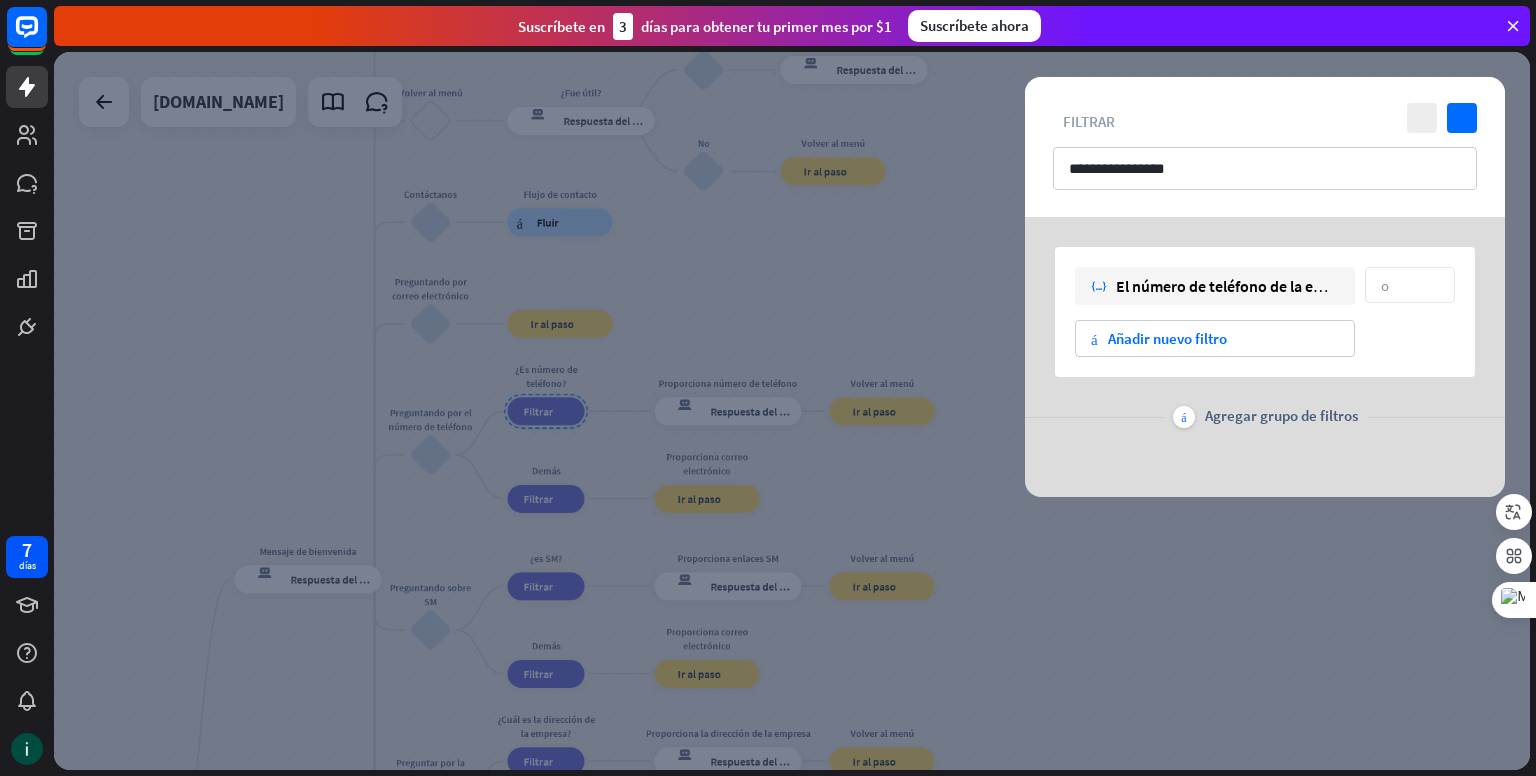 click on "cerca
controlar" at bounding box center [1439, 118] 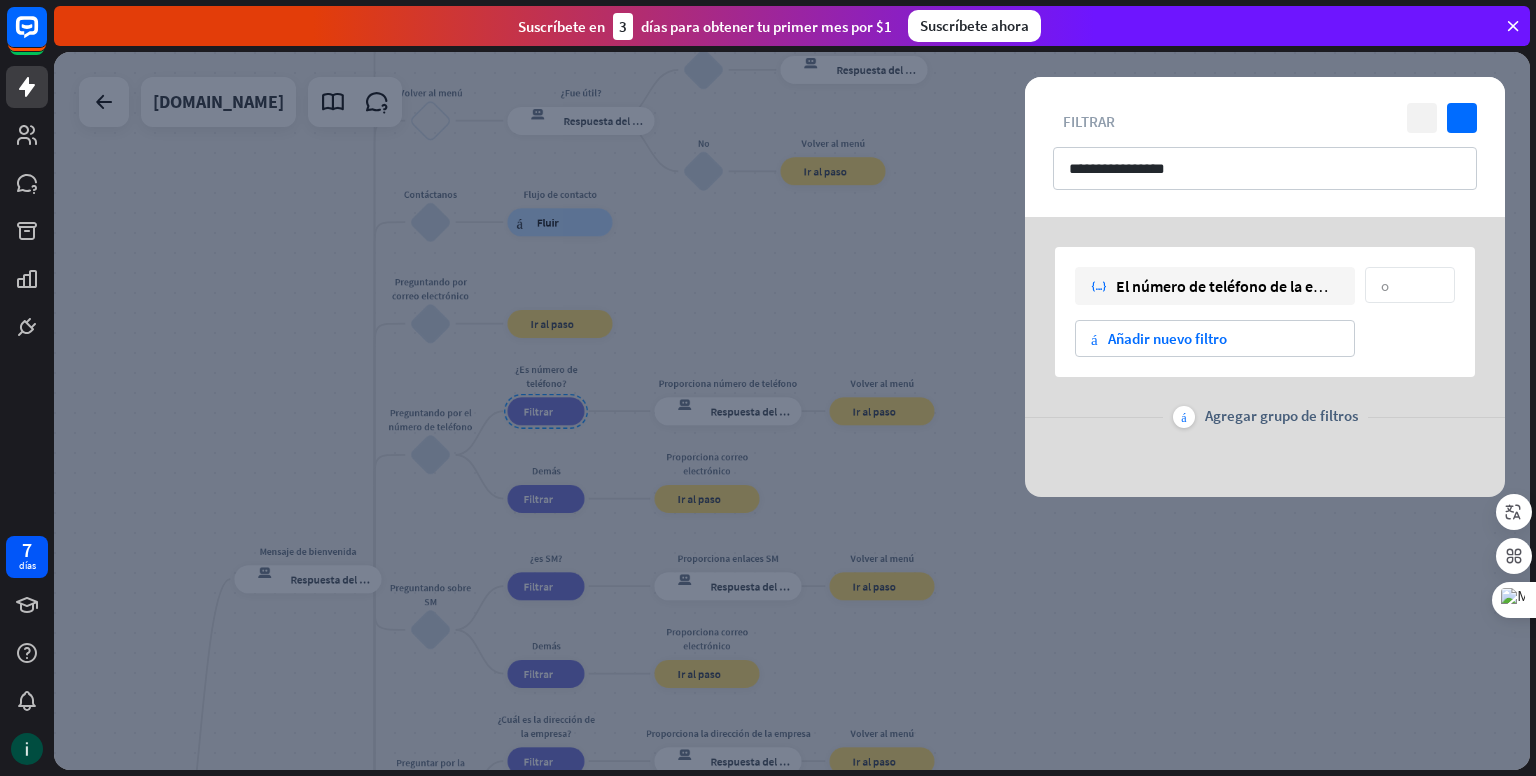 click on "cerca" at bounding box center (1422, 118) 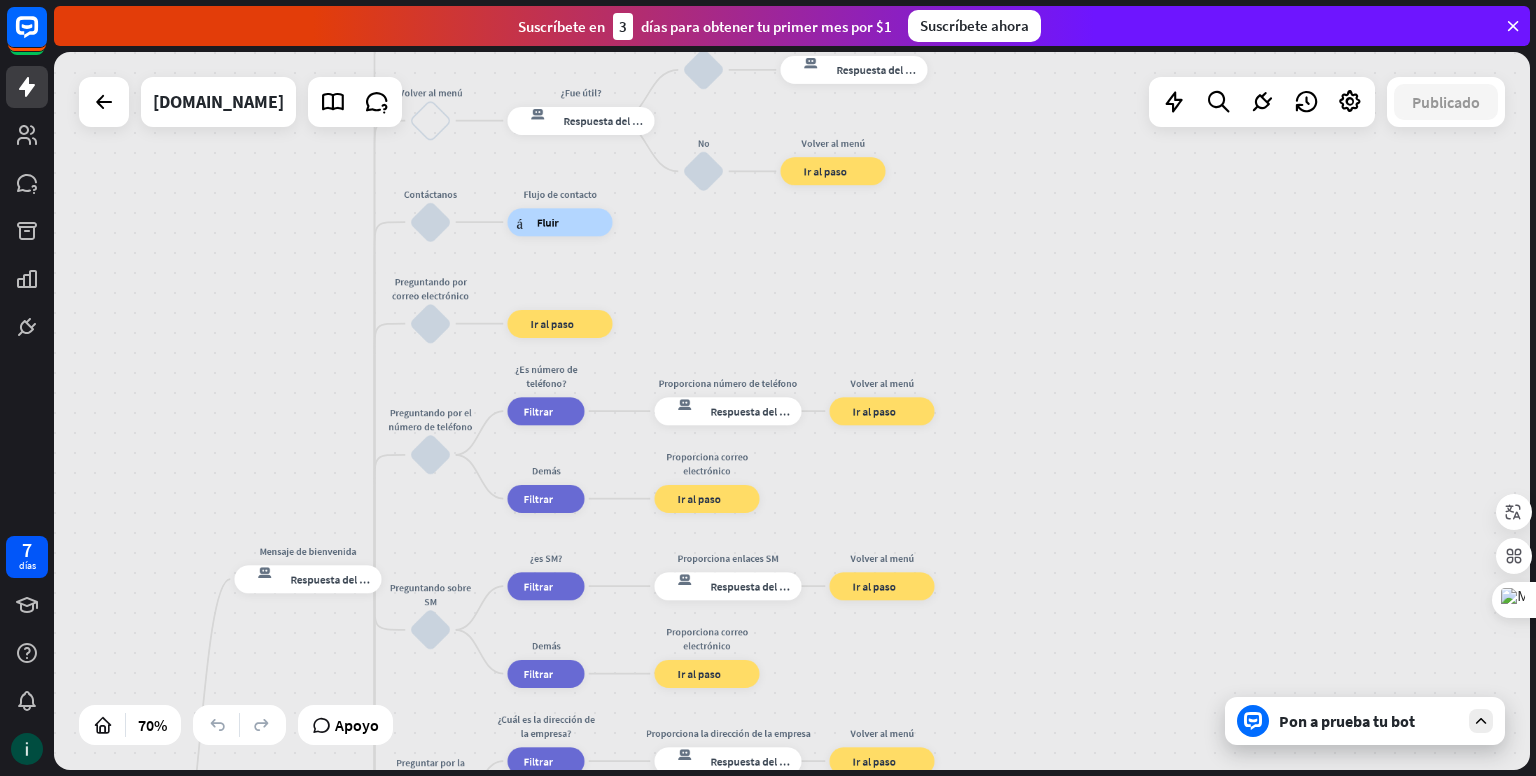 click on "Pon a prueba tu bot" at bounding box center [1347, 721] 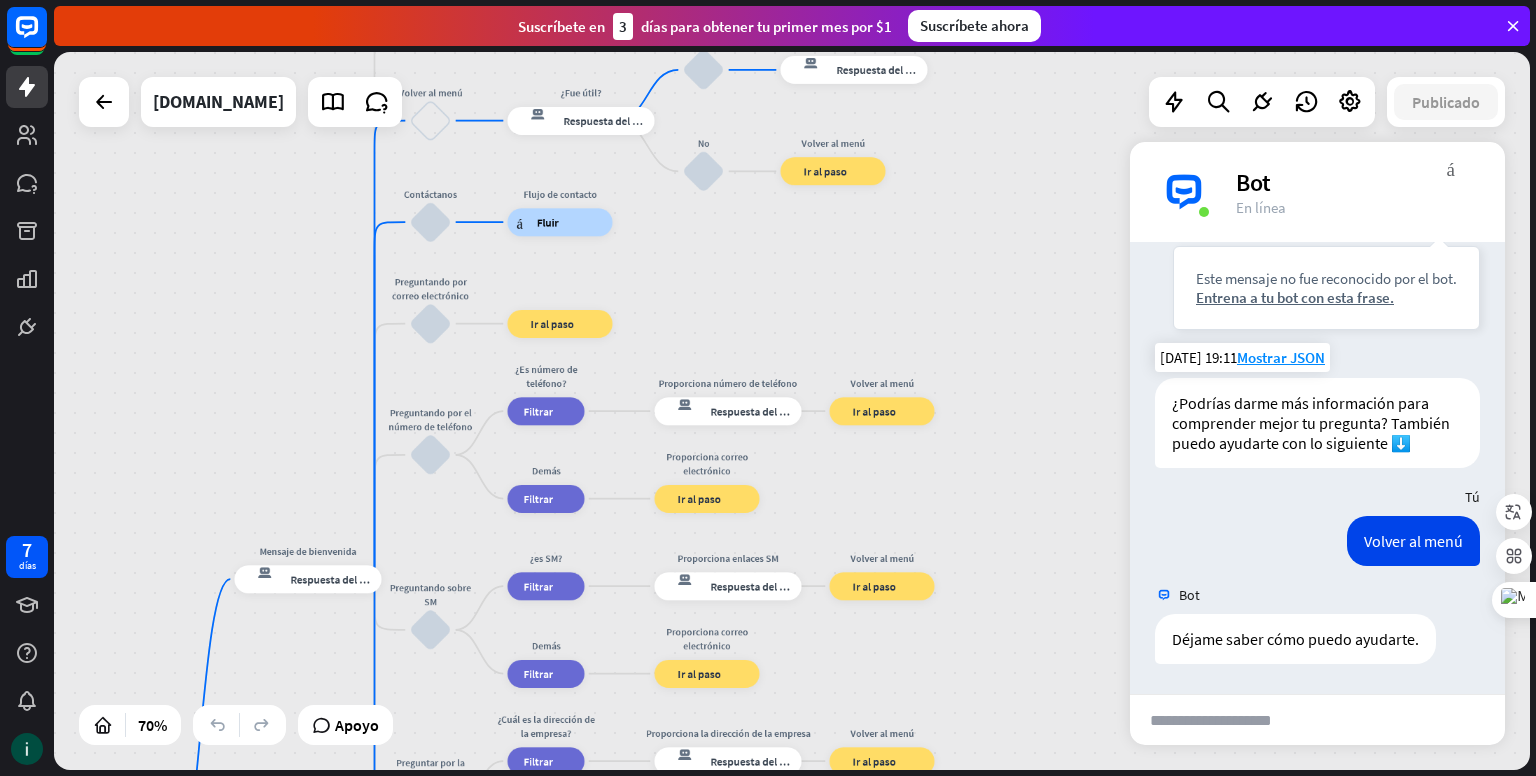click at bounding box center [1228, 720] 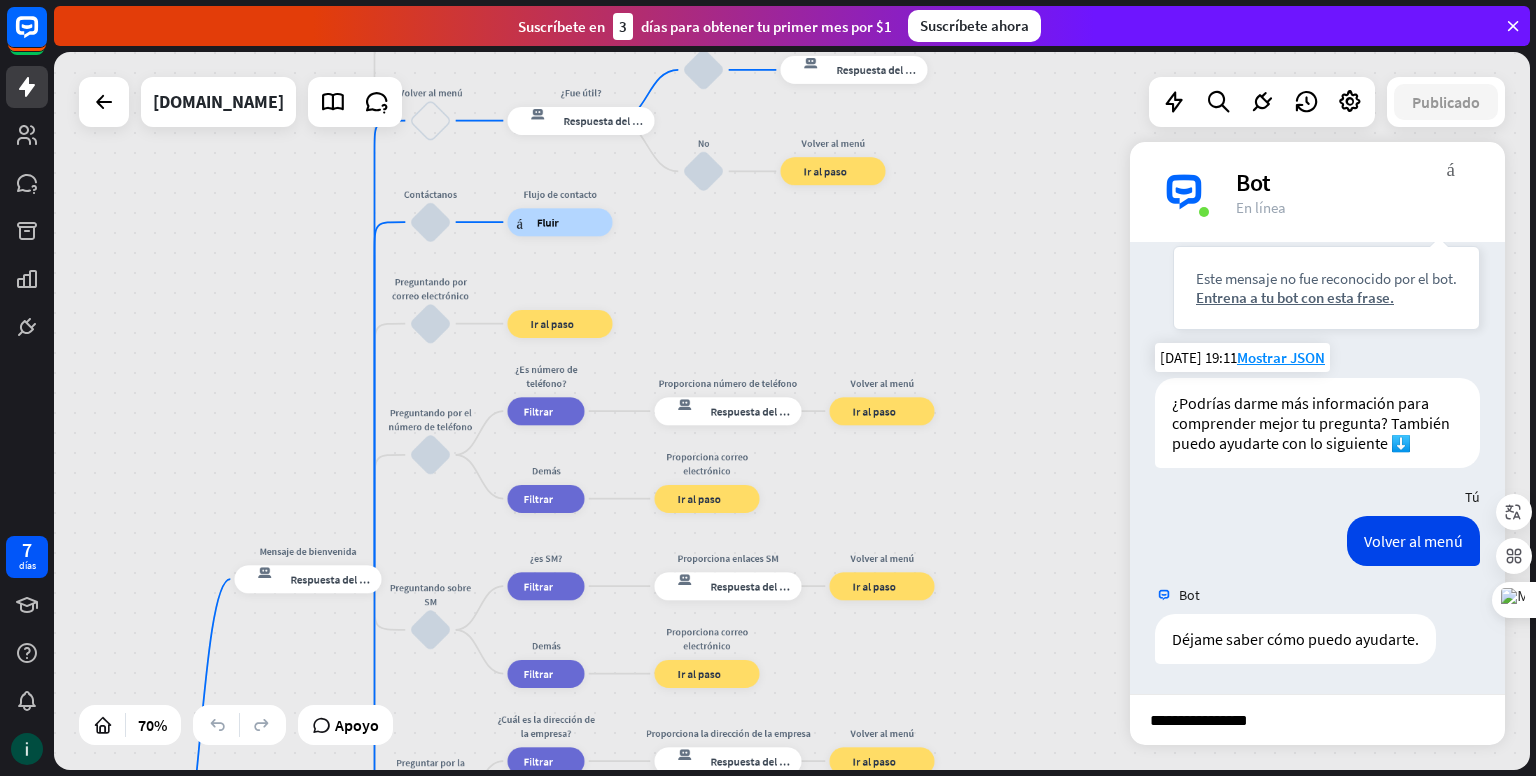 type on "**********" 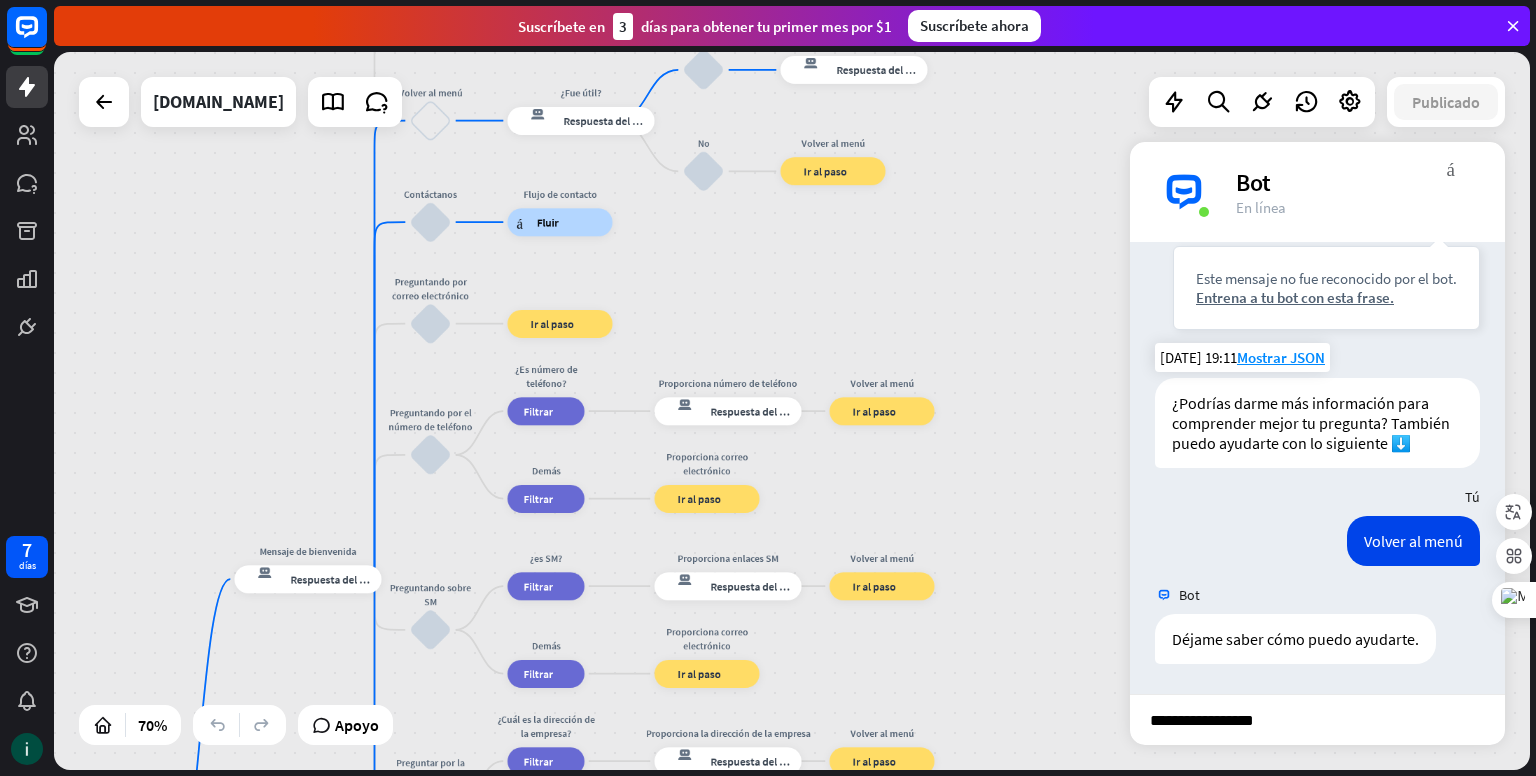 type 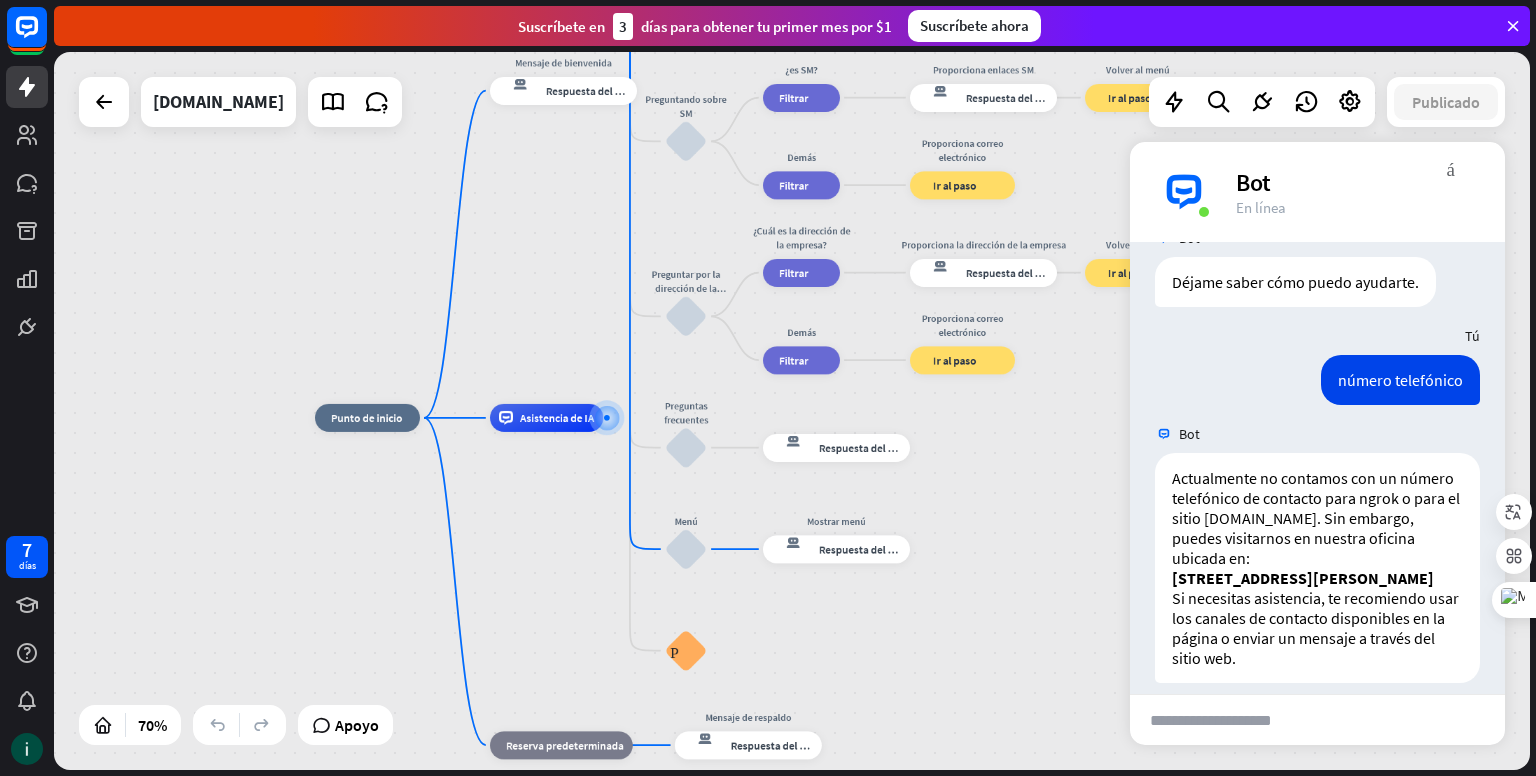 scroll, scrollTop: 2115, scrollLeft: 0, axis: vertical 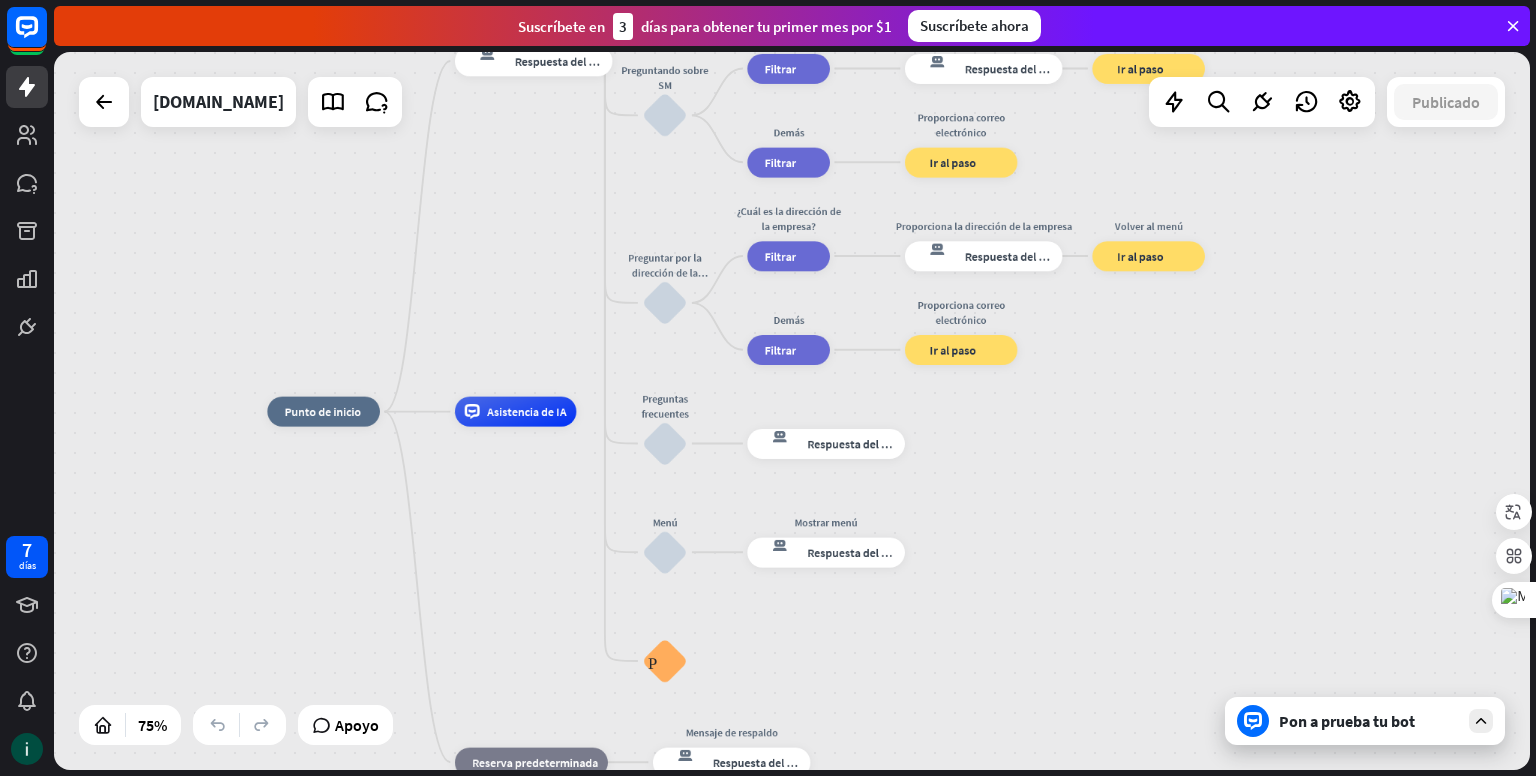 drag, startPoint x: 1083, startPoint y: 390, endPoint x: 1068, endPoint y: 507, distance: 117.95762 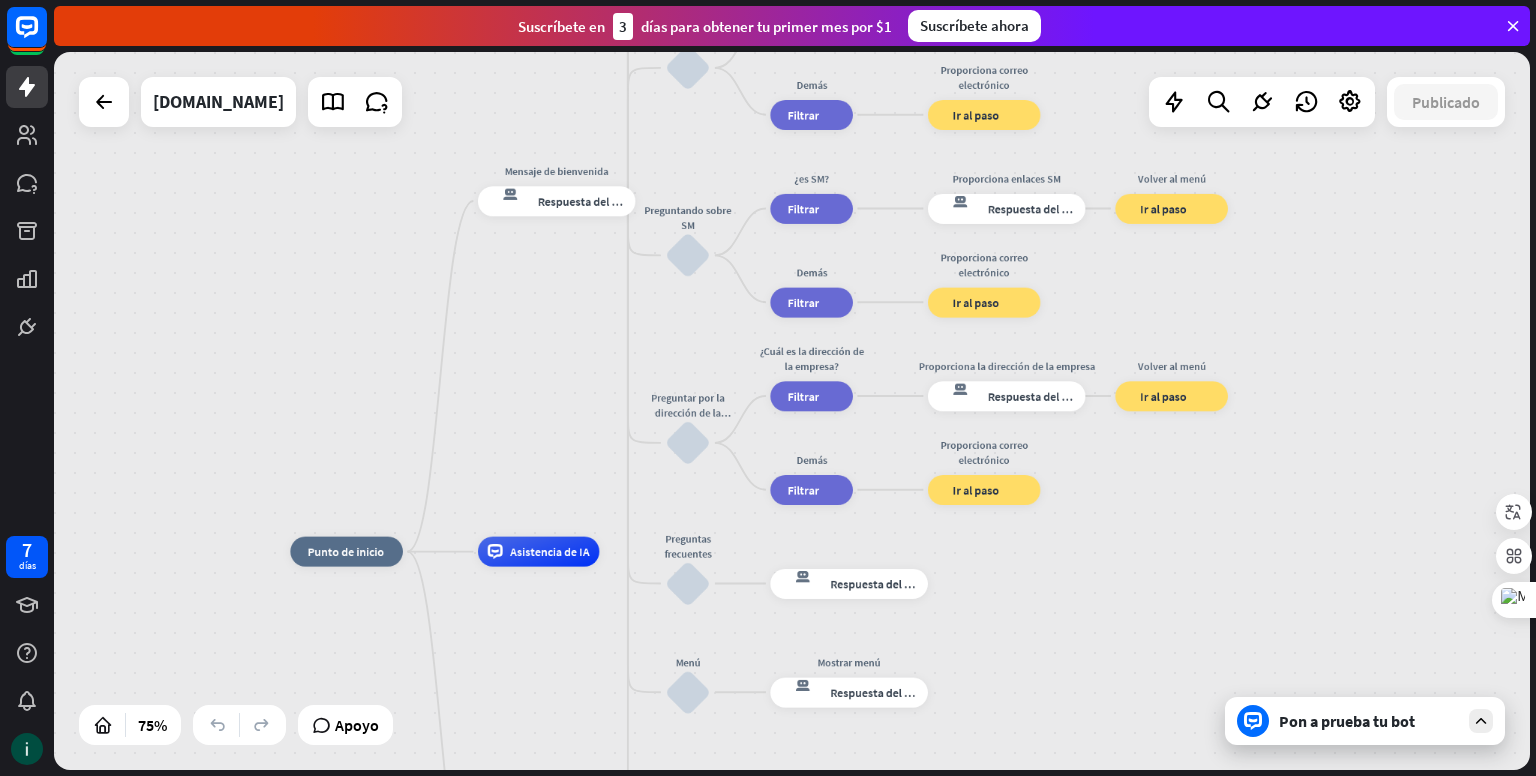 drag, startPoint x: 1084, startPoint y: 449, endPoint x: 1077, endPoint y: 633, distance: 184.1331 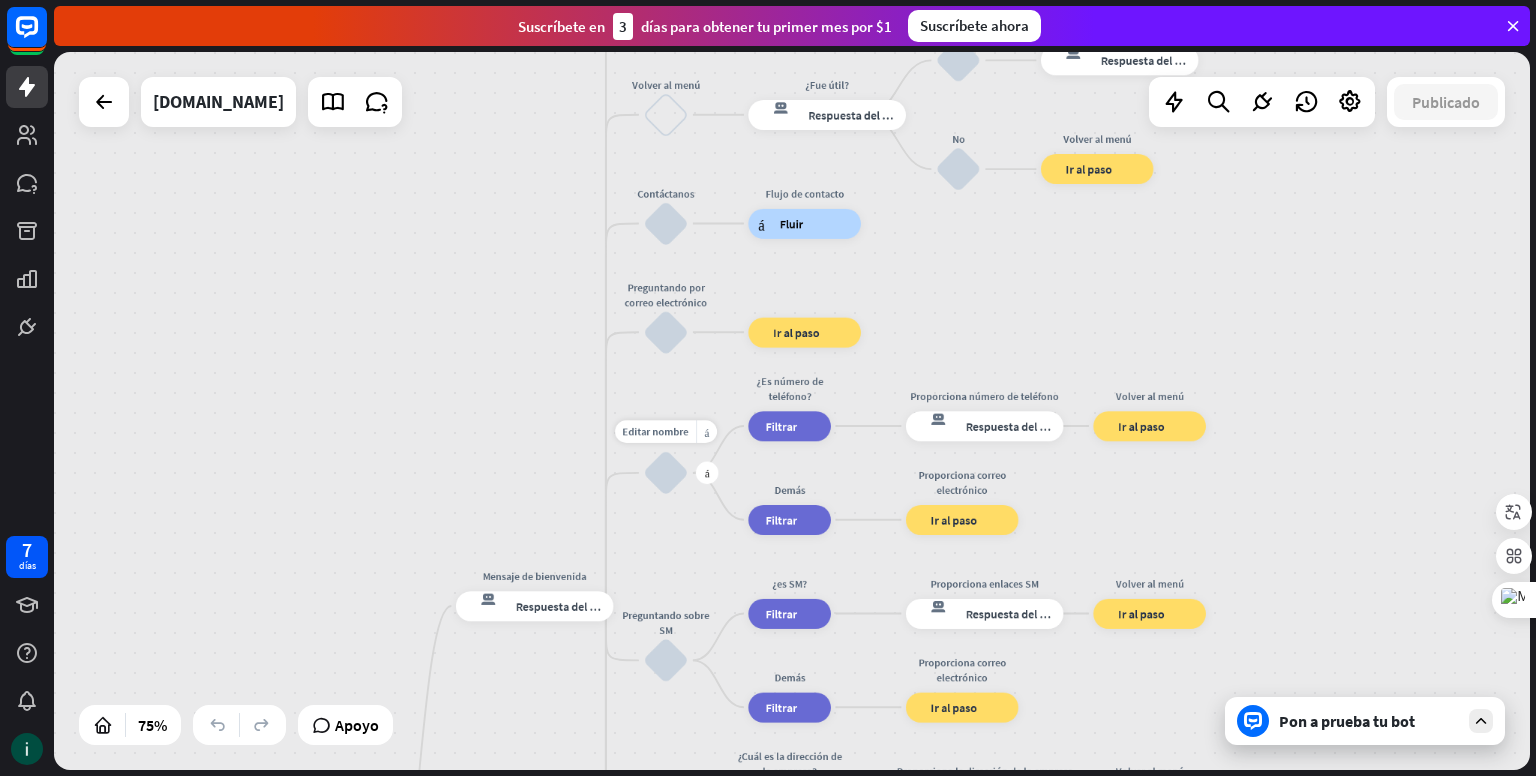drag, startPoint x: 662, startPoint y: 169, endPoint x: 640, endPoint y: 501, distance: 332.72812 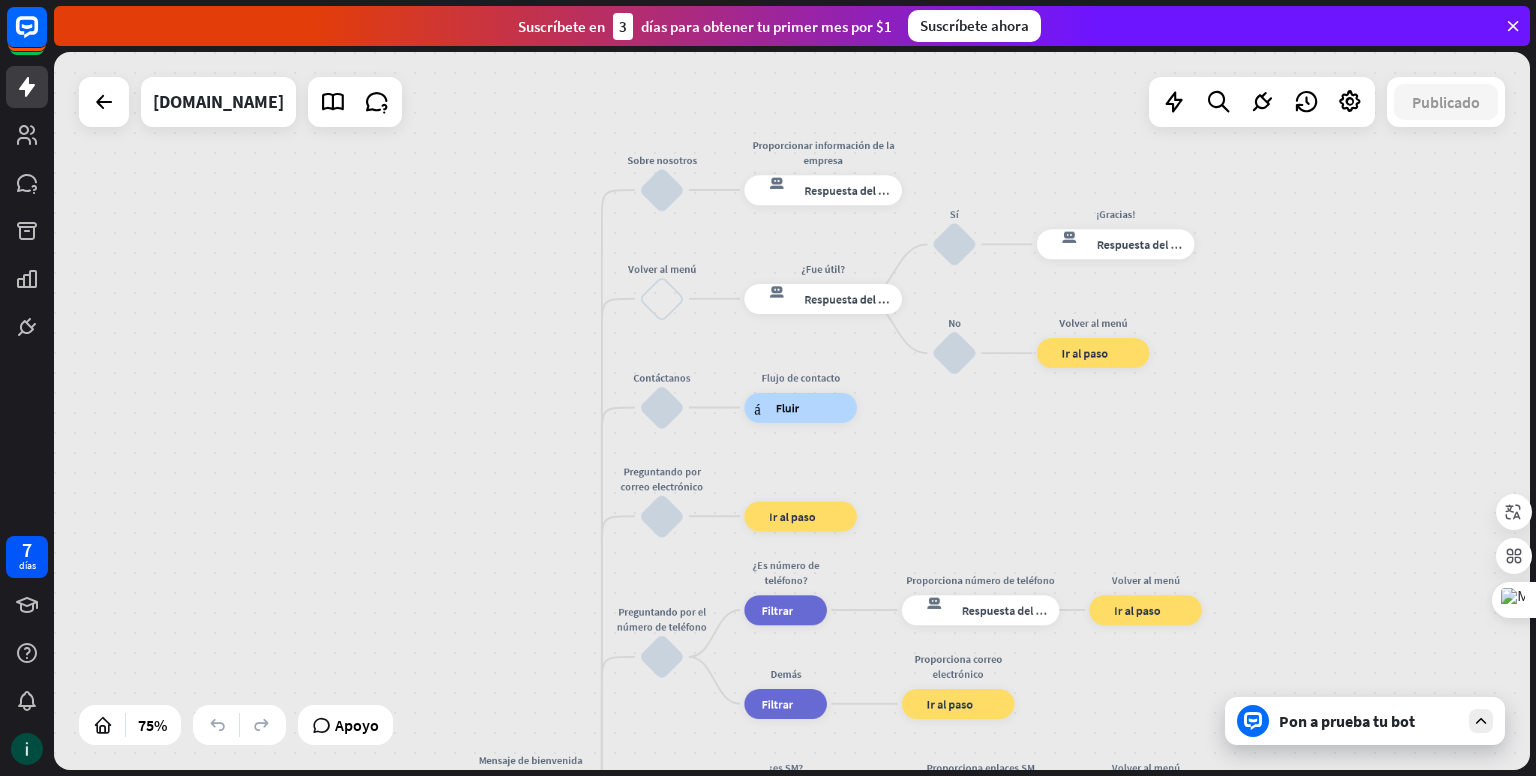 drag, startPoint x: 480, startPoint y: 263, endPoint x: 476, endPoint y: 447, distance: 184.04347 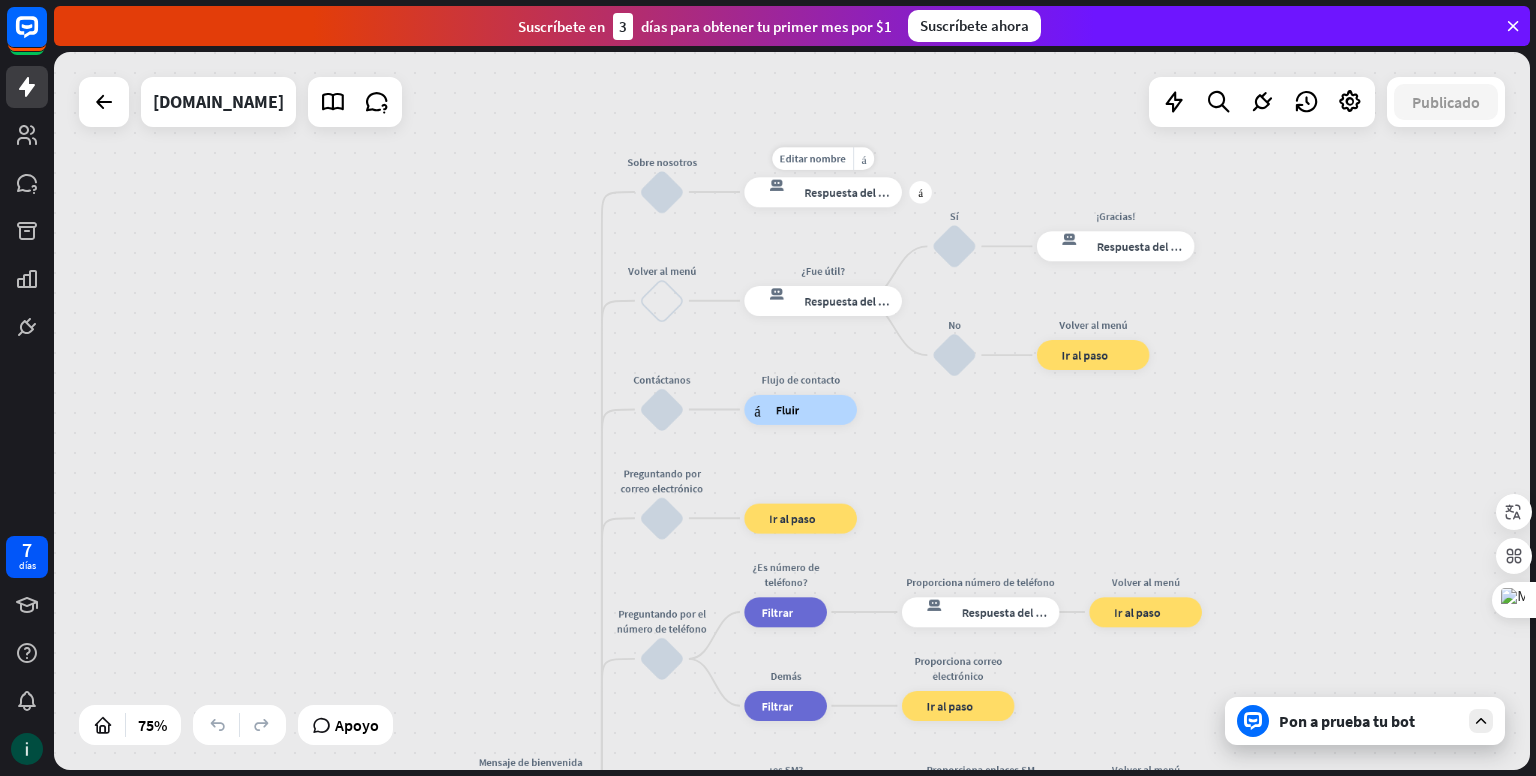 click on "Respuesta del bot" at bounding box center (851, 191) 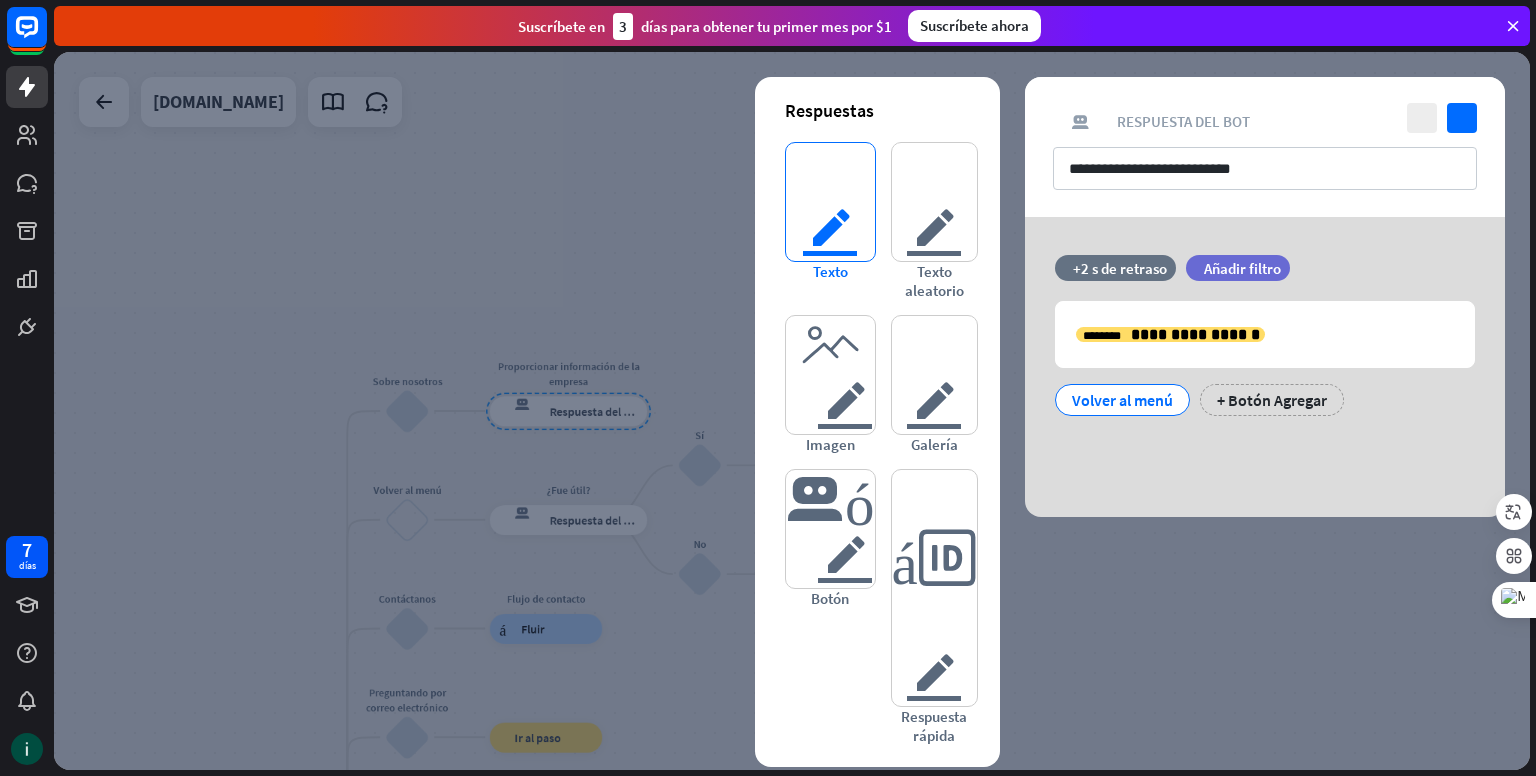 click on "texto del editor" at bounding box center (830, 202) 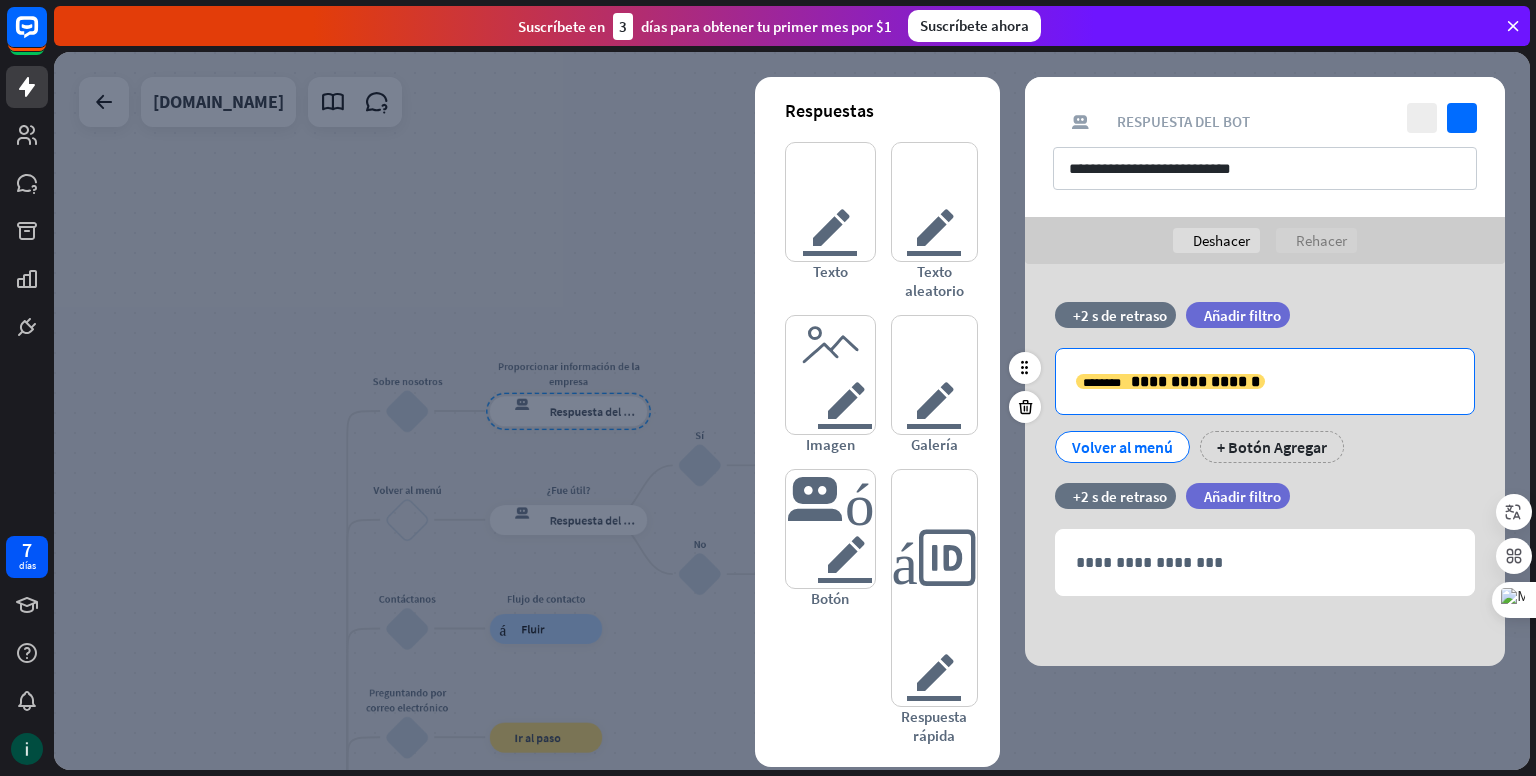 click on "**********" at bounding box center [1265, 381] 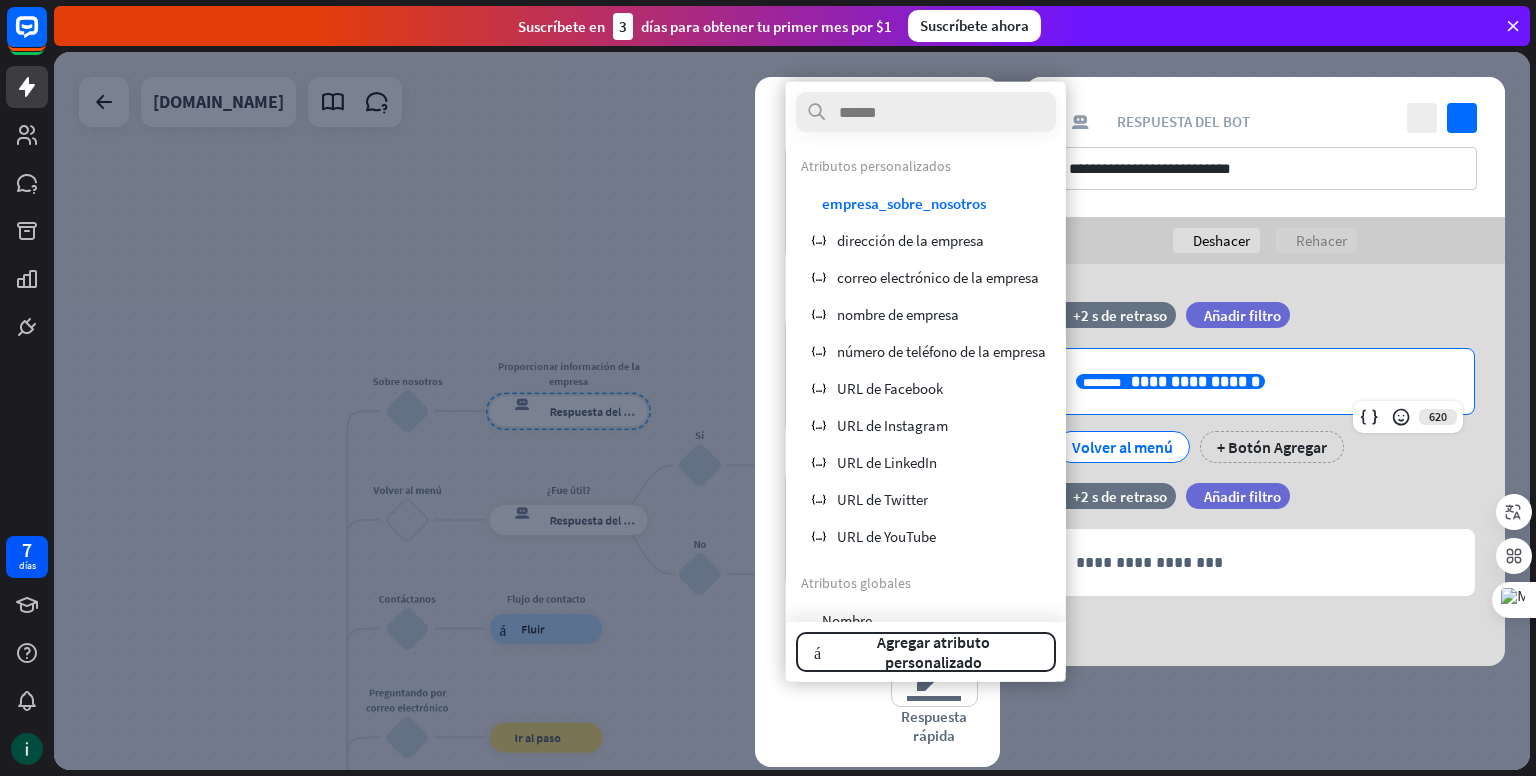 click on "**********" at bounding box center [1265, 381] 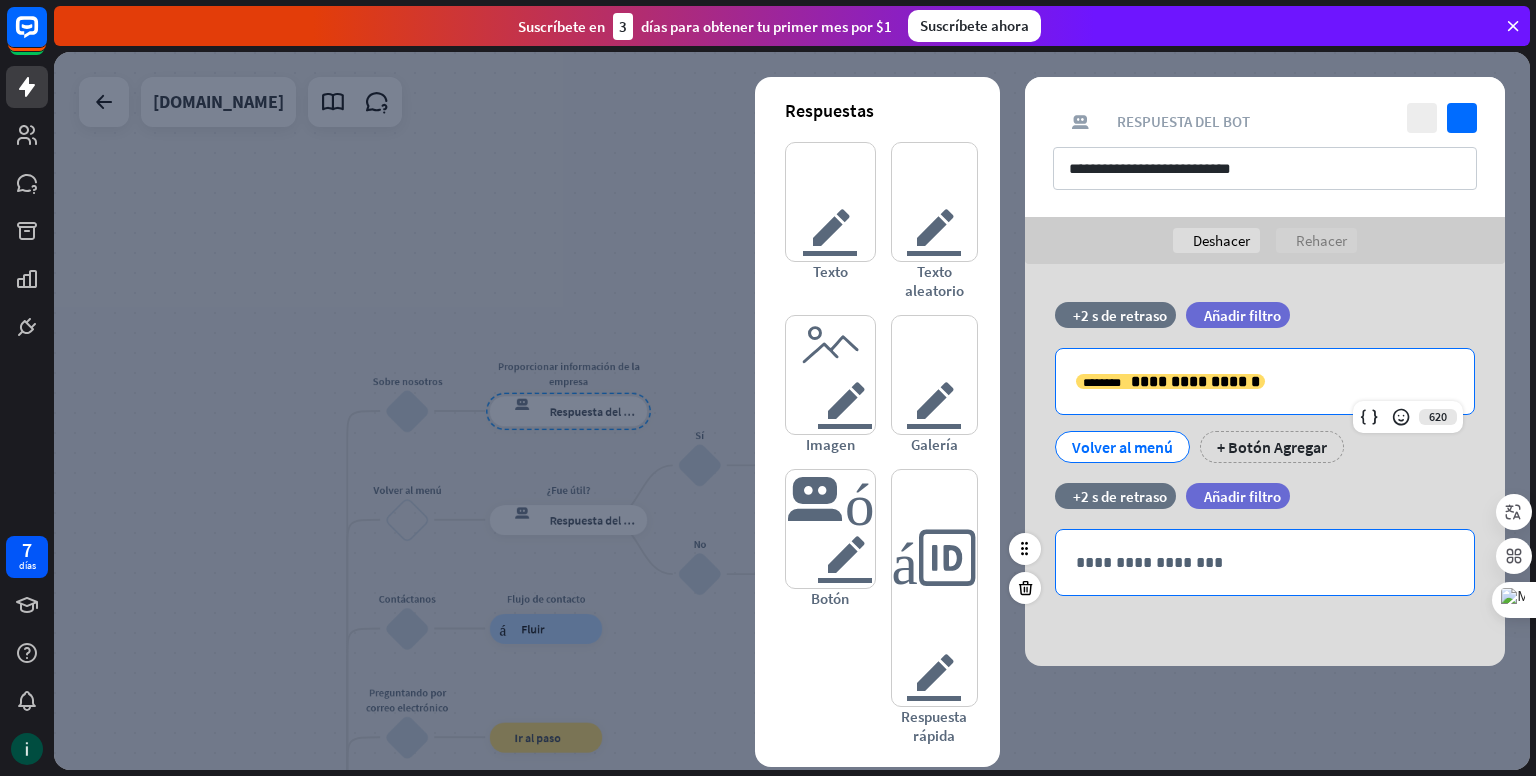 click on "**********" at bounding box center (1265, 562) 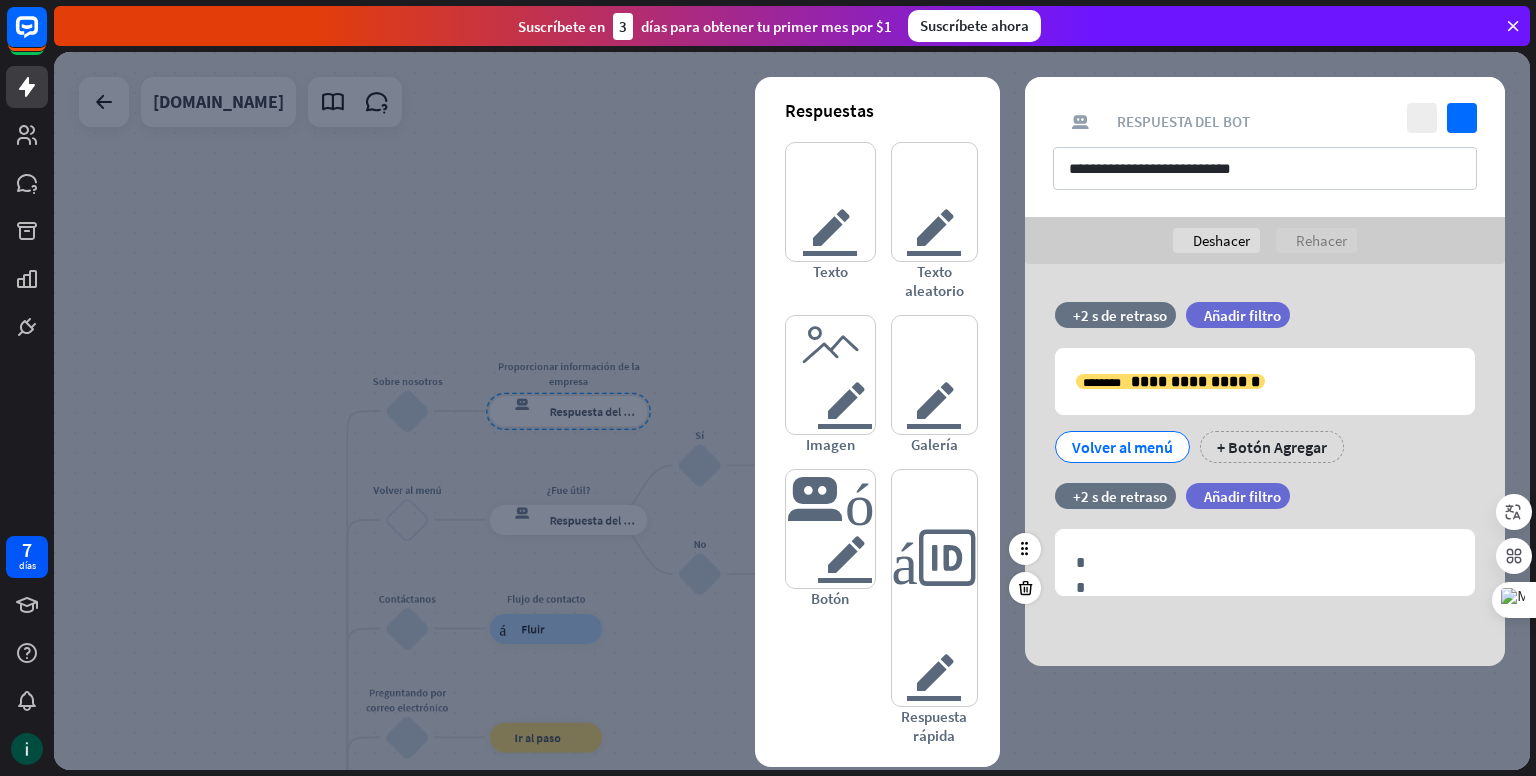 click on "filtrar   Añadir filtro" at bounding box center (1288, 496) 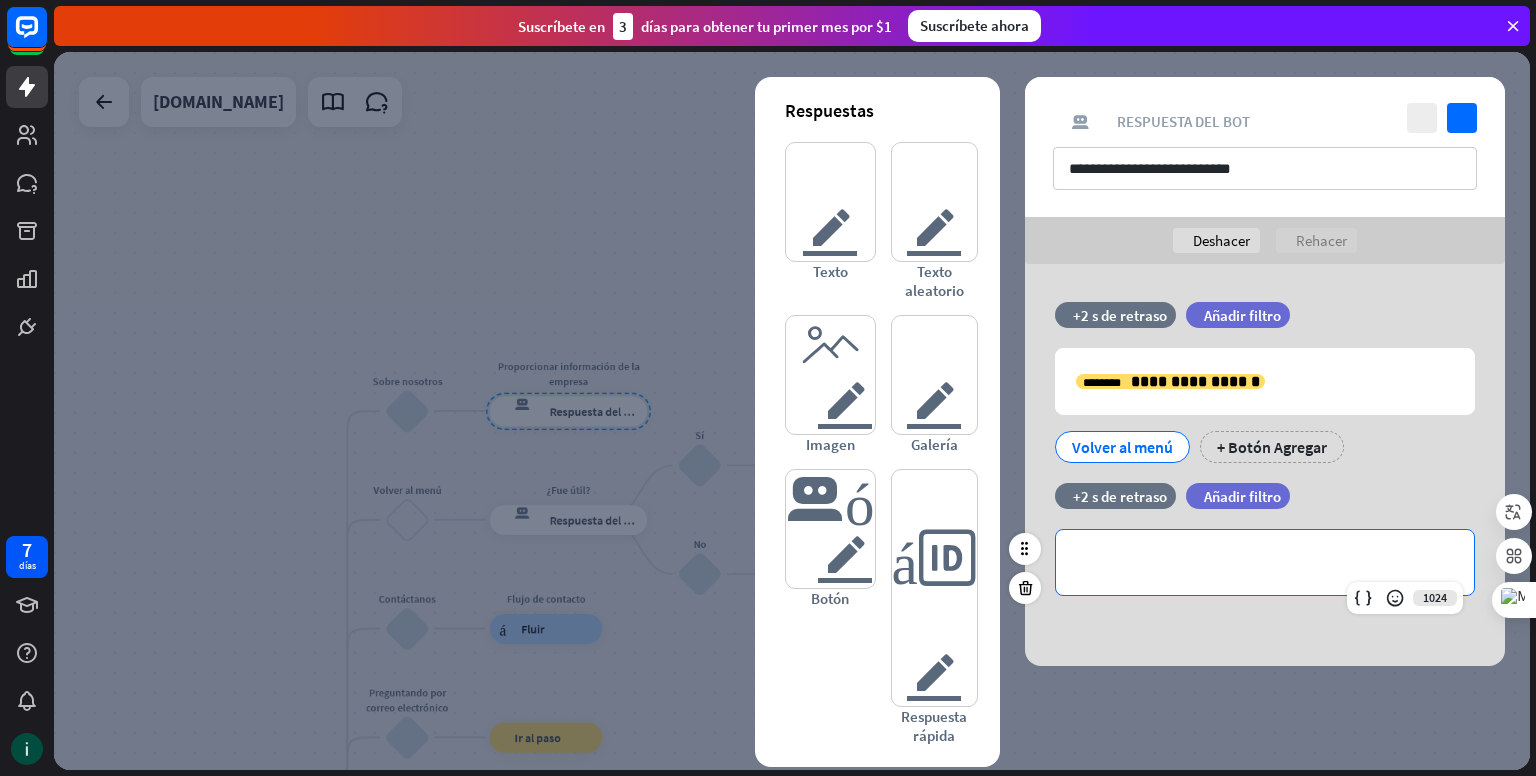 click on "**********" at bounding box center (1265, 562) 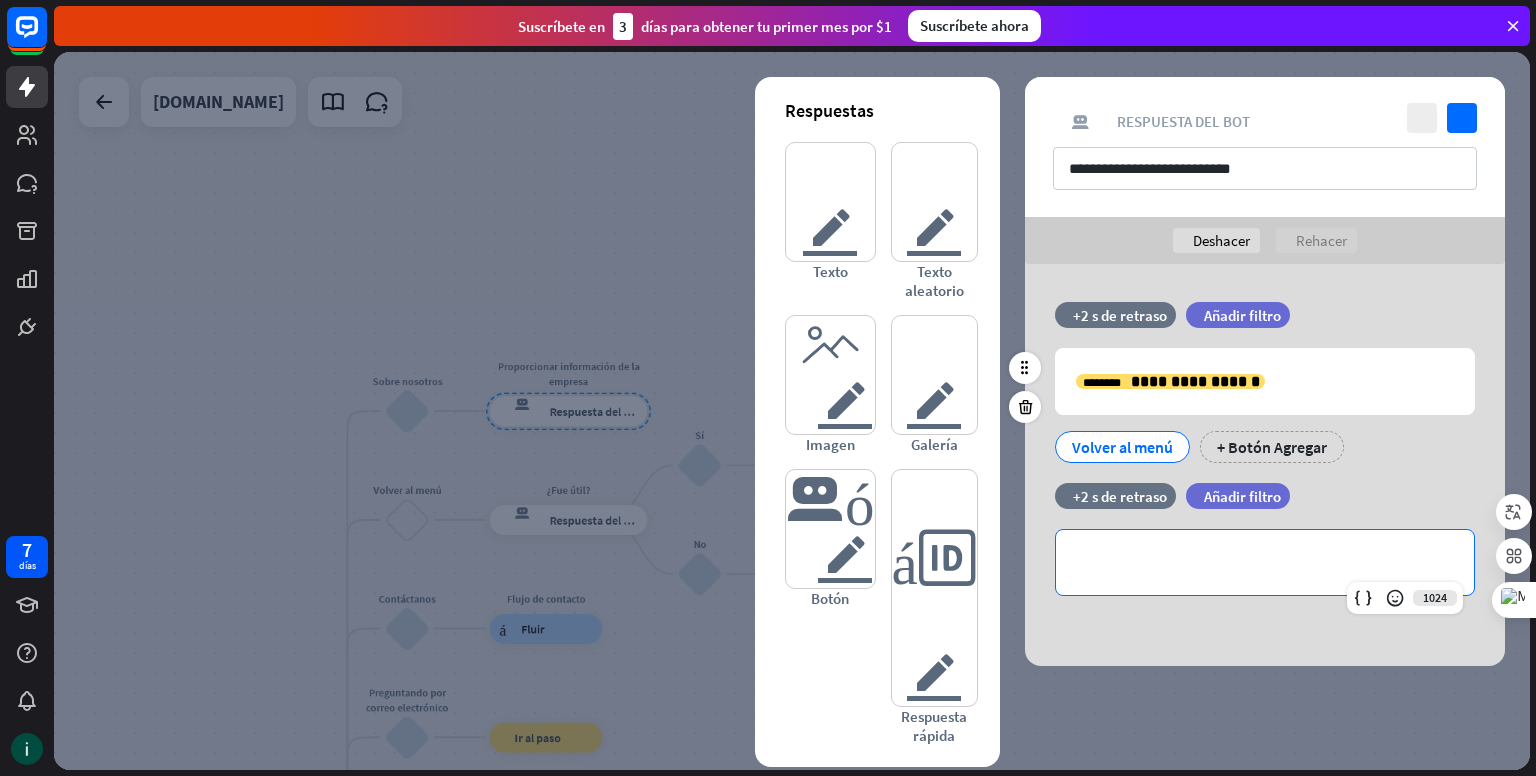 type 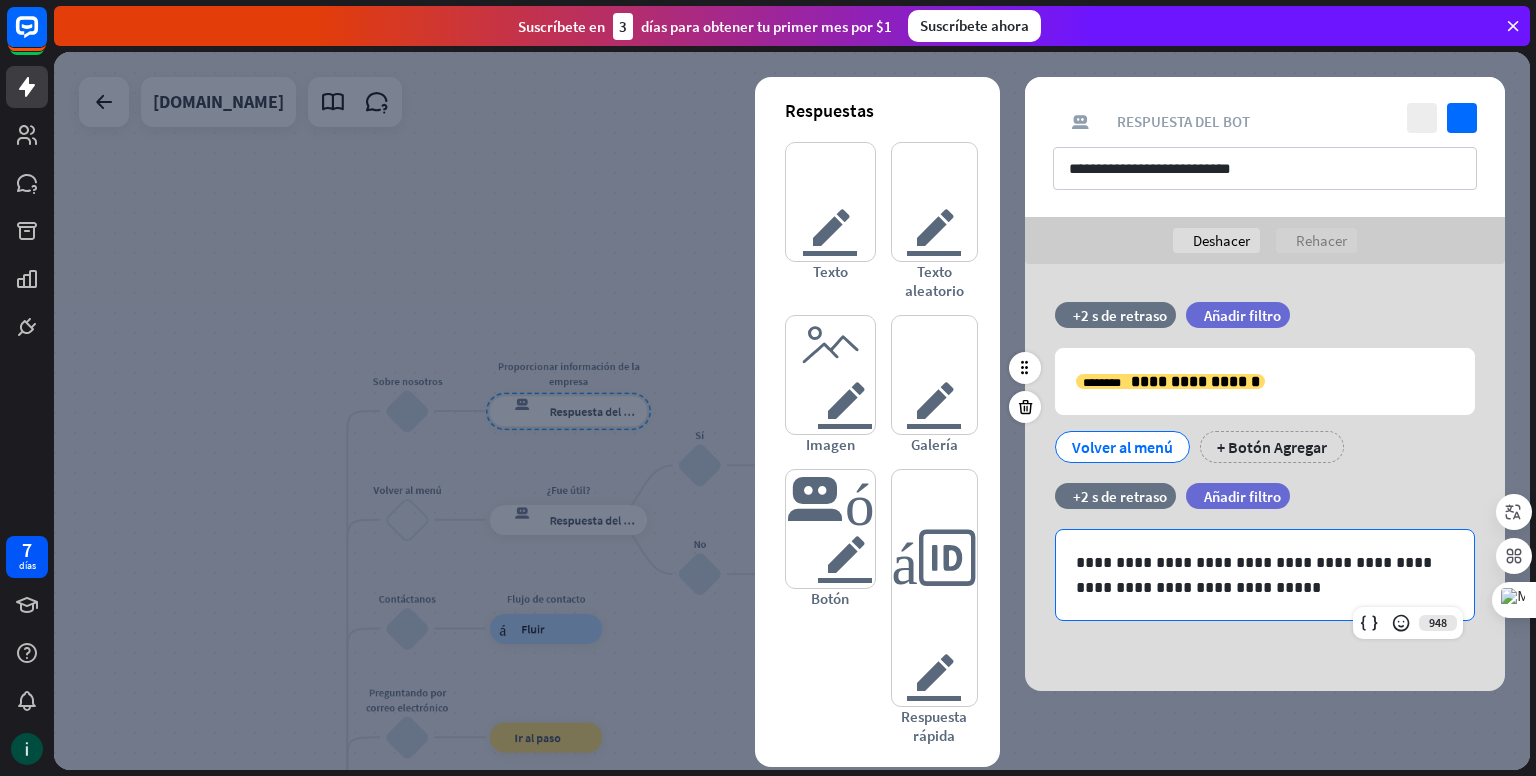 click on "filtrar   Añadir filtro" at bounding box center (1288, 315) 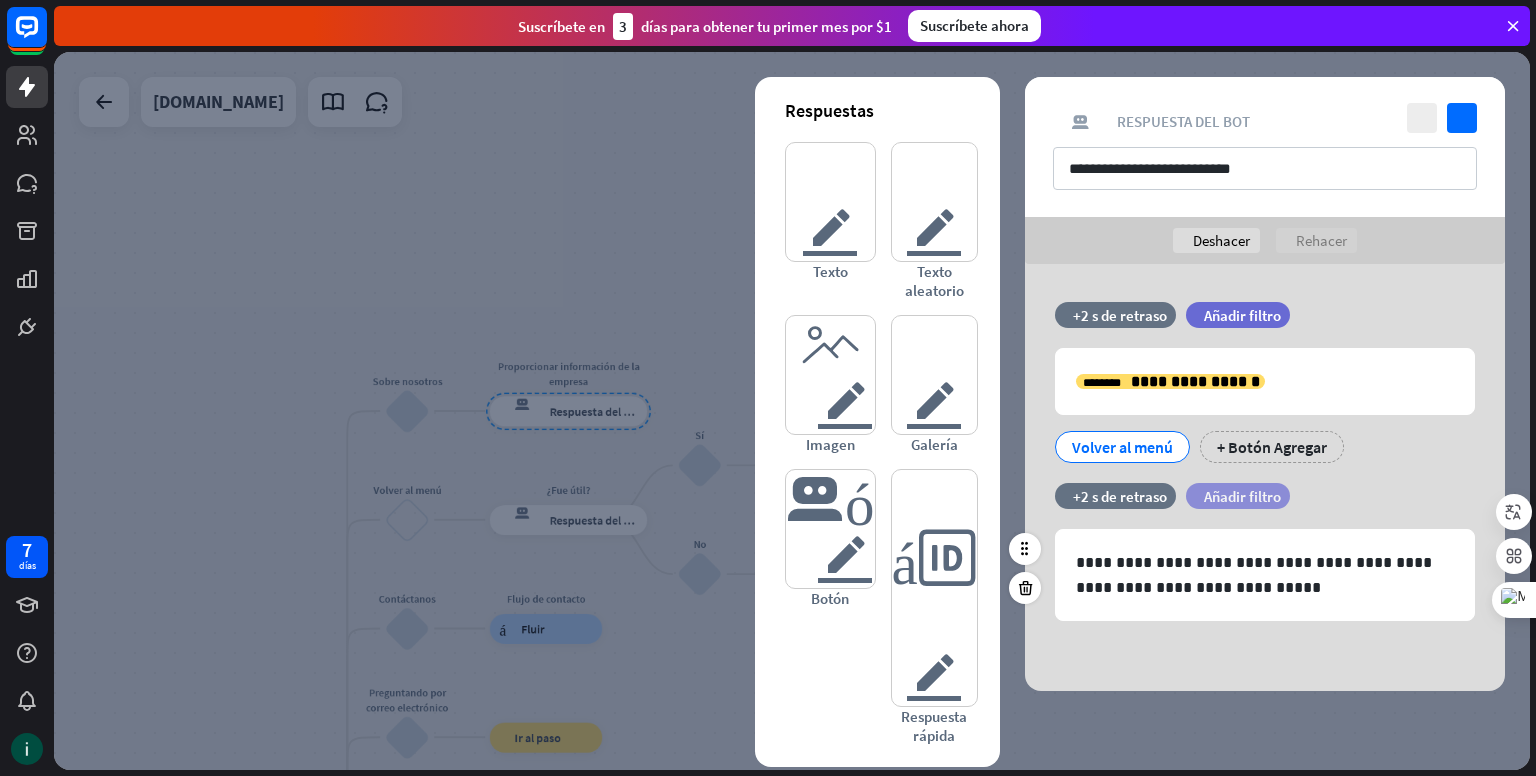 click on "Añadir filtro" at bounding box center [1242, 496] 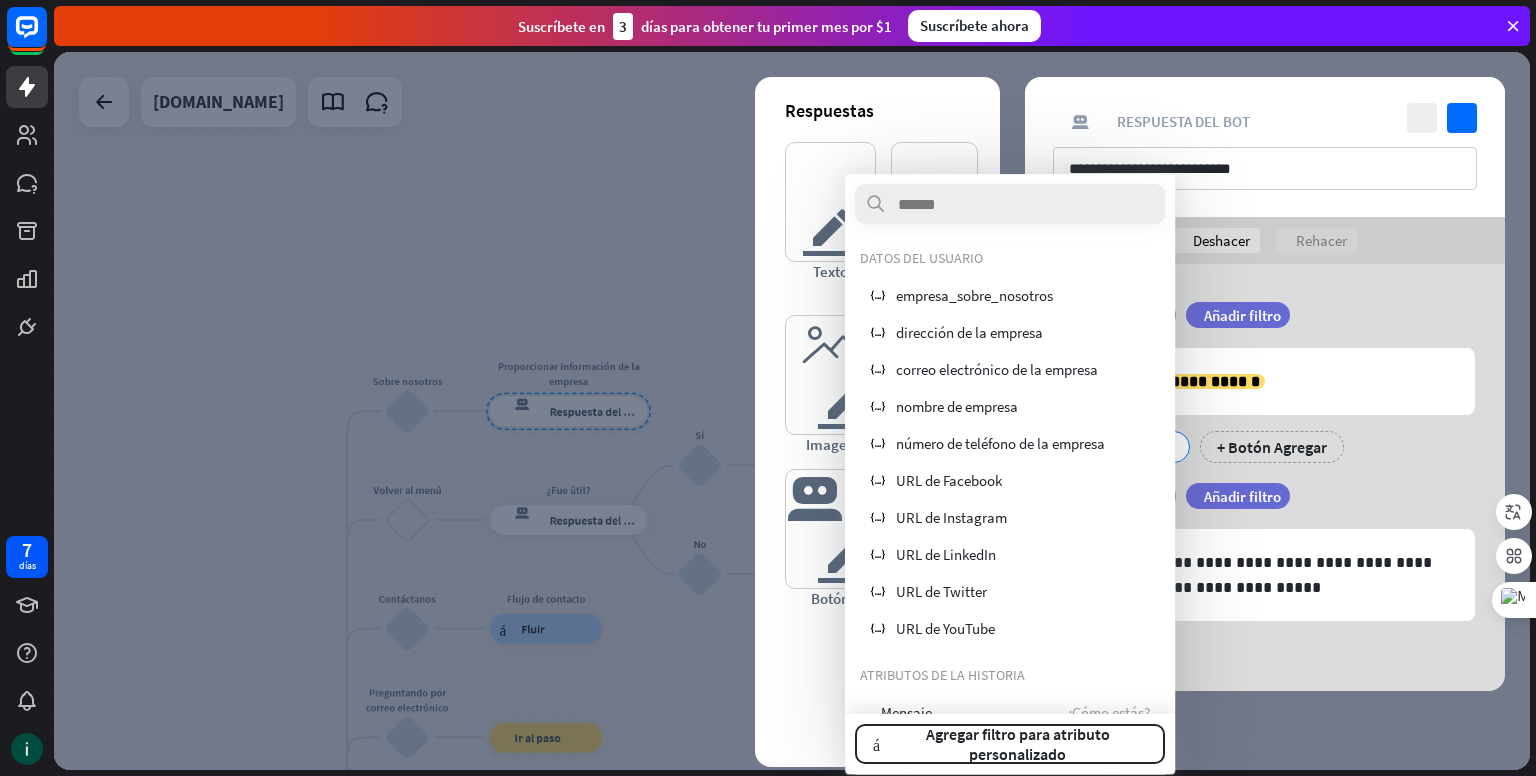click on "Volver al menú
+ Botón Agregar" at bounding box center (1260, 442) 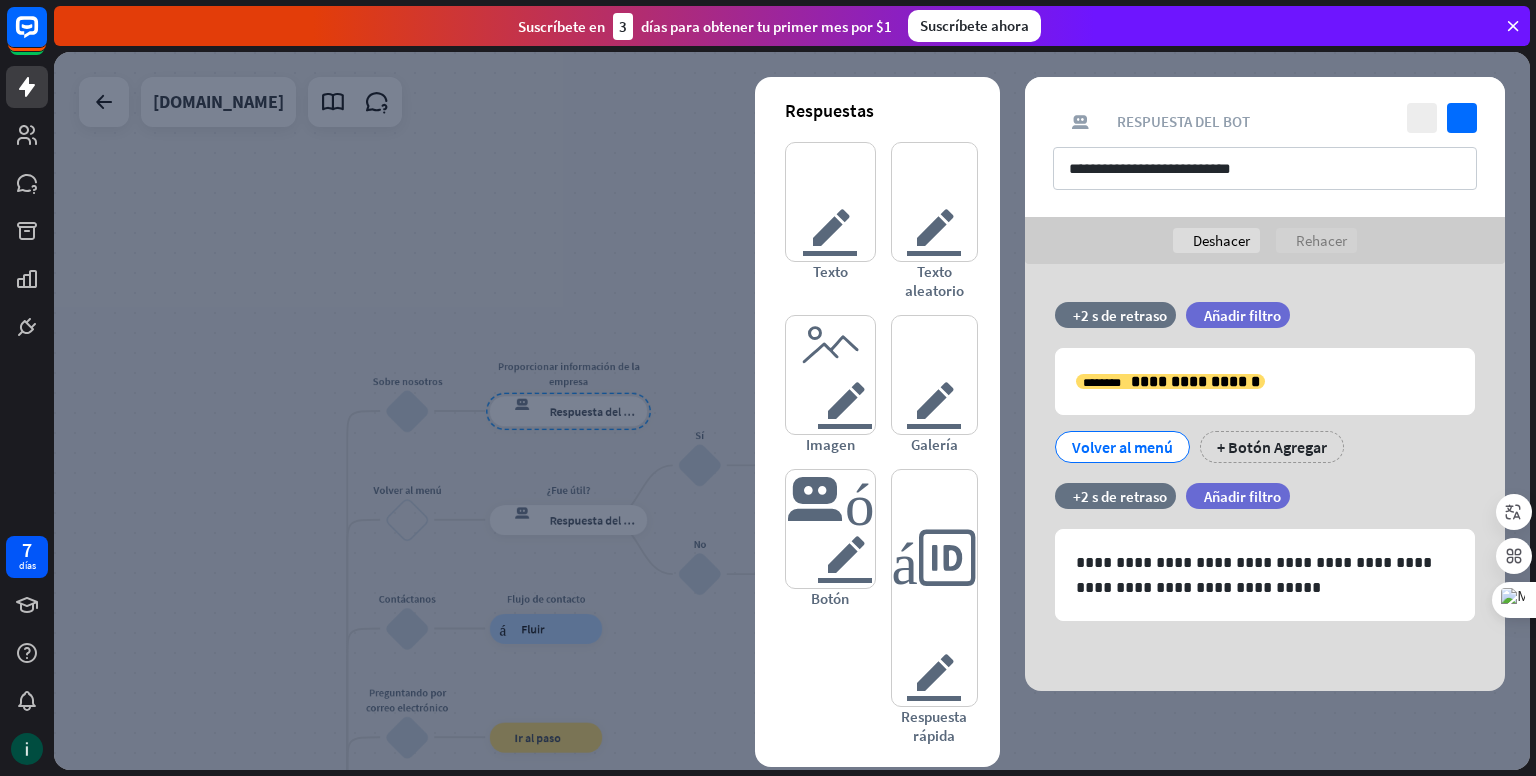 click at bounding box center [792, 411] 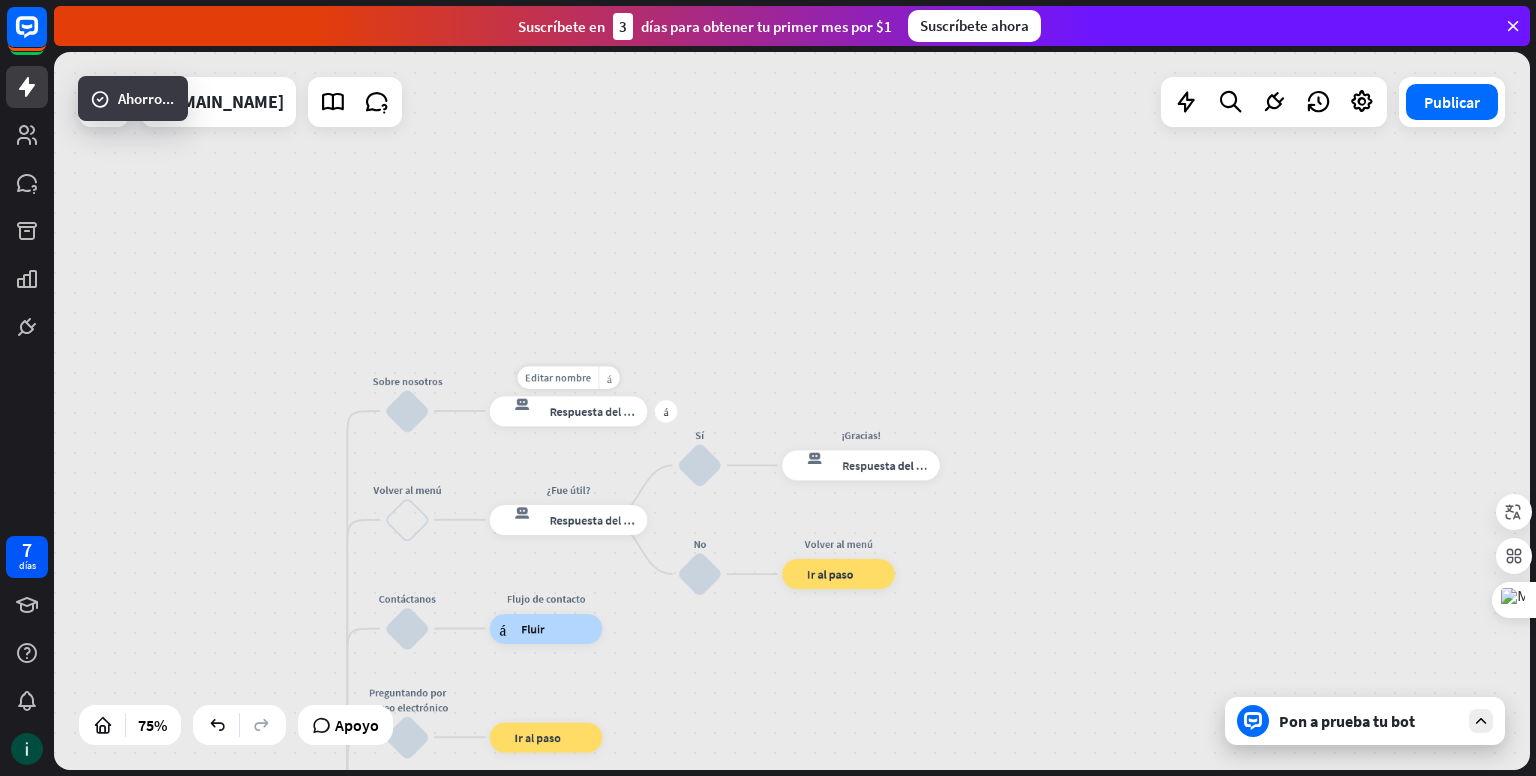 click on "Respuesta del bot" at bounding box center (596, 411) 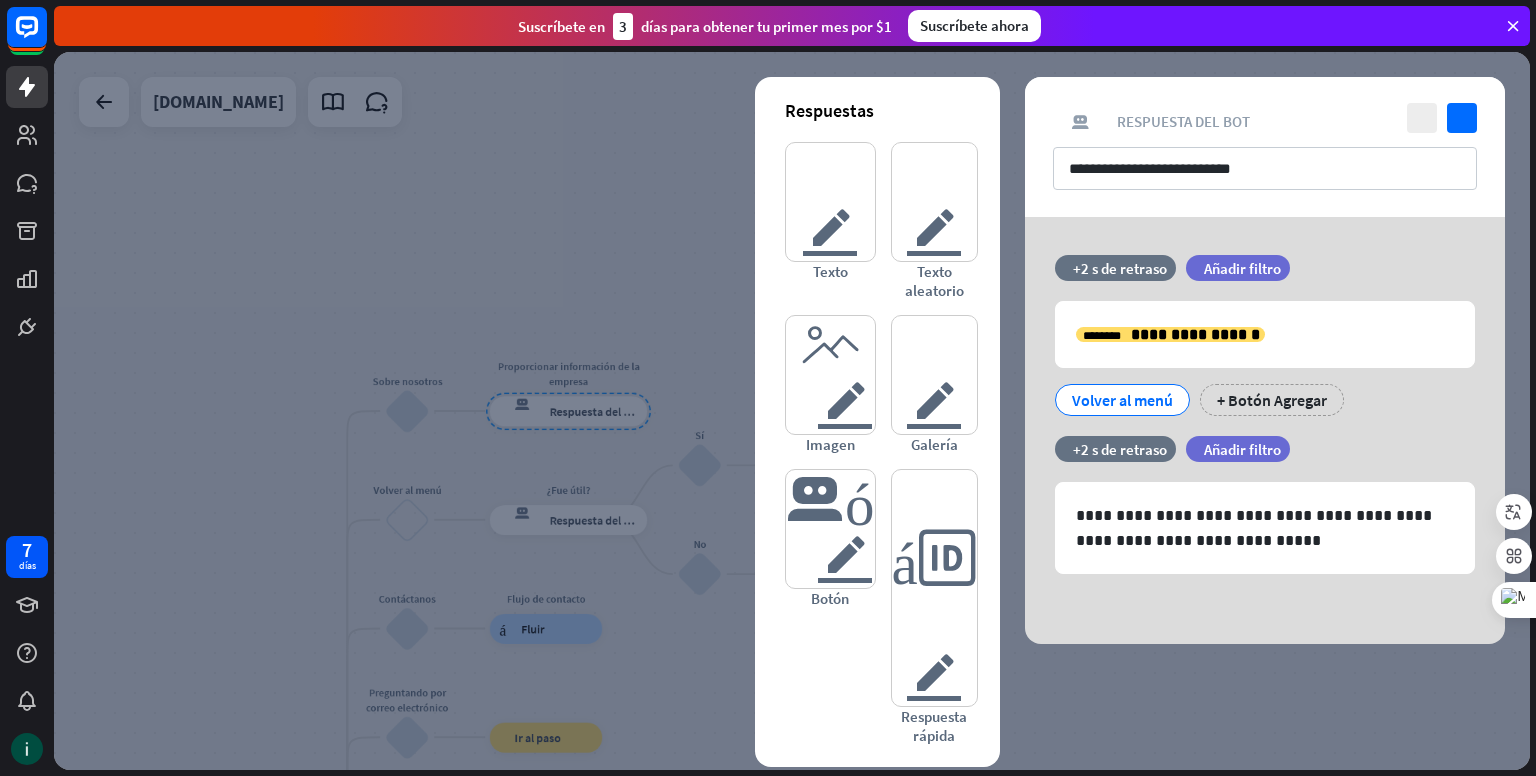 click at bounding box center [792, 411] 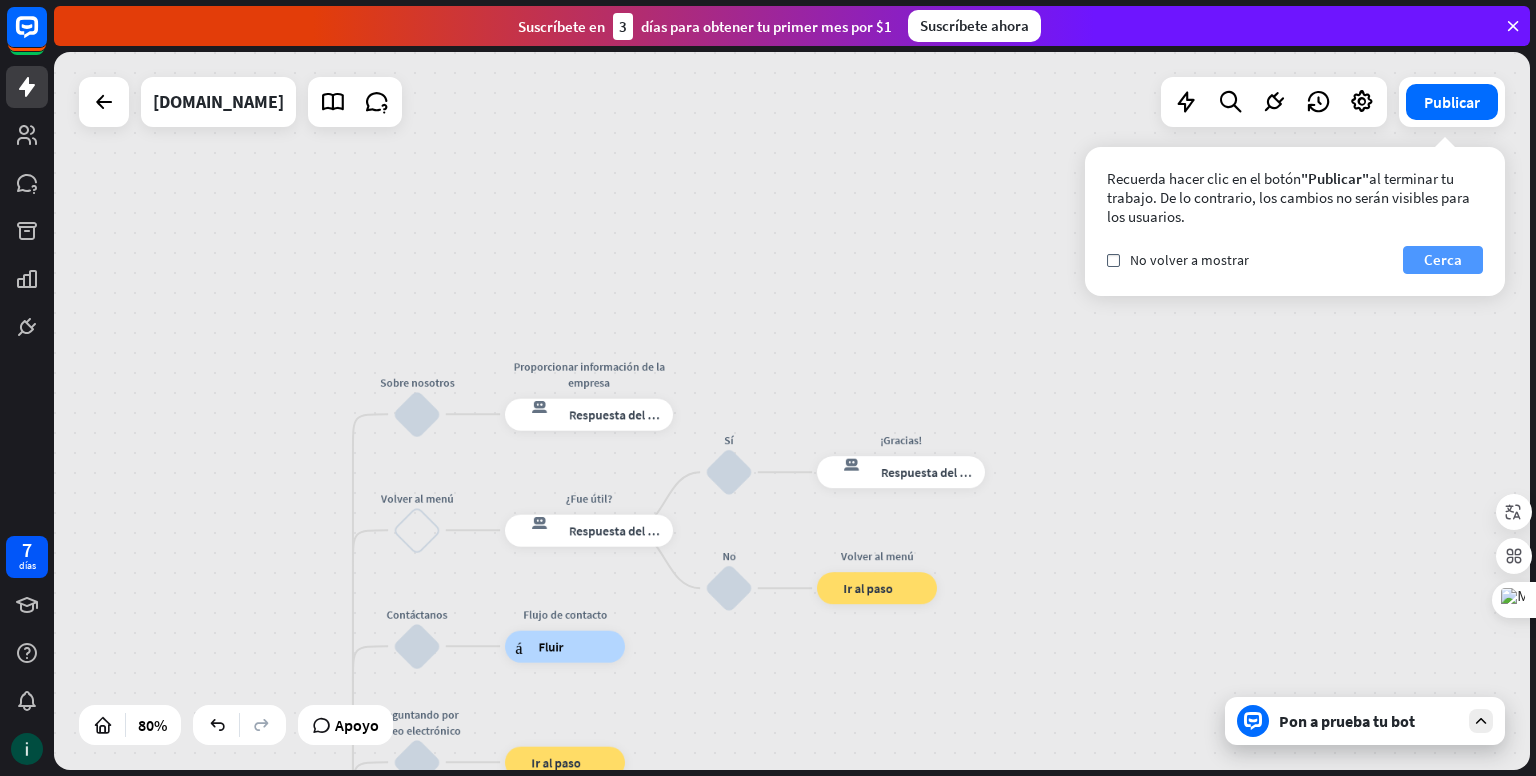 click on "Cerca" at bounding box center (1443, 259) 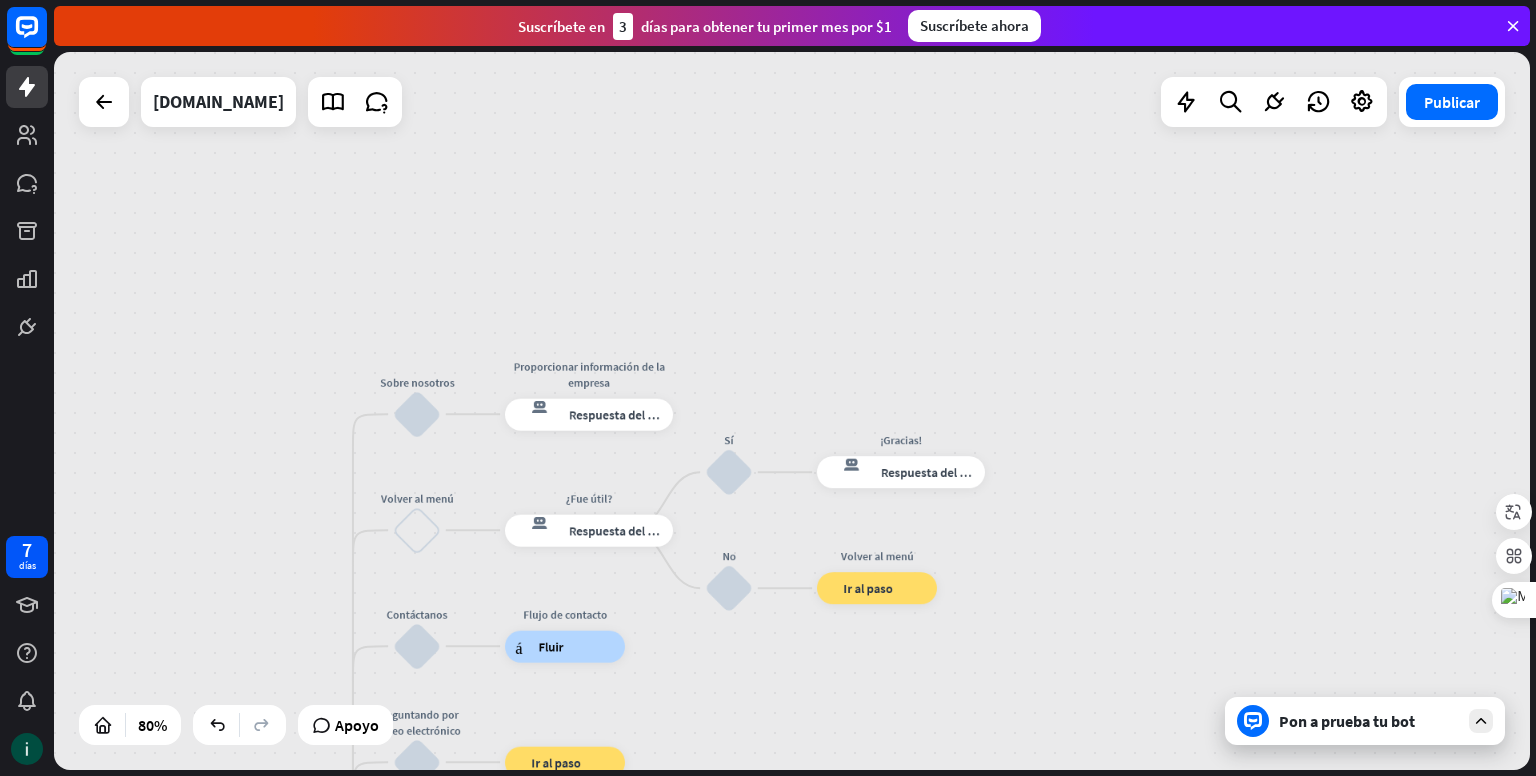 drag, startPoint x: 1008, startPoint y: 361, endPoint x: 1058, endPoint y: 216, distance: 153.37862 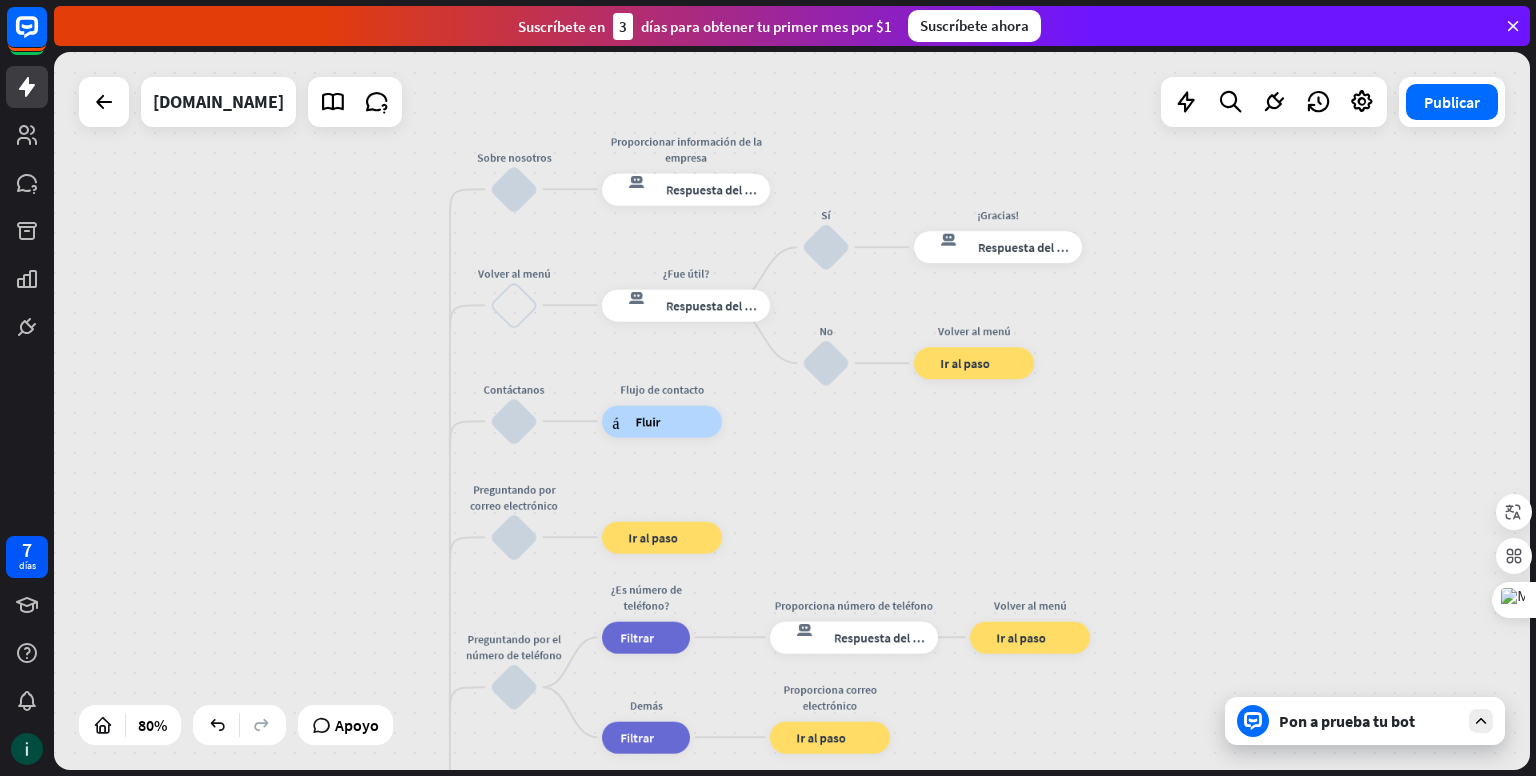drag, startPoint x: 951, startPoint y: 354, endPoint x: 1048, endPoint y: 129, distance: 245.01837 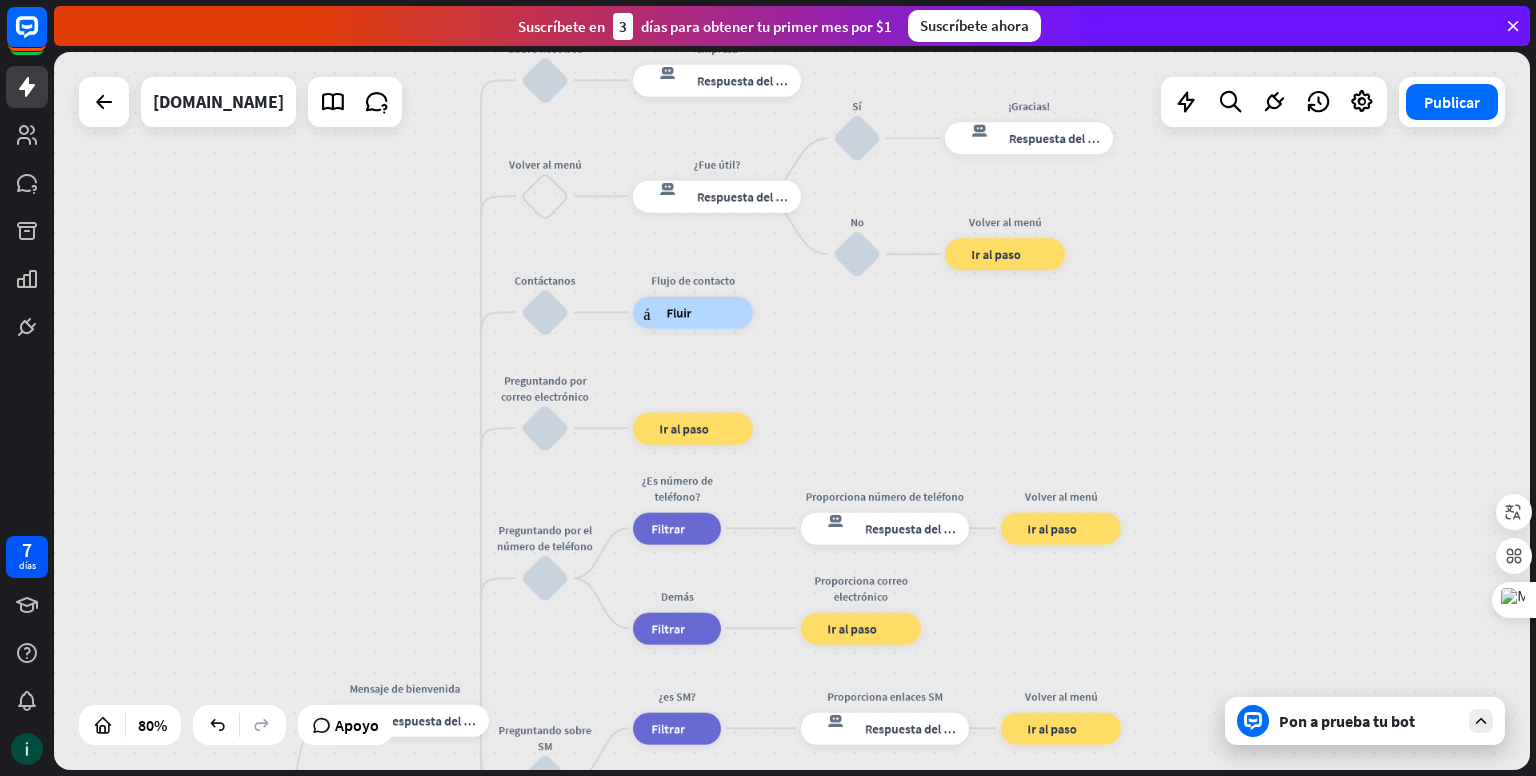 drag, startPoint x: 918, startPoint y: 522, endPoint x: 953, endPoint y: 400, distance: 126.921234 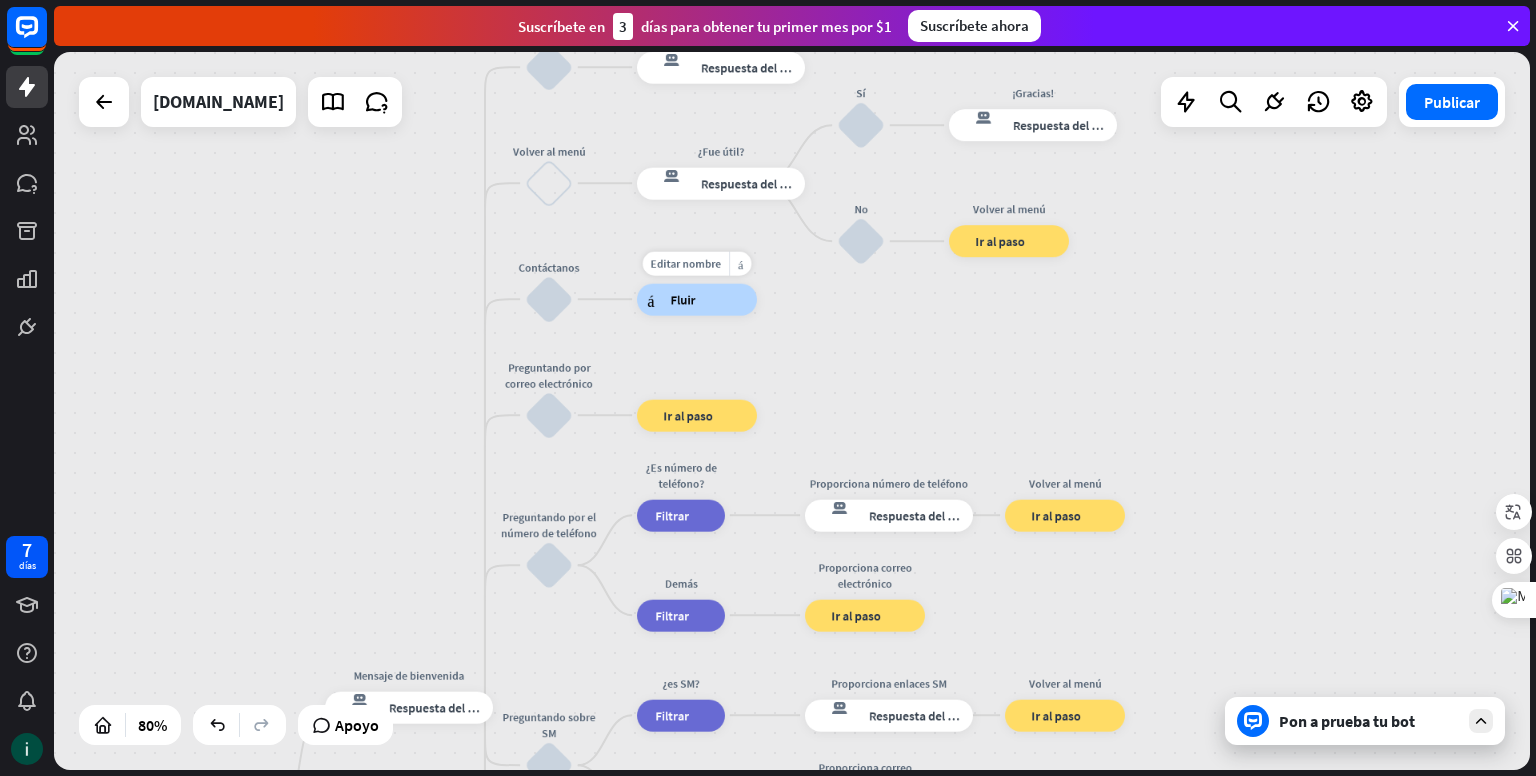 click on "Fluir" at bounding box center [682, 299] 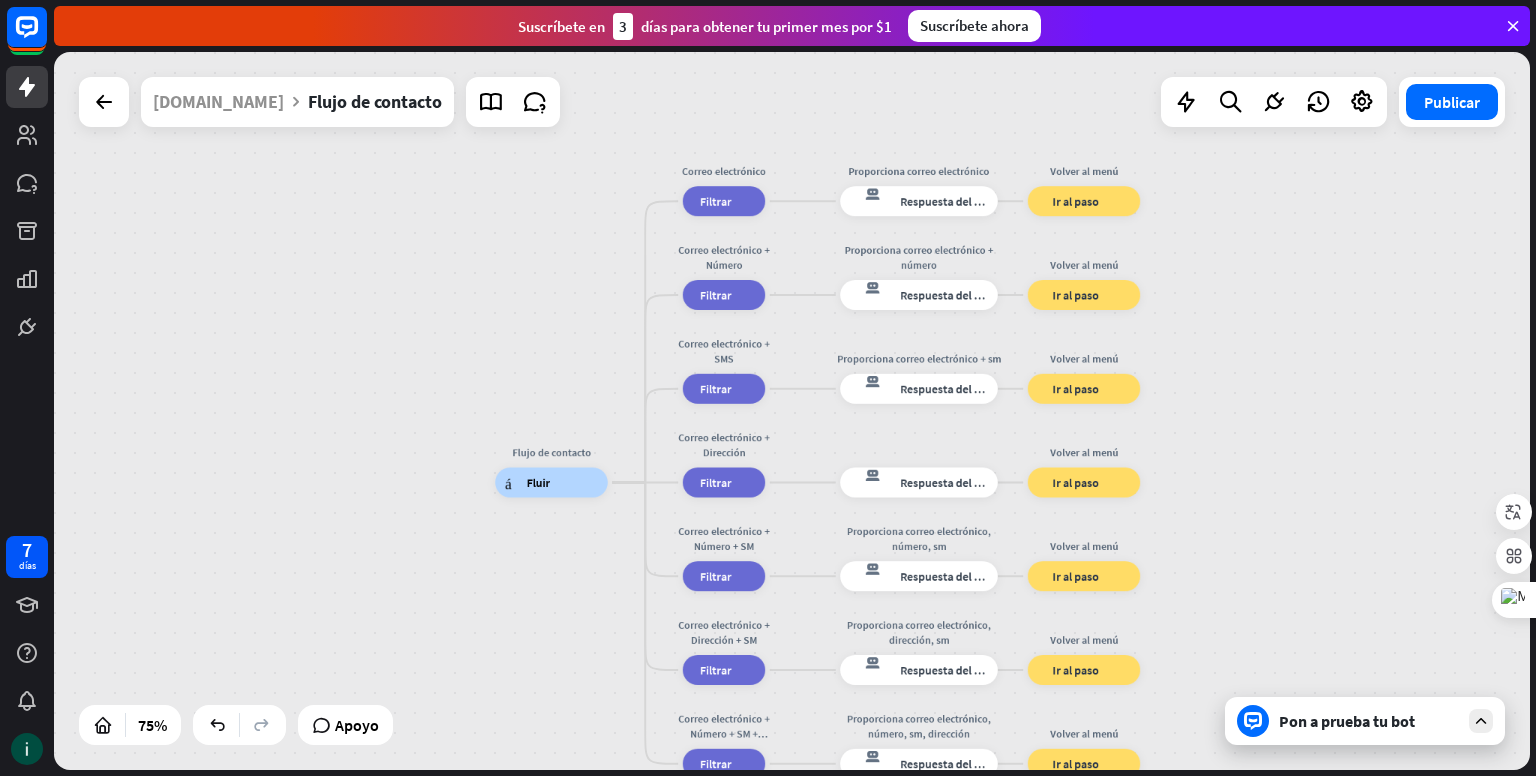 drag, startPoint x: 566, startPoint y: 274, endPoint x: 566, endPoint y: 354, distance: 80 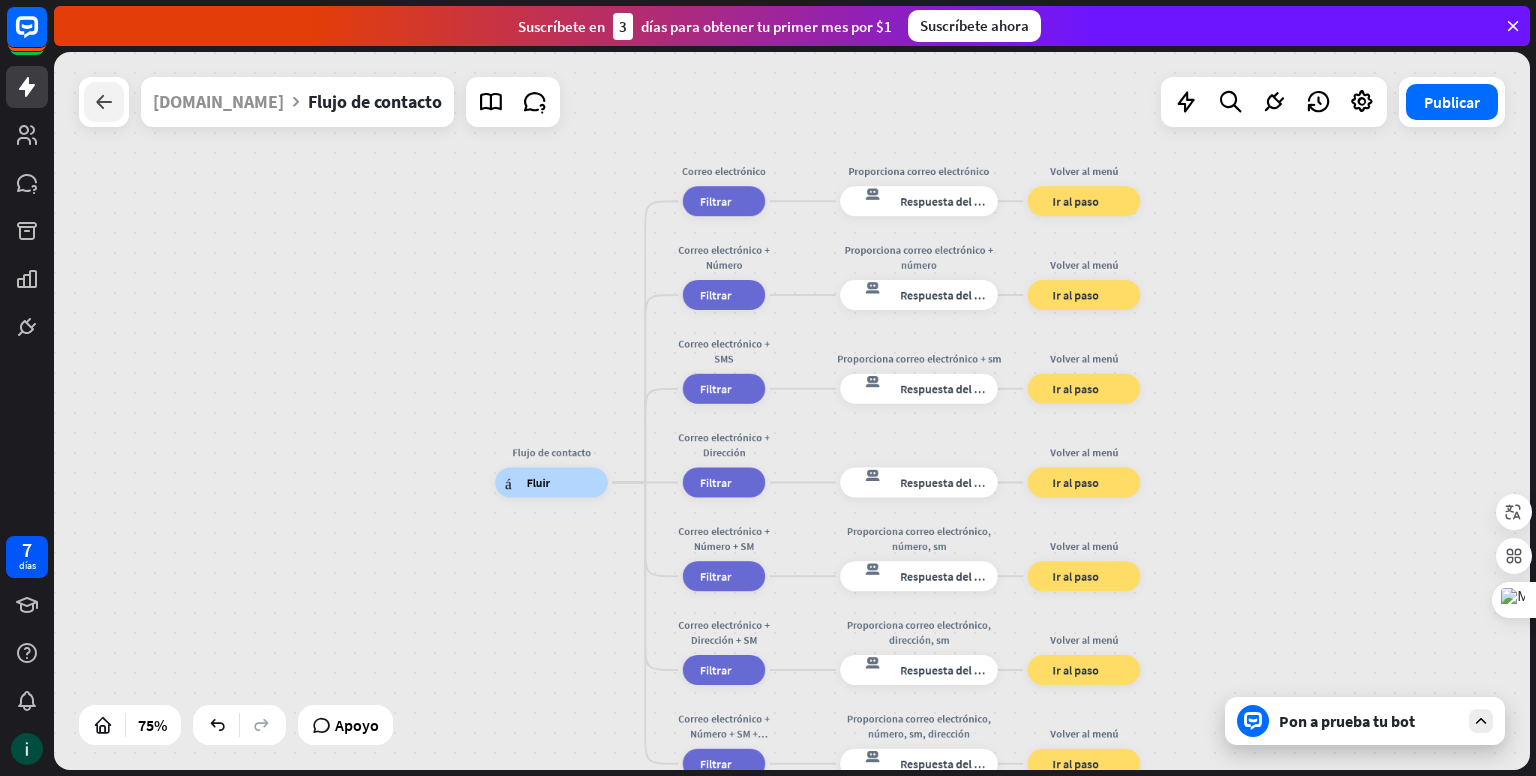 click at bounding box center [104, 102] 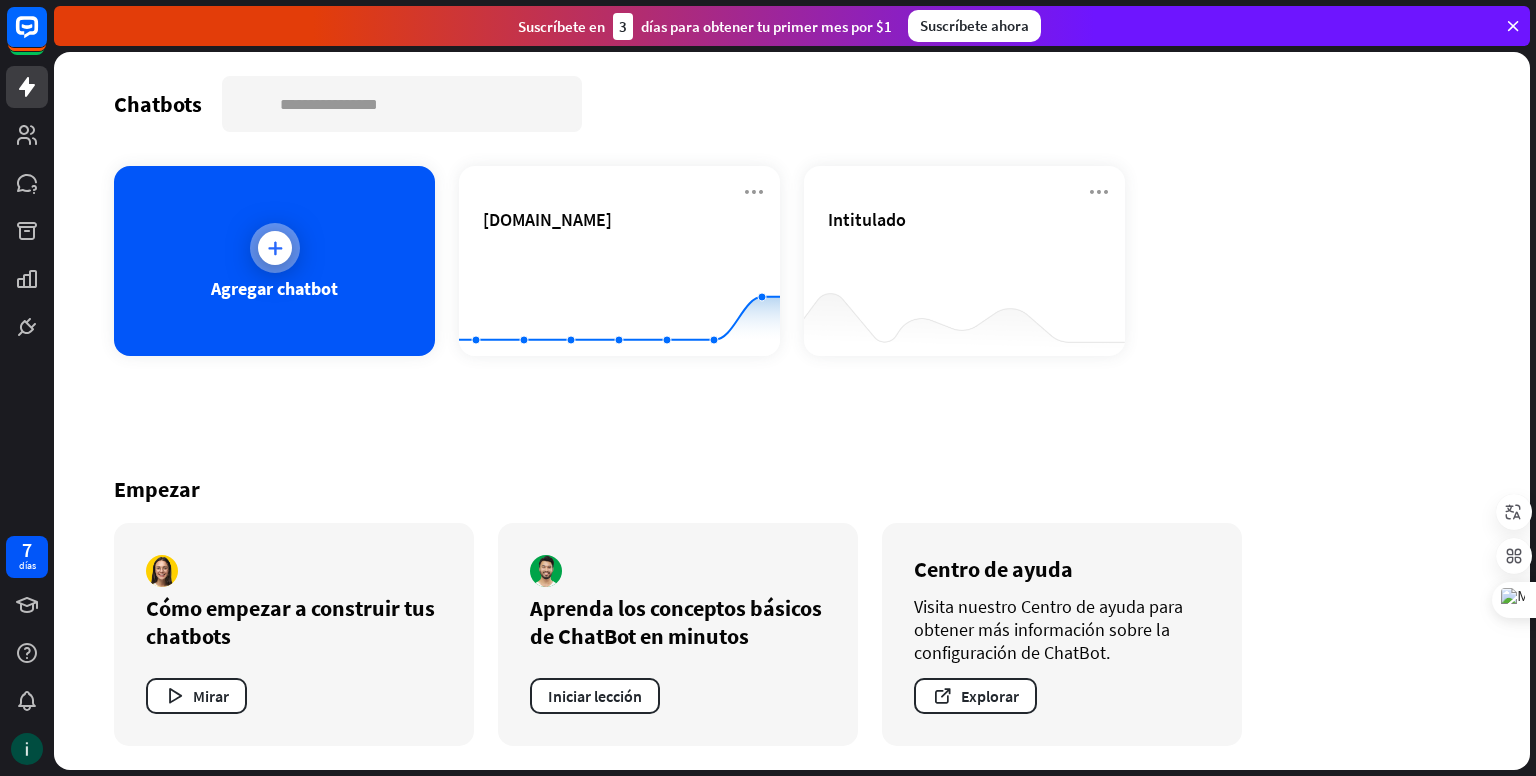 click on "Agregar chatbot" at bounding box center (274, 261) 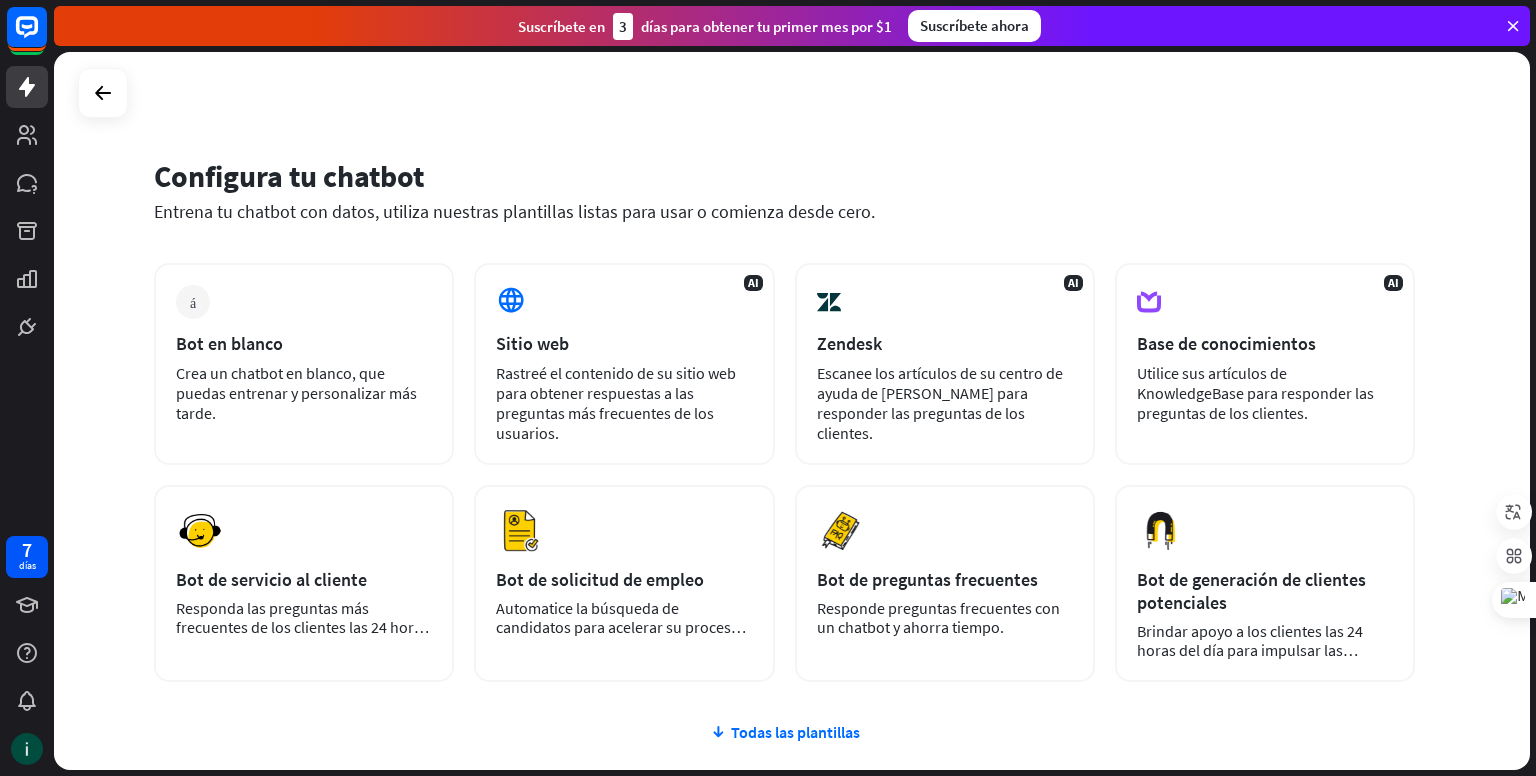 click on "Configura tu chatbot
Entrena tu chatbot con datos, utiliza nuestras plantillas listas para usar o comienza desde cero.
más   Bot en blanco
Crea un chatbot en blanco, que puedas entrenar y personalizar más tarde.
AI     Sitio web
Rastreé el contenido de su sitio web para obtener respuestas a las preguntas más frecuentes de los usuarios.
AI               Zendesk
Escanee los artículos de su centro de ayuda de [PERSON_NAME] para responder las preguntas de los clientes.
AI         Base de conocimientos
Utilice sus artículos de KnowledgeBase para responder las preguntas de los clientes.
Avance
Avance" at bounding box center (792, 411) 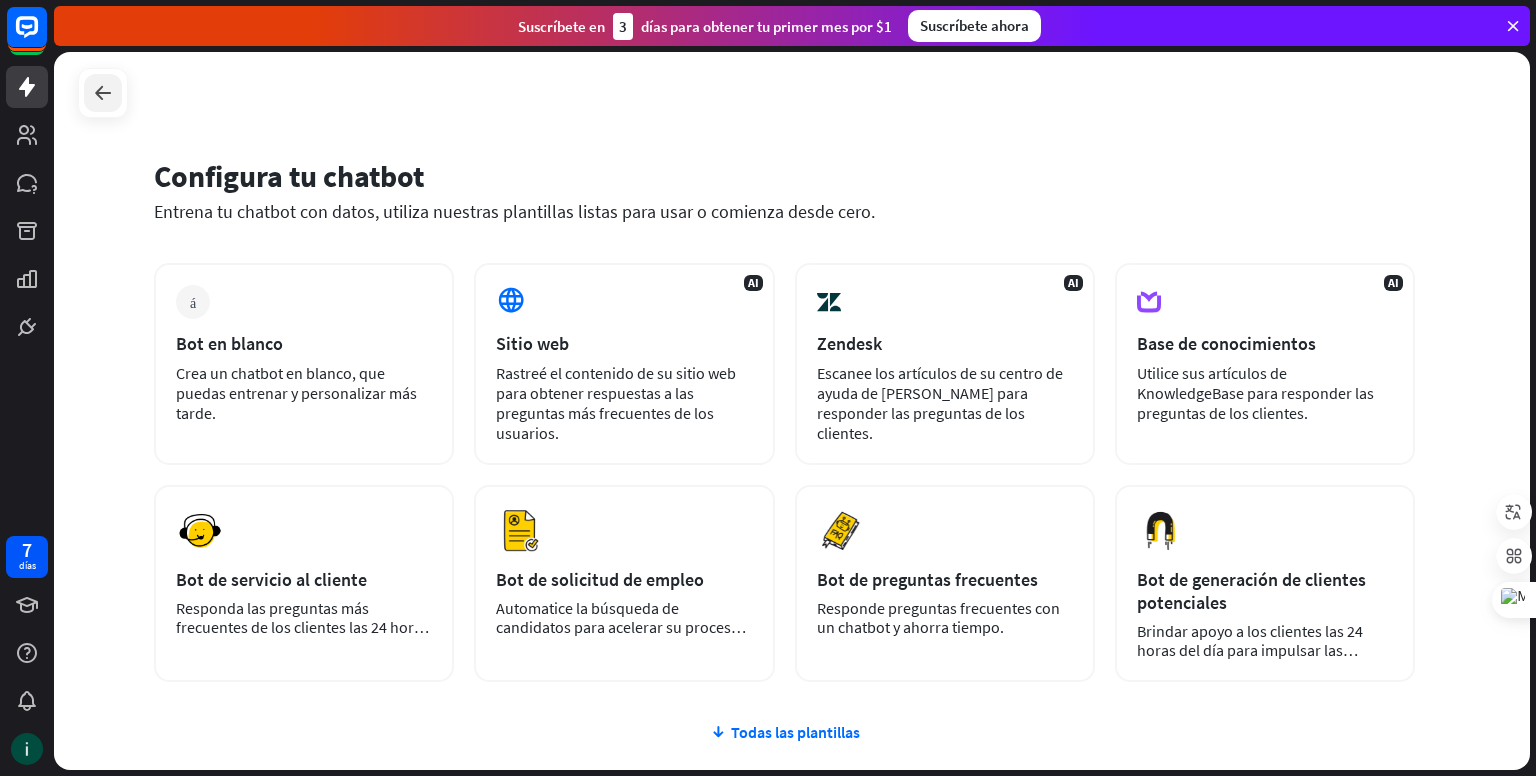 click at bounding box center (103, 93) 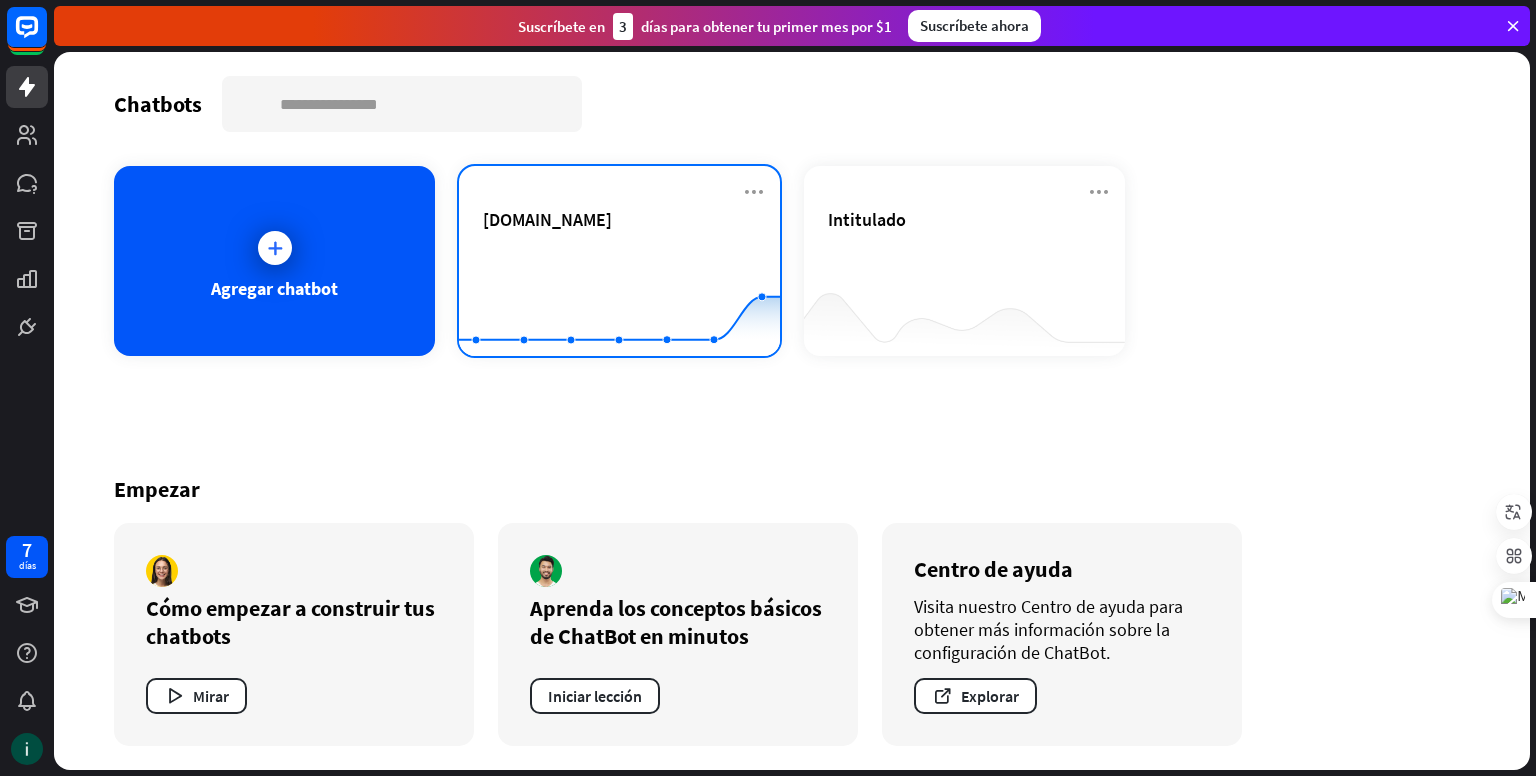 click on "[DOMAIN_NAME]" at bounding box center (547, 219) 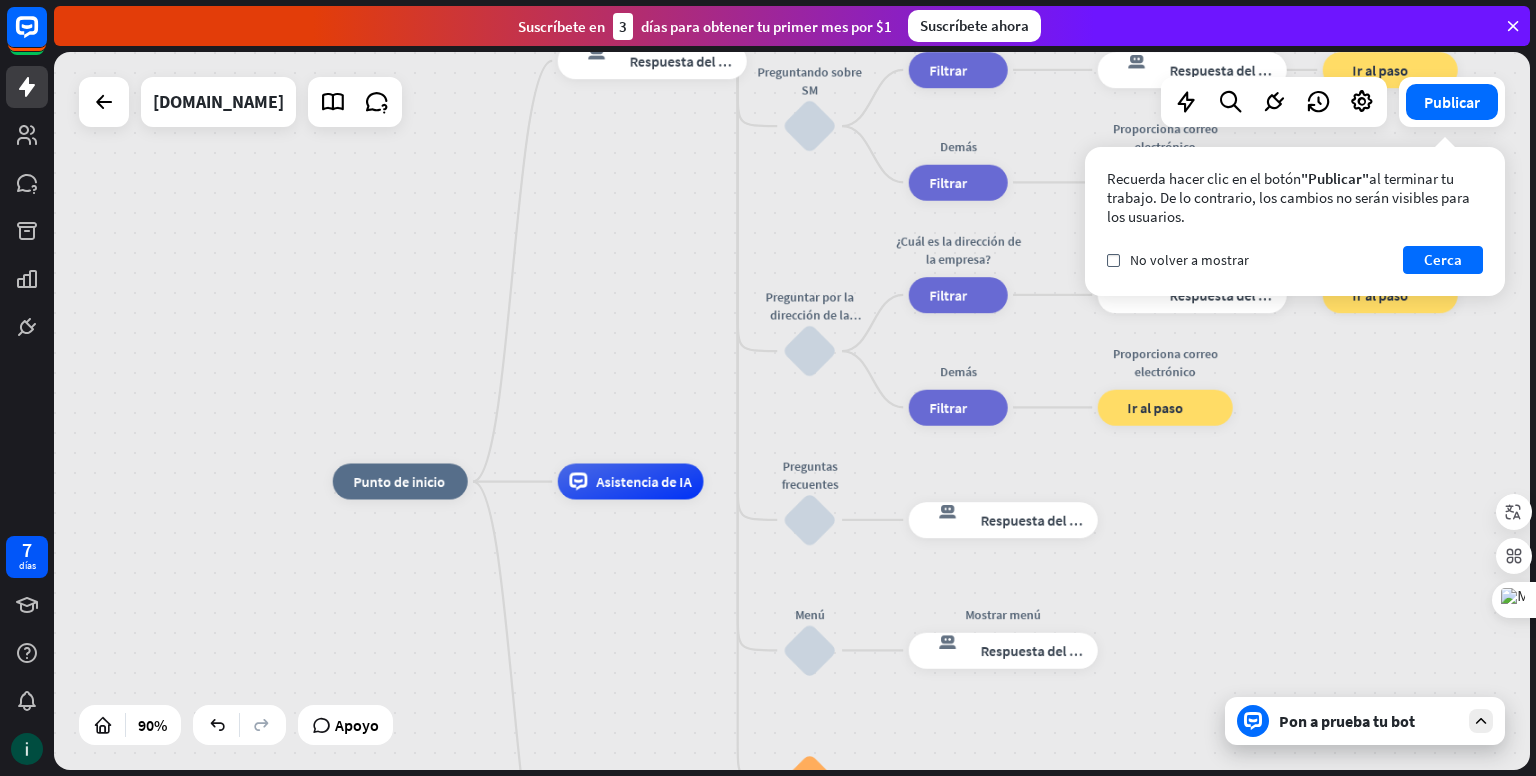 drag, startPoint x: 715, startPoint y: 253, endPoint x: 632, endPoint y: 361, distance: 136.2094 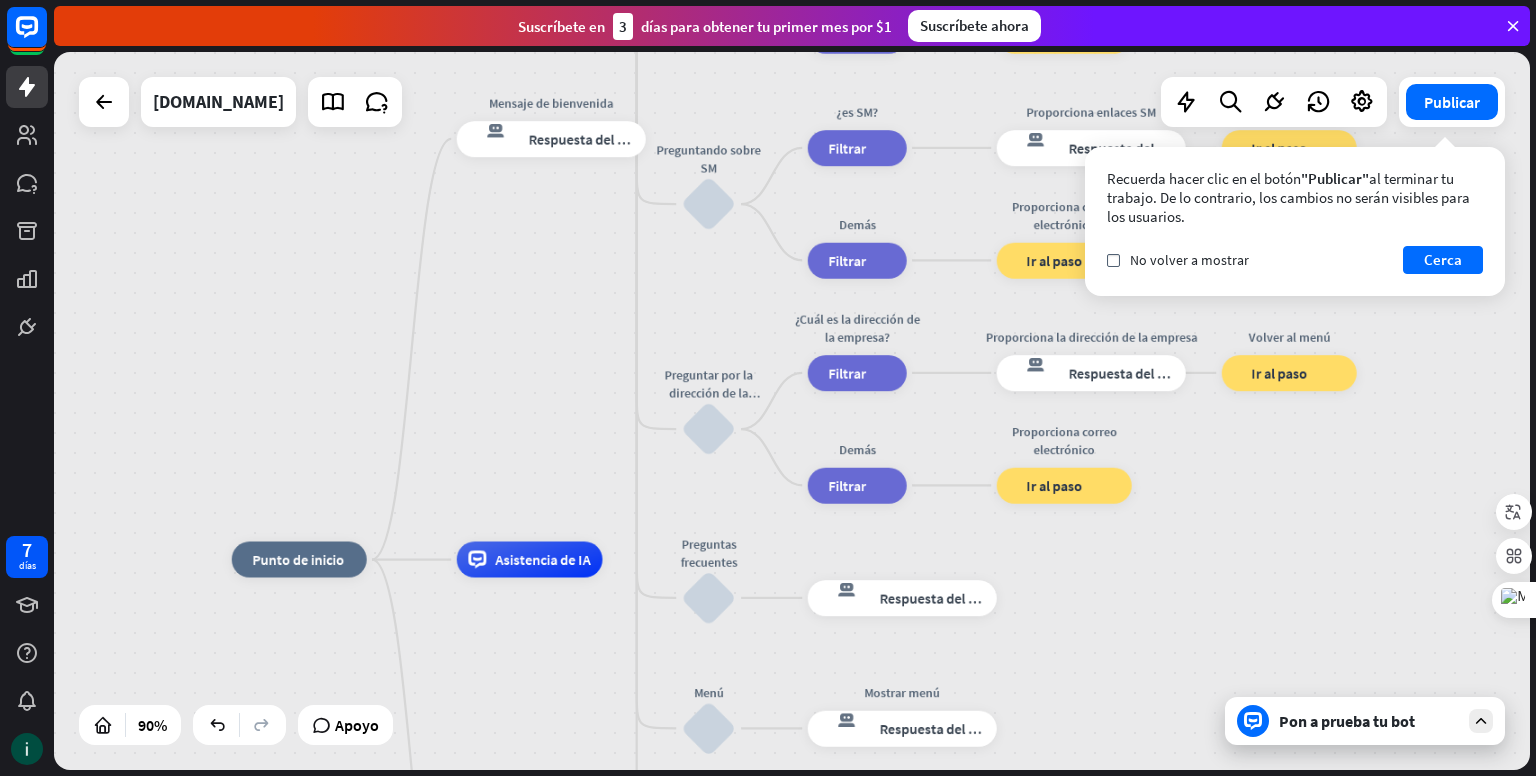 drag, startPoint x: 1016, startPoint y: 377, endPoint x: 945, endPoint y: 432, distance: 89.81091 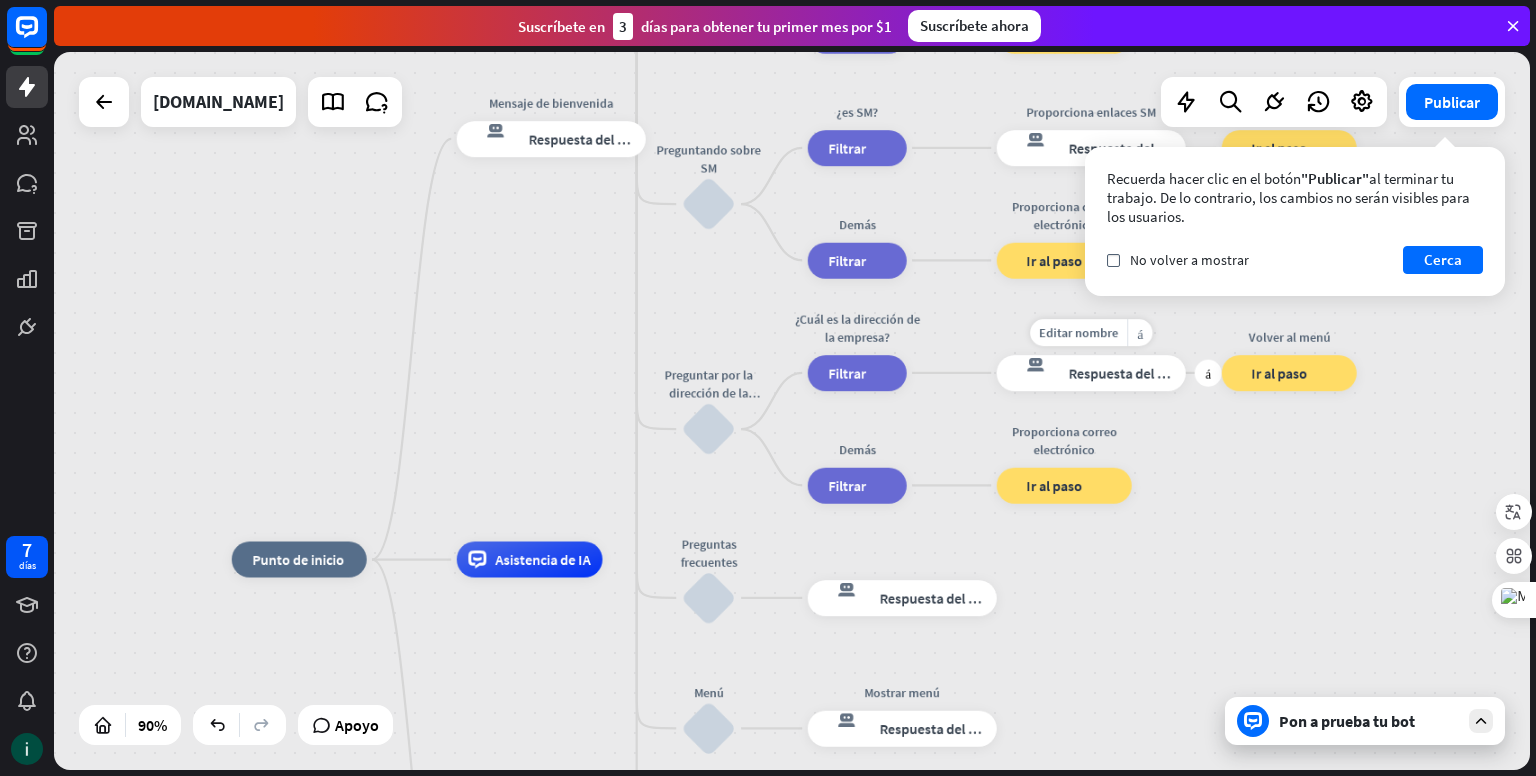 click on "Respuesta del bot" at bounding box center [1124, 373] 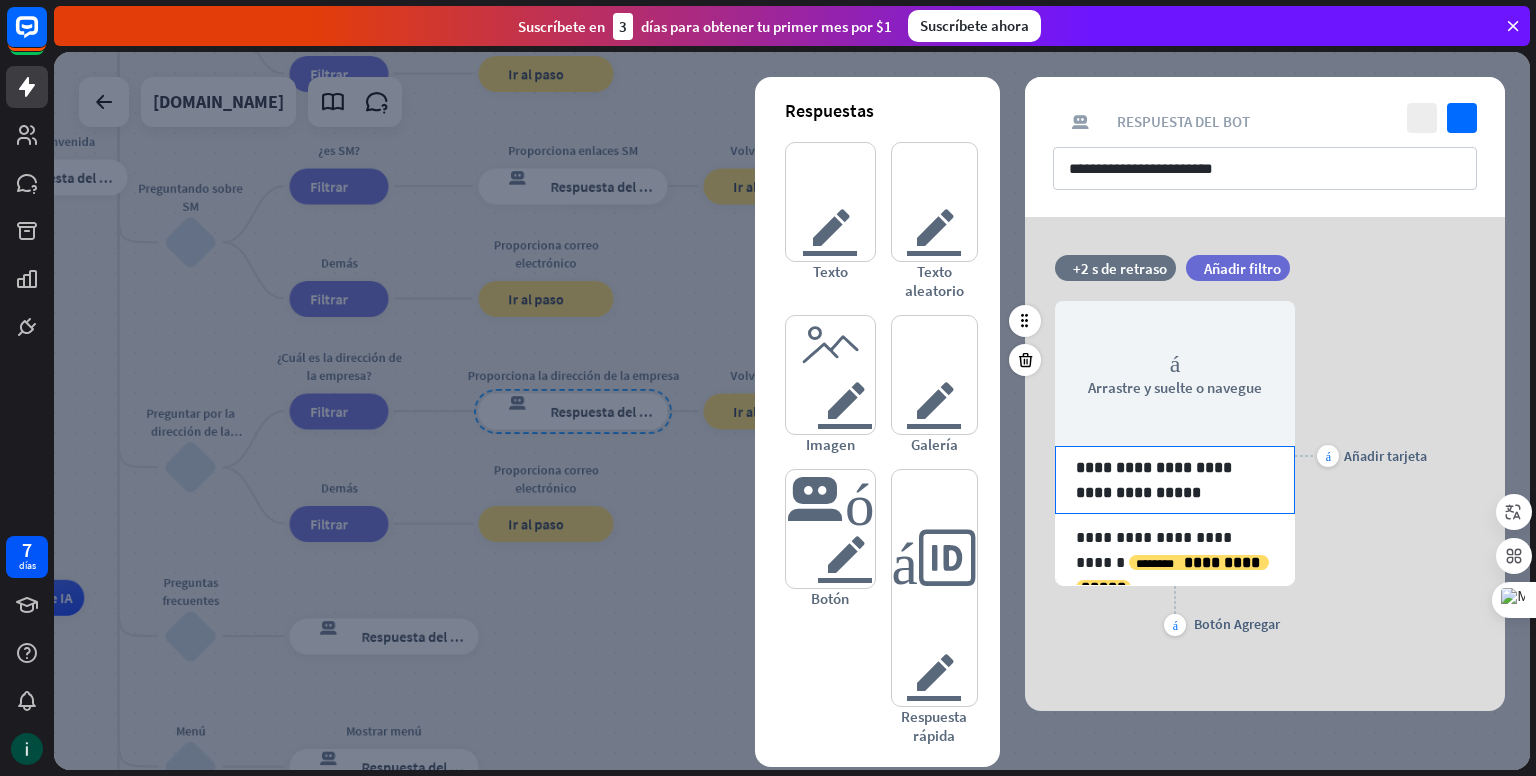click on "**********" at bounding box center (1175, 480) 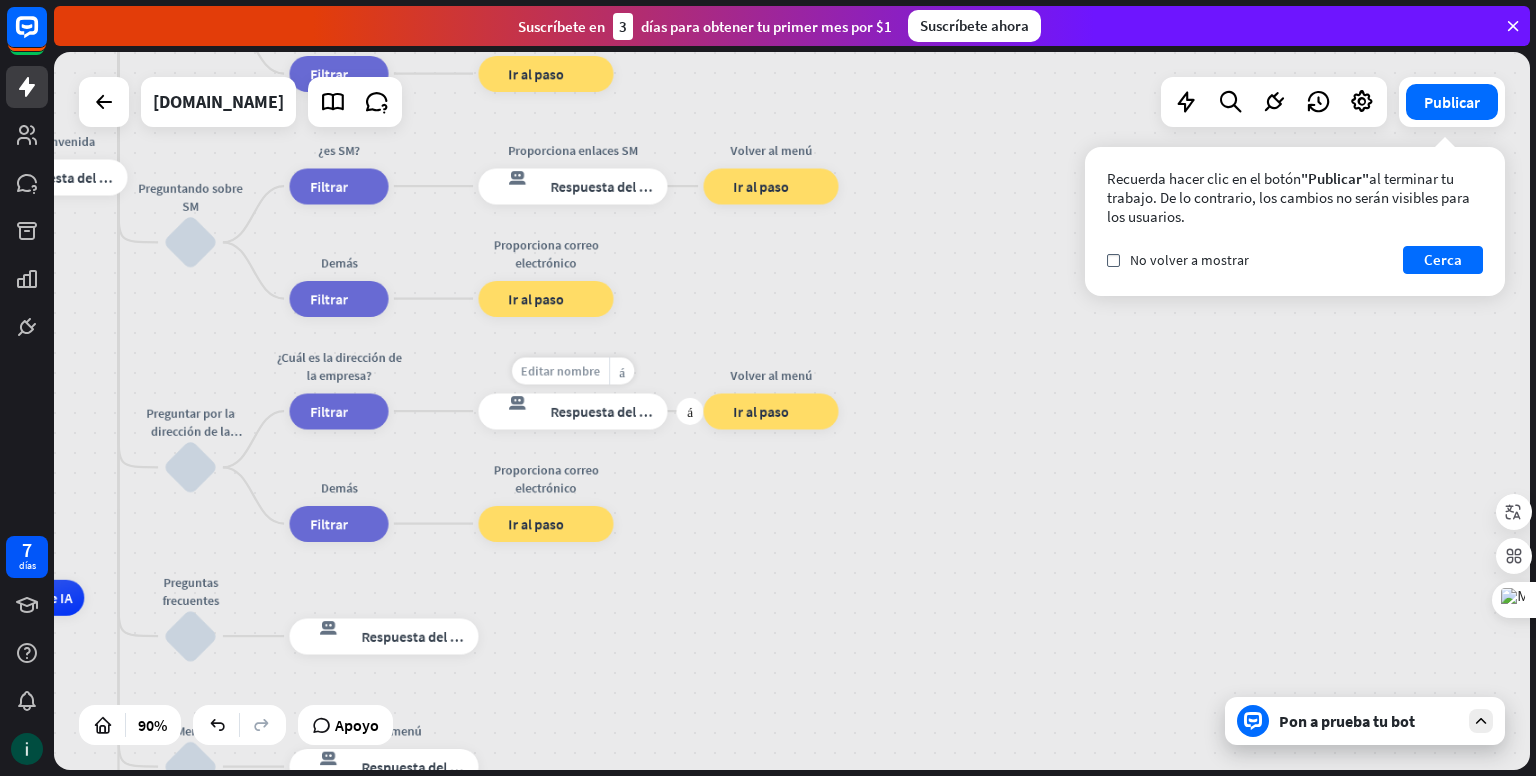 click on "Editar nombre" at bounding box center [560, 370] 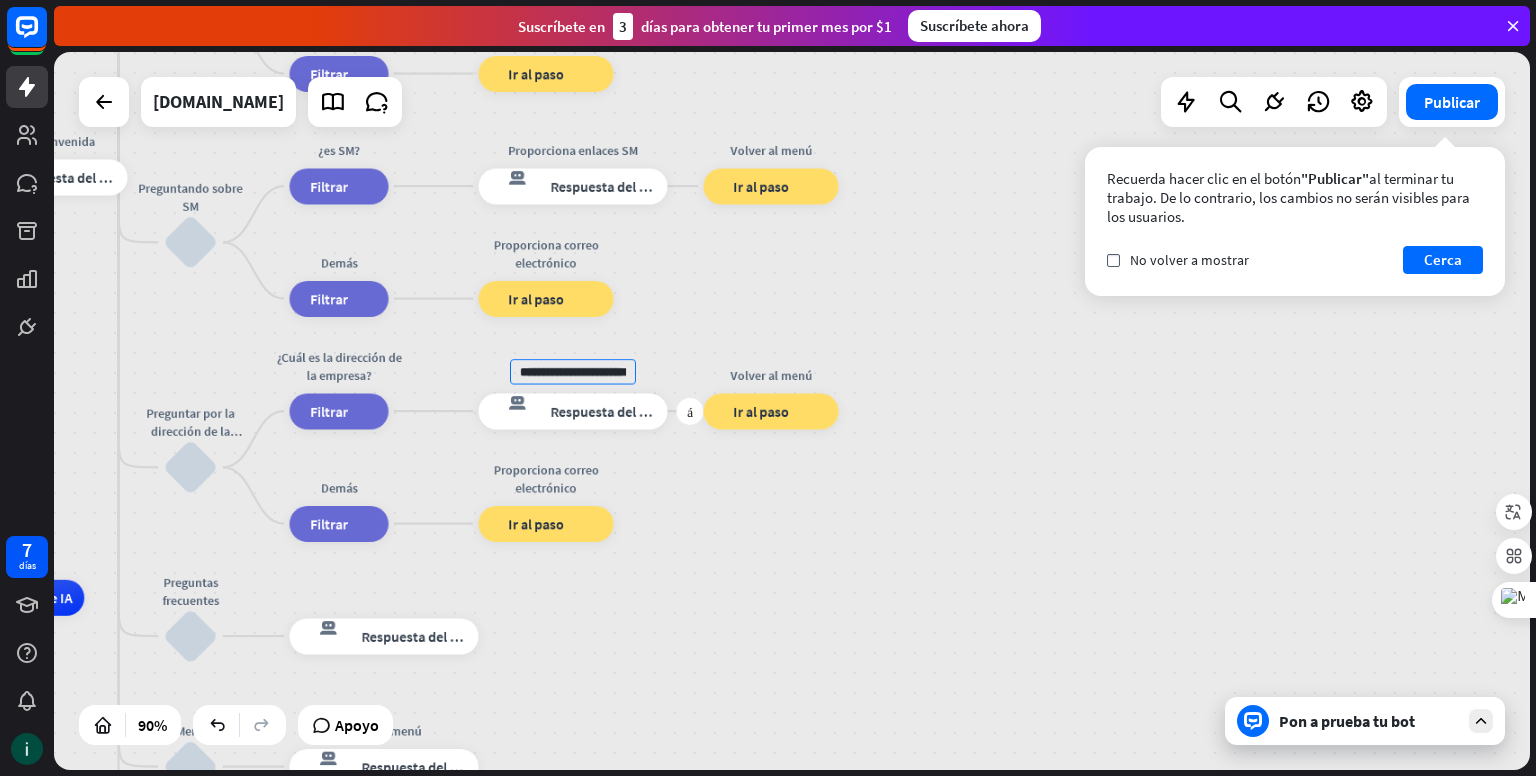 scroll, scrollTop: 0, scrollLeft: 42, axis: horizontal 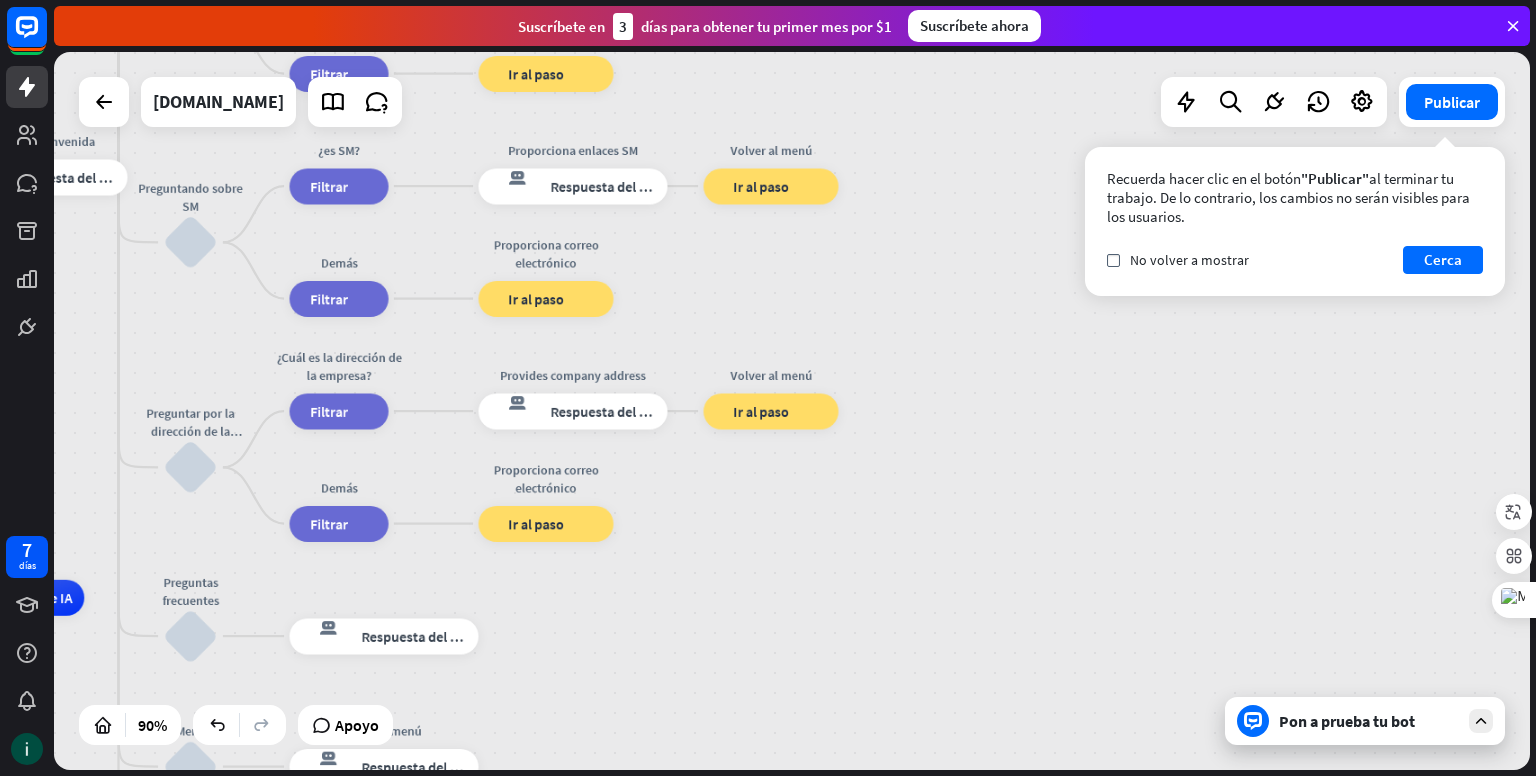 click on "inicio_2   Punto de inicio                 Mensaje de bienvenida   respuesta del bot de bloqueo   Respuesta del bot                 Sobre nosotros   bloquear_entrada_de_usuario                 Proporcionar información de la empresa   respuesta del bot de bloqueo   Respuesta del bot                 Volver al menú   bloquear_entrada_de_usuario                 ¿Fue útil?   respuesta del bot de bloqueo   Respuesta del bot                 Sí   bloquear_entrada_de_usuario                 ¡Gracias!   respuesta del bot de bloqueo   Respuesta del bot                 No   bloquear_entrada_de_usuario                 Volver al menú   bloque_ir a   Ir al paso                 Contáctanos   bloquear_entrada_de_usuario                 Flujo de contacto   árbol constructor   Fluir                 Preguntando por correo electrónico   bloquear_entrada_de_usuario                   bloque_ir a   Ir al paso                 Preguntando por el número de teléfono   bloquear_entrada_de_usuario" at bounding box center [792, 411] 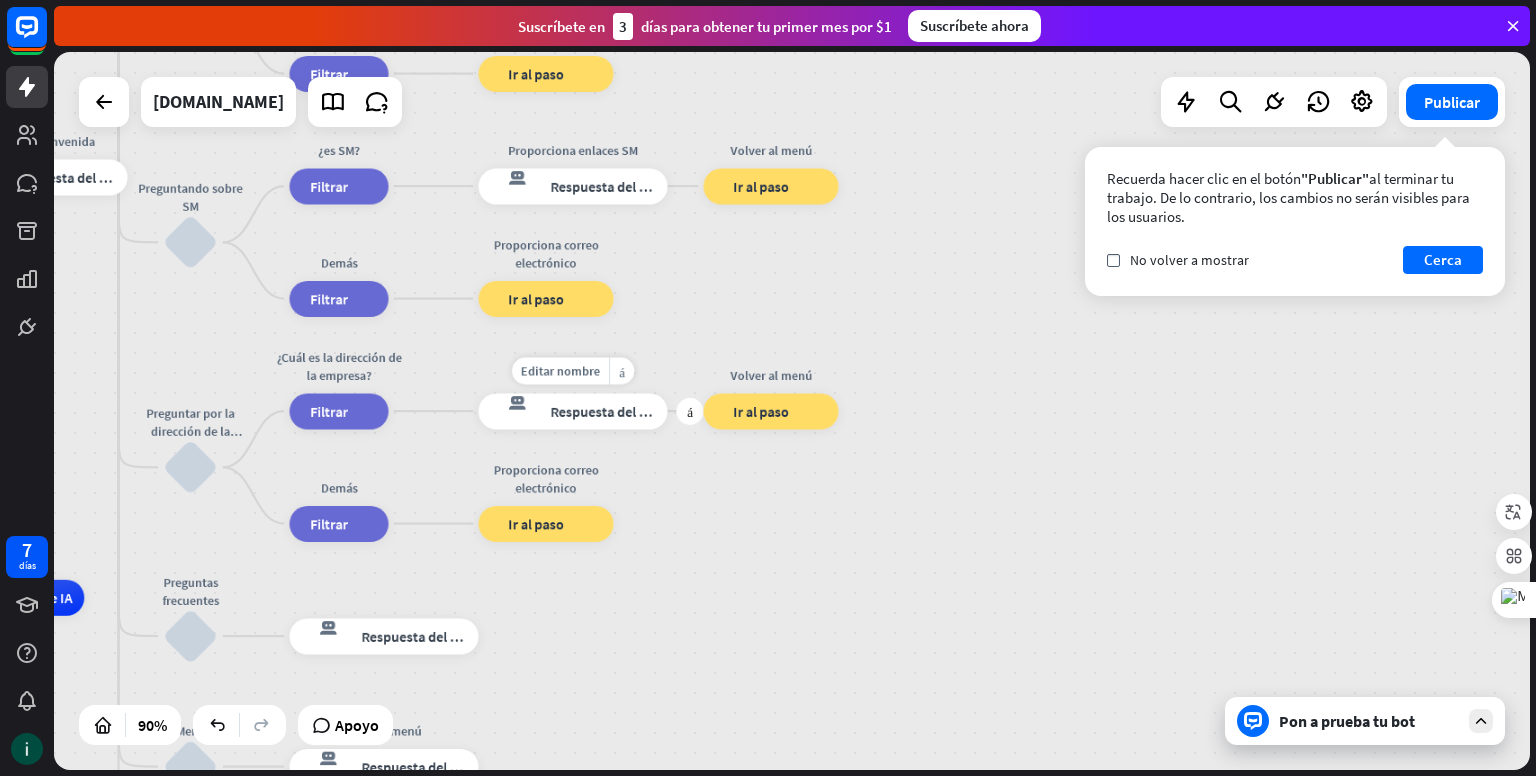 click on "Respuesta del bot" at bounding box center [606, 411] 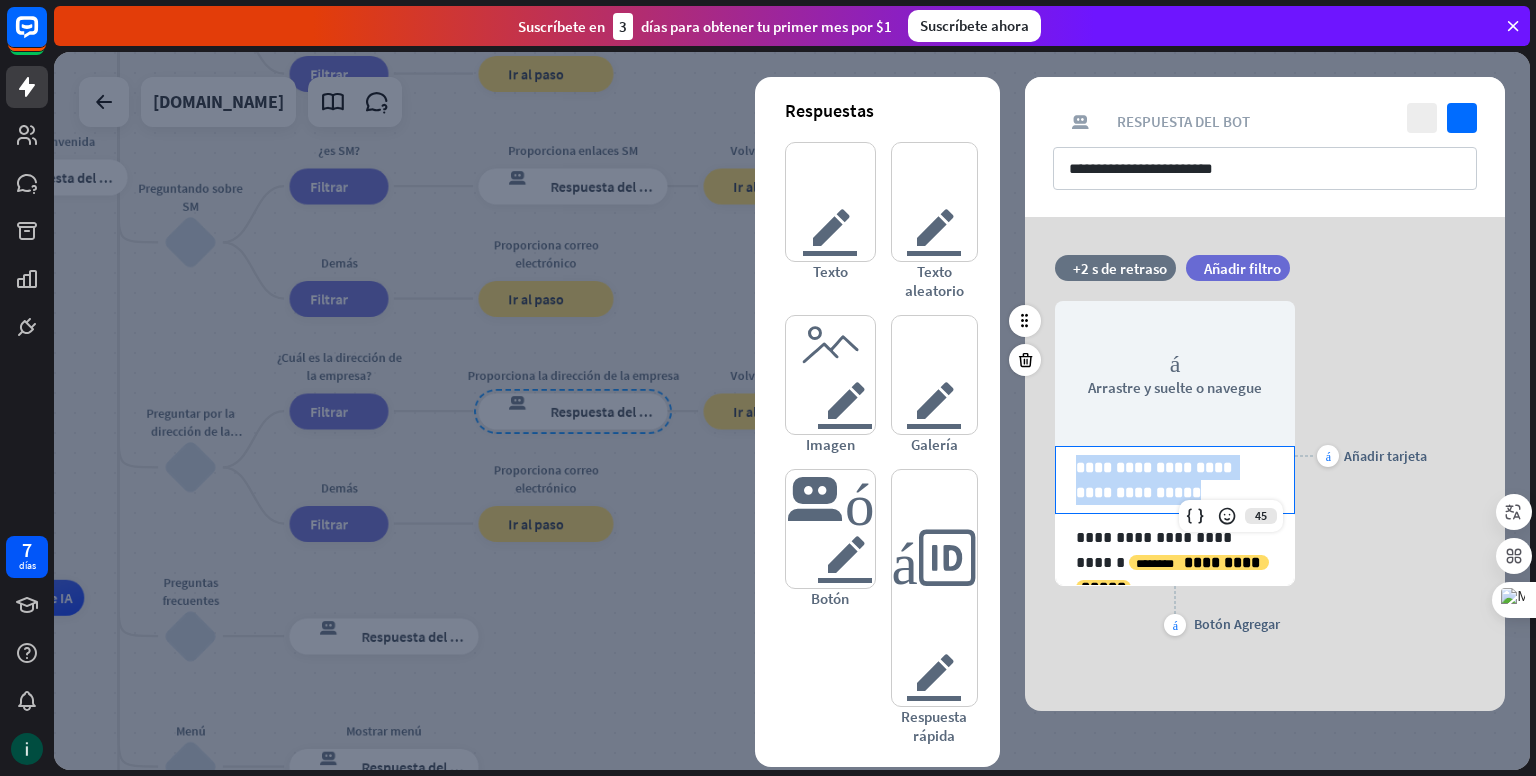 drag, startPoint x: 1177, startPoint y: 493, endPoint x: 1063, endPoint y: 448, distance: 122.56019 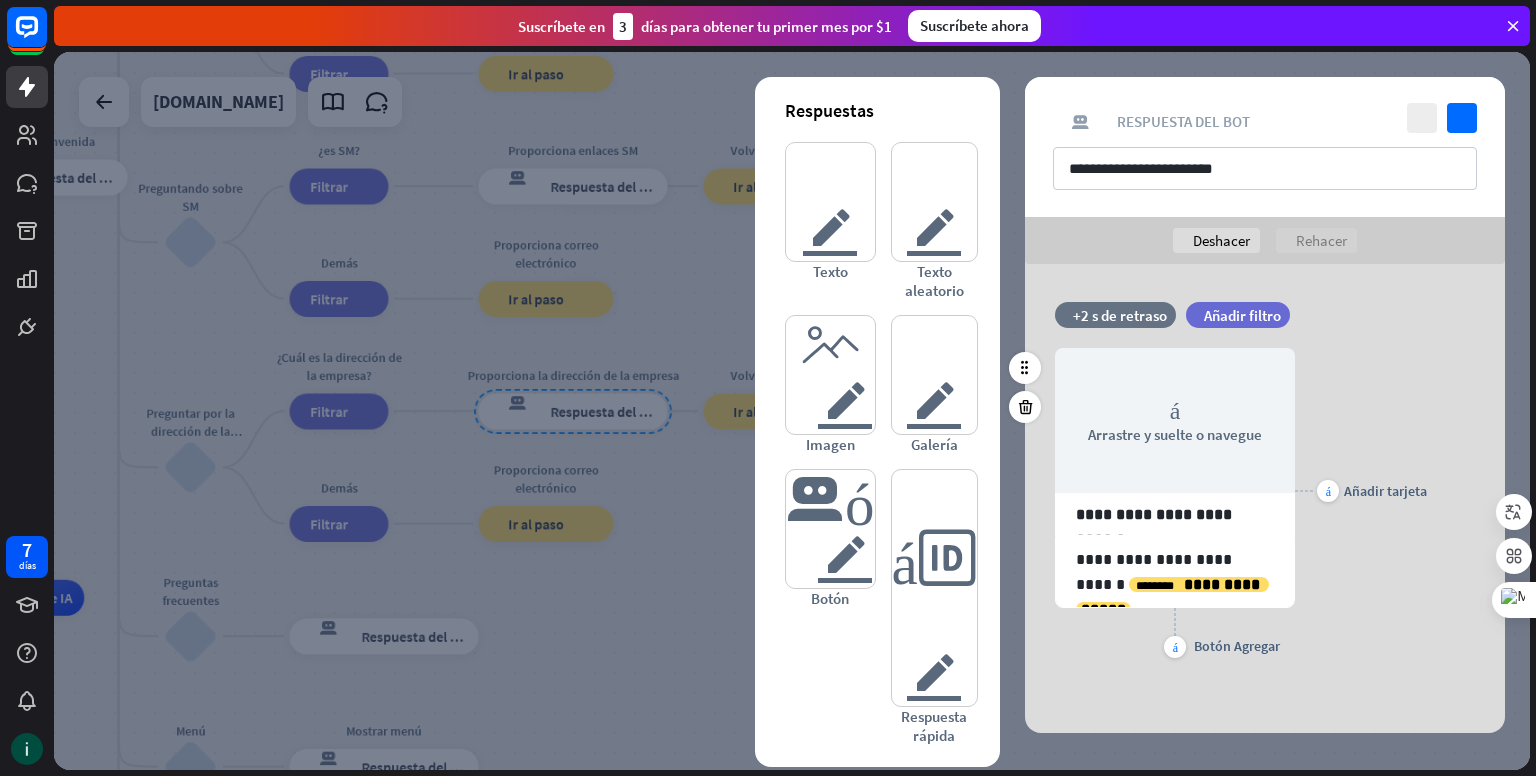 click on "más   Añadir tarjeta" at bounding box center [1361, 490] 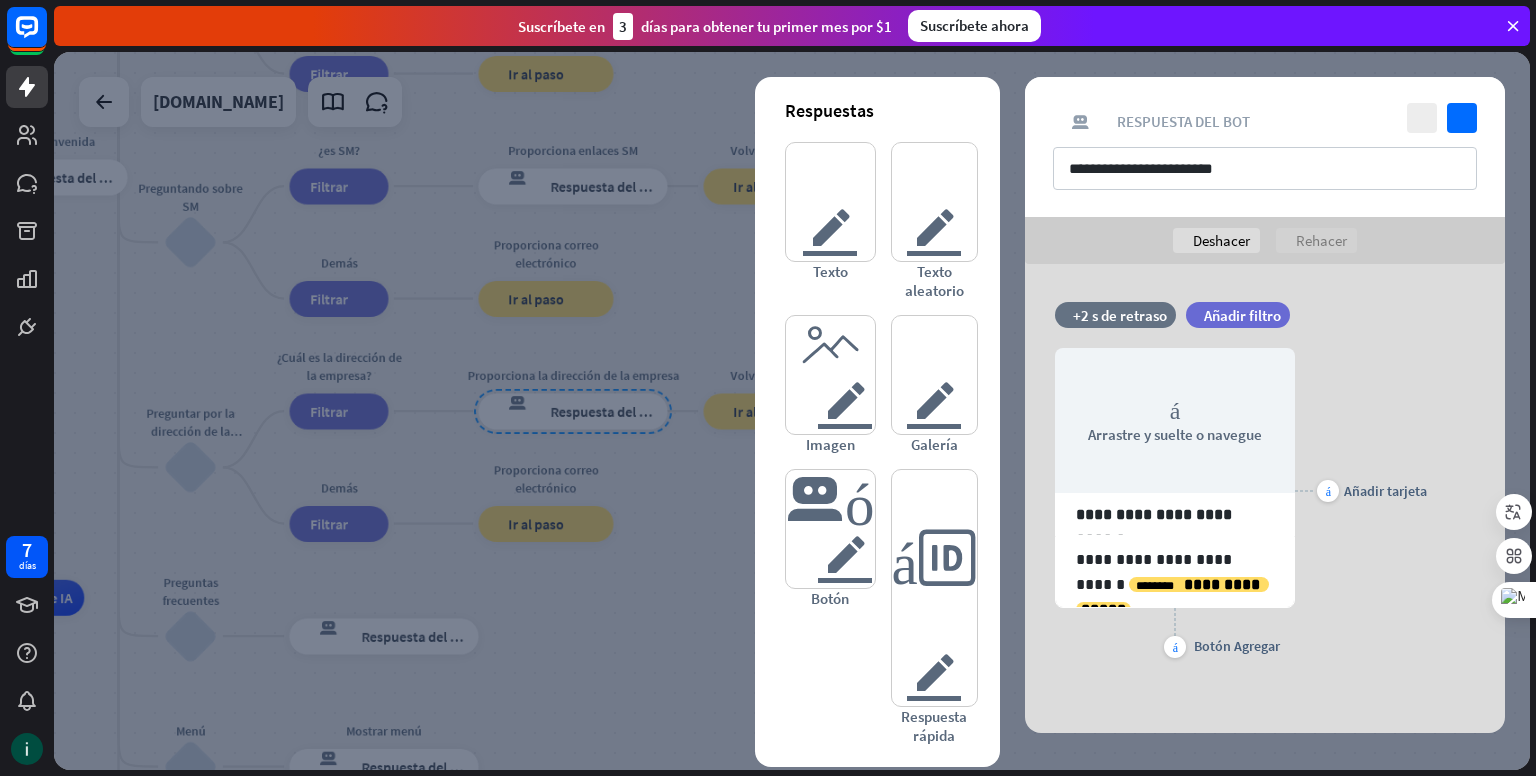click at bounding box center (792, 411) 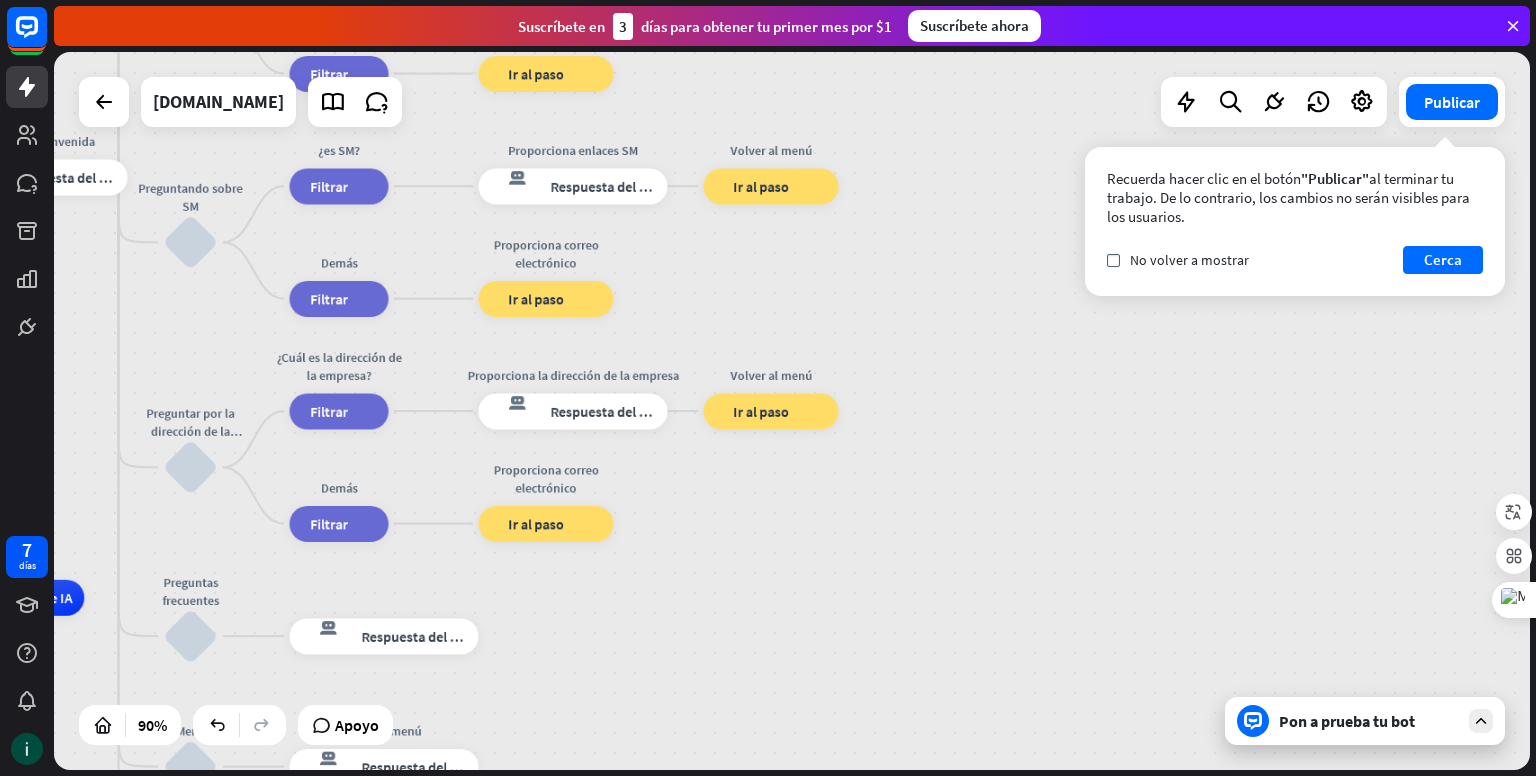 click on "Pon a prueba tu bot" at bounding box center [1365, 721] 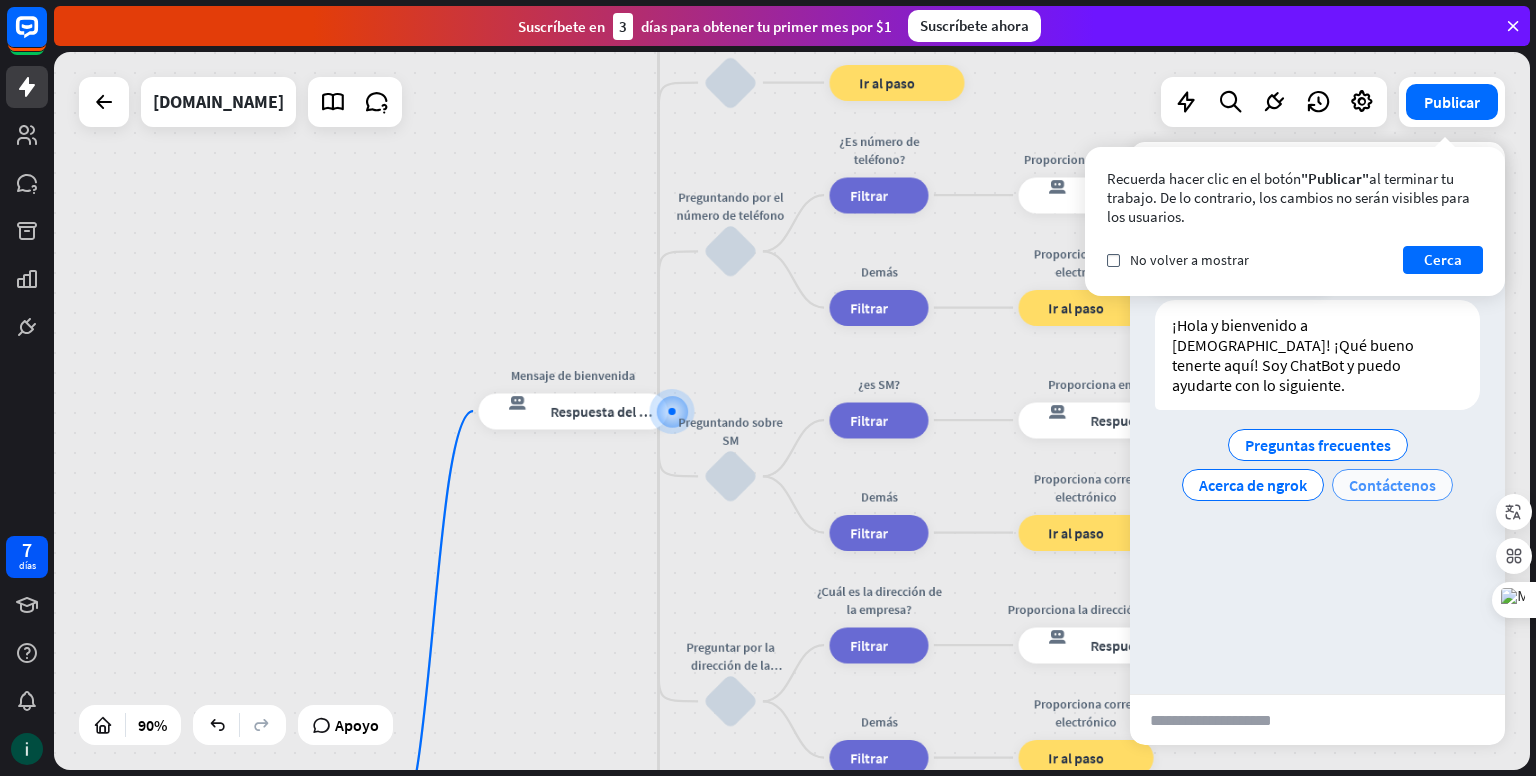 click on "Contáctenos" at bounding box center [1392, 485] 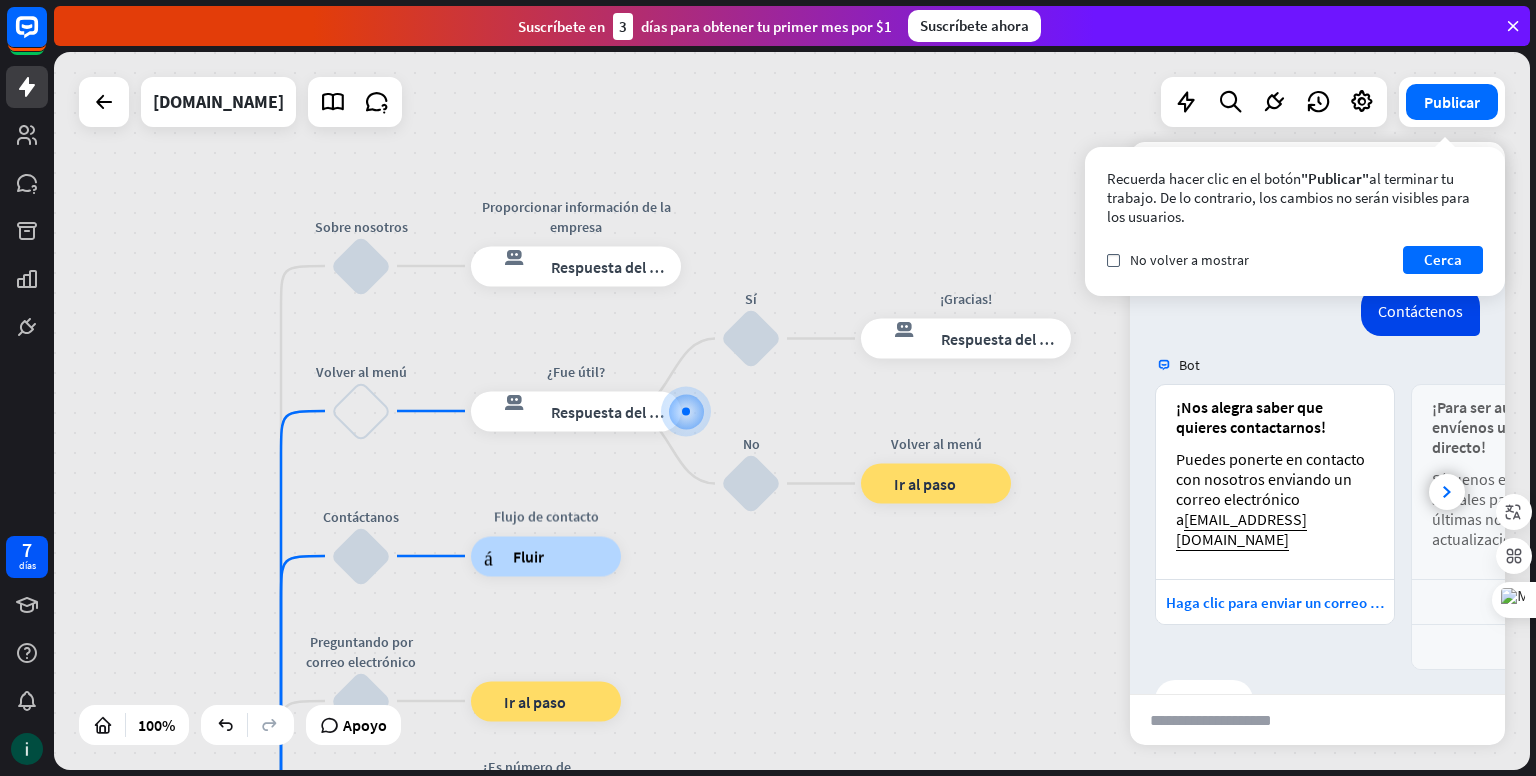 scroll, scrollTop: 72, scrollLeft: 0, axis: vertical 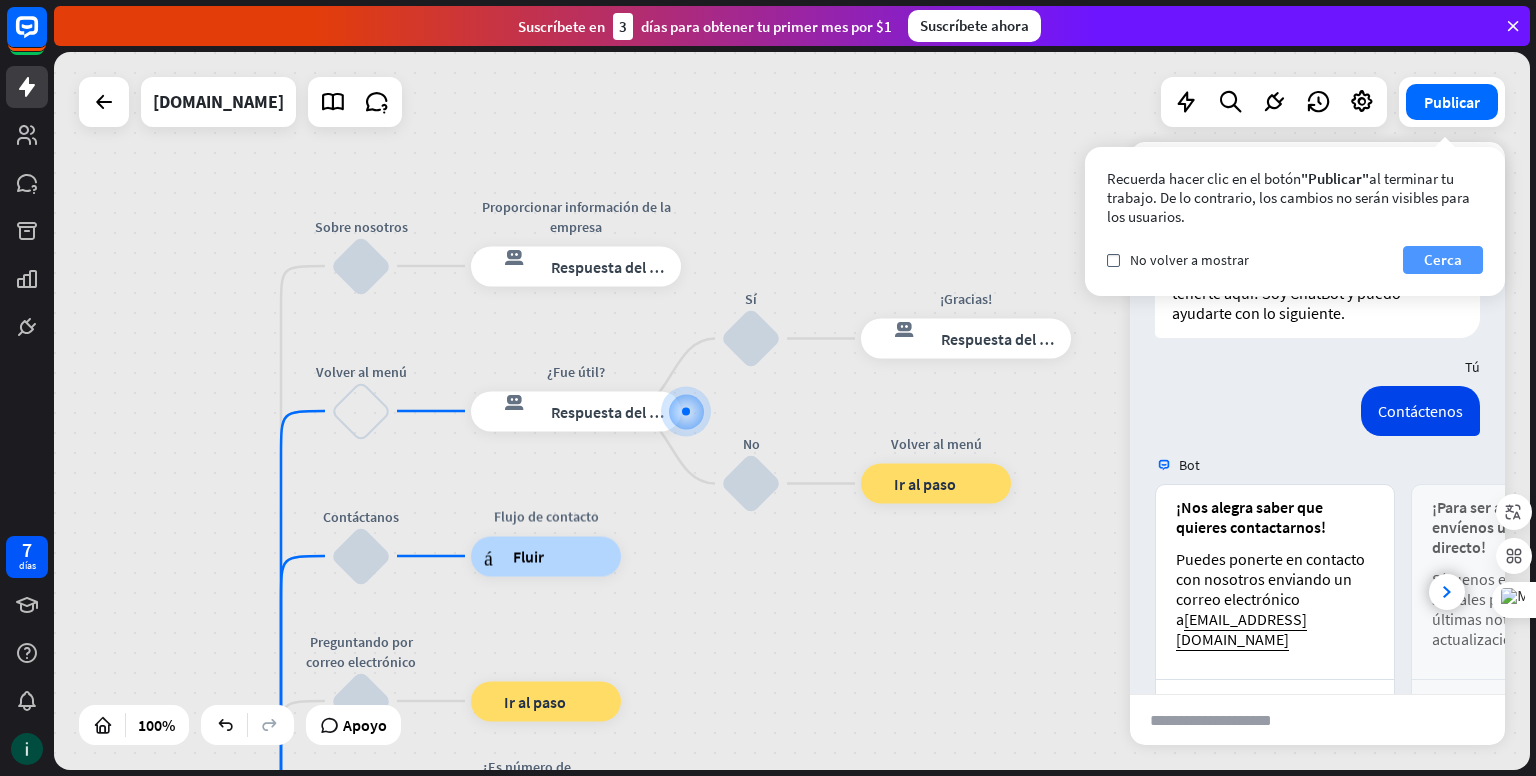 click on "Cerca" at bounding box center [1443, 259] 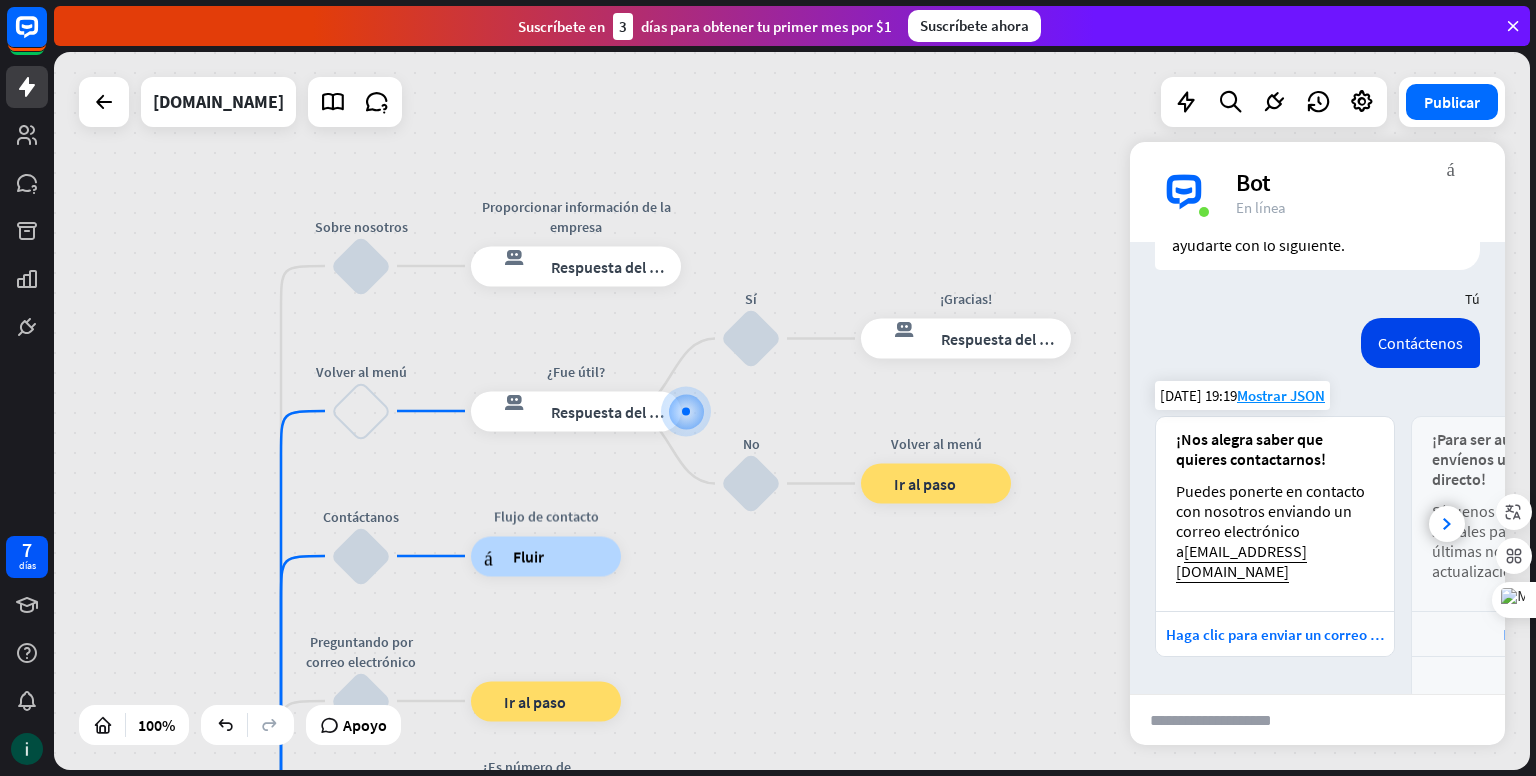 scroll, scrollTop: 172, scrollLeft: 0, axis: vertical 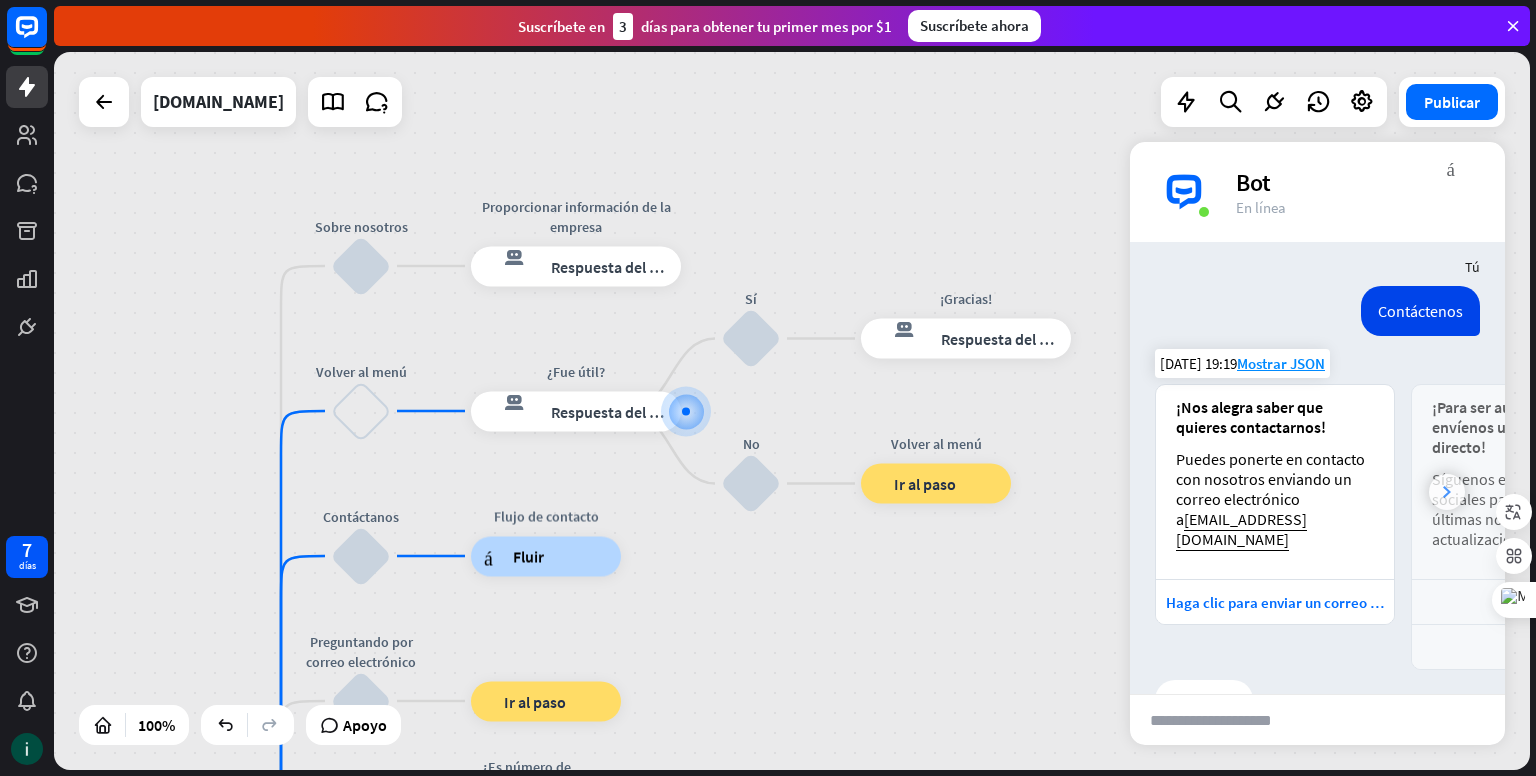 click 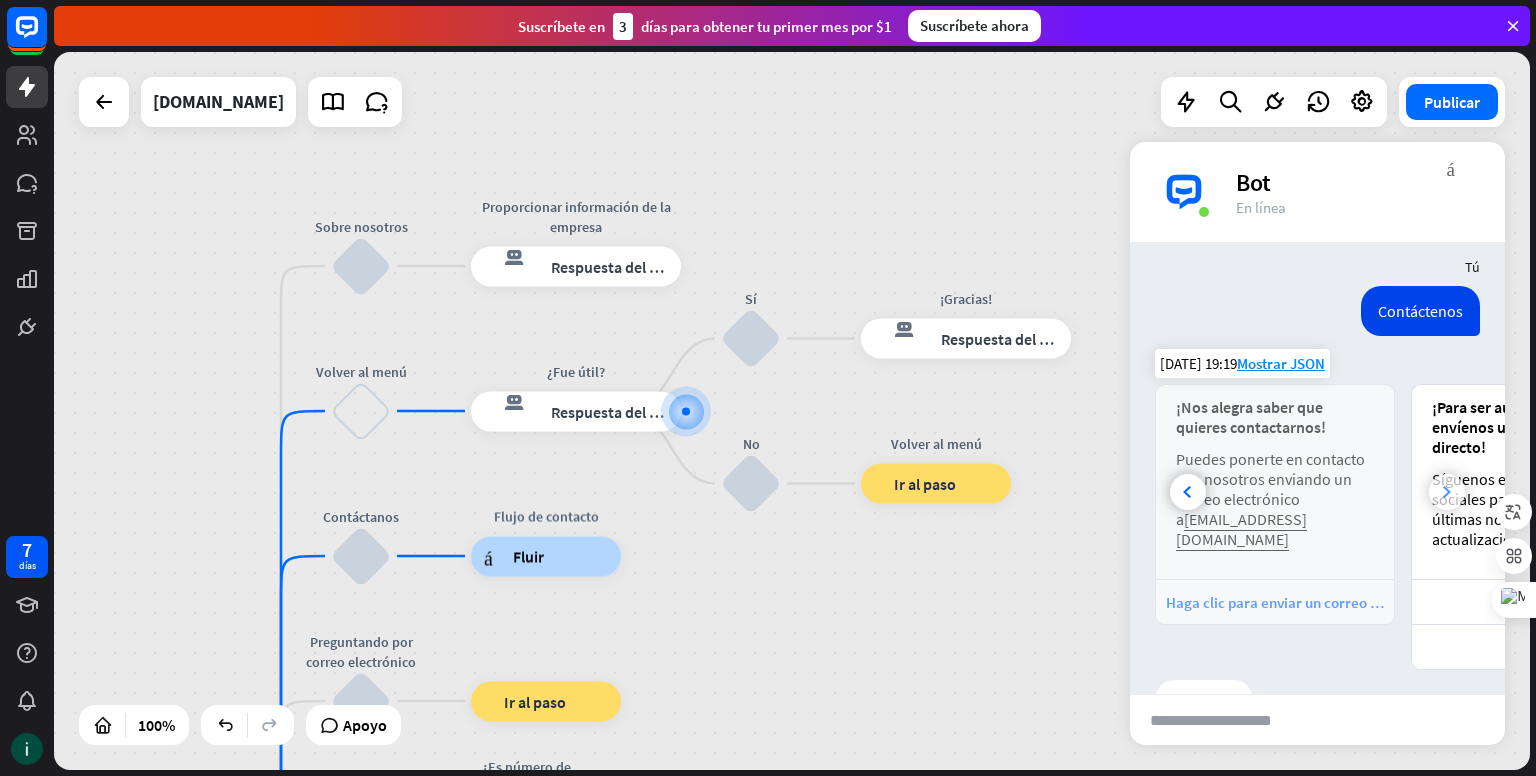 scroll, scrollTop: 0, scrollLeft: 220, axis: horizontal 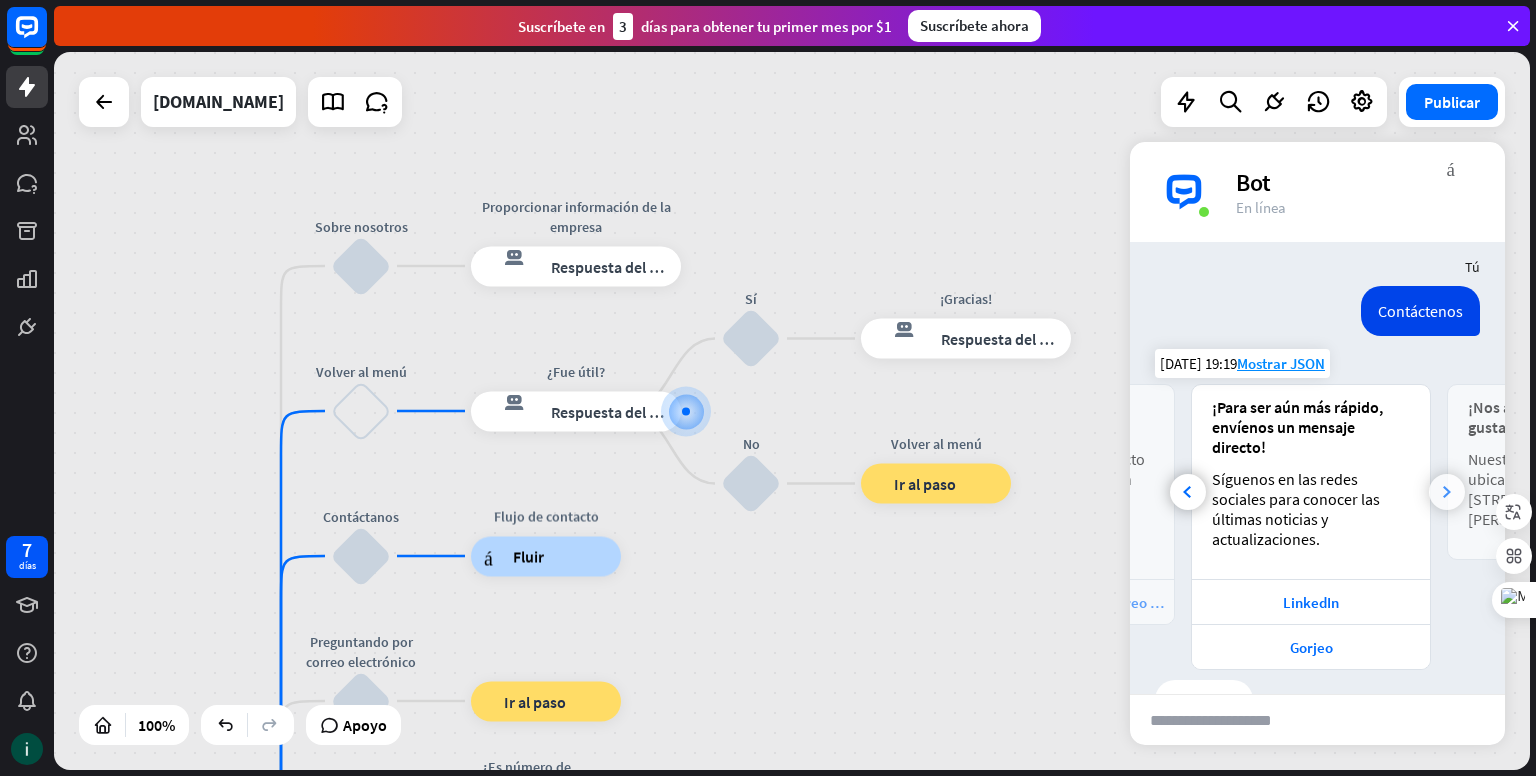 click at bounding box center (1447, 492) 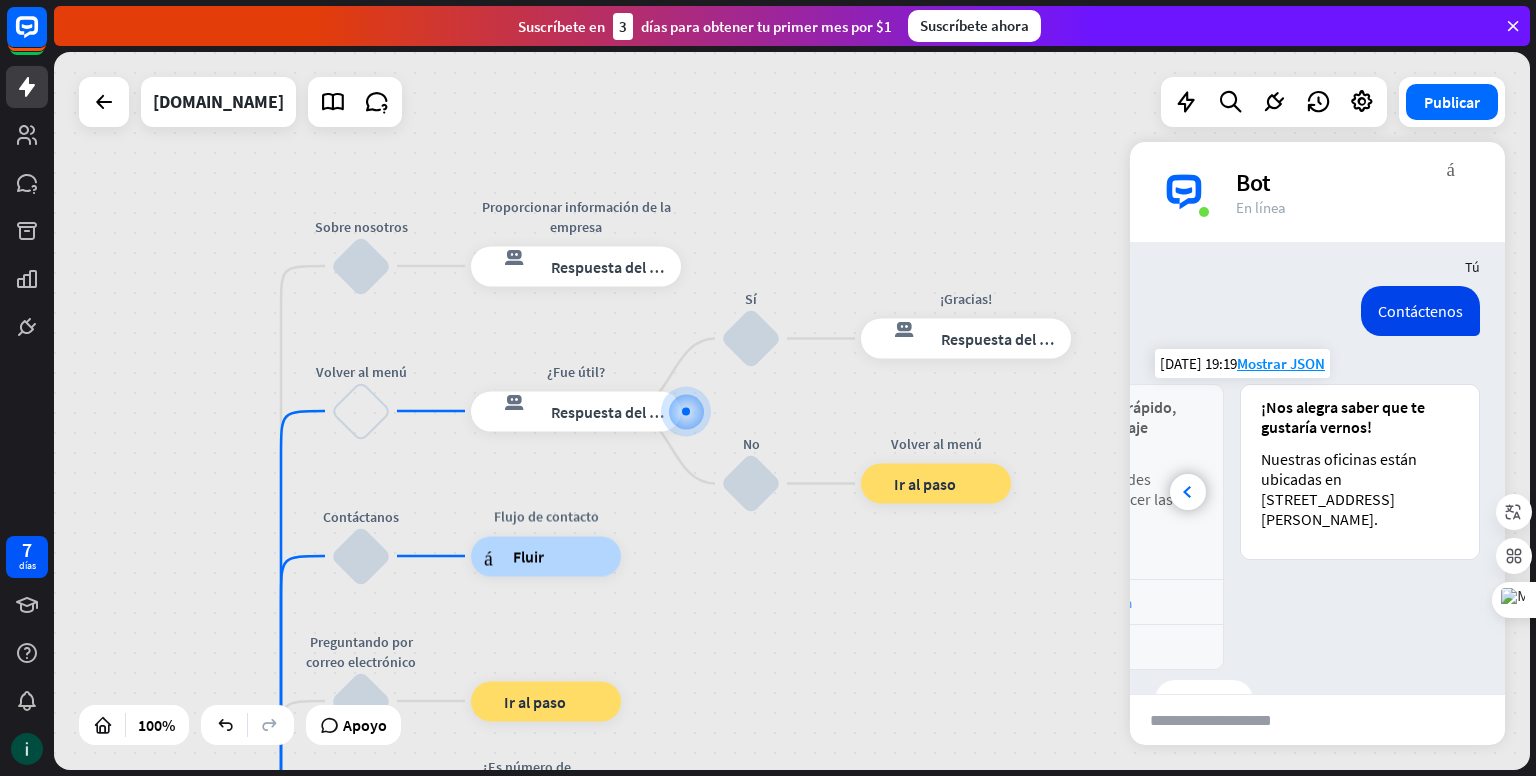 scroll, scrollTop: 0, scrollLeft: 442, axis: horizontal 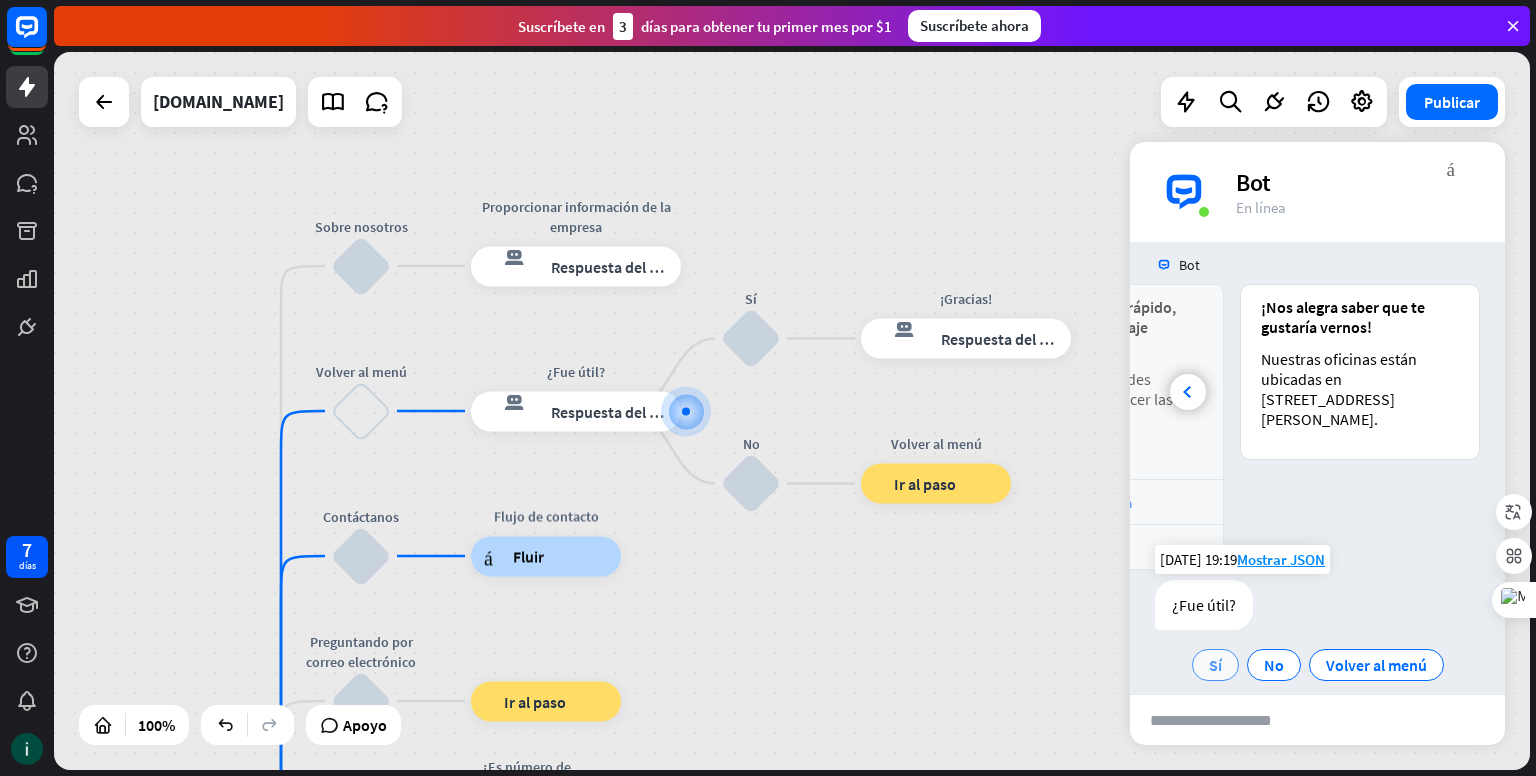 click on "Sí" at bounding box center (1215, 665) 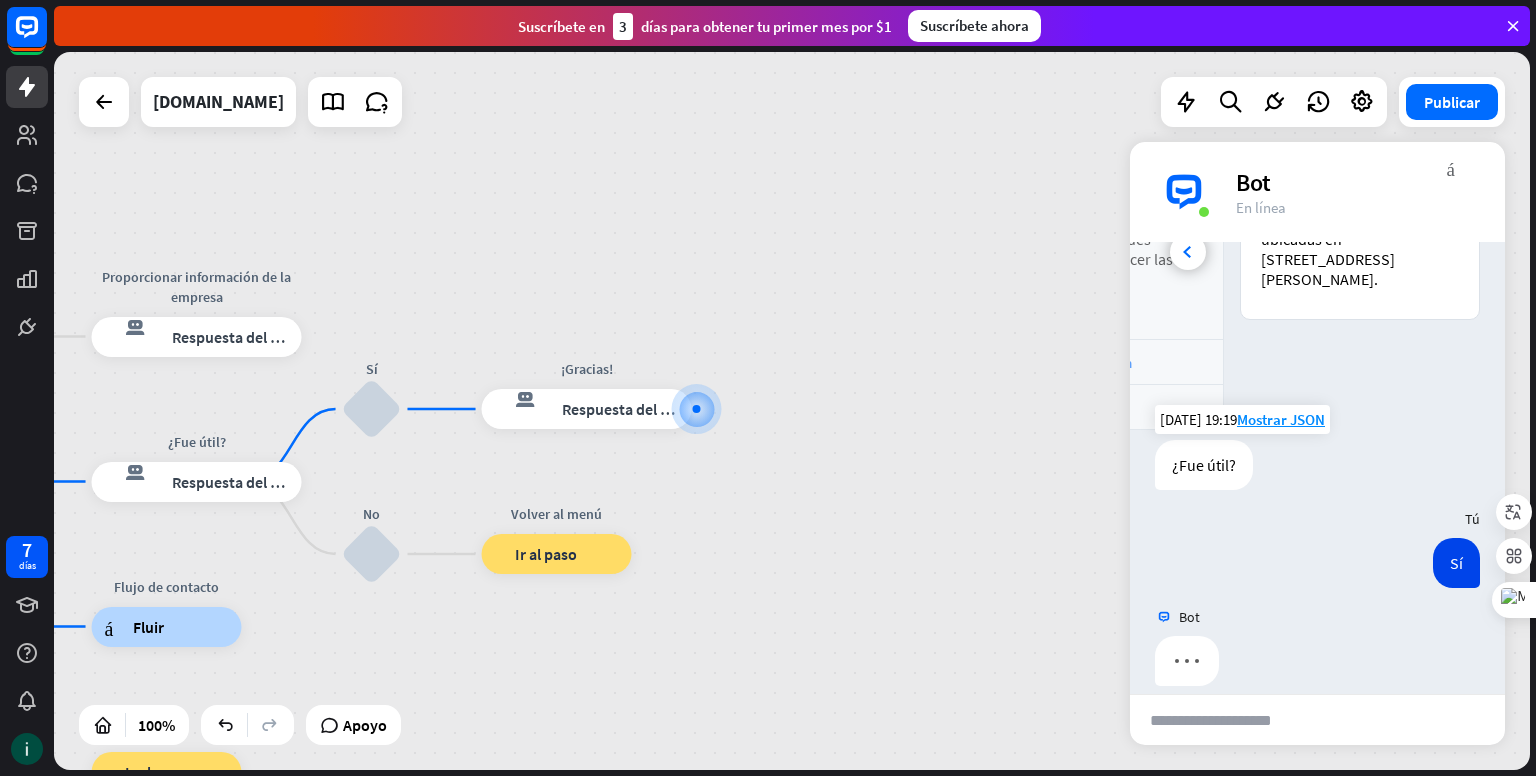 scroll, scrollTop: 413, scrollLeft: 0, axis: vertical 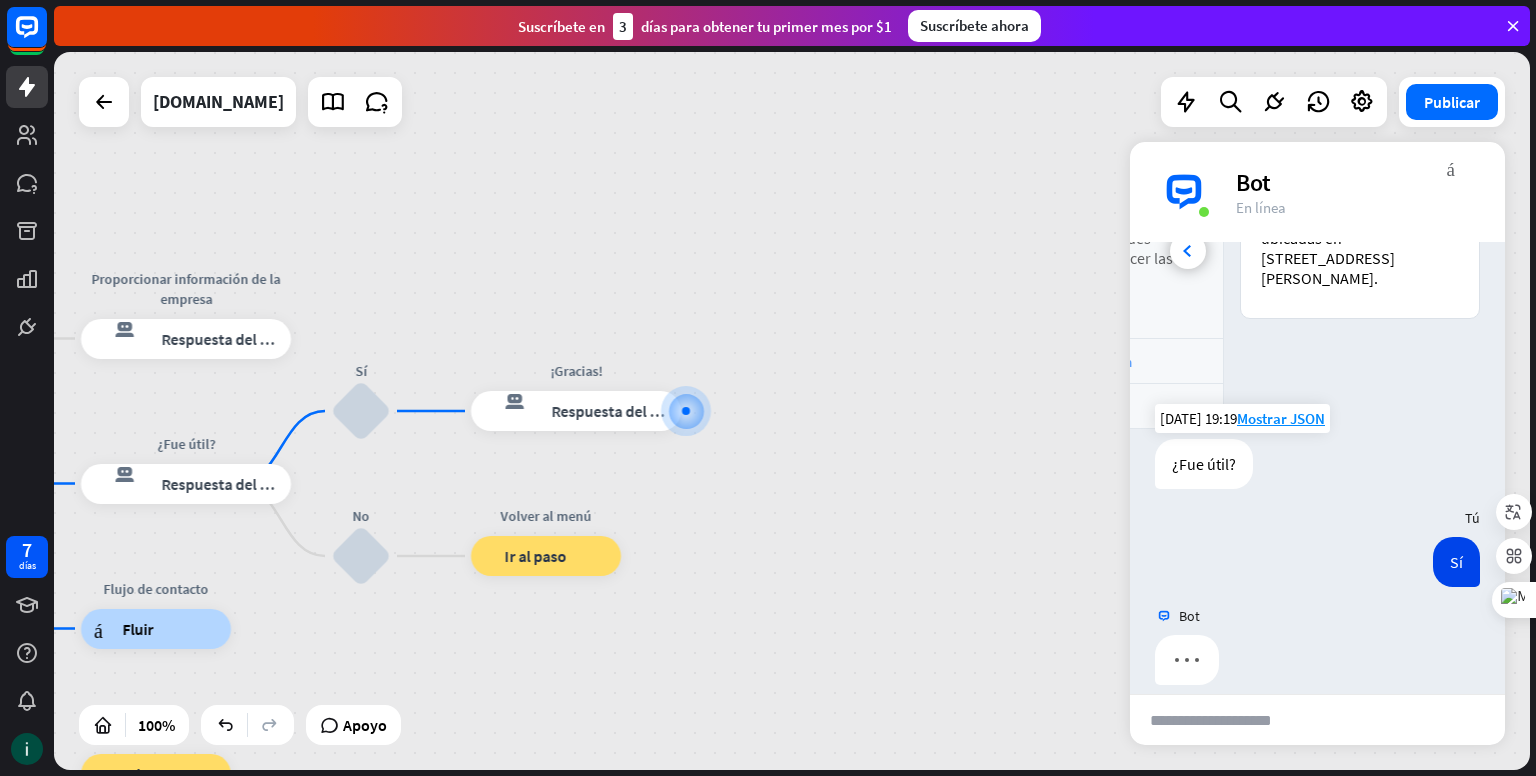 click at bounding box center [1228, 720] 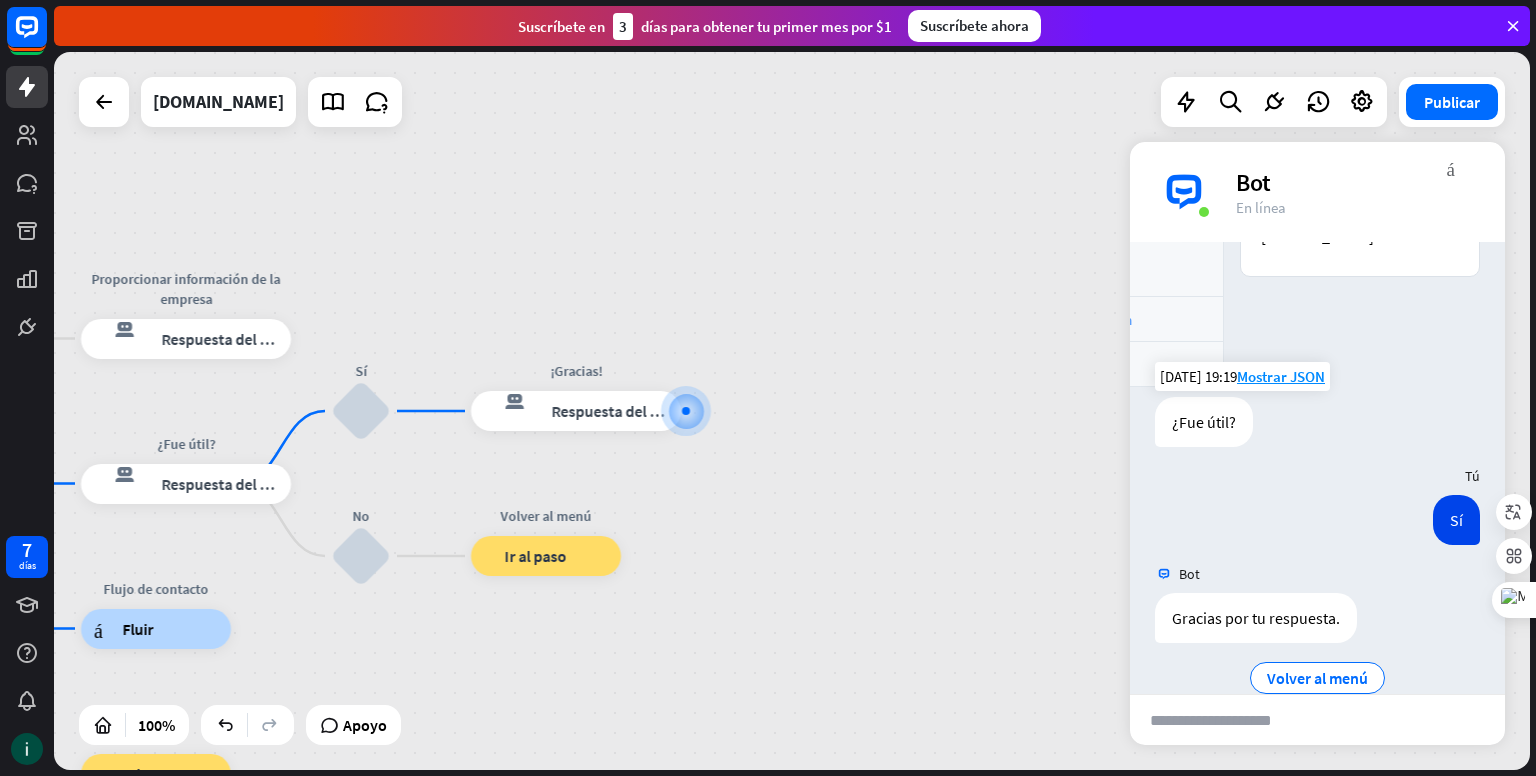 scroll, scrollTop: 468, scrollLeft: 0, axis: vertical 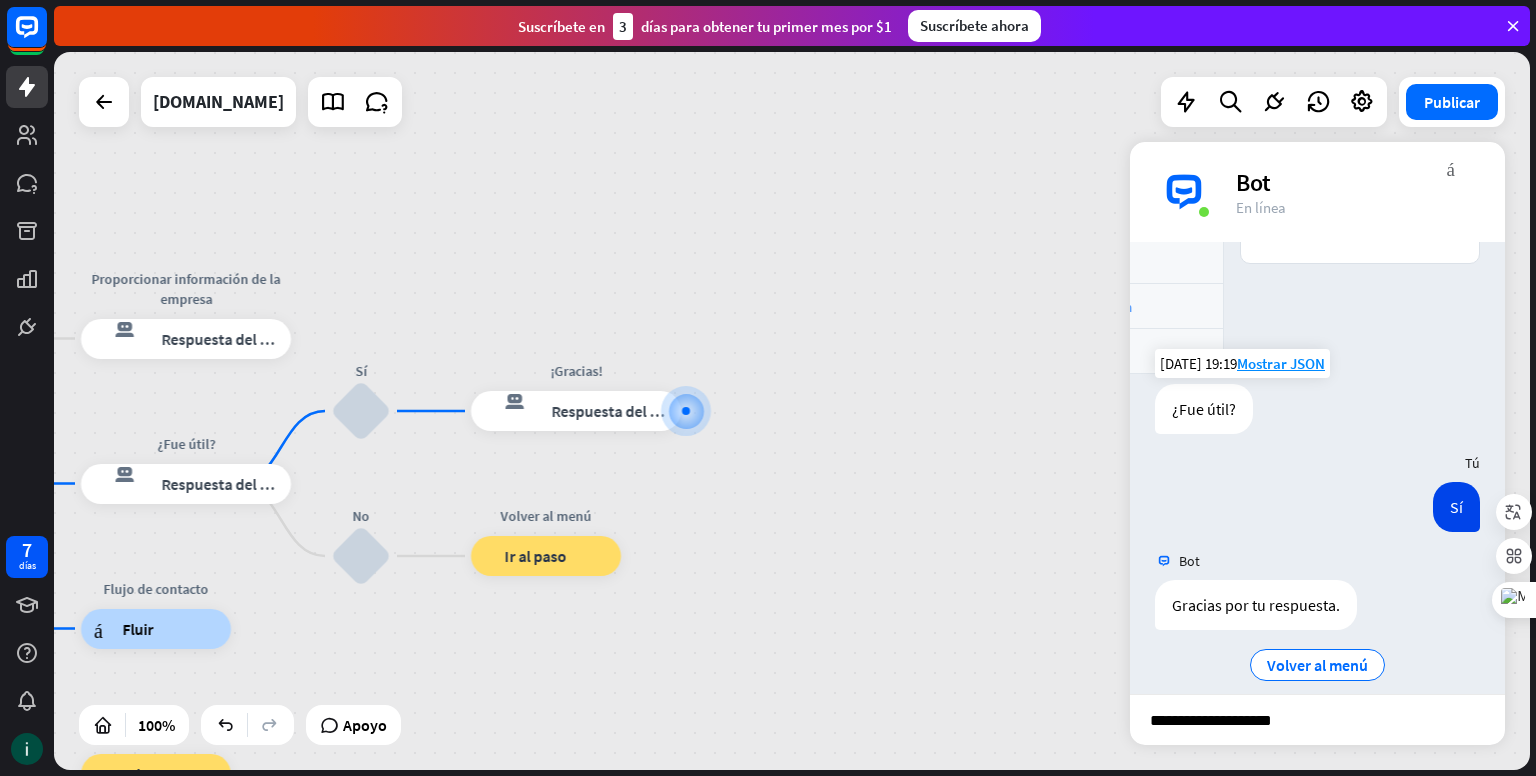 type on "**********" 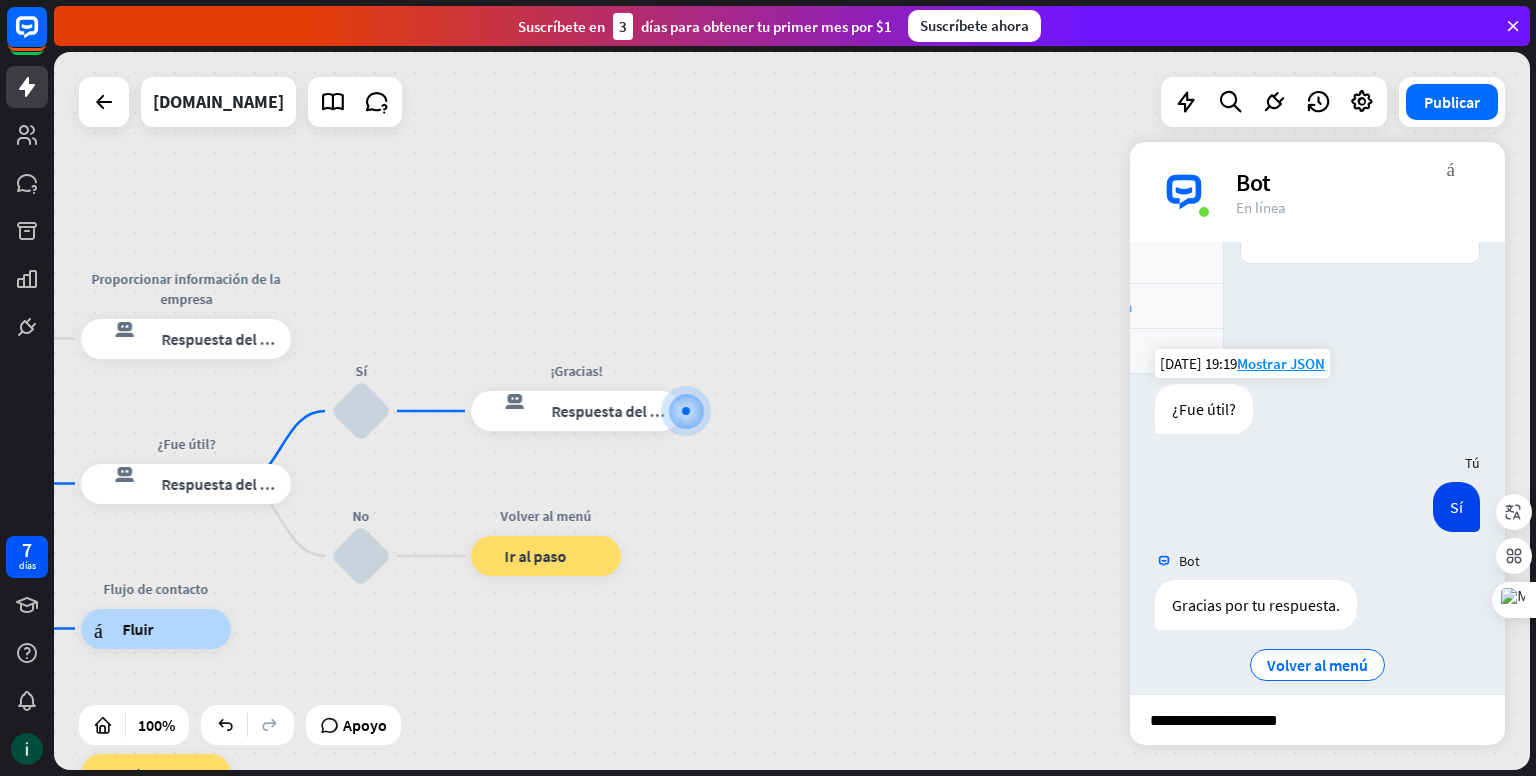 type 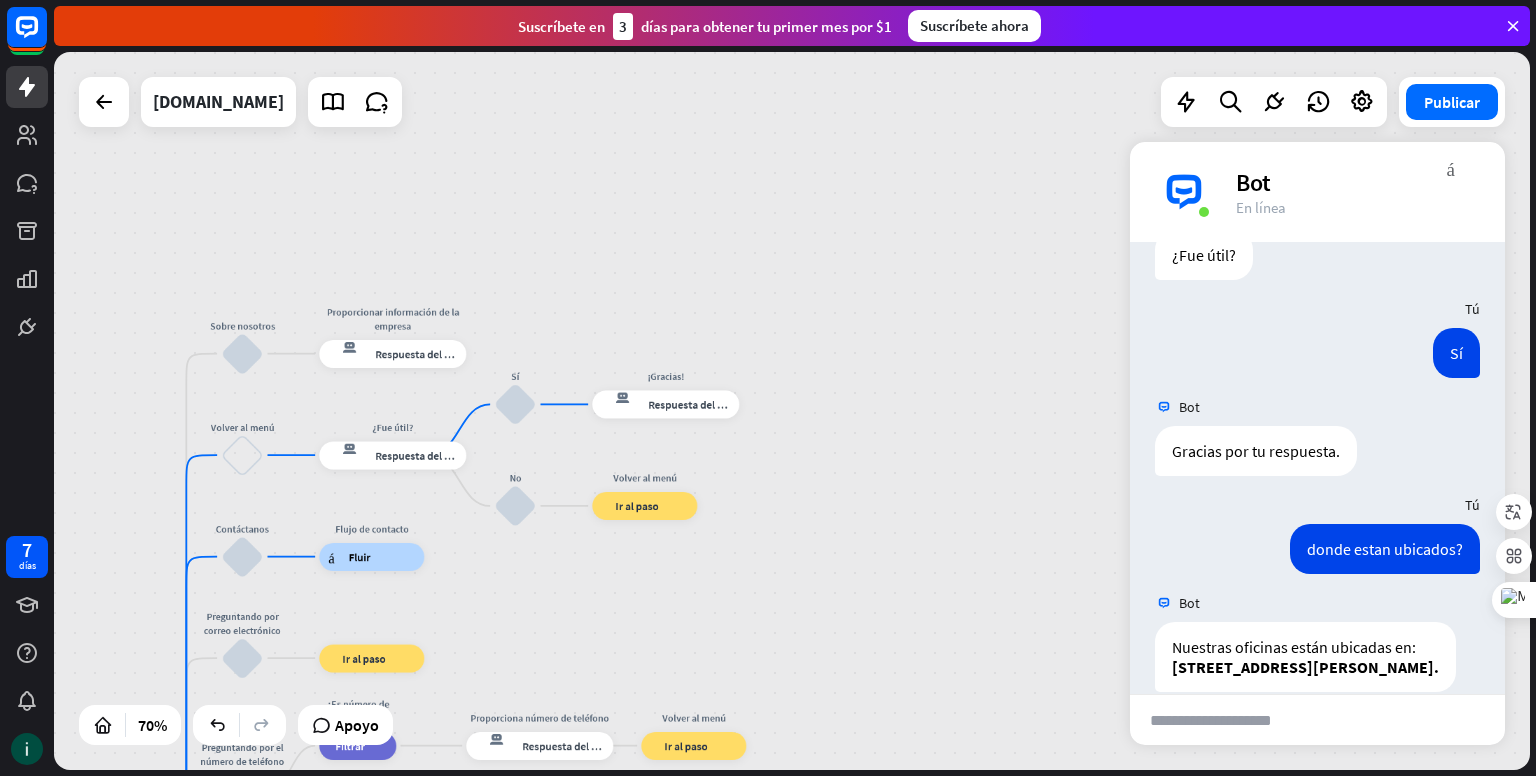 scroll, scrollTop: 649, scrollLeft: 0, axis: vertical 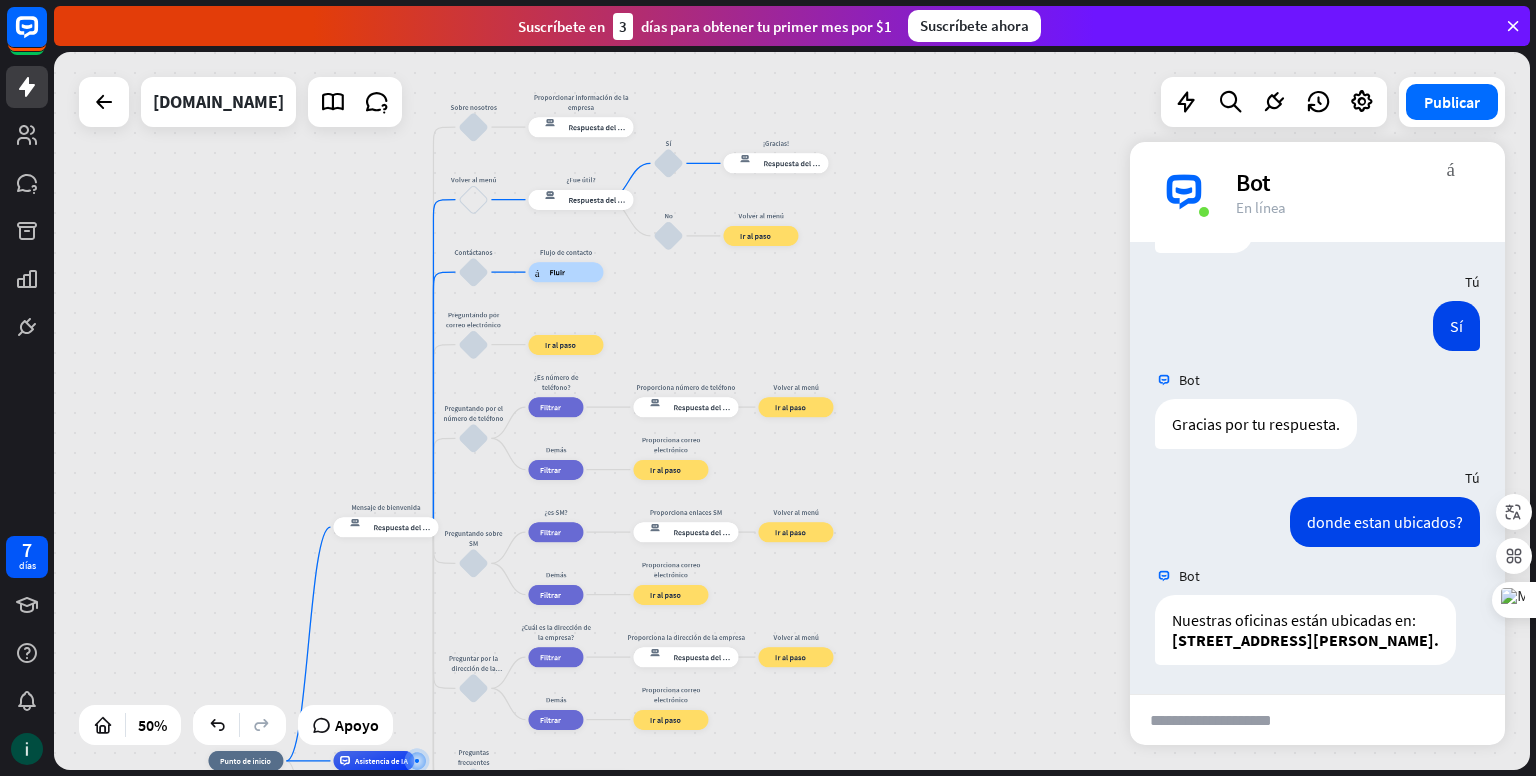 drag, startPoint x: 872, startPoint y: 574, endPoint x: 938, endPoint y: 335, distance: 247.94556 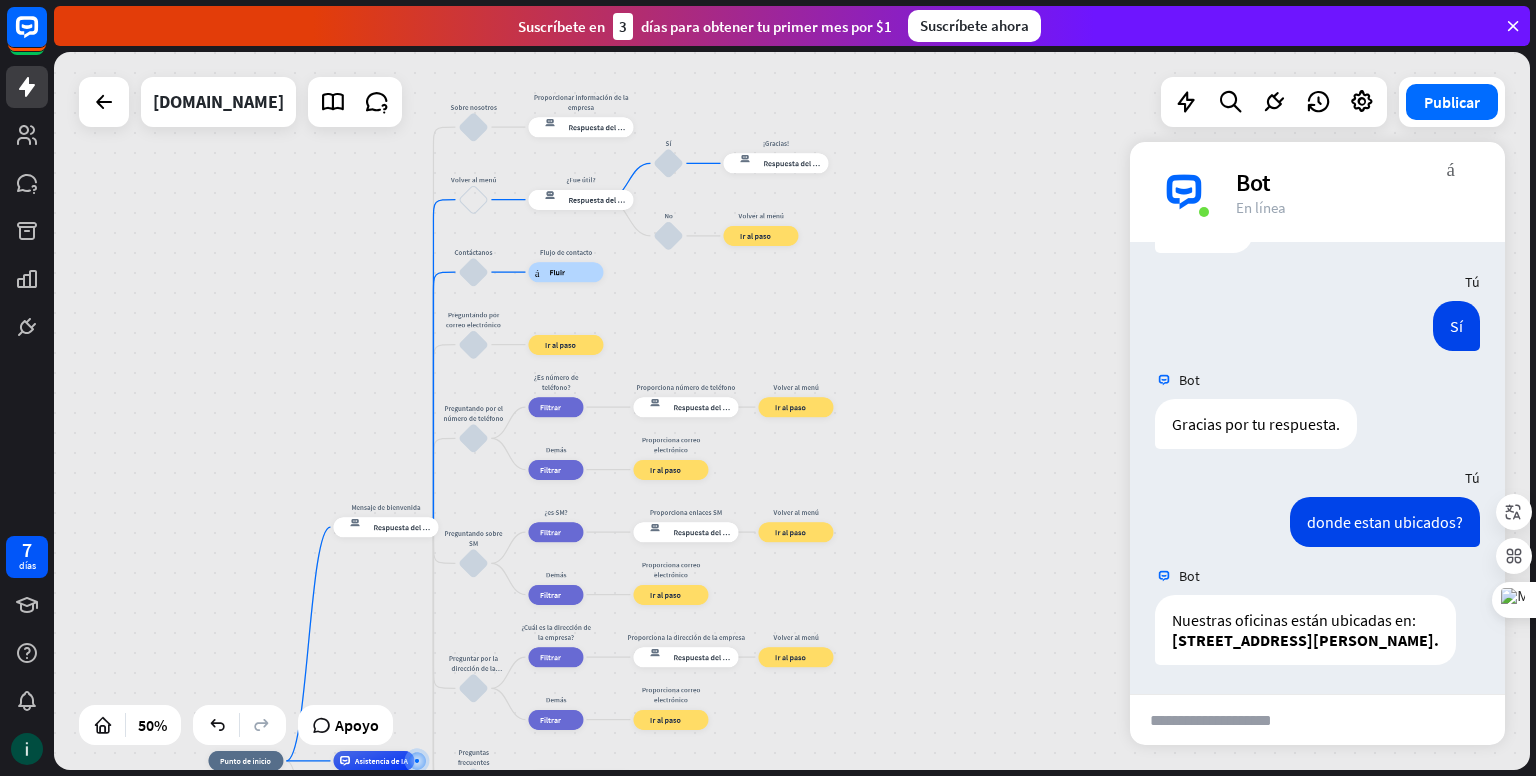 click on "inicio_2   Punto de inicio                 Mensaje de bienvenida   respuesta del bot de bloqueo   Respuesta del bot                 Sobre nosotros   bloquear_entrada_de_usuario                 Proporcionar información de la empresa   respuesta del bot de bloqueo   Respuesta del bot                 Volver al menú   bloquear_entrada_de_usuario                 ¿Fue útil?   respuesta del bot de bloqueo   Respuesta del bot                 Sí   bloquear_entrada_de_usuario                 ¡Gracias!   respuesta del bot de bloqueo   Respuesta del bot                 No   bloquear_entrada_de_usuario                 Volver al menú   bloque_ir a   Ir al paso                 Contáctanos   bloquear_entrada_de_usuario                 Flujo de contacto   árbol constructor   Fluir                 Preguntando por correo electrónico   bloquear_entrada_de_usuario                   bloque_ir a   Ir al paso                 Preguntando por el número de teléfono   bloquear_entrada_de_usuario" at bounding box center (792, 411) 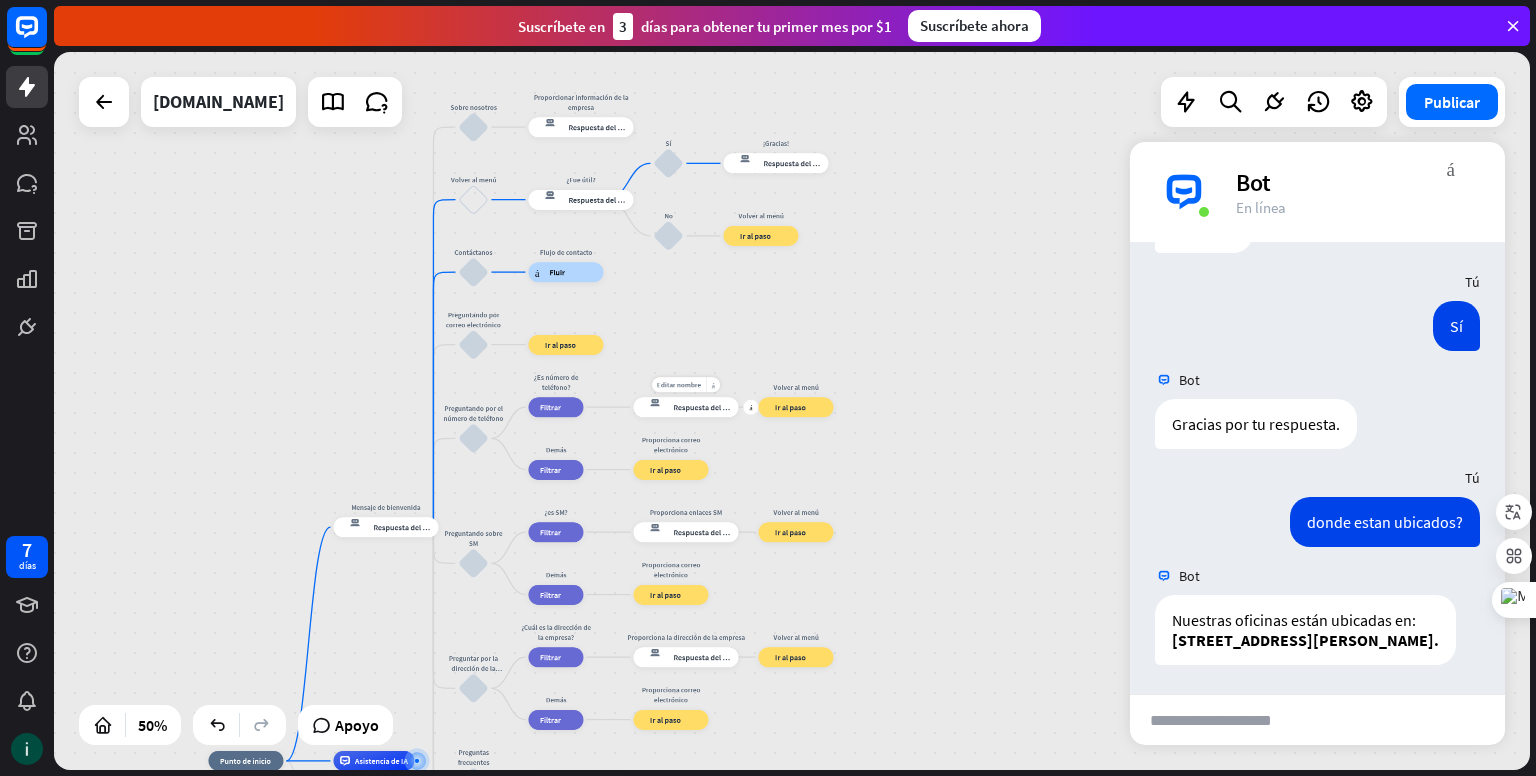 click on "Respuesta del bot" at bounding box center [704, 407] 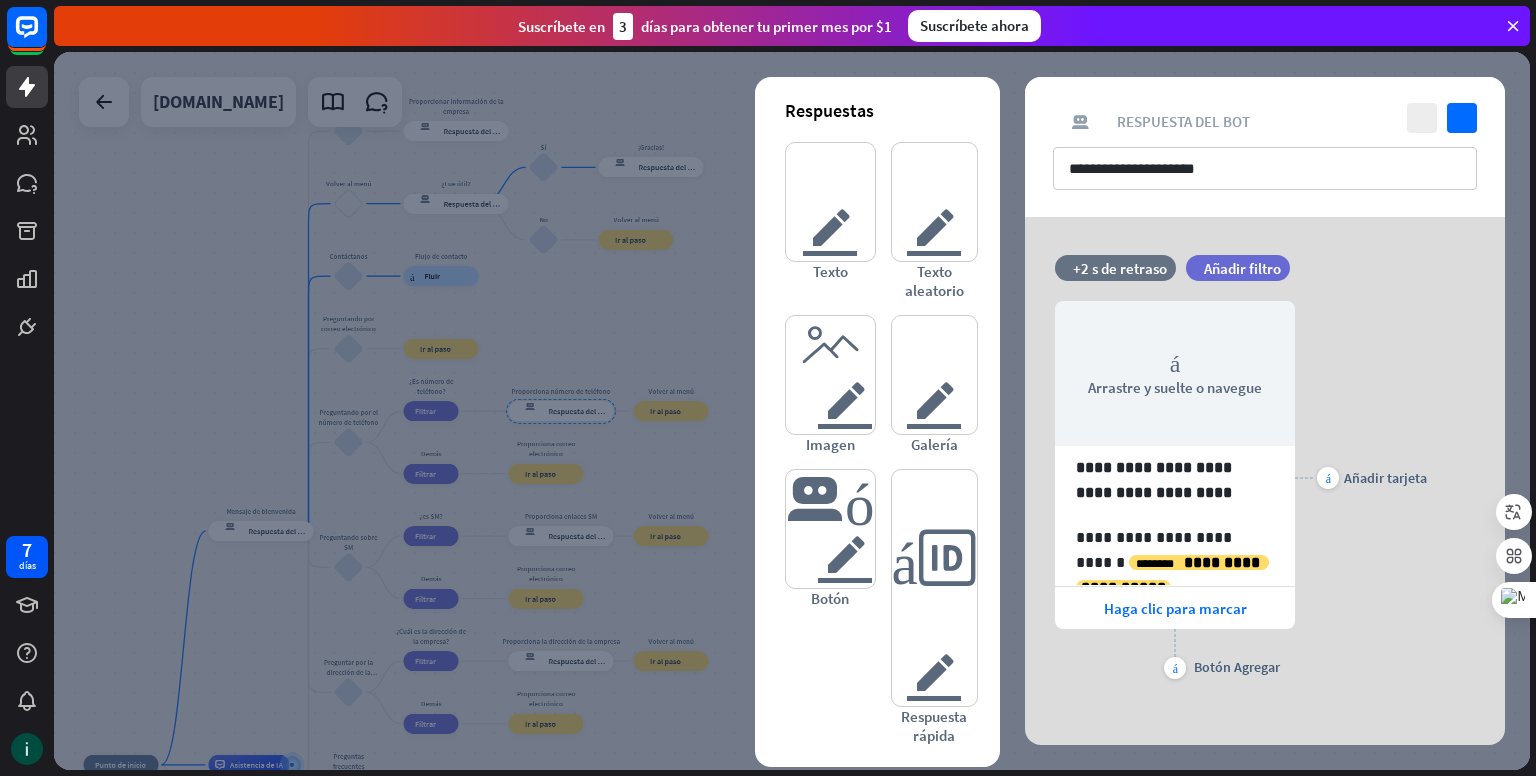 click at bounding box center [792, 411] 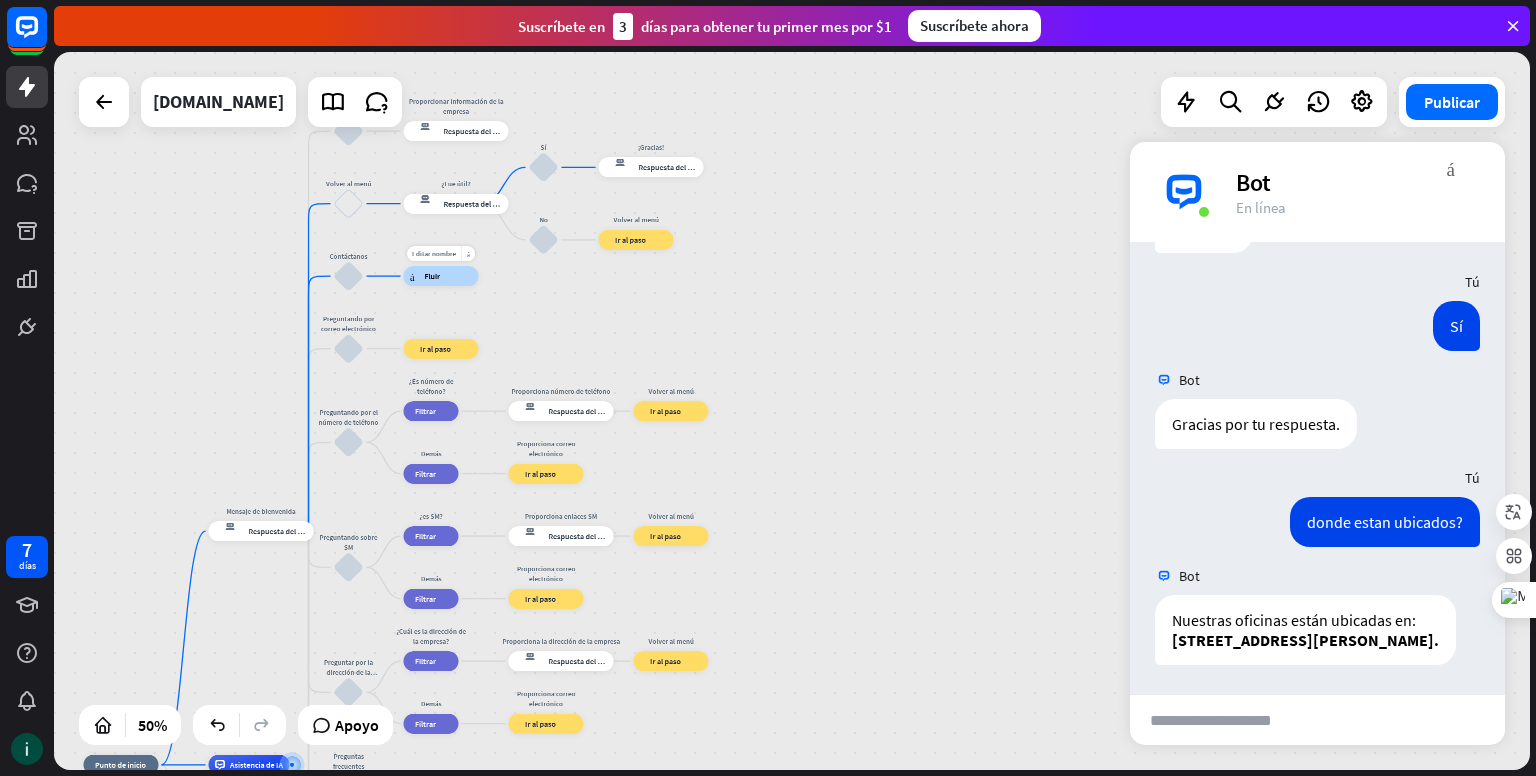 click on "árbol constructor   Fluir" at bounding box center (441, 276) 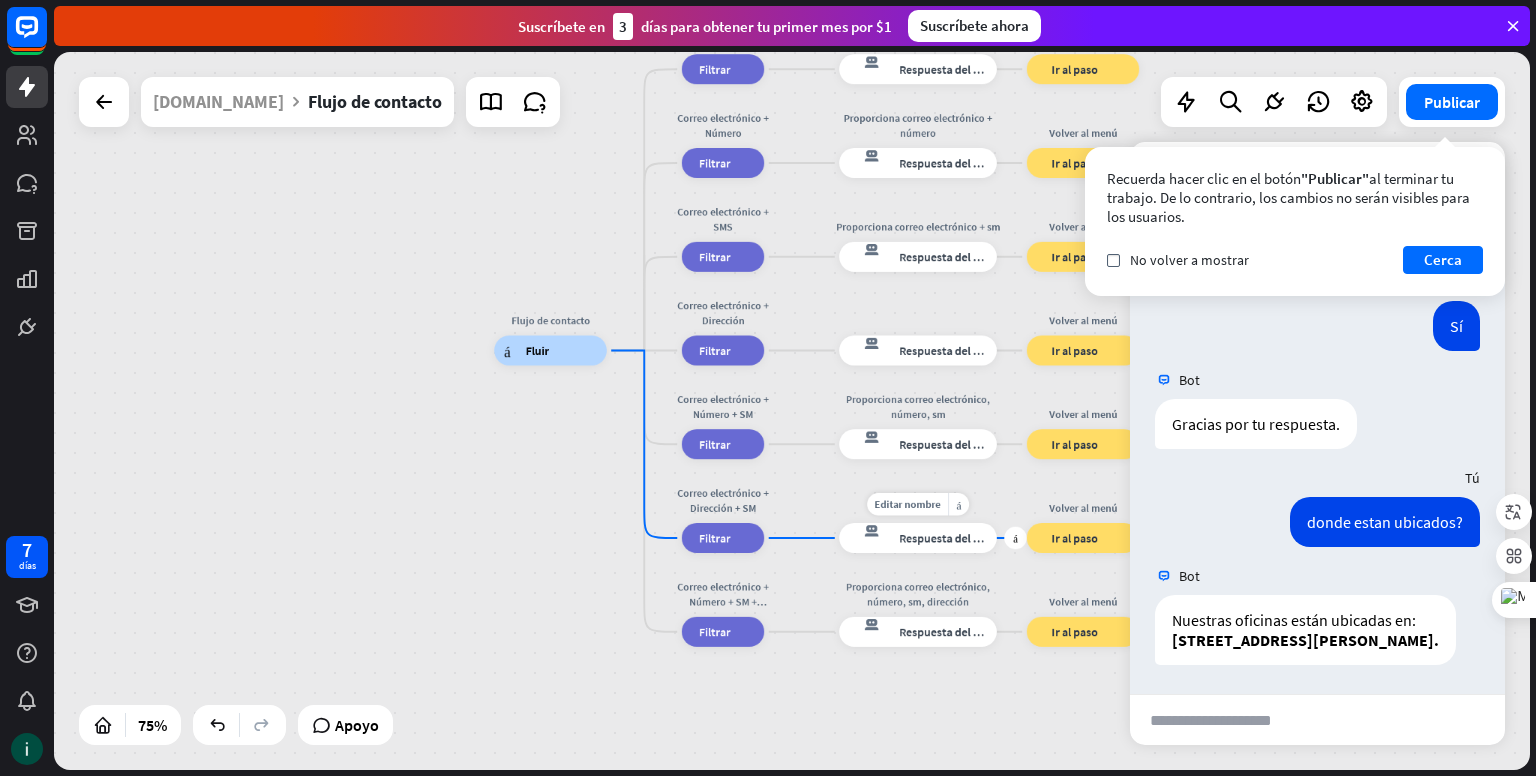 click on "respuesta del bot de bloqueo   Respuesta del bot" at bounding box center [918, 538] 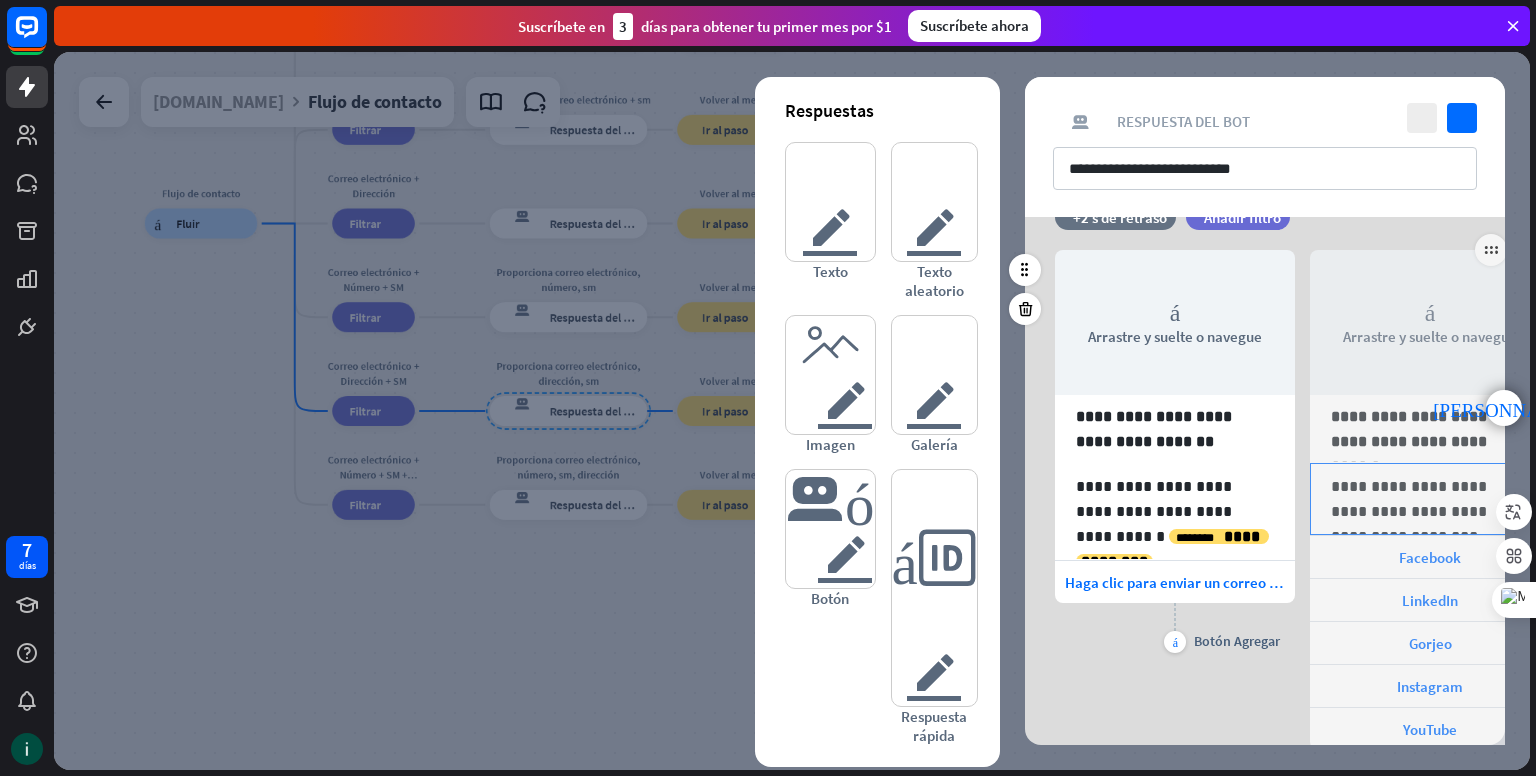 scroll, scrollTop: 0, scrollLeft: 0, axis: both 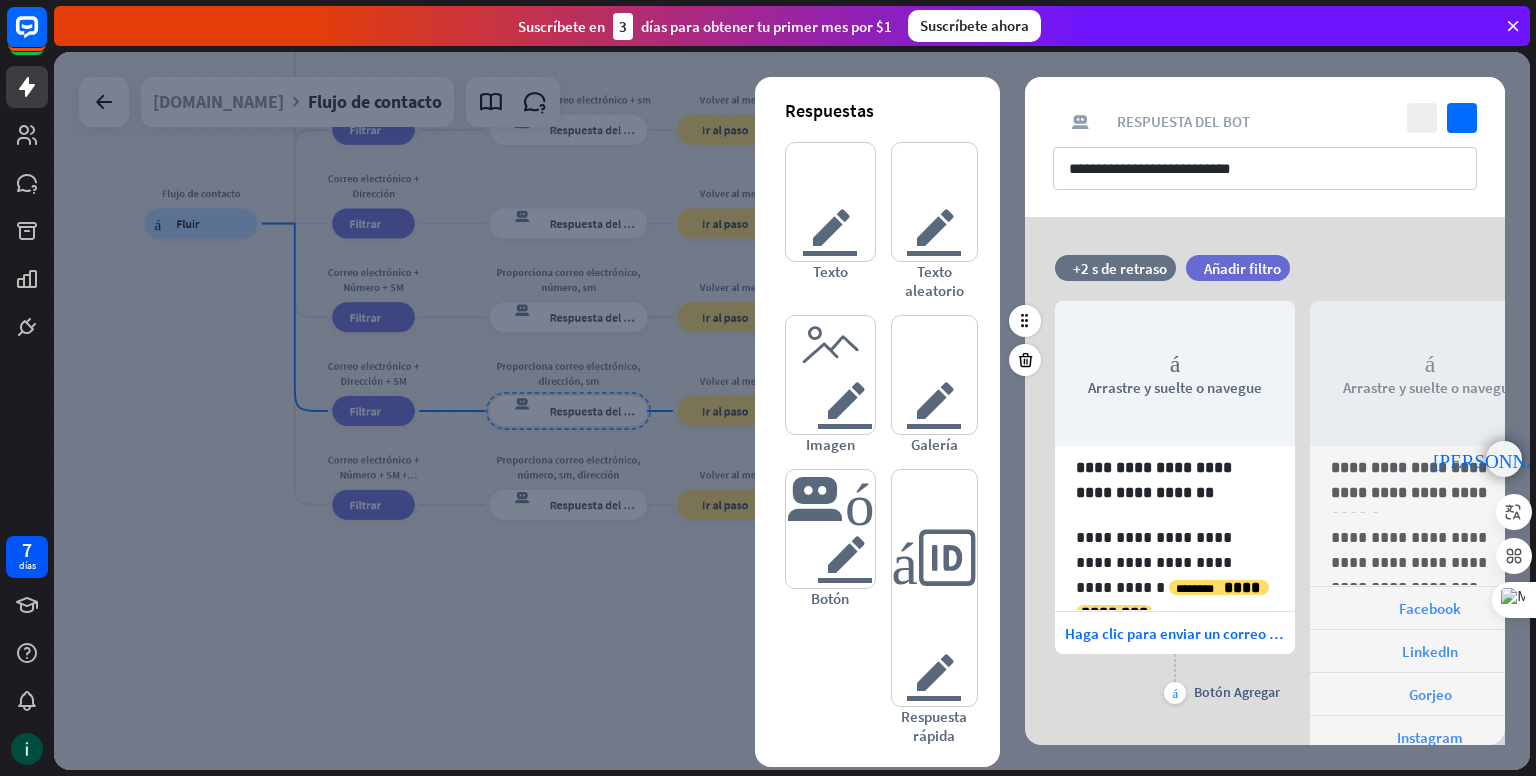 click on "punta [PERSON_NAME] derecha" at bounding box center [1503, 459] 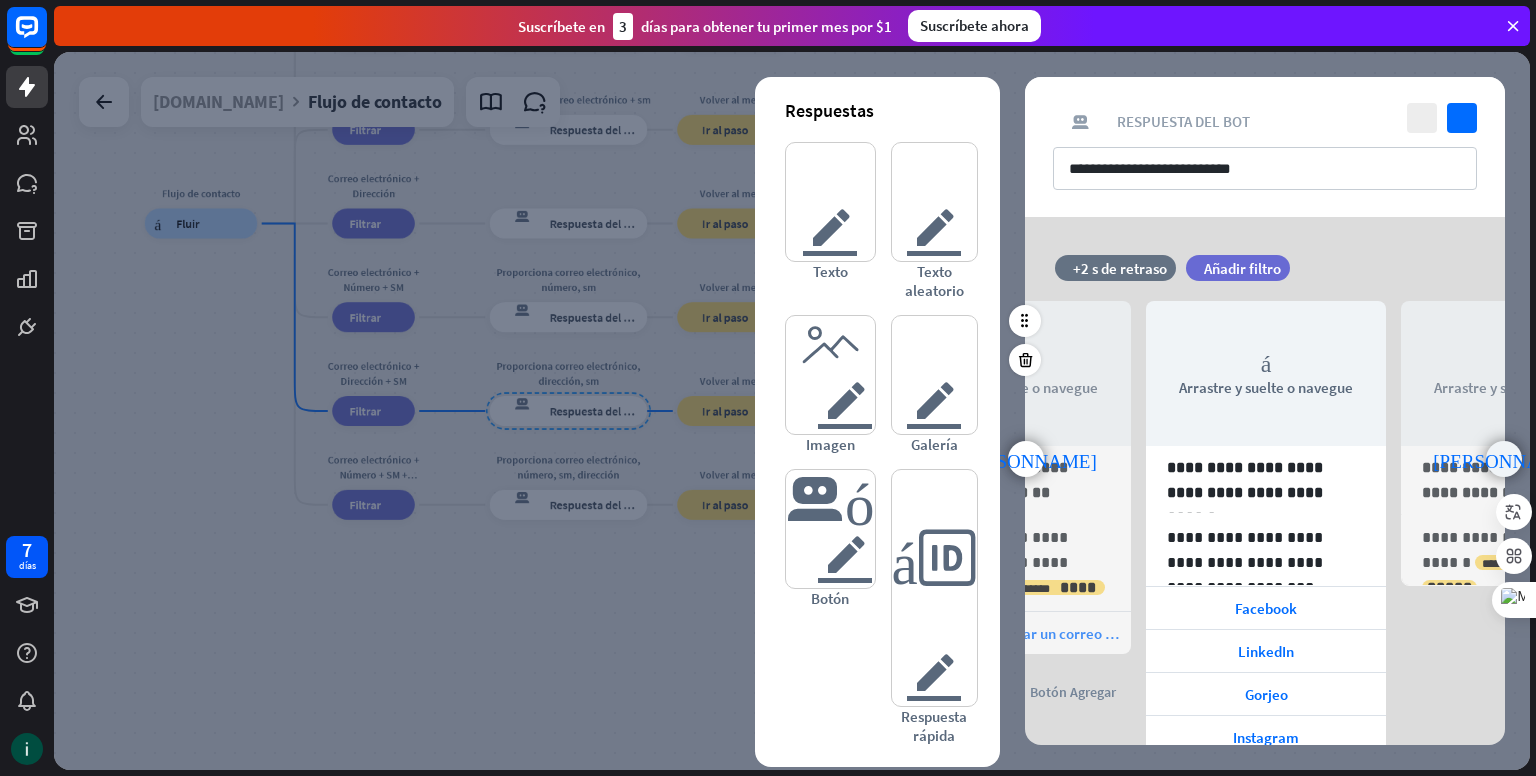 click on "punta [PERSON_NAME] derecha" at bounding box center [1503, 459] 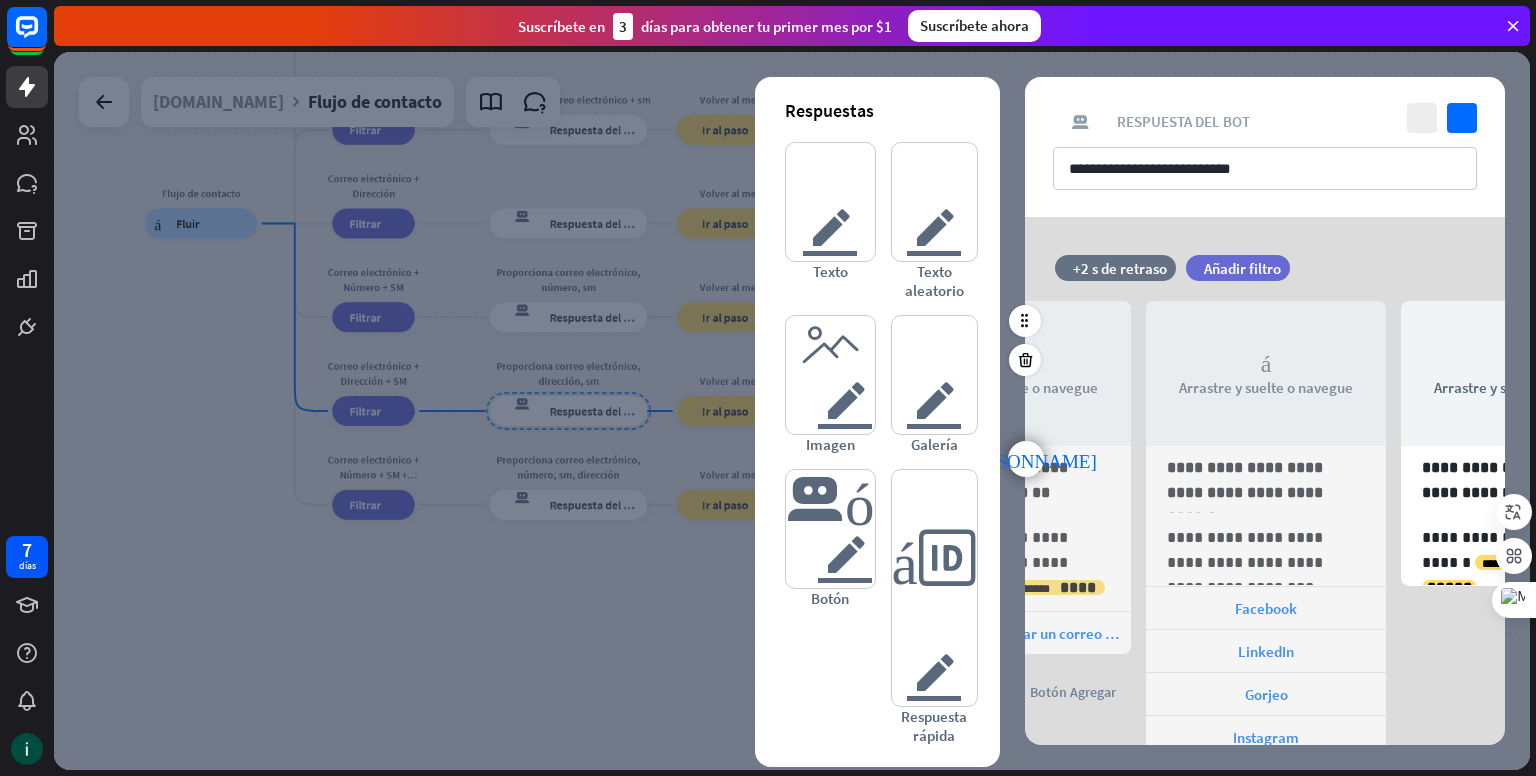 scroll, scrollTop: 0, scrollLeft: 420, axis: horizontal 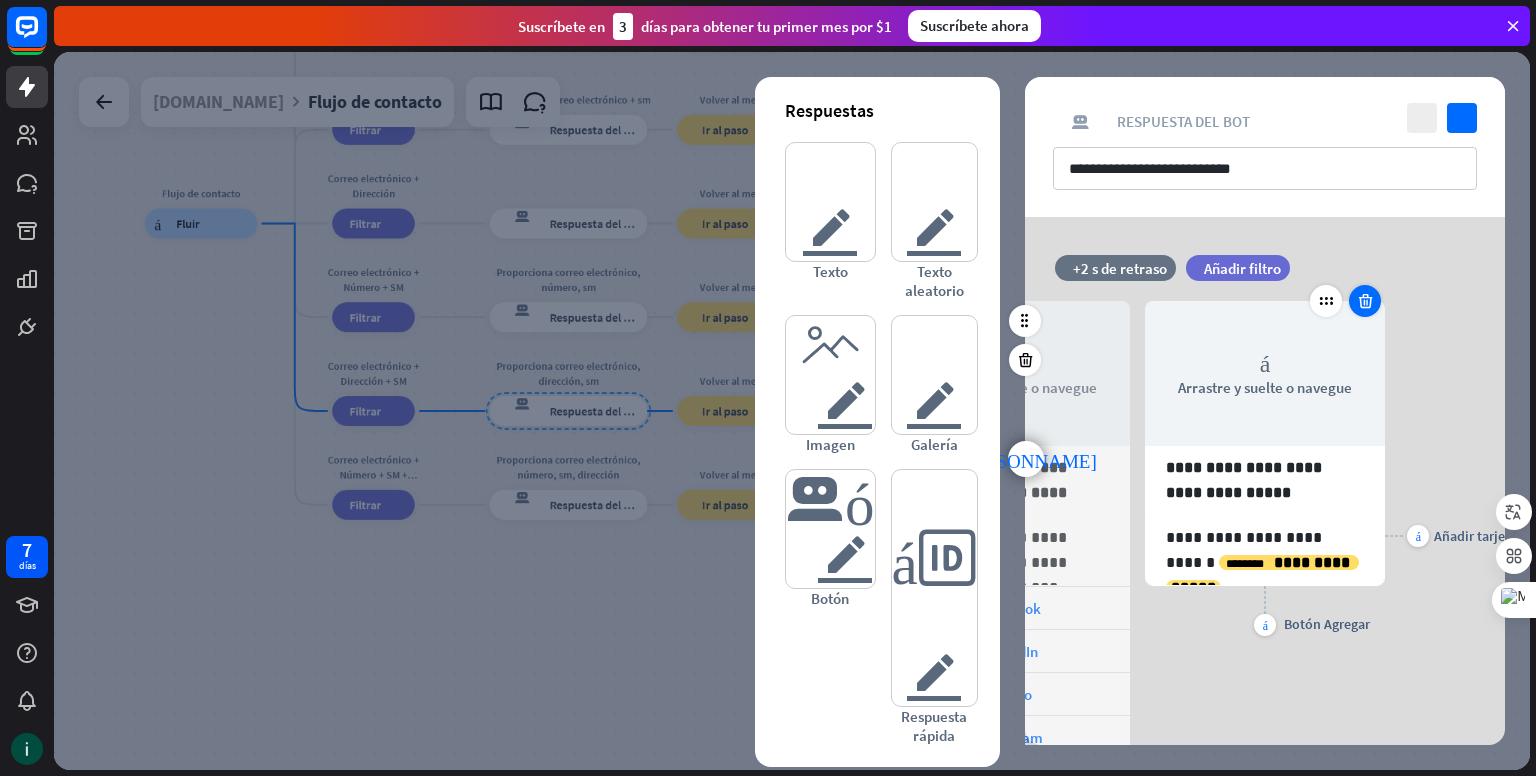click at bounding box center [1365, 301] 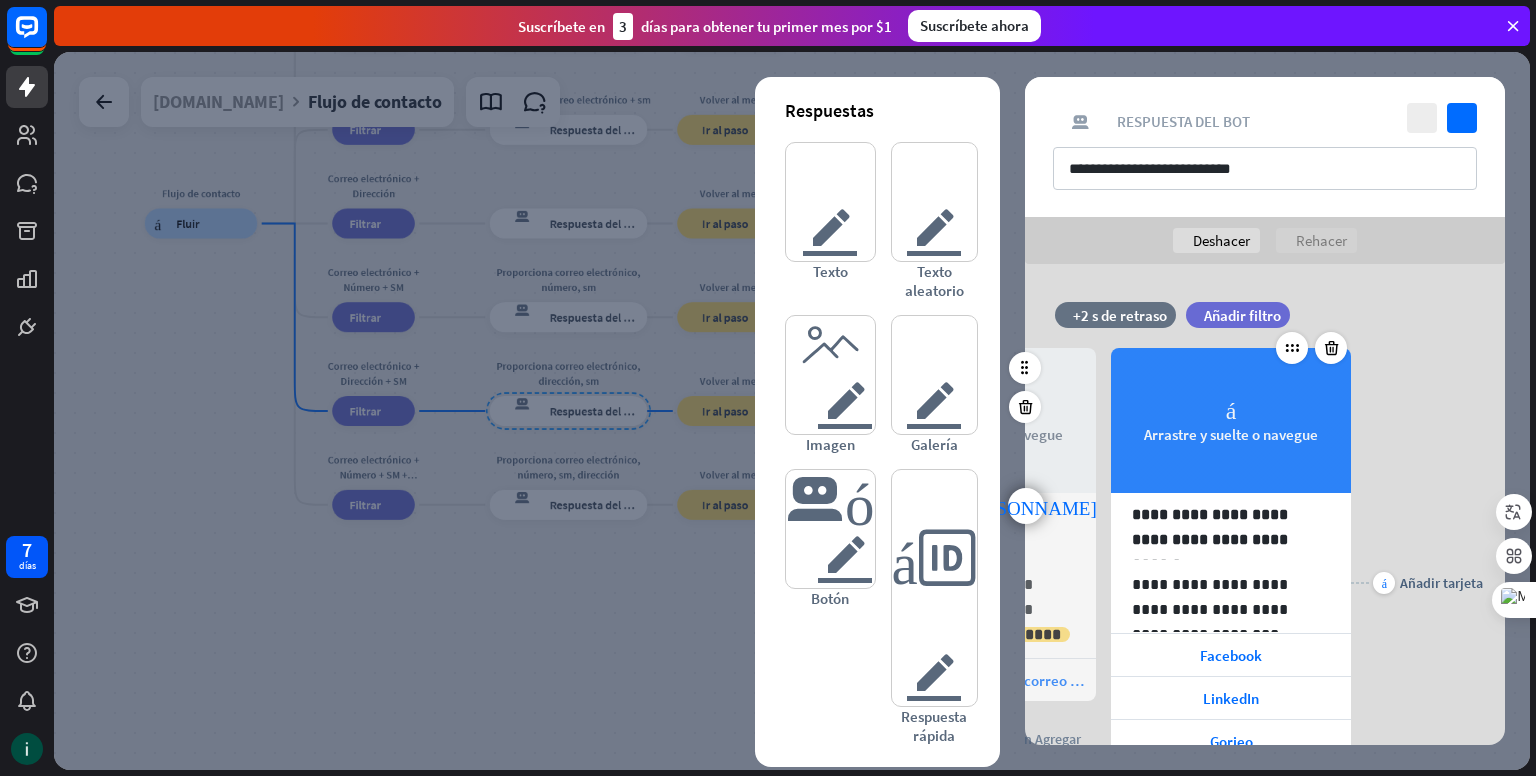 scroll, scrollTop: 0, scrollLeft: 164, axis: horizontal 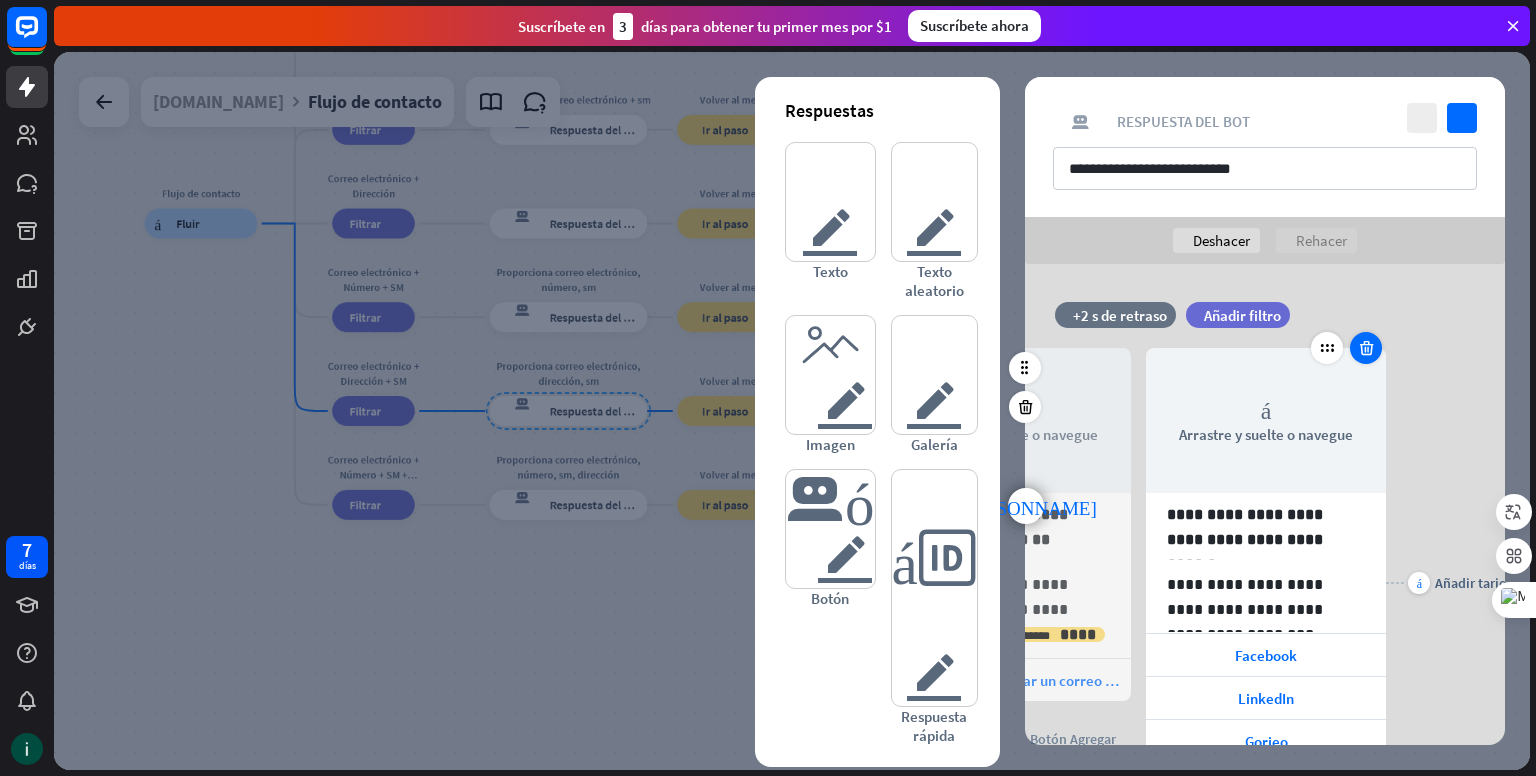 click at bounding box center (1366, 348) 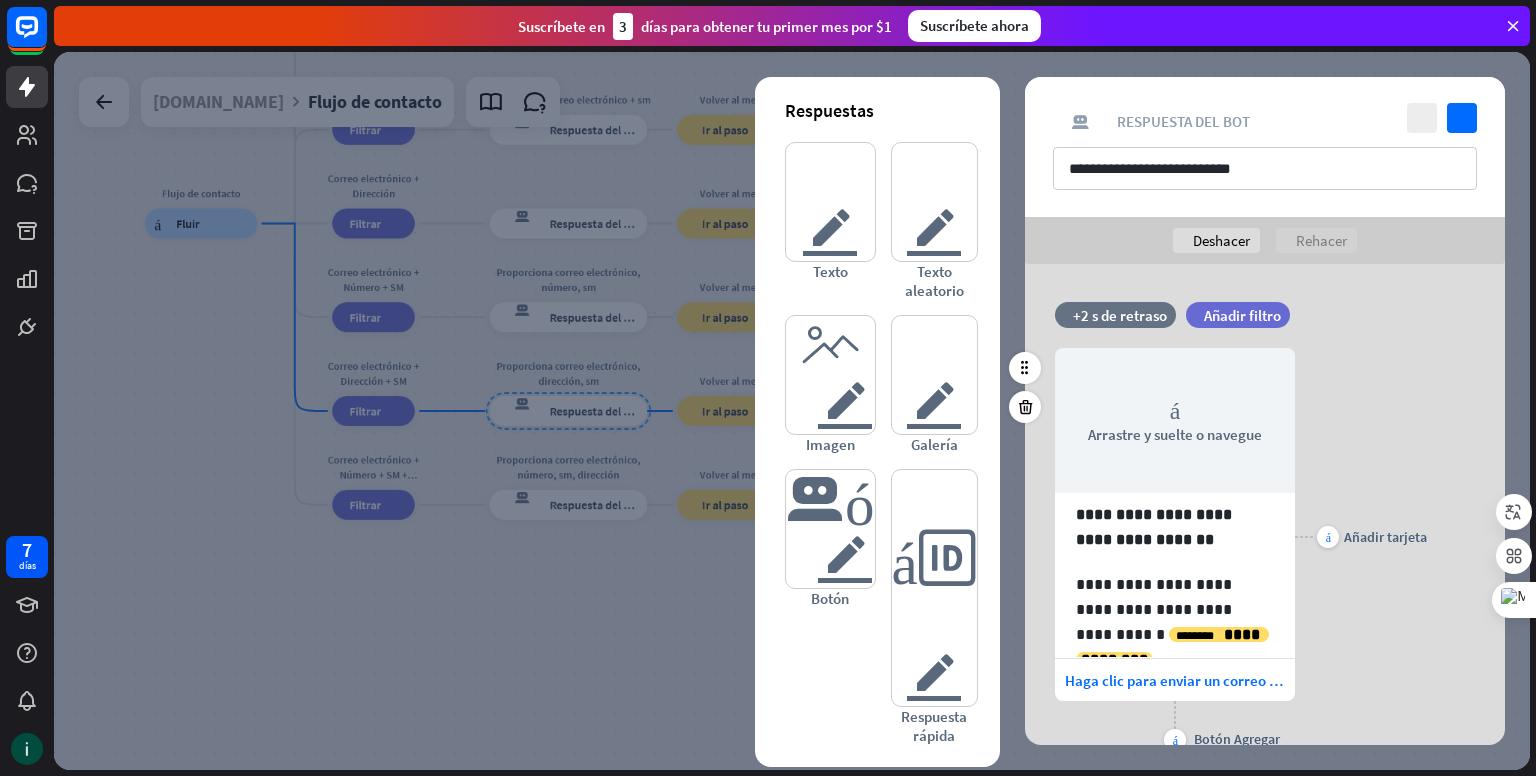 click on "más   Añadir tarjeta" at bounding box center [1361, 537] 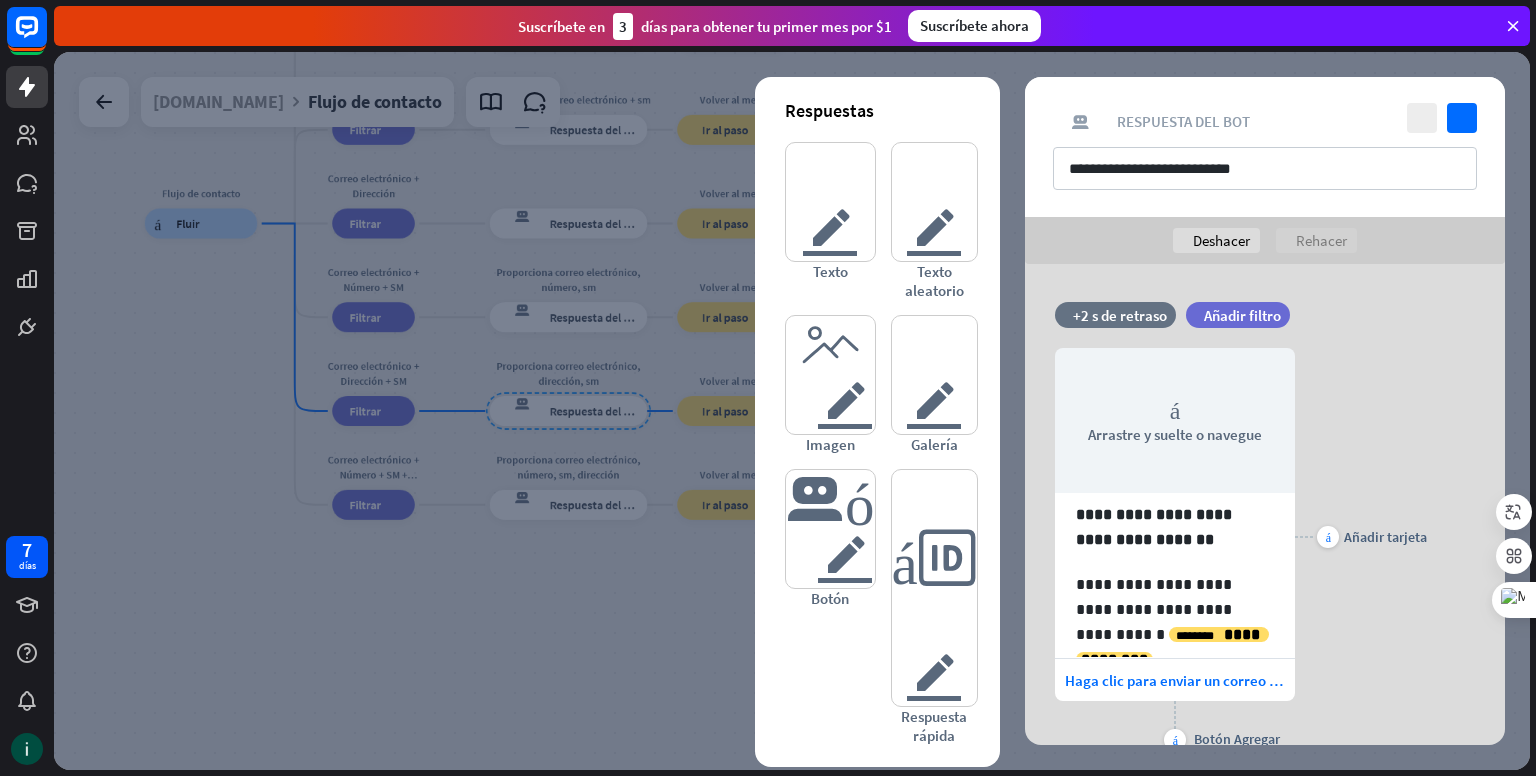 click on "Rehacer" at bounding box center [1321, 240] 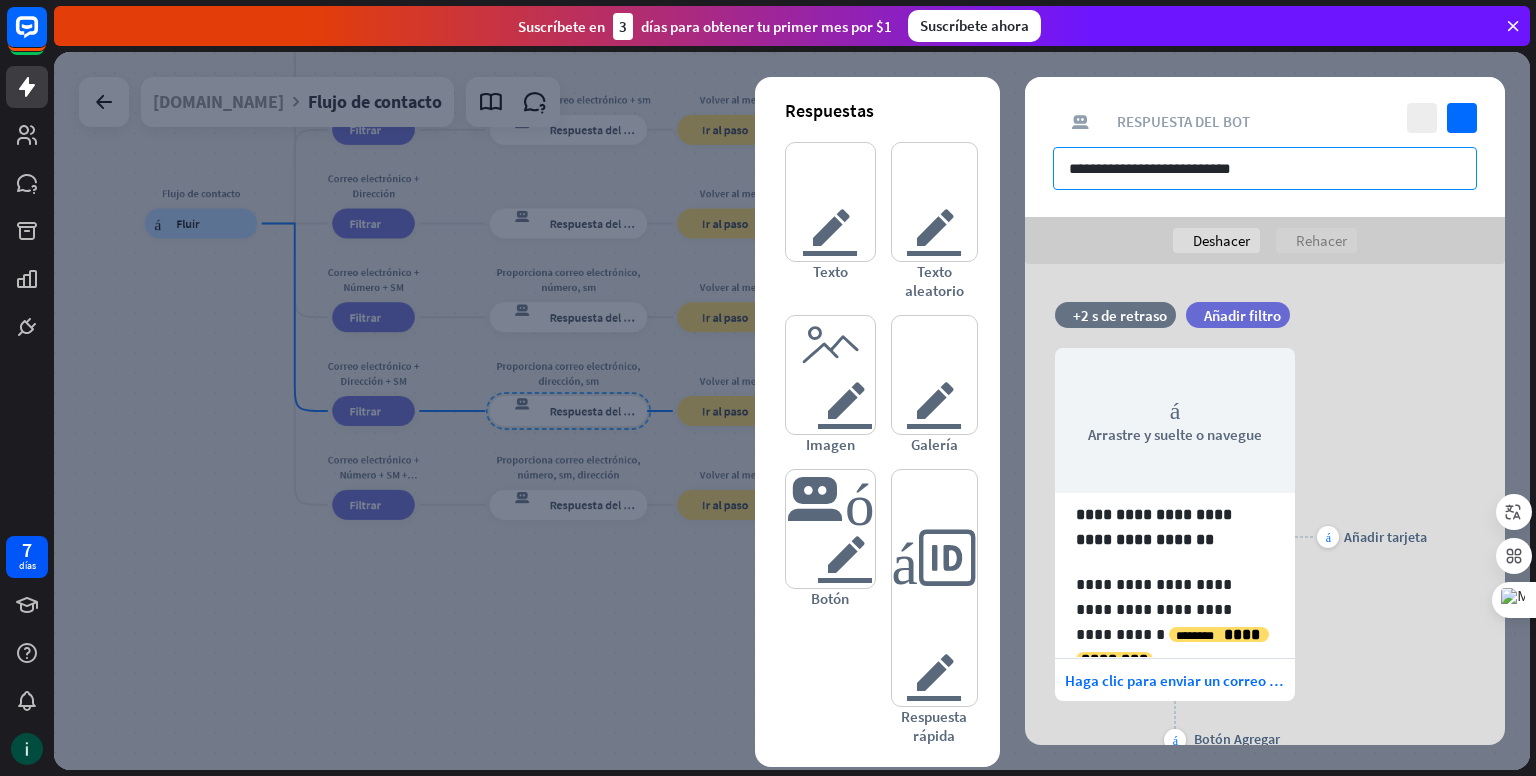 click on "**********" at bounding box center [1265, 168] 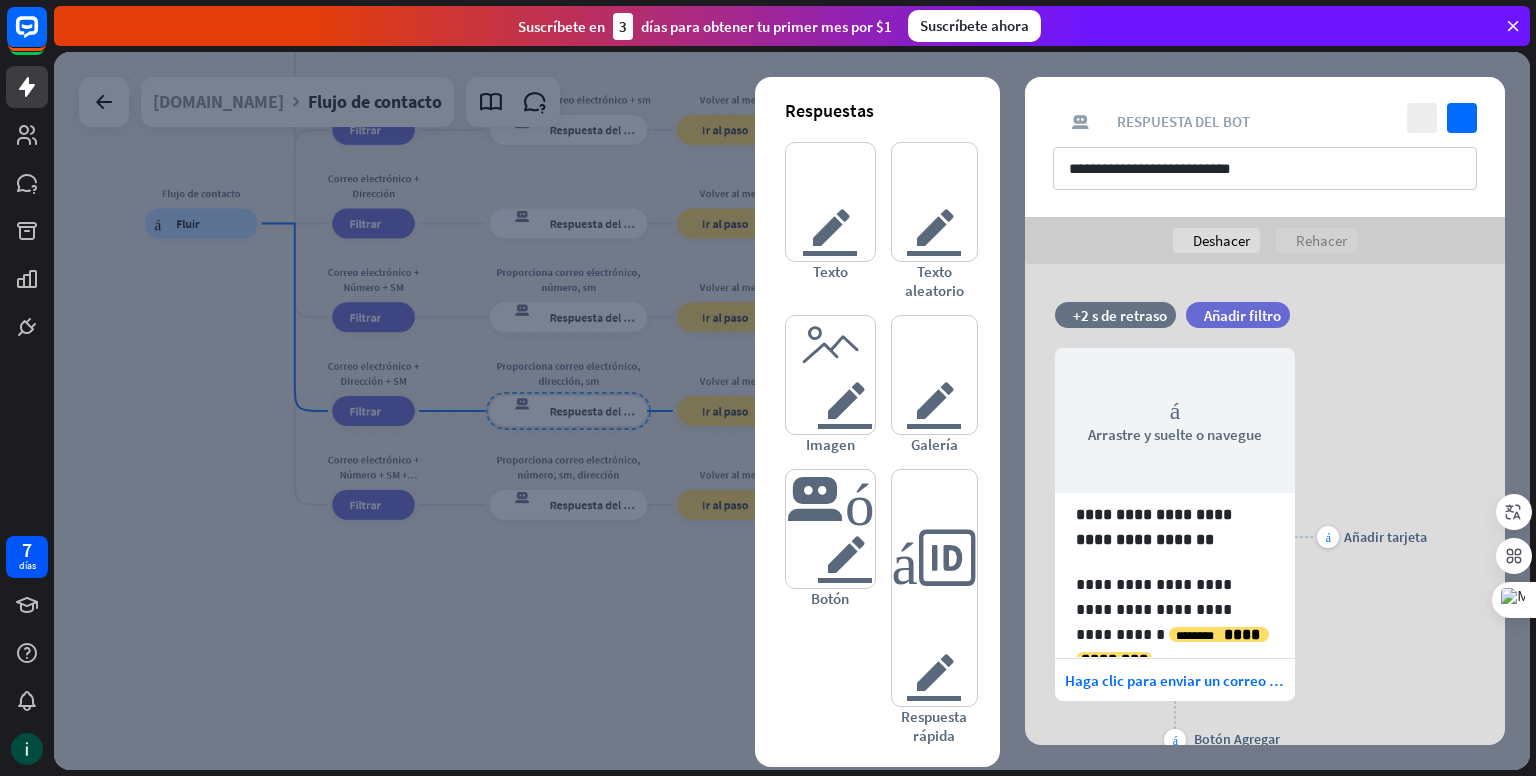 click at bounding box center (792, 411) 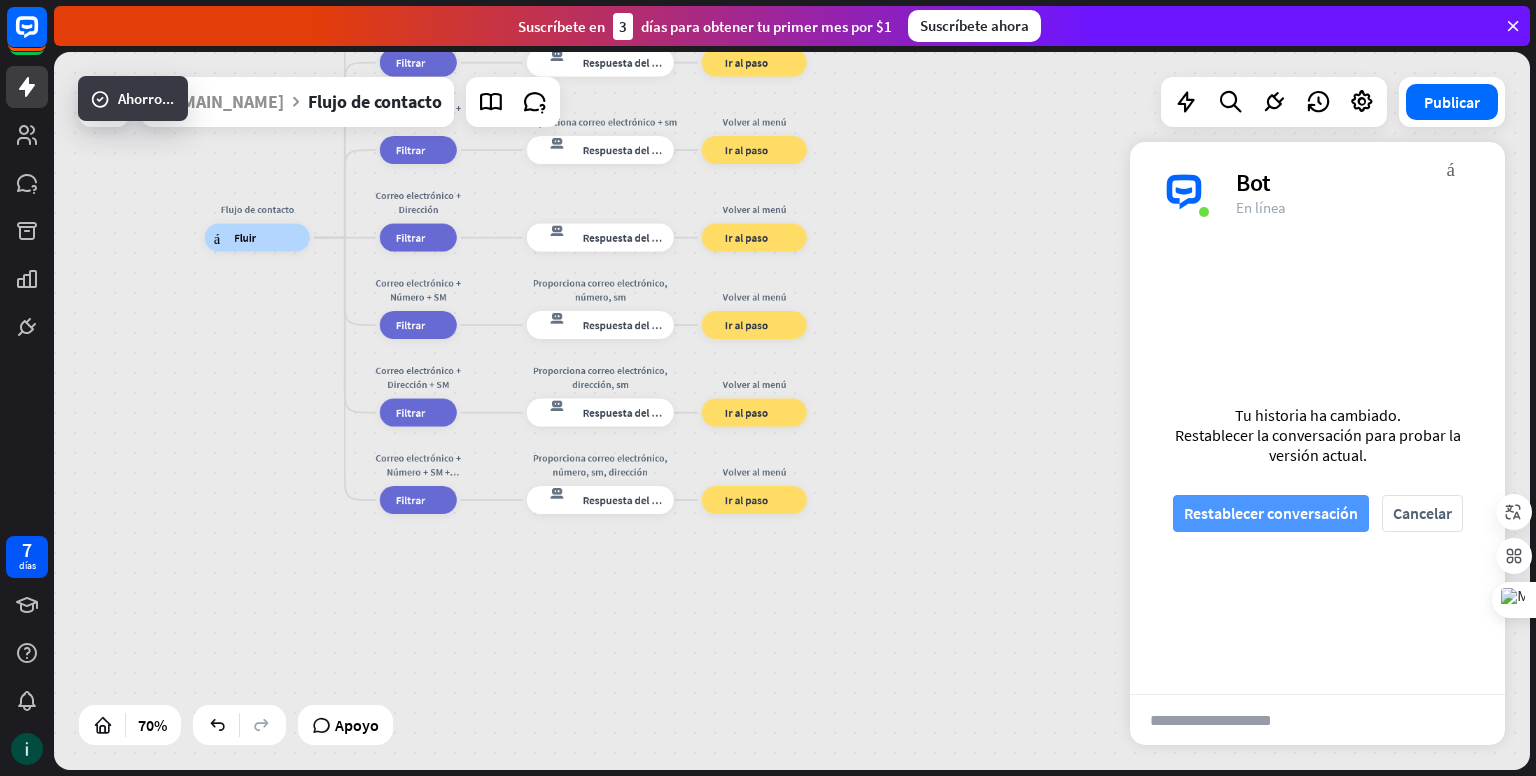 click on "Restablecer conversación" at bounding box center (1271, 513) 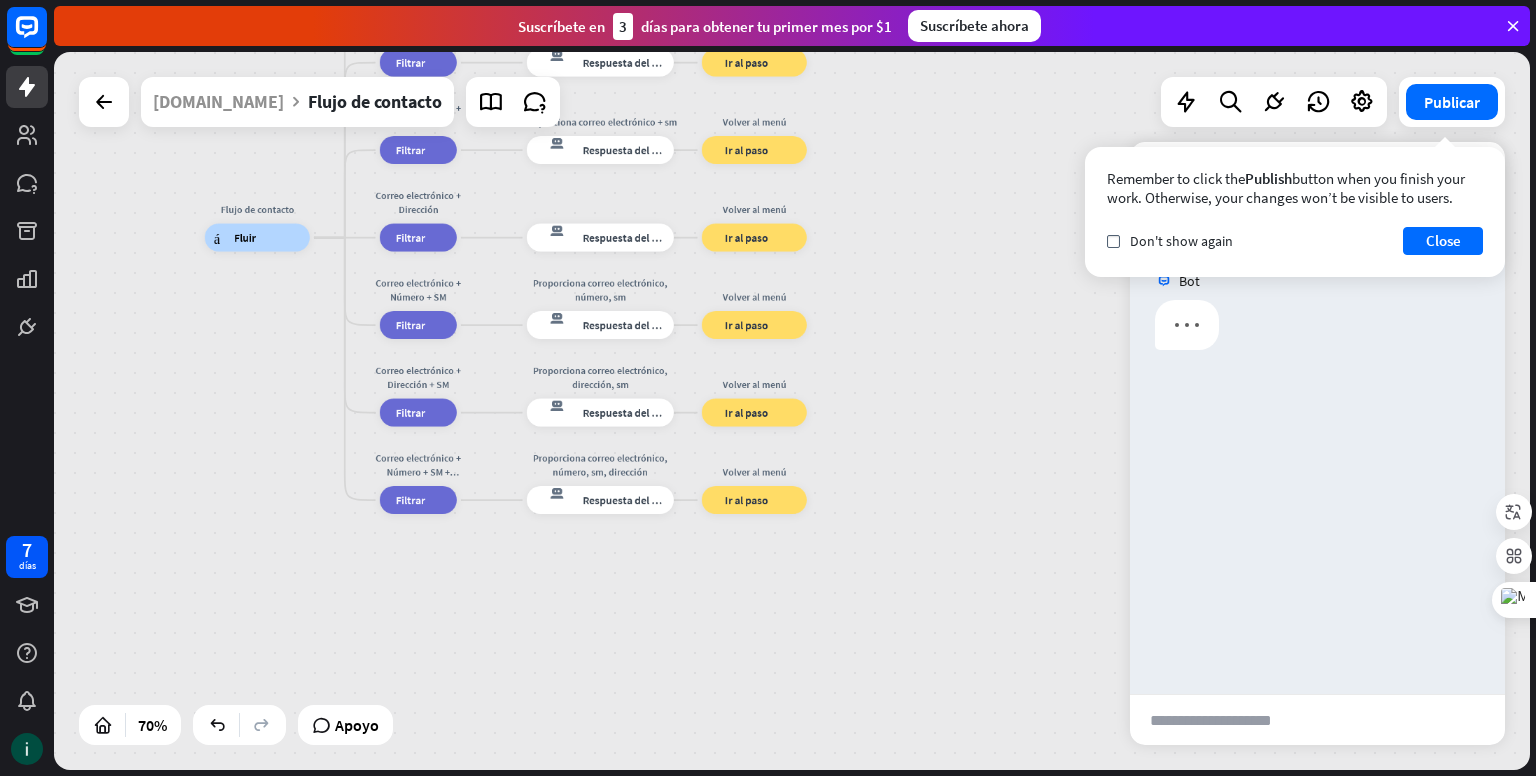 scroll, scrollTop: 0, scrollLeft: 0, axis: both 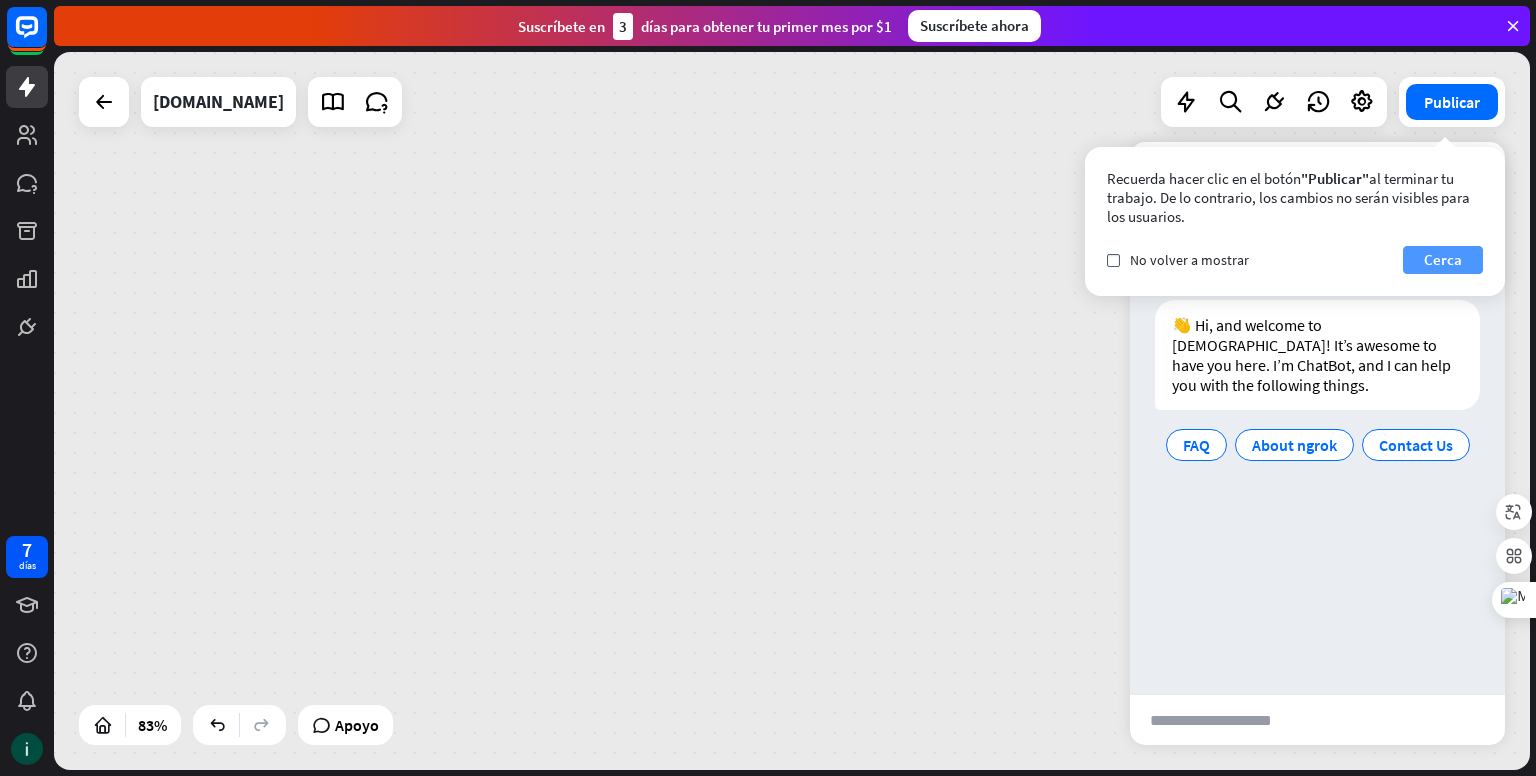 click on "Cerca" at bounding box center (1443, 260) 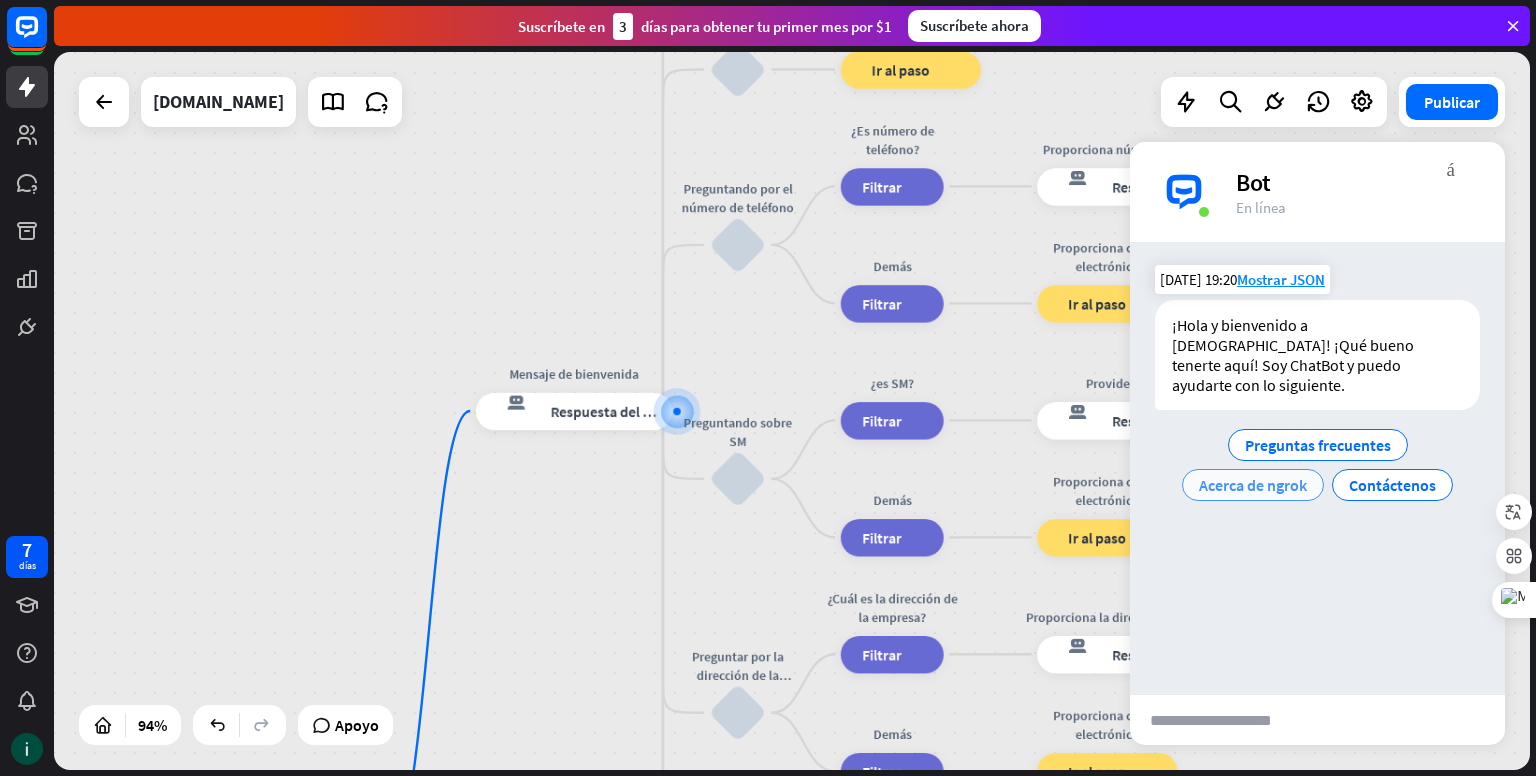 click on "Acerca de ngrok" at bounding box center (1253, 485) 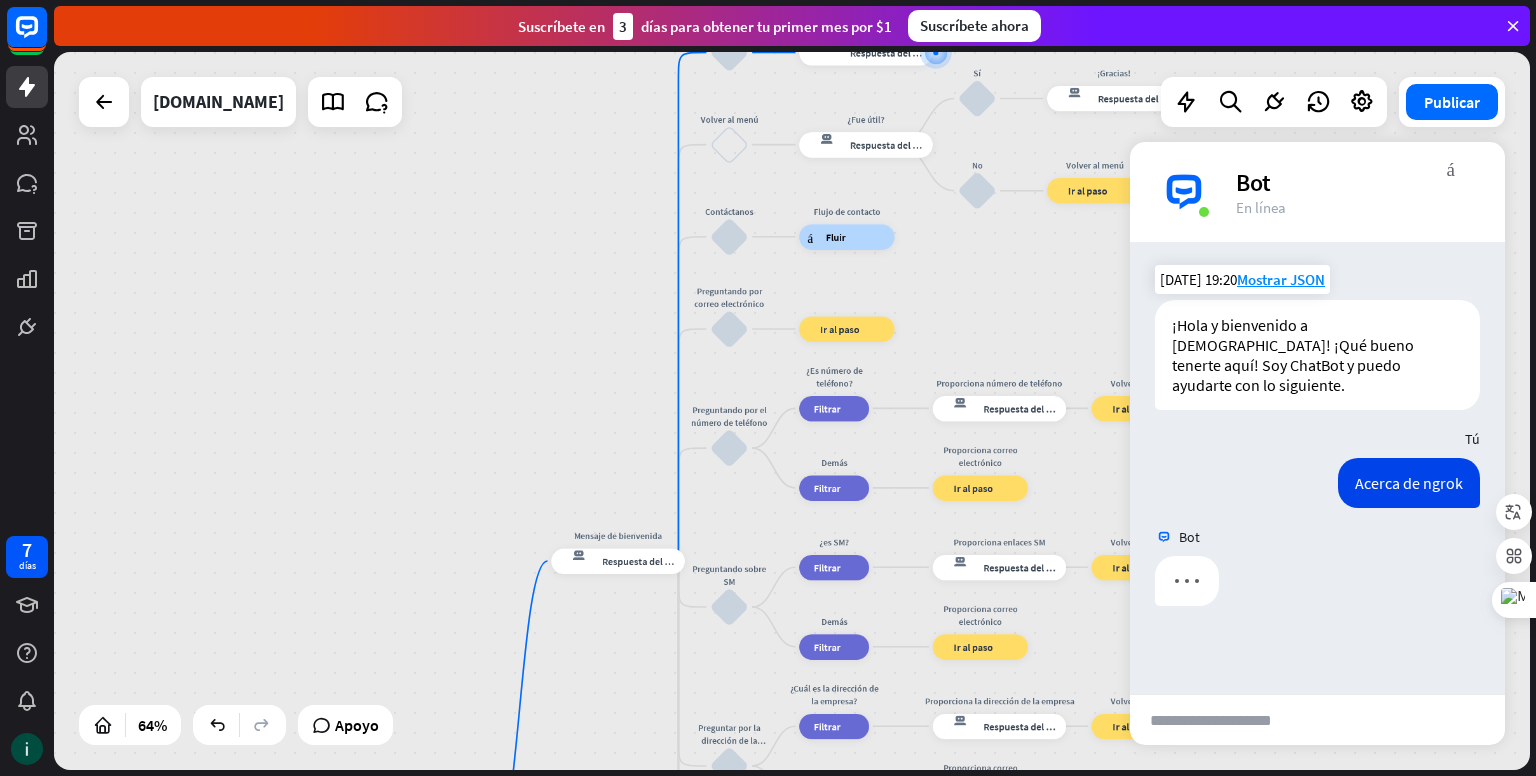 drag, startPoint x: 548, startPoint y: 209, endPoint x: 492, endPoint y: 441, distance: 238.66295 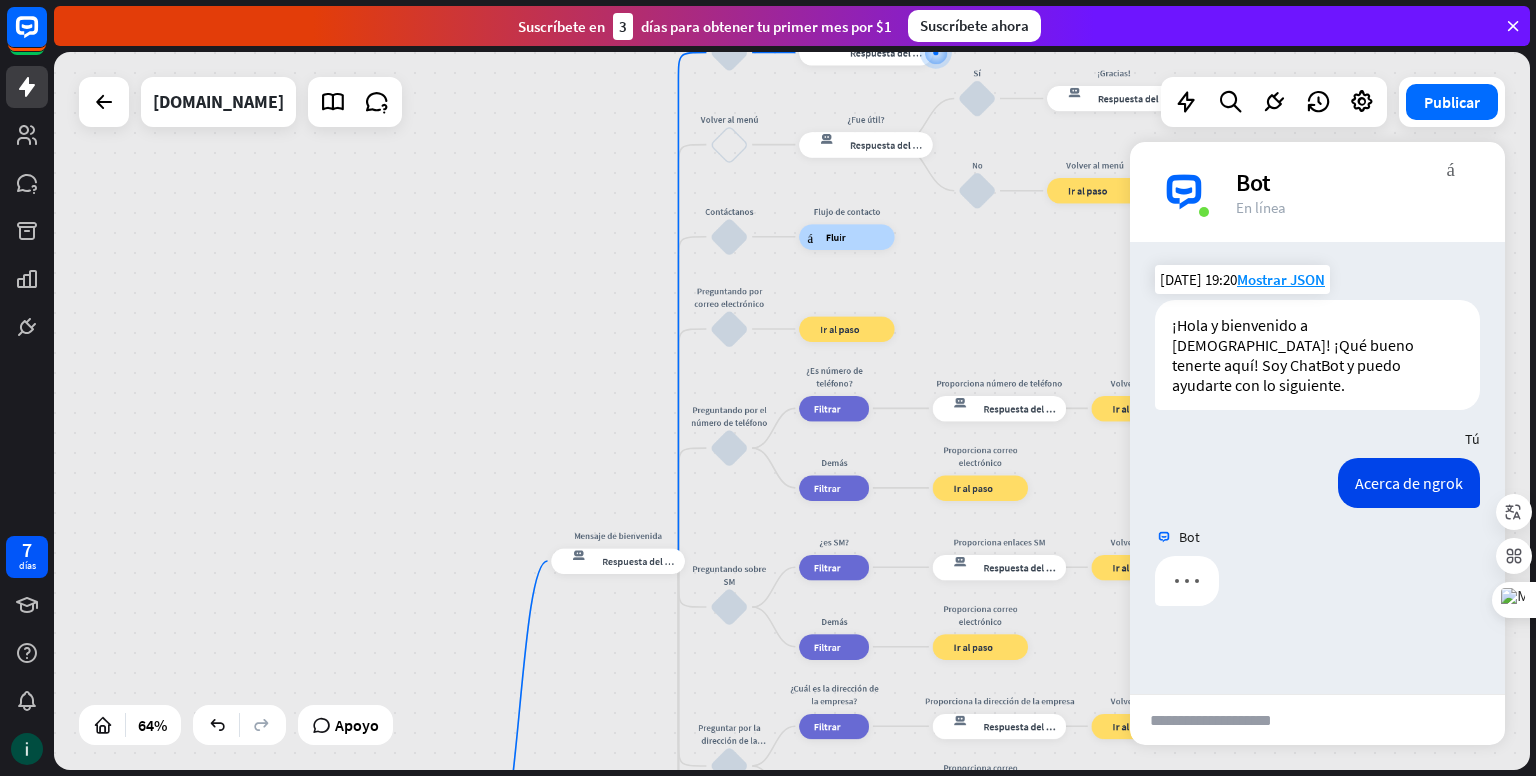 click on "inicio_2   Punto de inicio                 Mensaje de bienvenida   respuesta del bot de bloqueo   Respuesta del bot                 Sobre nosotros   bloquear_entrada_de_usuario                 Proporcionar información de la empresa   respuesta del bot de bloqueo   Respuesta del bot                     Volver al menú   bloquear_entrada_de_usuario                 ¿Fue útil?   respuesta del bot de bloqueo   Respuesta del bot                 Sí   bloquear_entrada_de_usuario                 ¡Gracias!   respuesta del bot de bloqueo   Respuesta del bot                 No   bloquear_entrada_de_usuario                 Volver al menú   bloque_ir a   Ir al paso                 Contáctanos   bloquear_entrada_de_usuario                 Flujo de contacto   árbol constructor   Fluir                 Preguntando por correo electrónico   bloquear_entrada_de_usuario                   bloque_ir a   Ir al paso                 Preguntando por el número de teléfono   bloquear_entrada_de_usuario" at bounding box center (792, 411) 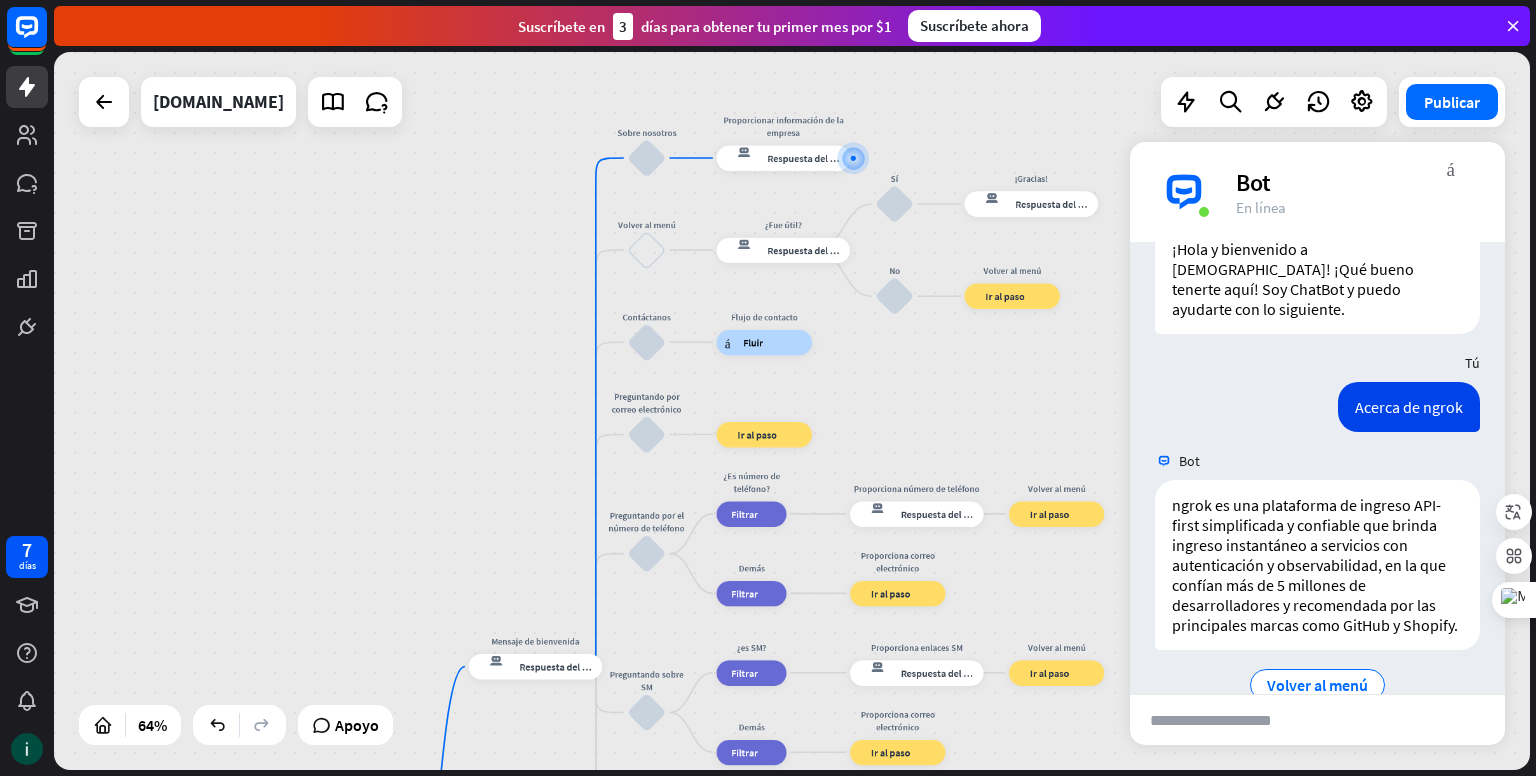drag, startPoint x: 555, startPoint y: 391, endPoint x: 539, endPoint y: 417, distance: 30.528675 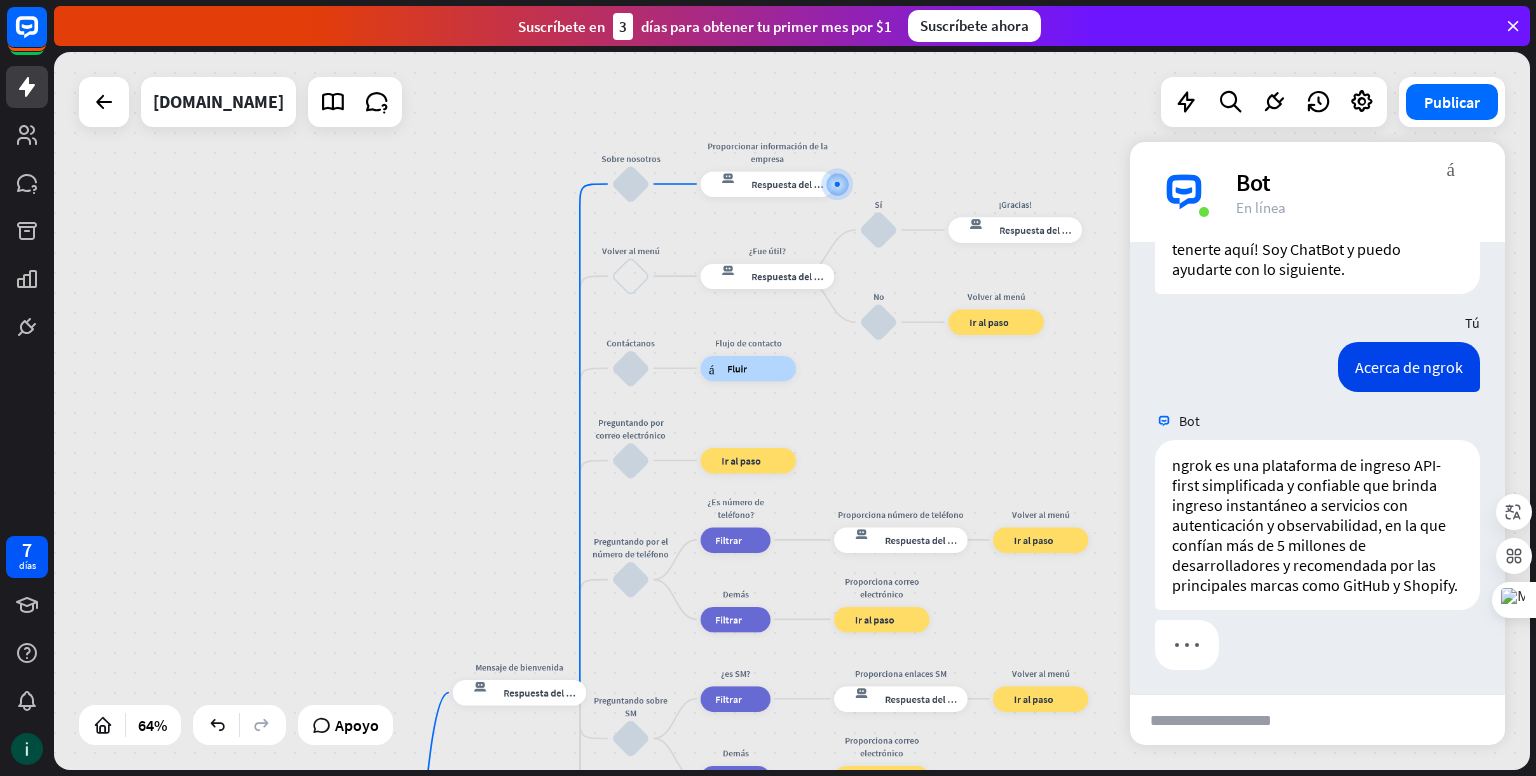 scroll, scrollTop: 122, scrollLeft: 0, axis: vertical 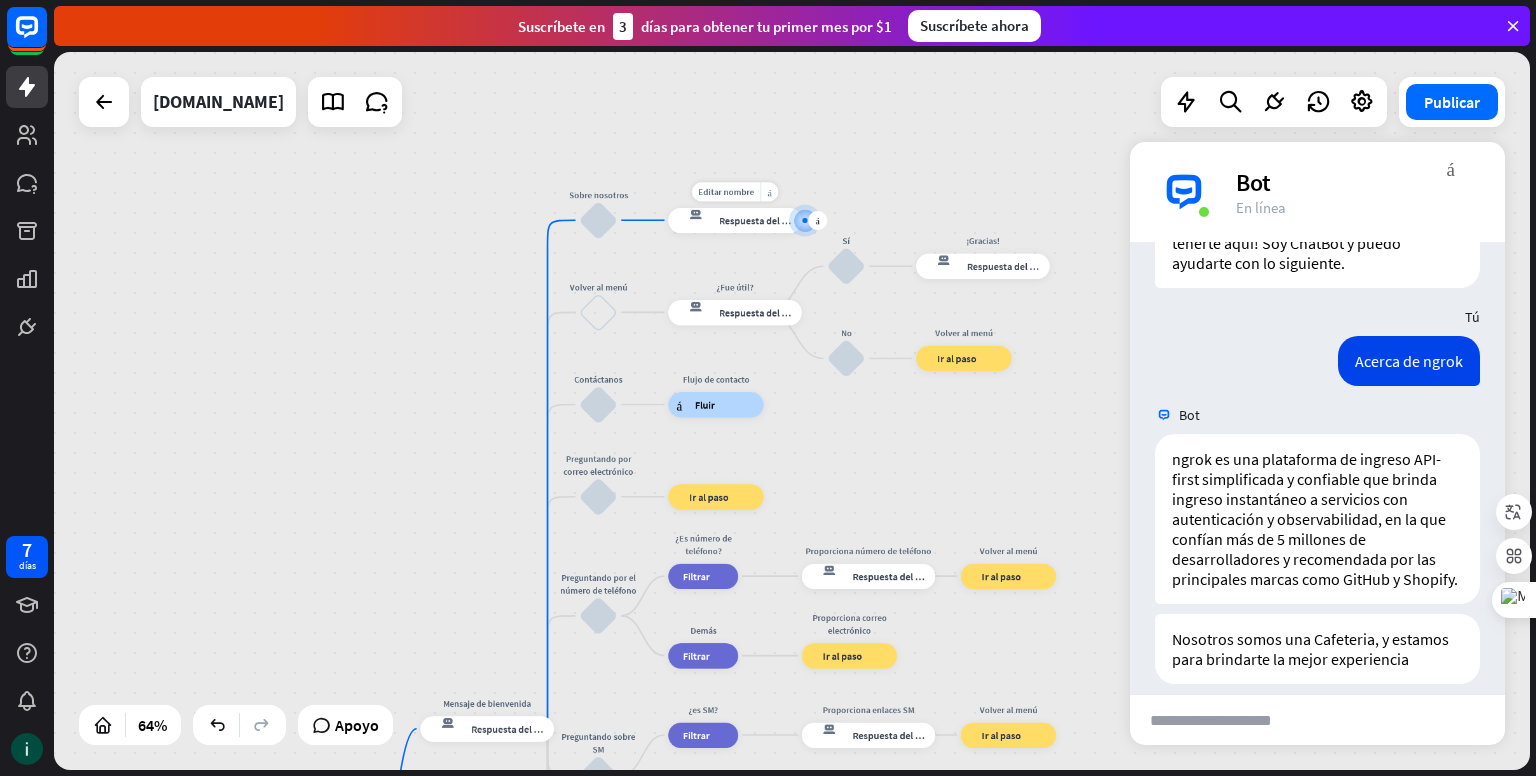 click on "Editar nombre   más_amarillo         más     respuesta del bot de bloqueo   Respuesta del bot" at bounding box center (734, 219) 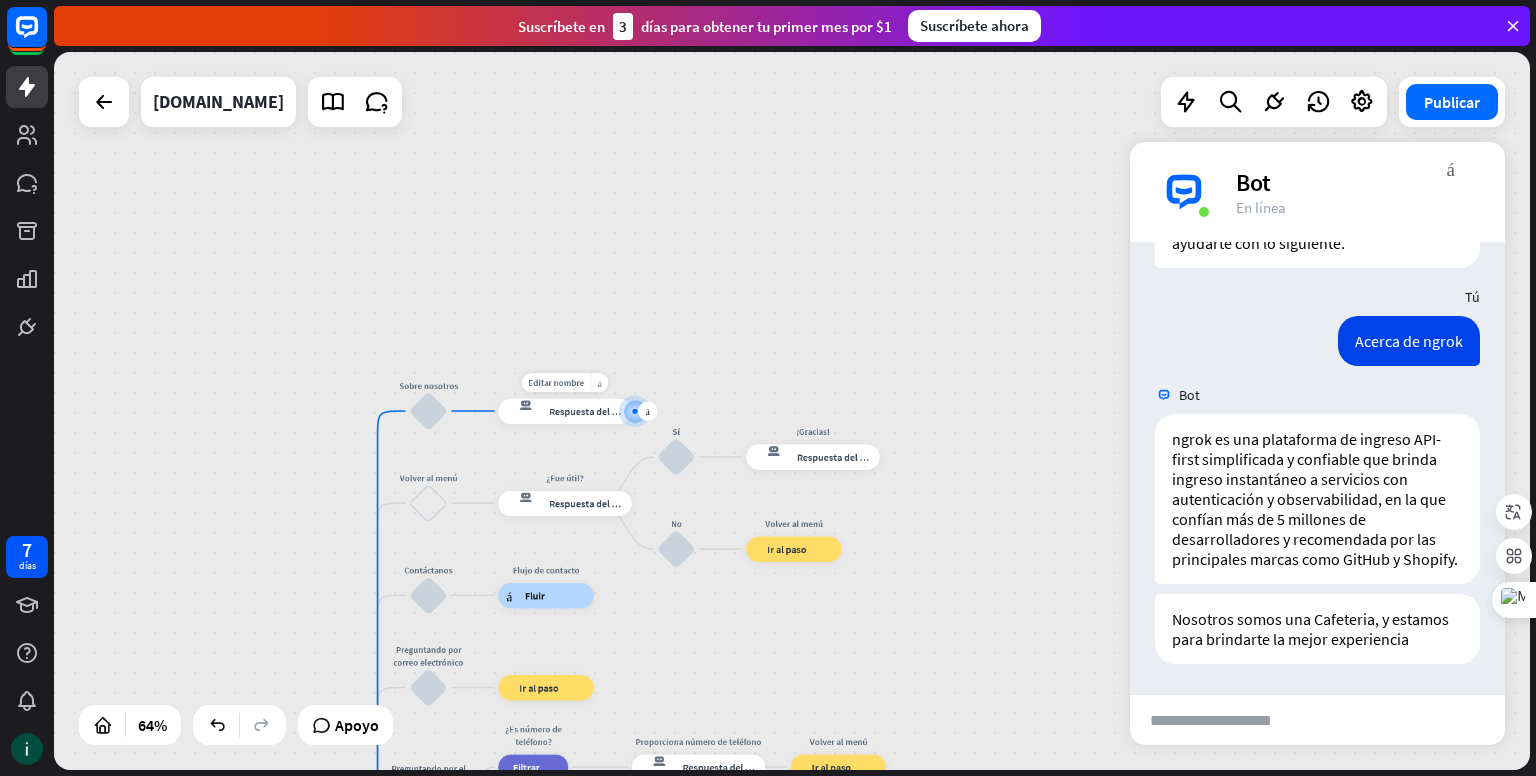 click on "Respuesta del bot" at bounding box center [588, 411] 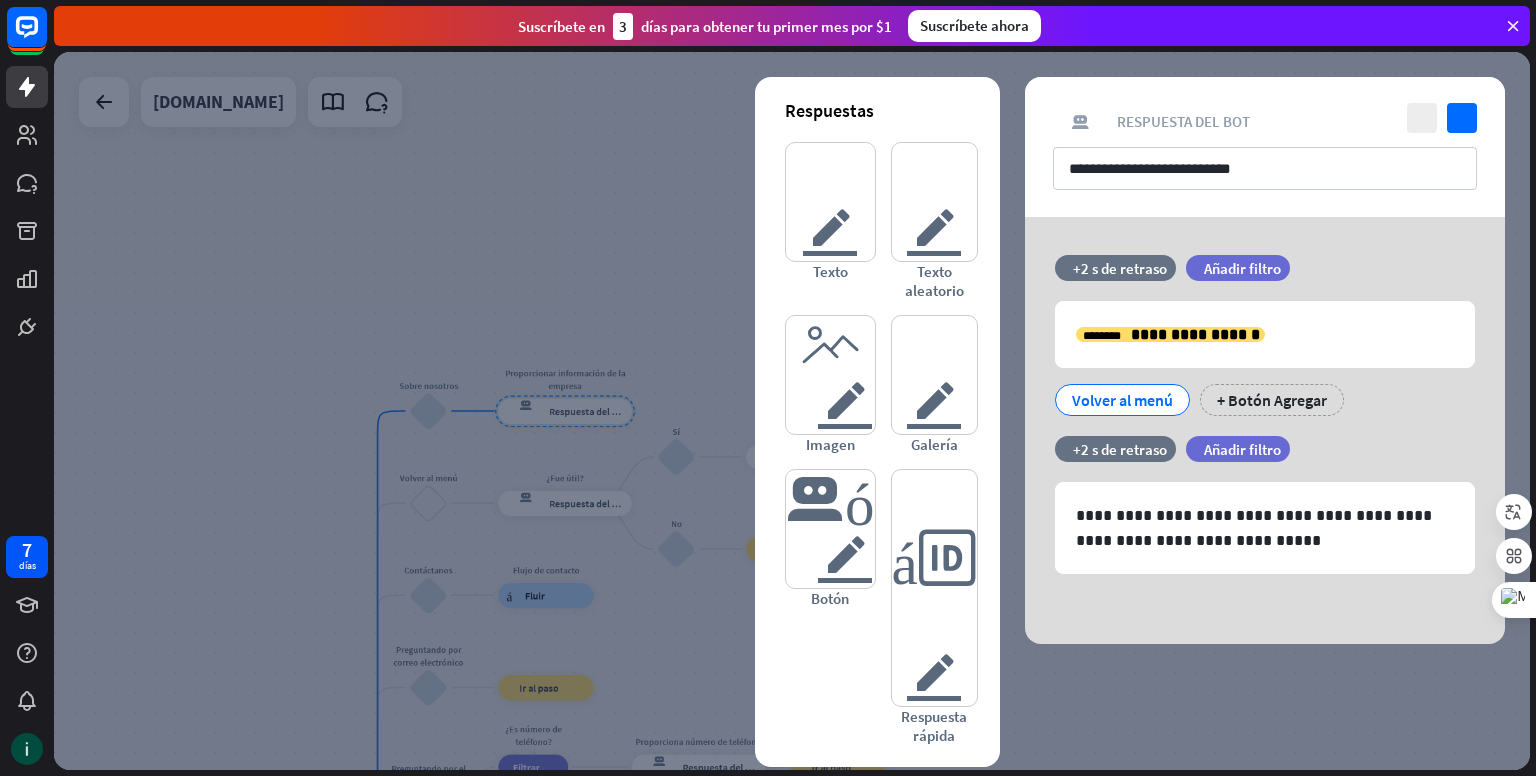 click at bounding box center [792, 411] 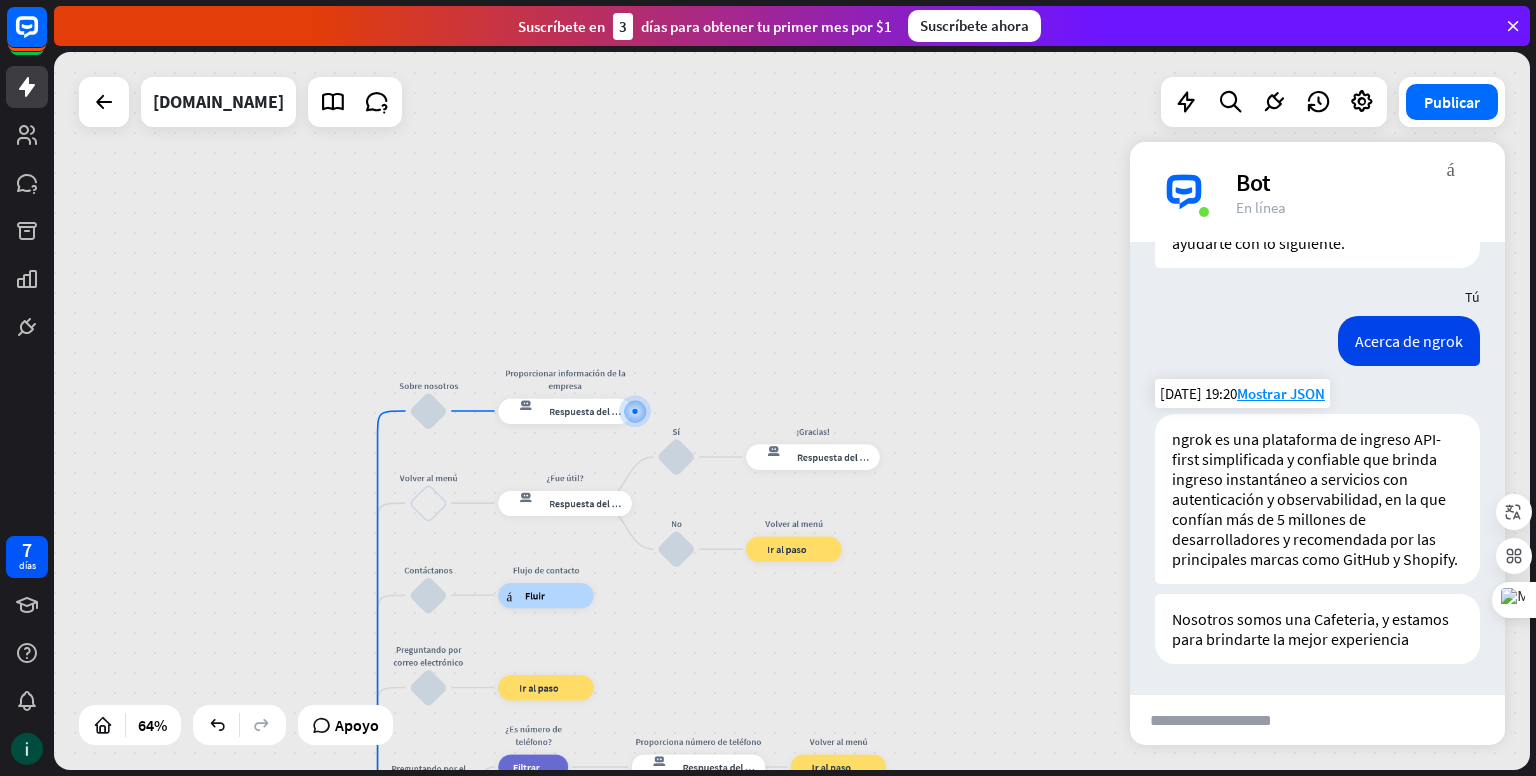 scroll, scrollTop: 141, scrollLeft: 0, axis: vertical 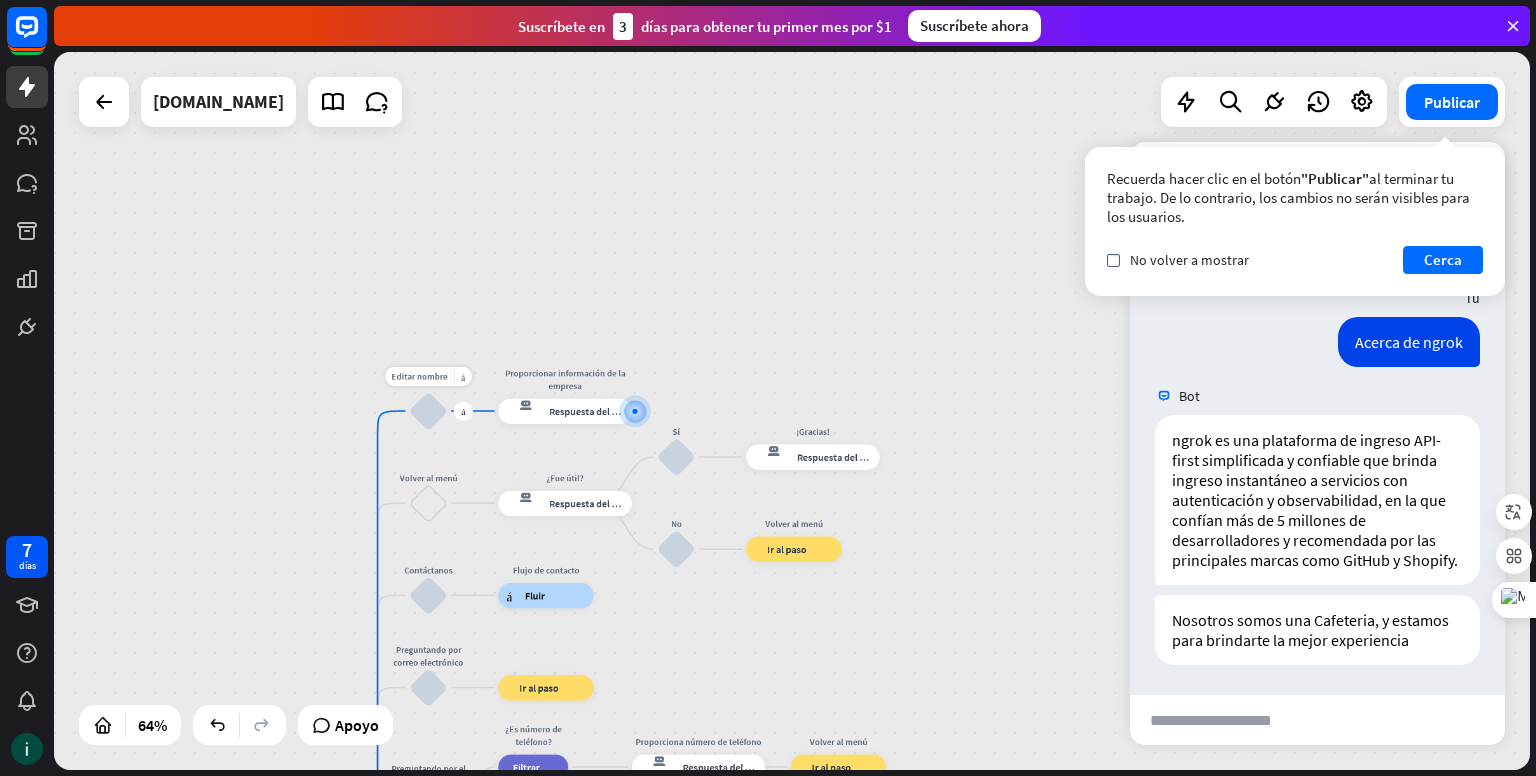 click on "bloquear_entrada_de_usuario" at bounding box center [428, 411] 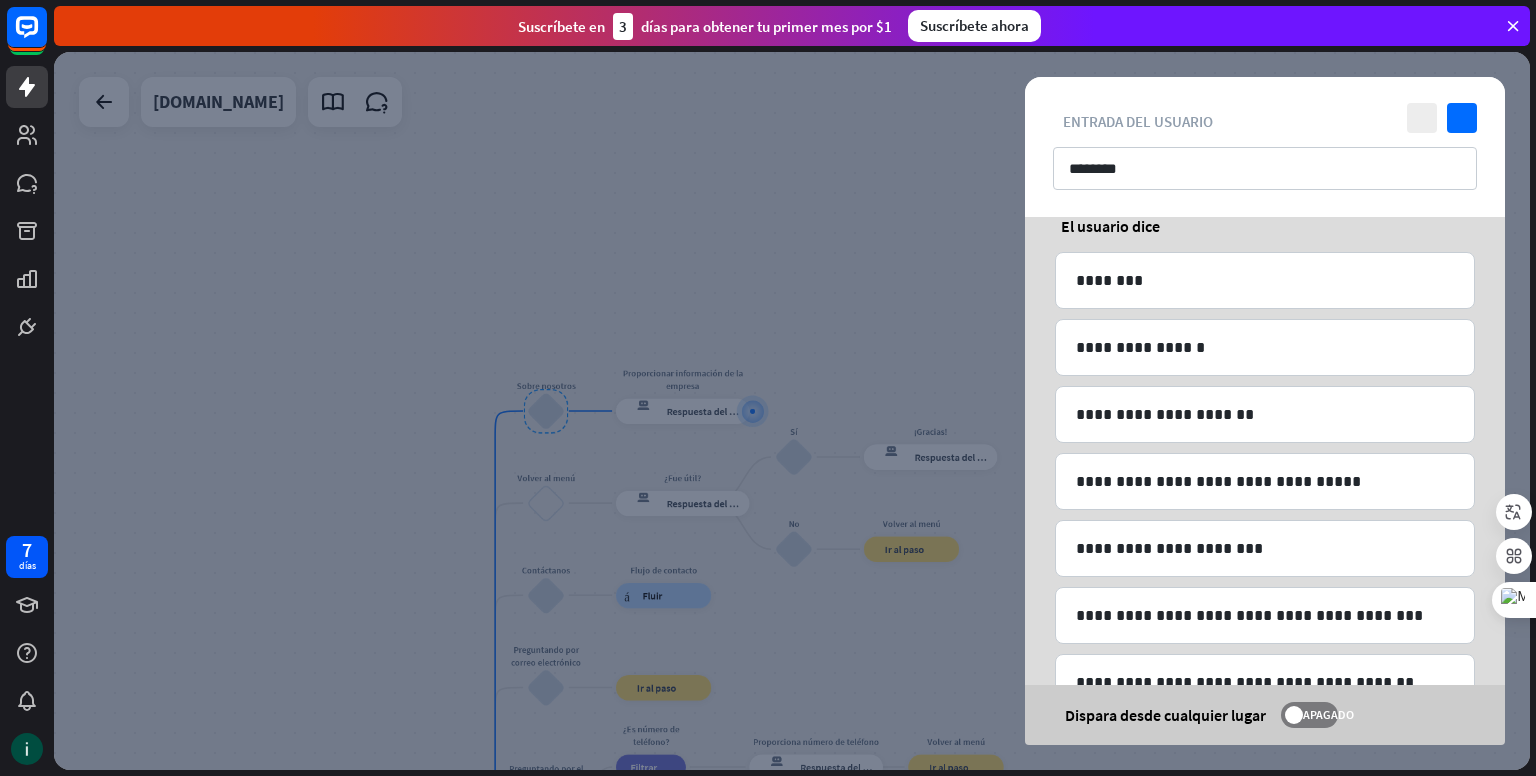 scroll, scrollTop: 251, scrollLeft: 0, axis: vertical 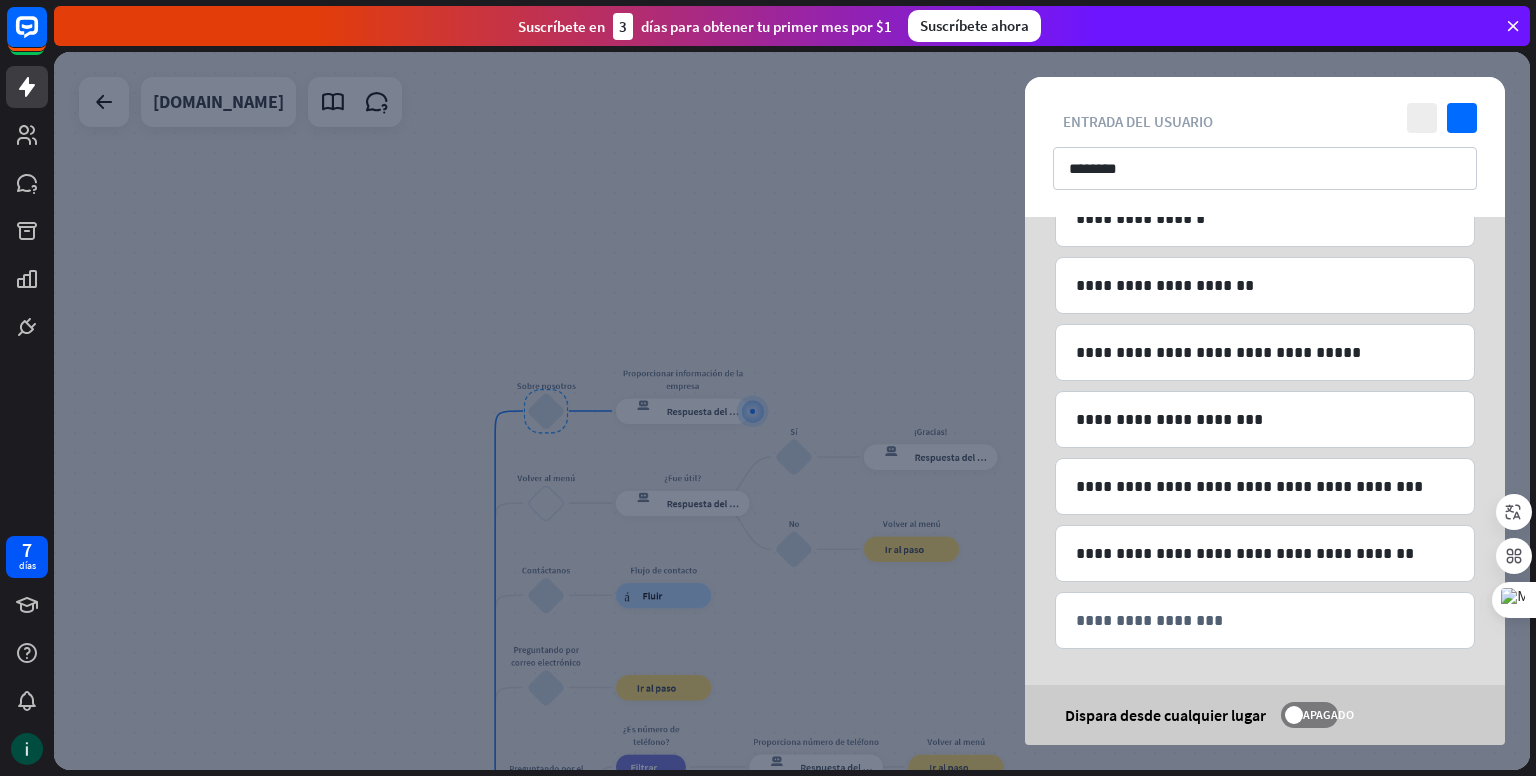 click on "Suscríbete en
3
días para obtener tu primer mes por $1
Suscríbete ahora" at bounding box center (795, 26) 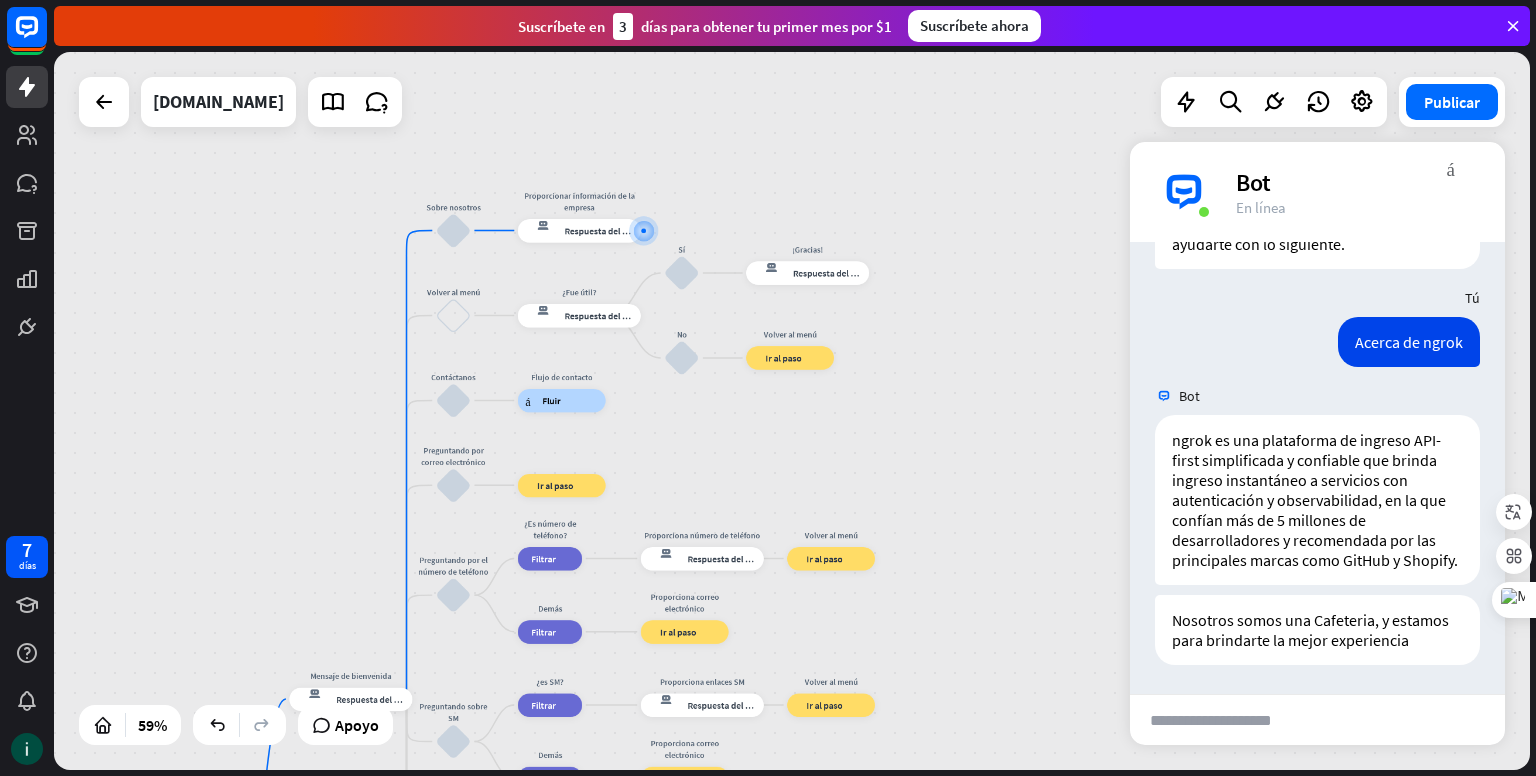 drag, startPoint x: 920, startPoint y: 368, endPoint x: 798, endPoint y: 191, distance: 214.97209 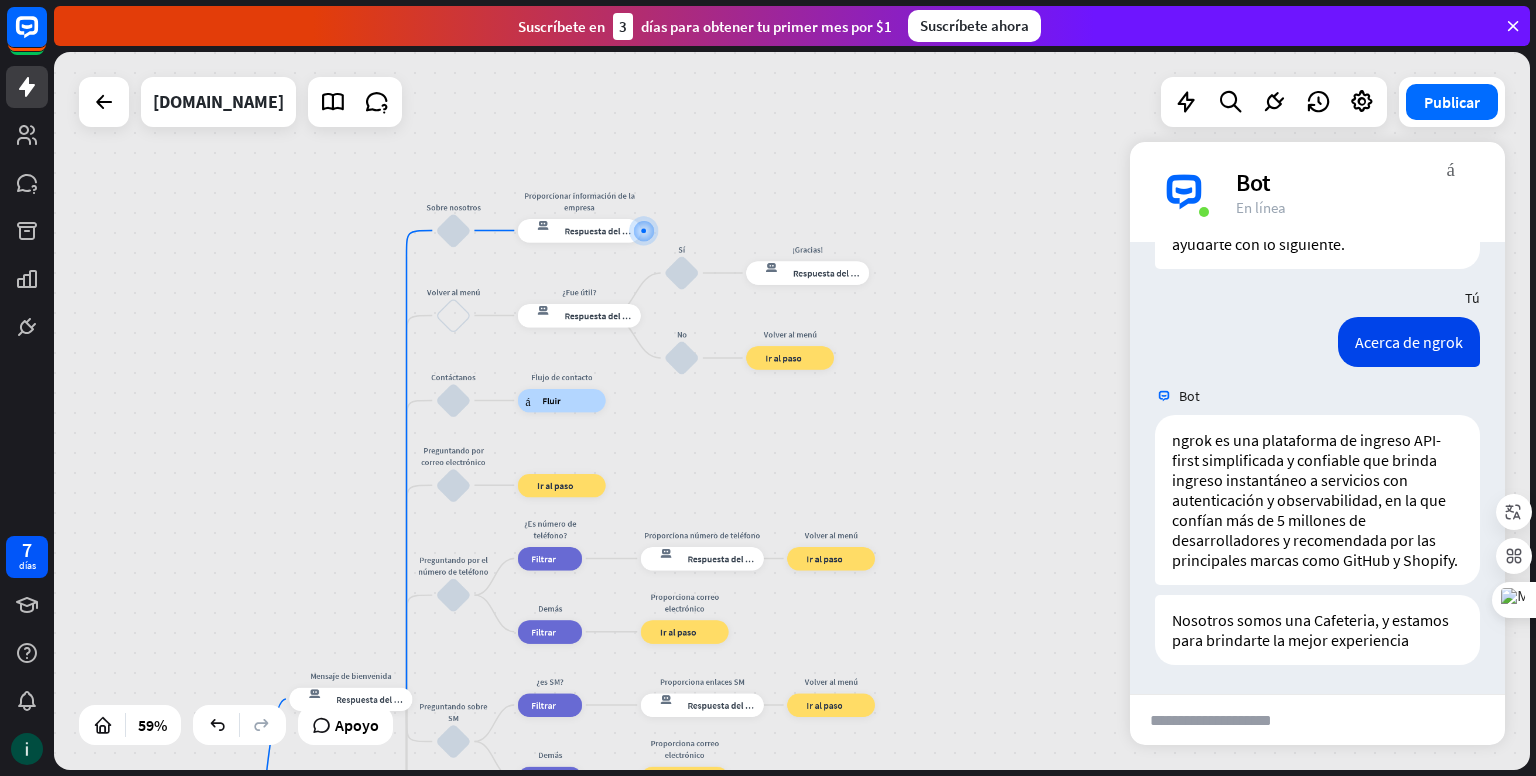 click on "inicio_2   Punto de inicio                 Mensaje de bienvenida   respuesta del bot de bloqueo   Respuesta del bot                 Sobre nosotros   bloquear_entrada_de_usuario                 Proporcionar información de la empresa   respuesta del bot de bloqueo   Respuesta del bot                     Volver al menú   bloquear_entrada_de_usuario                 ¿Fue útil?   respuesta del bot de bloqueo   Respuesta del bot                 Sí   bloquear_entrada_de_usuario                 ¡Gracias!   respuesta del bot de bloqueo   Respuesta del bot                 No   bloquear_entrada_de_usuario                 Volver al menú   bloque_ir a   Ir al paso                 Contáctanos   bloquear_entrada_de_usuario                 Flujo de contacto   árbol constructor   Fluir                 Preguntando por correo electrónico   bloquear_entrada_de_usuario                   bloque_ir a   Ir al paso                 Preguntando por el número de teléfono   bloquear_entrada_de_usuario" at bounding box center (792, 411) 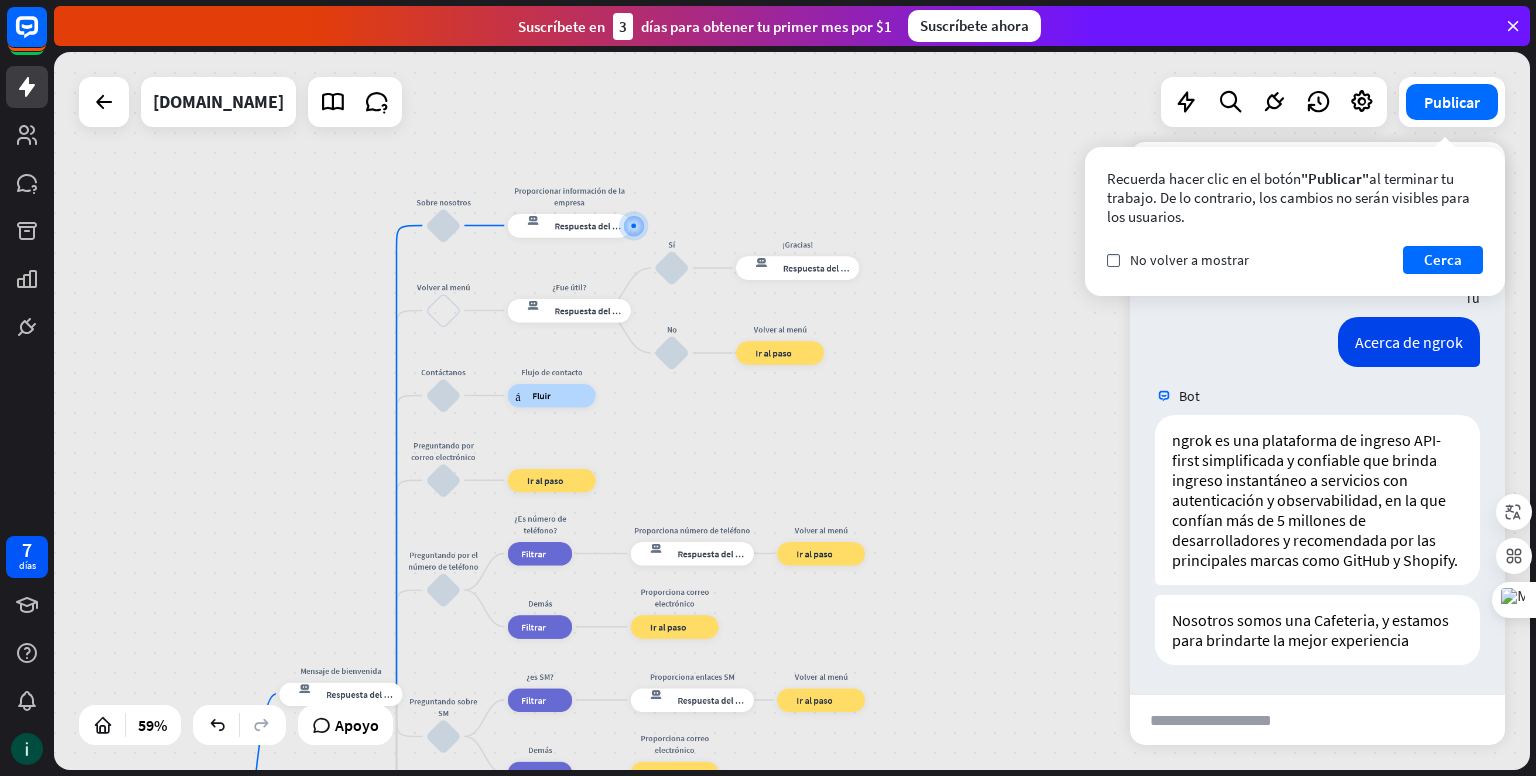 click on "inicio_2   Punto de inicio                 Mensaje de bienvenida   respuesta del bot de bloqueo   Respuesta del bot                 Sobre nosotros   bloquear_entrada_de_usuario                 Proporcionar información de la empresa   respuesta del bot de bloqueo   Respuesta del bot                     Volver al menú   bloquear_entrada_de_usuario                 ¿Fue útil?   respuesta del bot de bloqueo   Respuesta del bot                 Sí   bloquear_entrada_de_usuario                 ¡Gracias!   respuesta del bot de bloqueo   Respuesta del bot                 No   bloquear_entrada_de_usuario                 Volver al menú   bloque_ir a   Ir al paso                 Contáctanos   bloquear_entrada_de_usuario                 Flujo de contacto   árbol constructor   Fluir                 Preguntando por correo electrónico   bloquear_entrada_de_usuario                   bloque_ir a   Ir al paso                 Preguntando por el número de teléfono   bloquear_entrada_de_usuario" at bounding box center [792, 411] 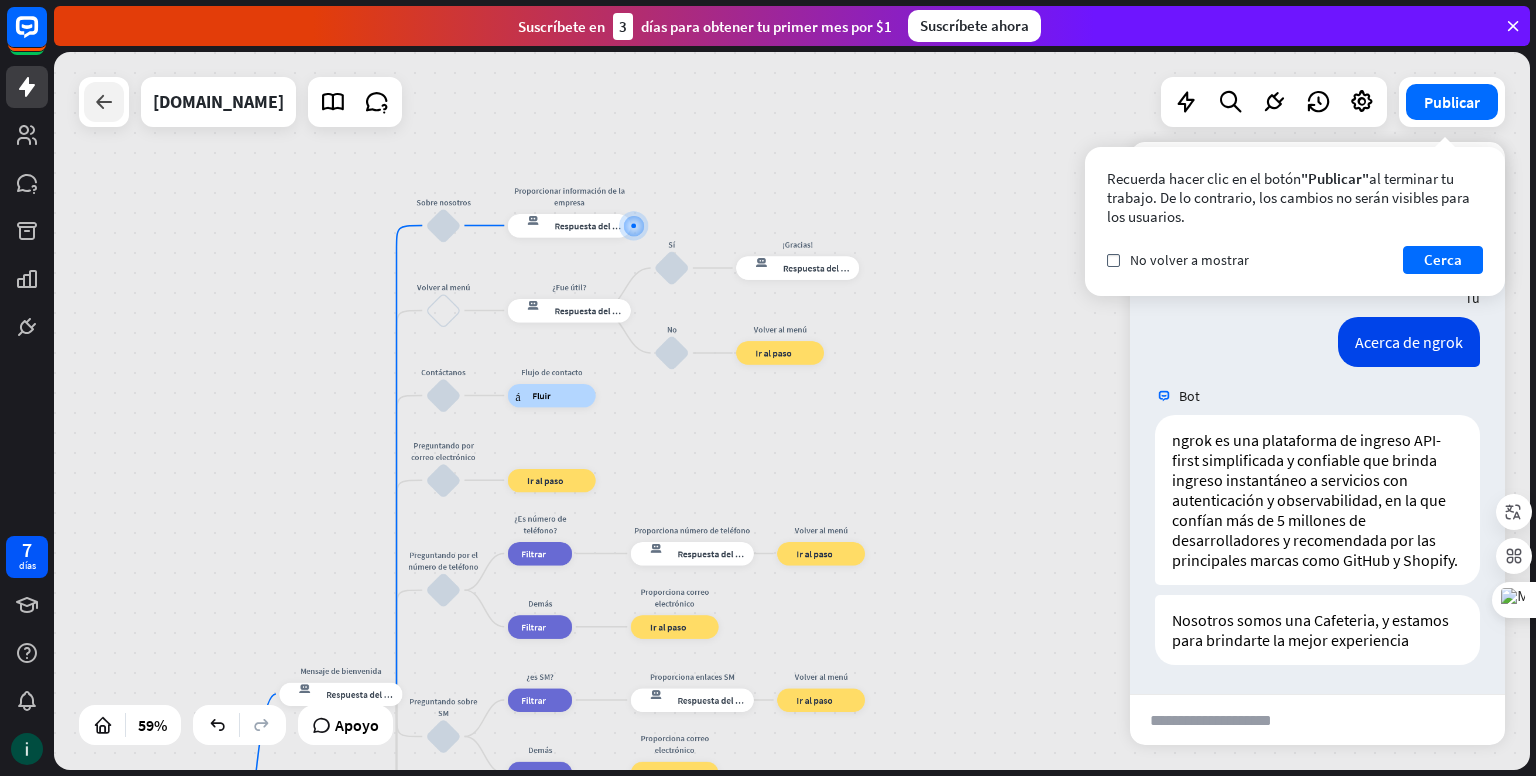 drag, startPoint x: 79, startPoint y: 82, endPoint x: 90, endPoint y: 106, distance: 26.400757 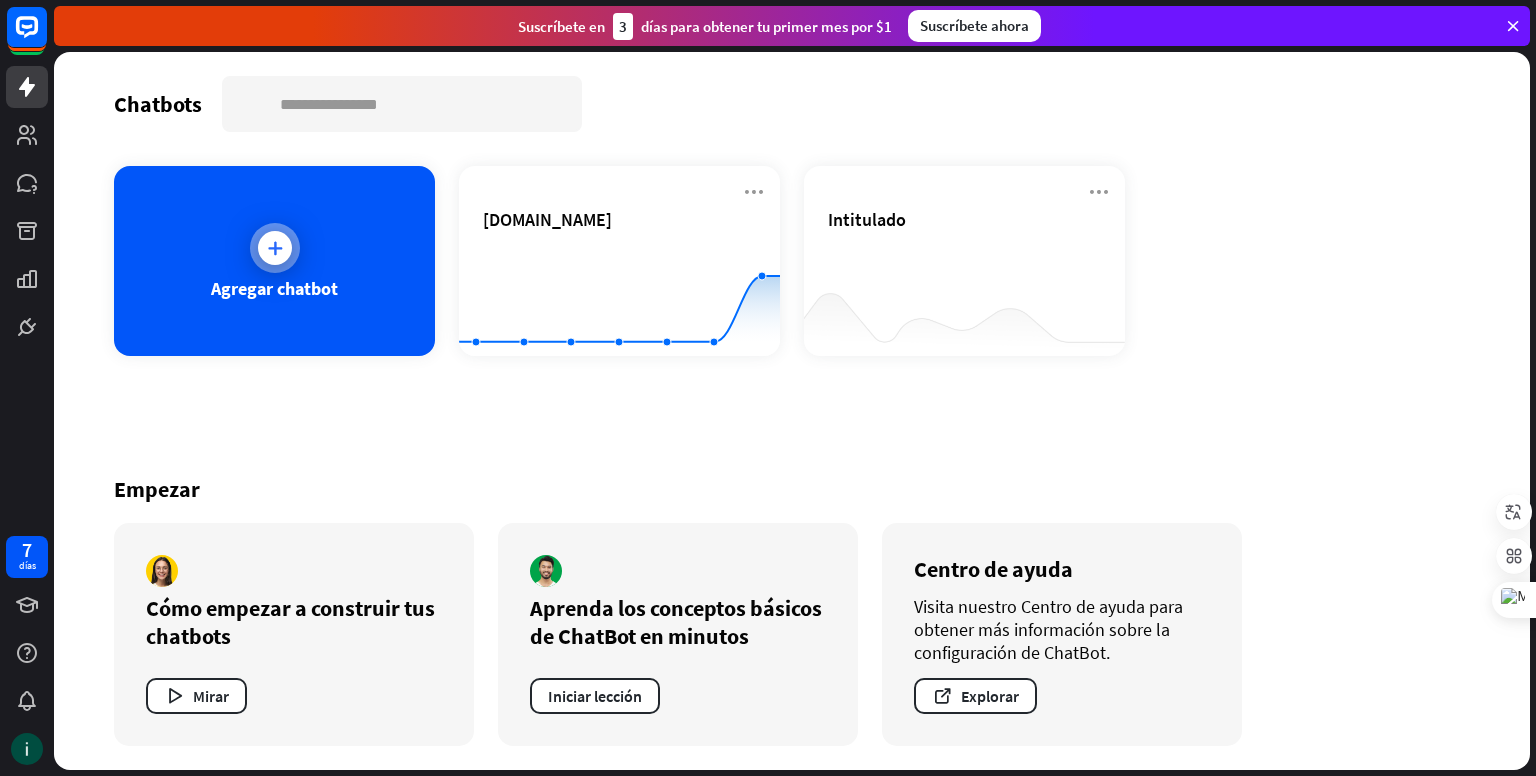 click at bounding box center (275, 248) 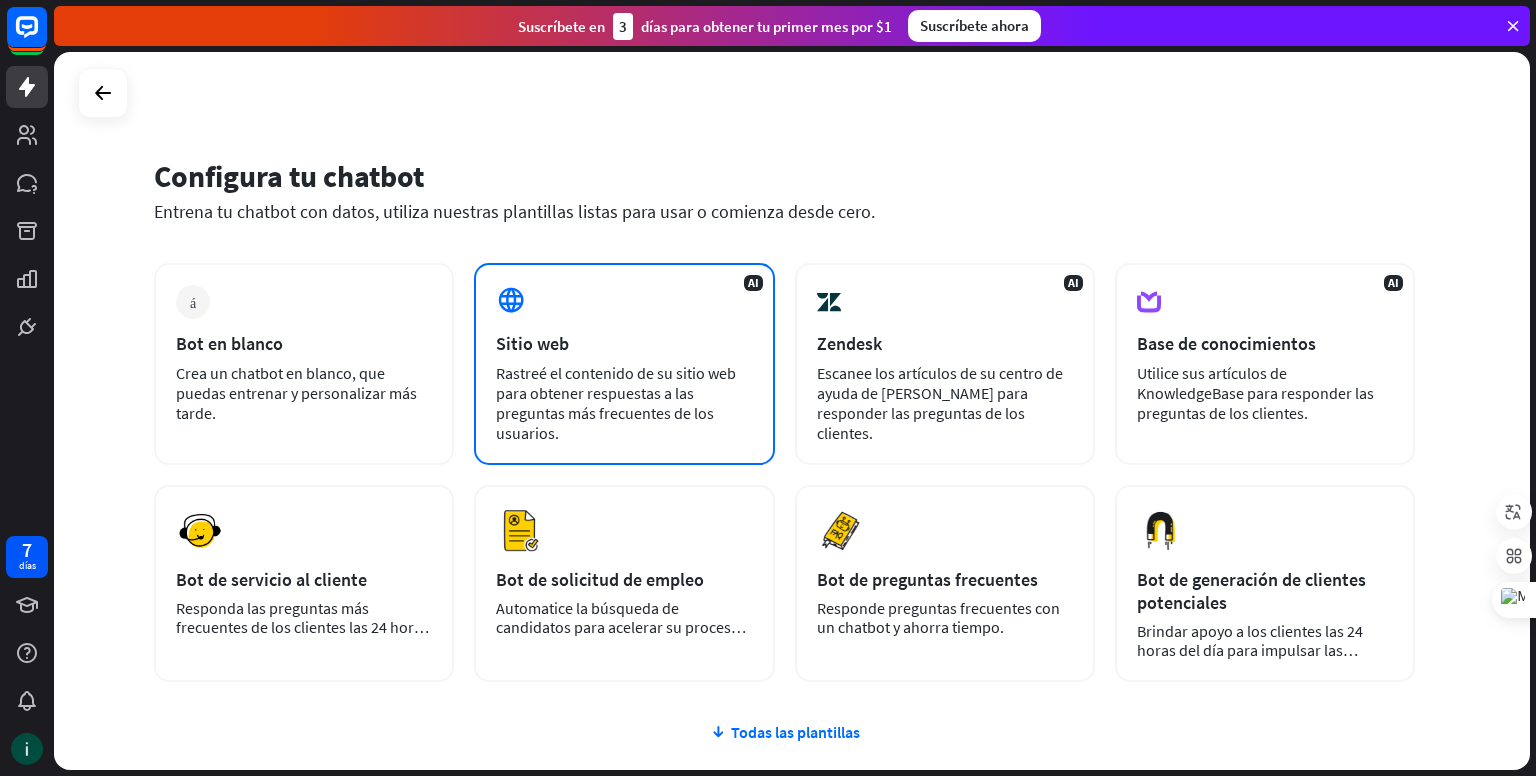 click on "AI     Sitio web
Rastreé el contenido de su sitio web para obtener respuestas a las preguntas más frecuentes de los usuarios." at bounding box center [624, 364] 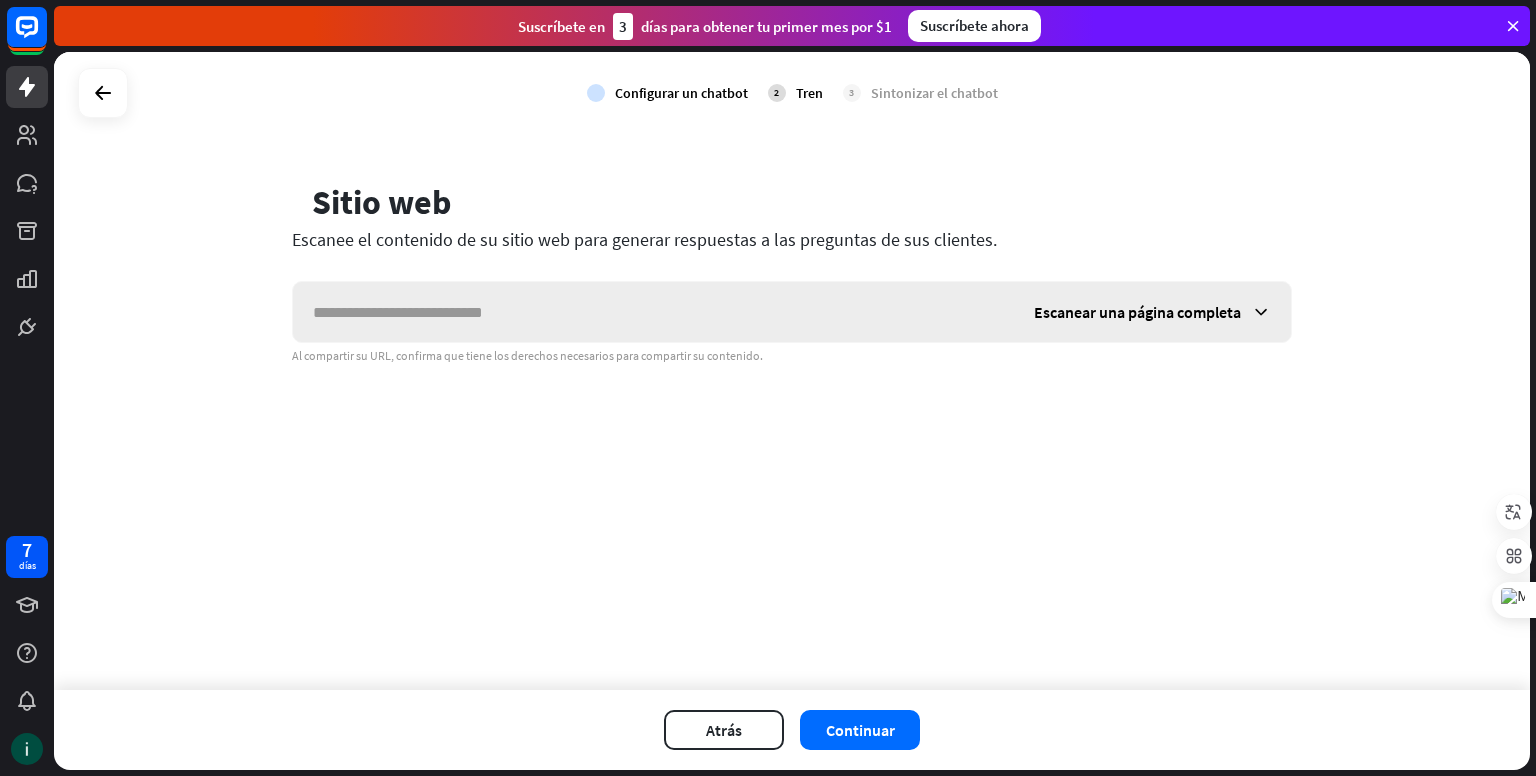 click at bounding box center (653, 312) 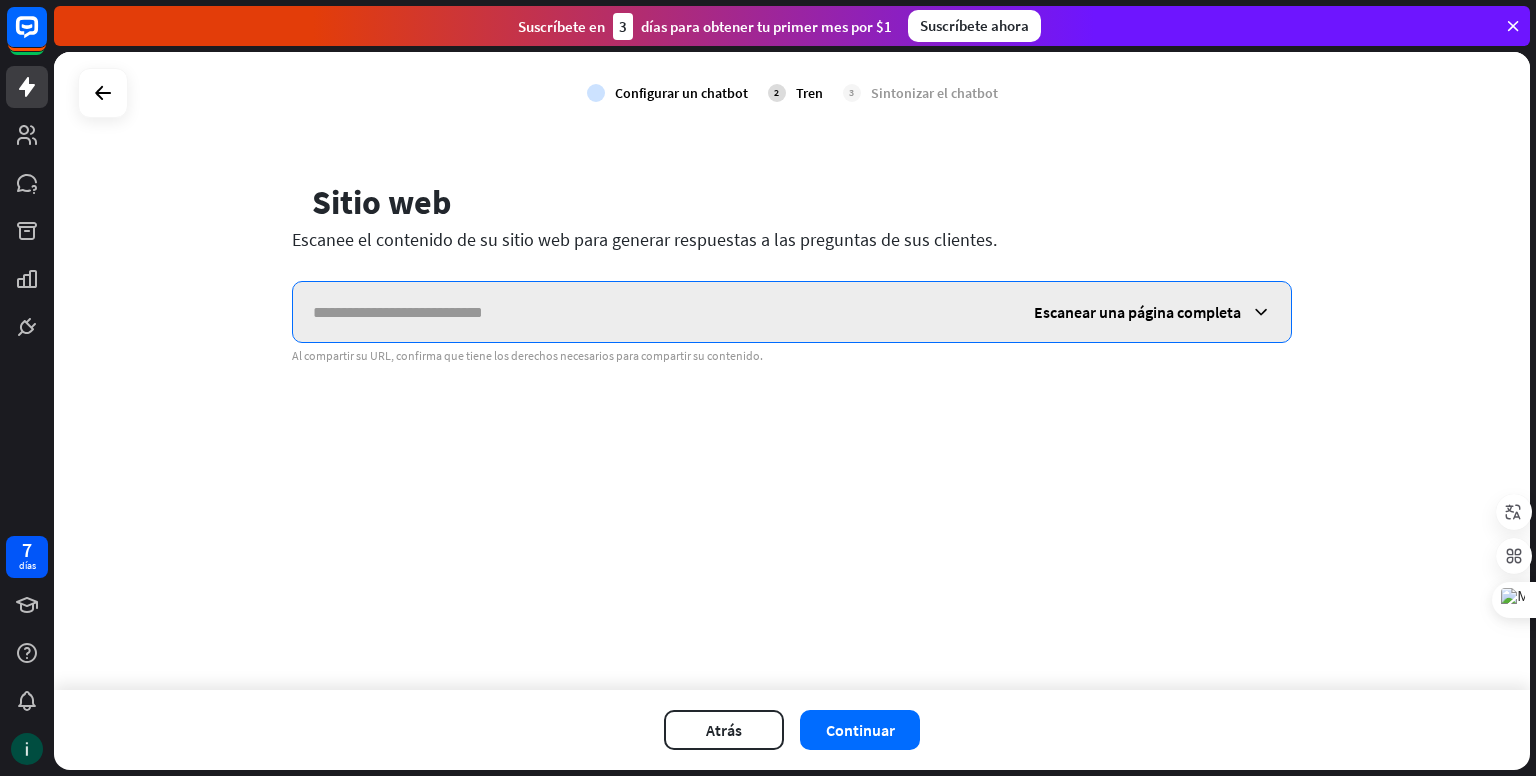click at bounding box center [653, 312] 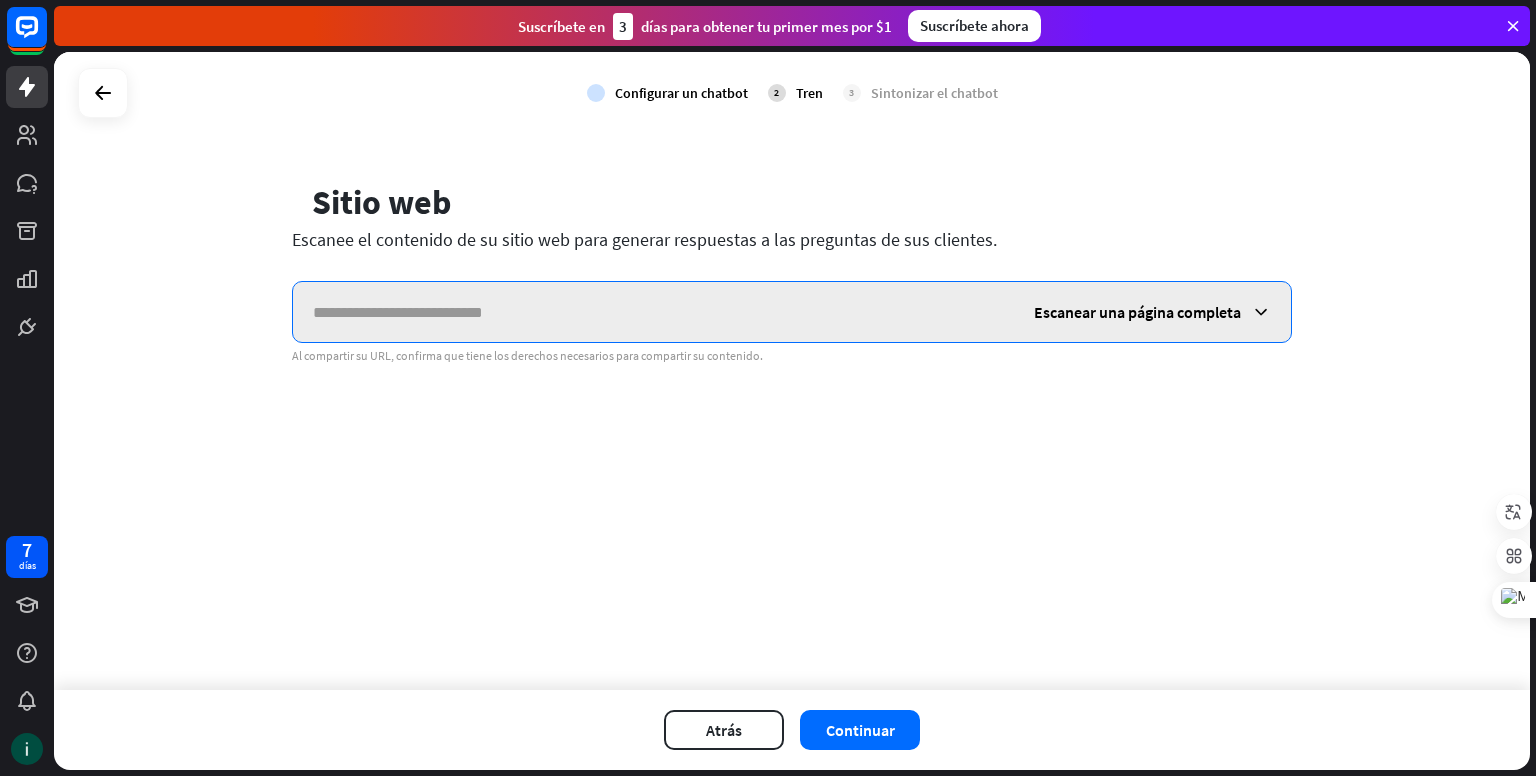 paste on "**********" 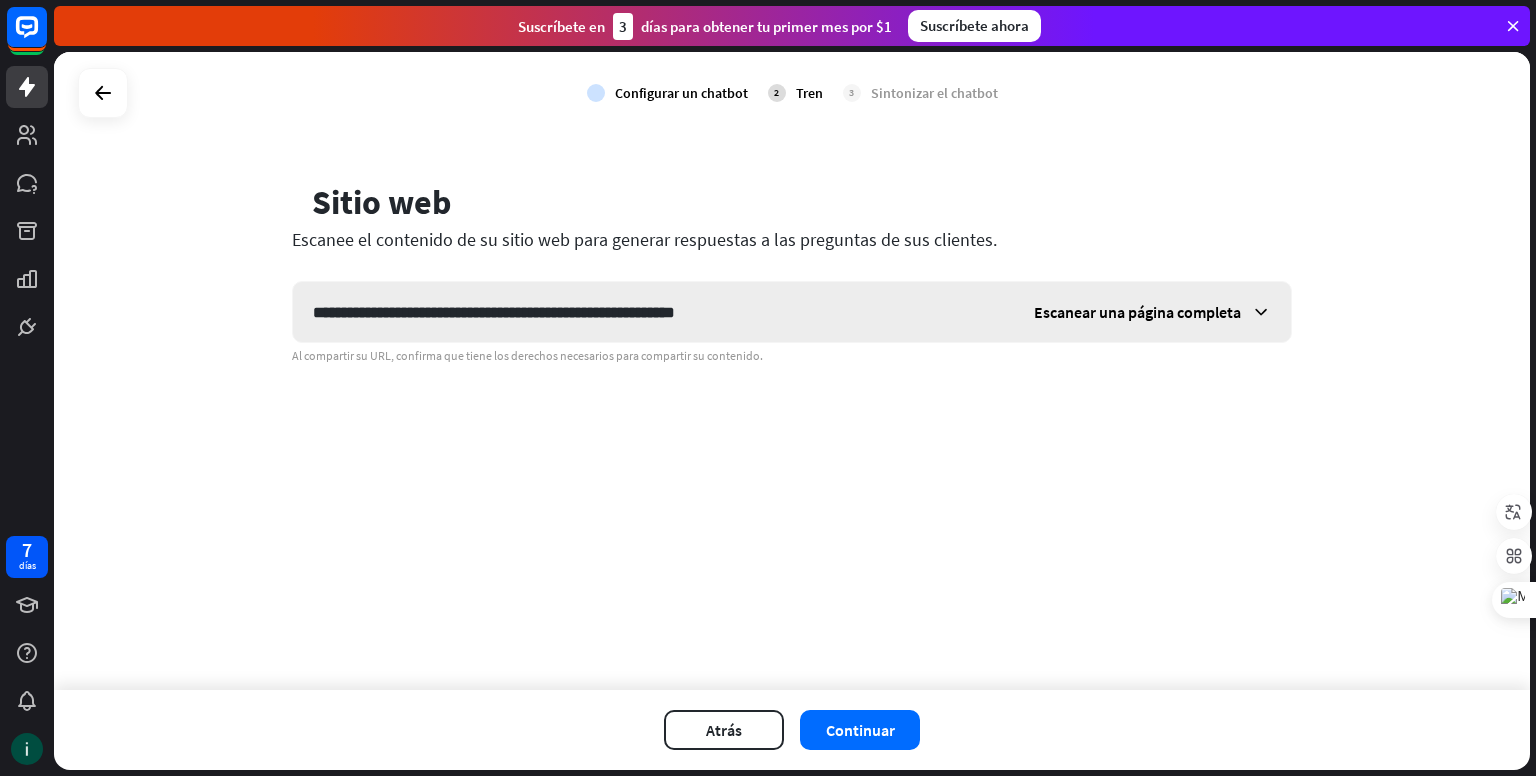 click on "Escanear una página completa" at bounding box center (1152, 312) 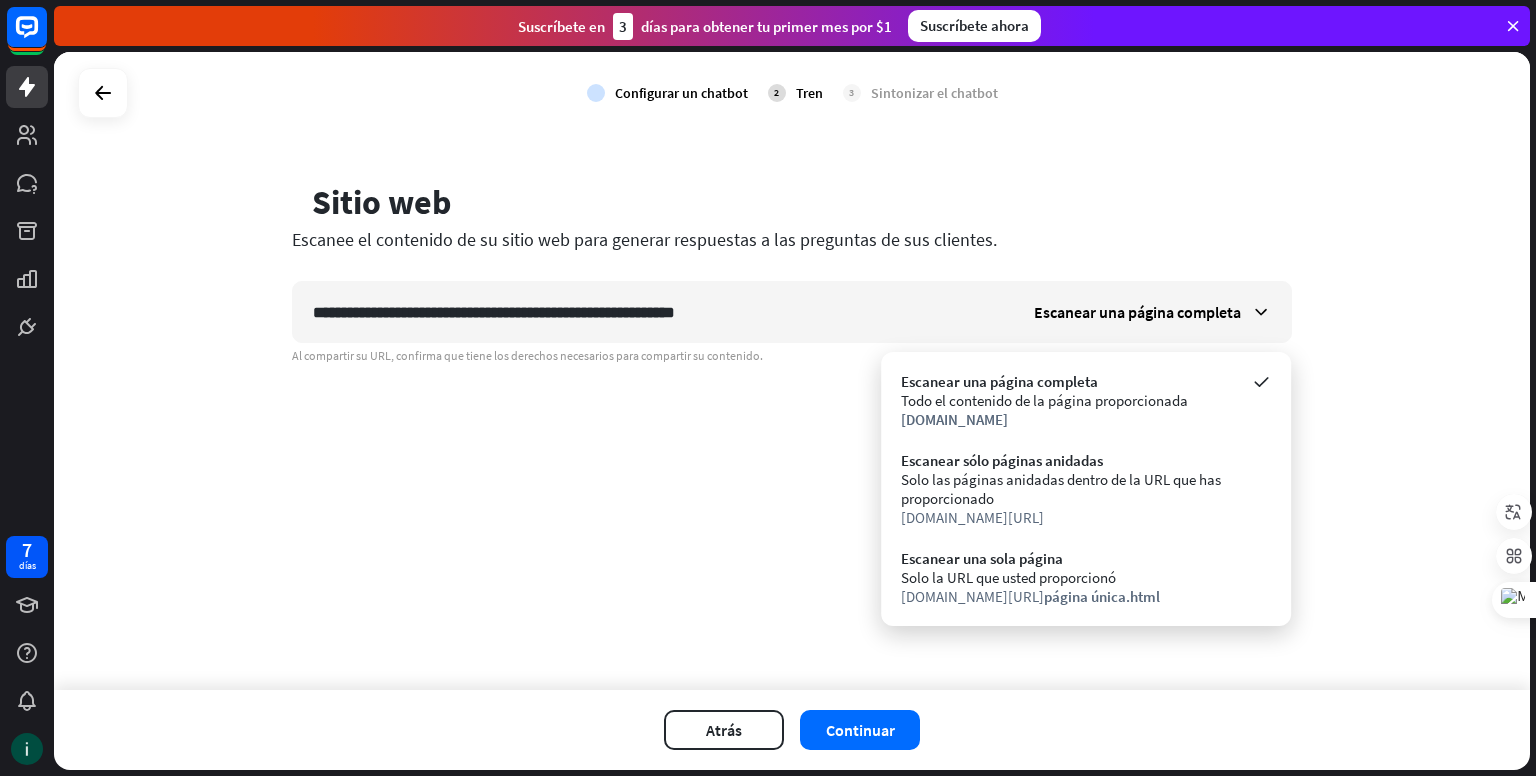 click on "**********" at bounding box center [792, 371] 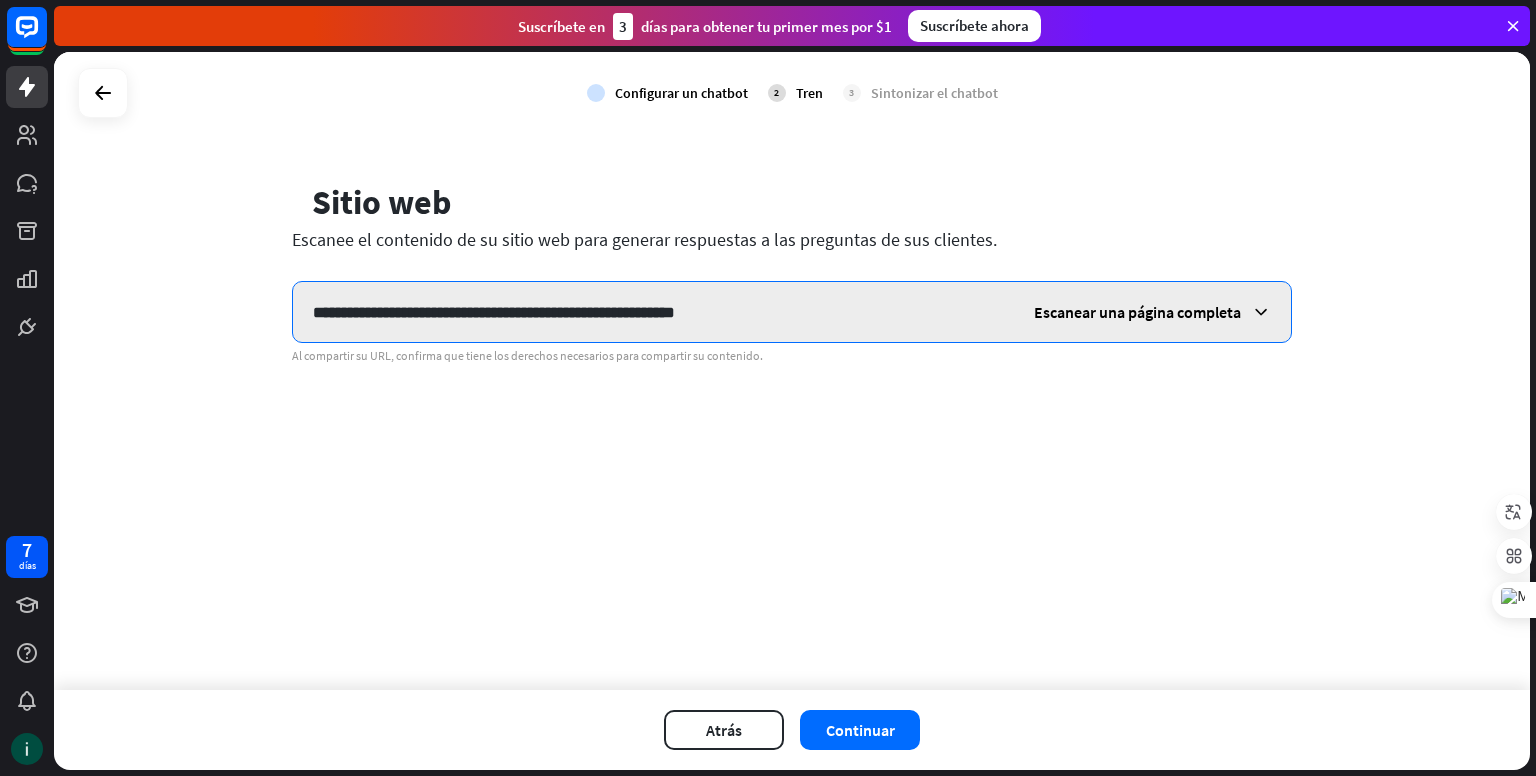 click on "**********" at bounding box center [653, 312] 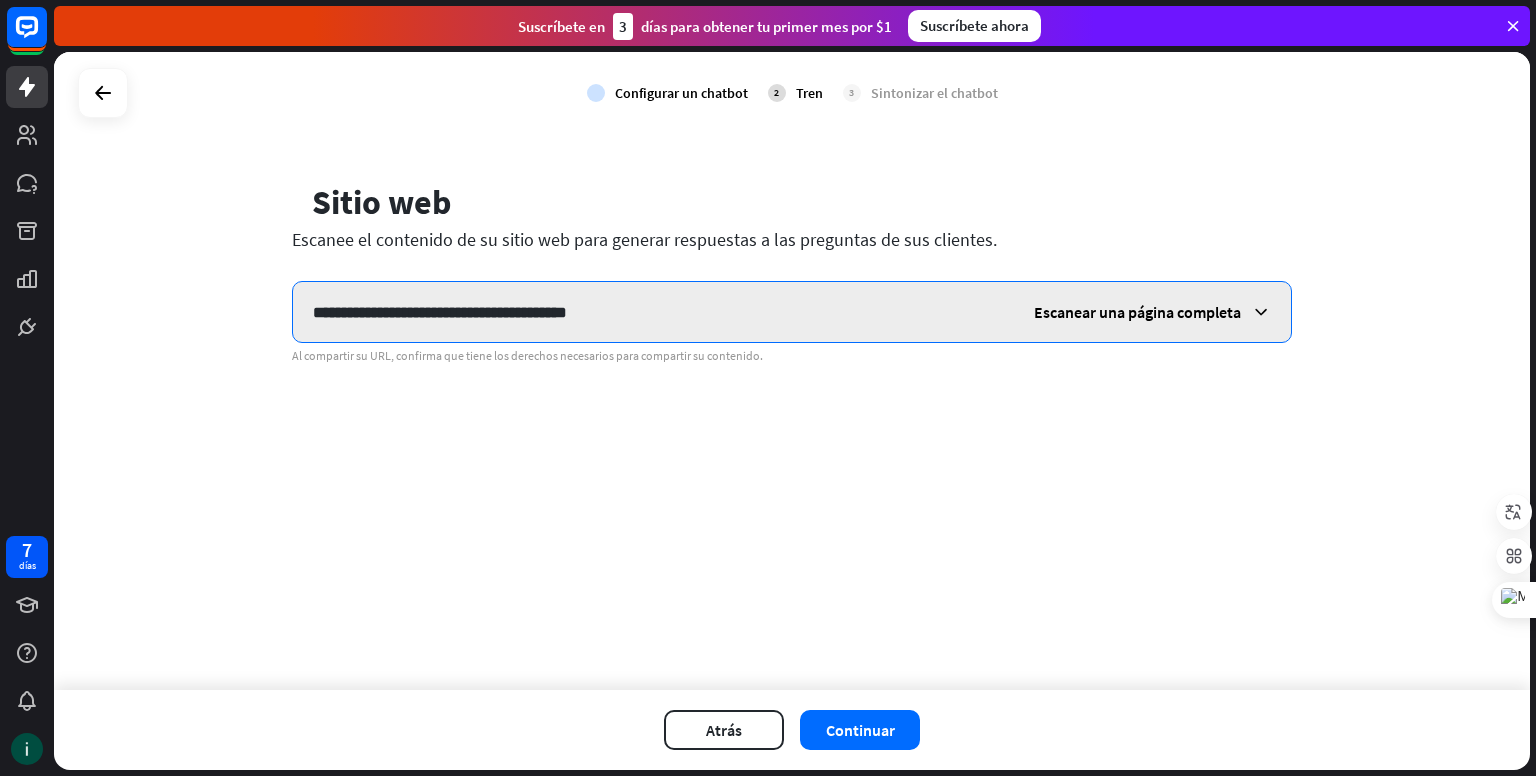 paste on "**********" 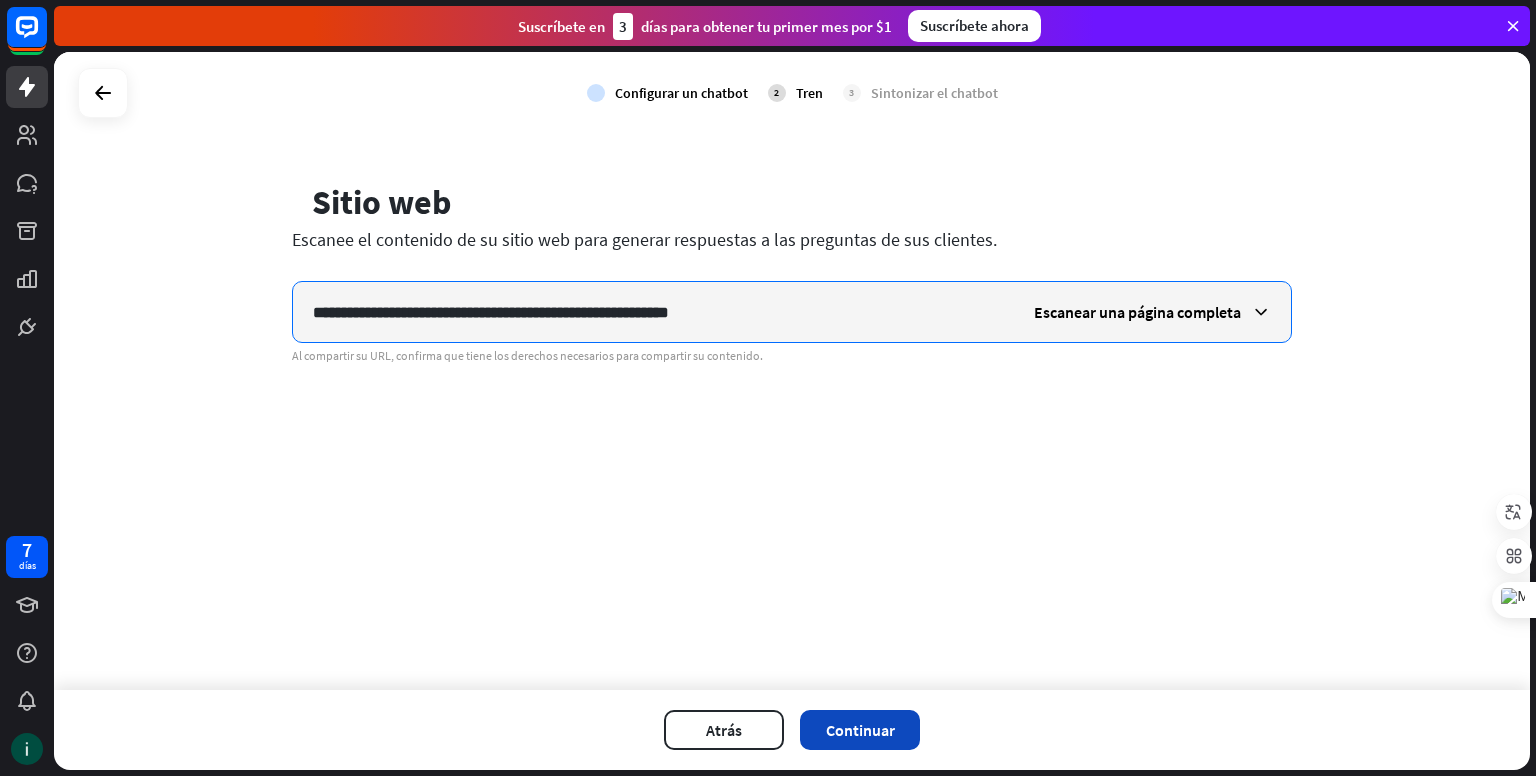 type on "**********" 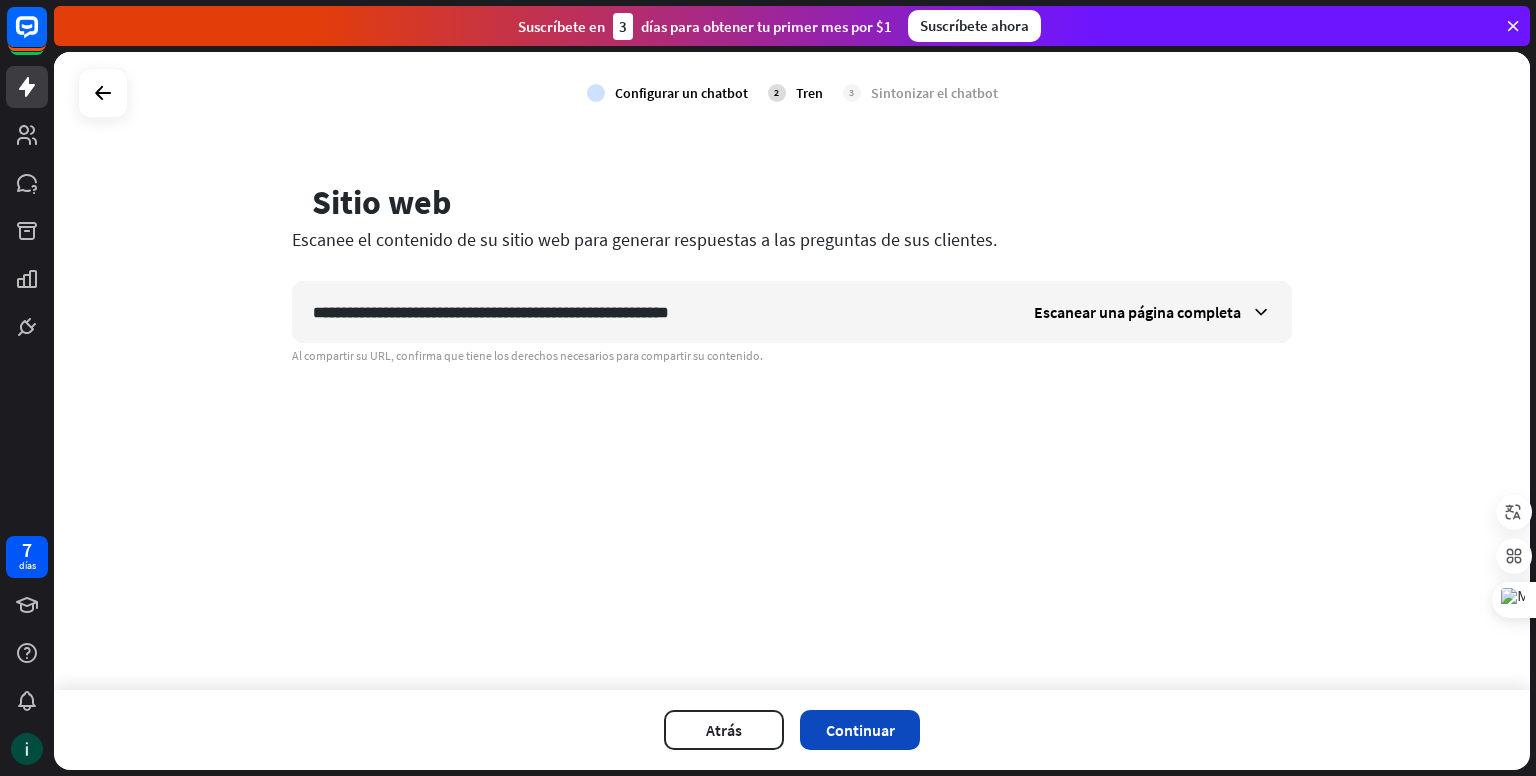 click on "Continuar" at bounding box center [860, 730] 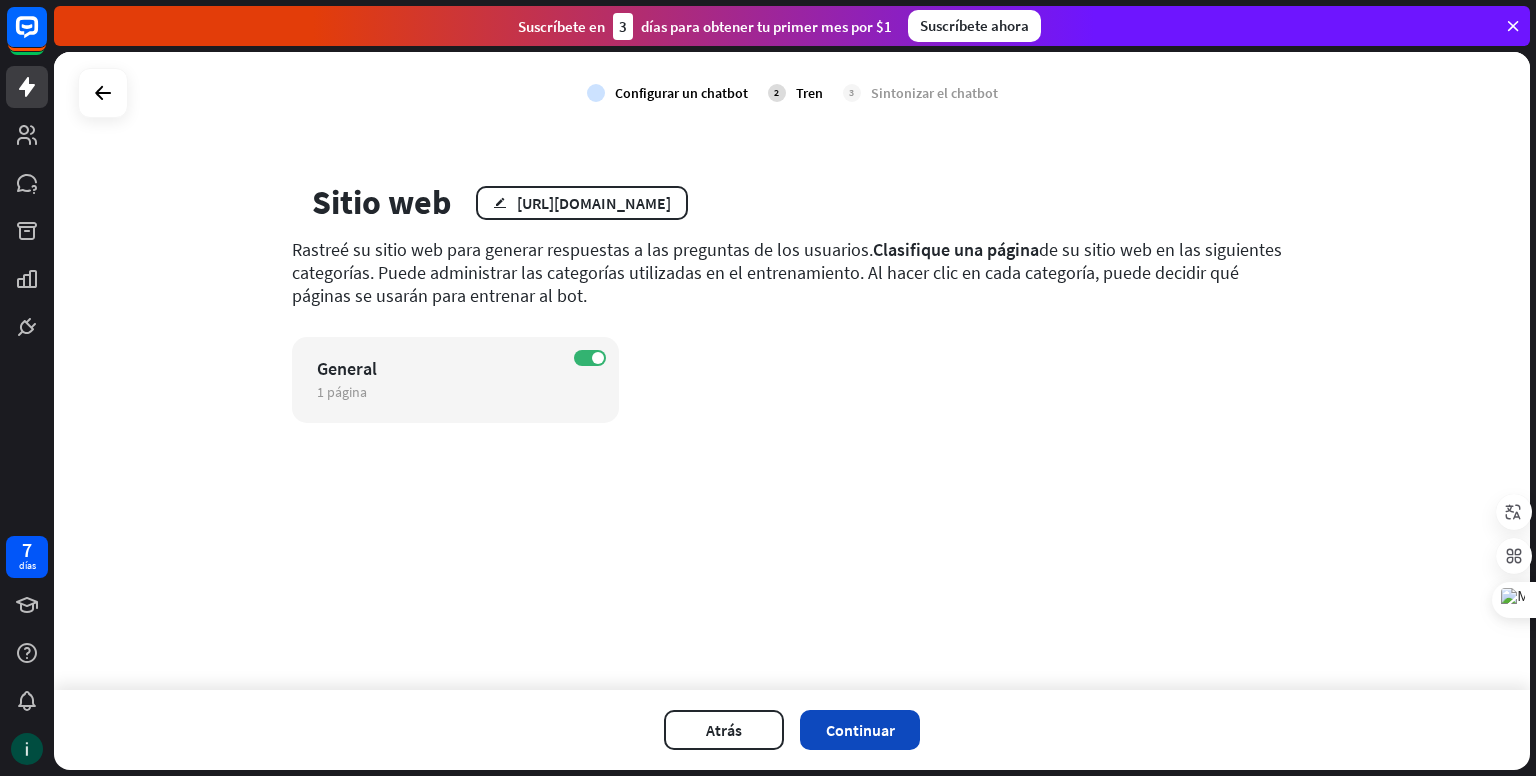 click on "Continuar" at bounding box center [860, 730] 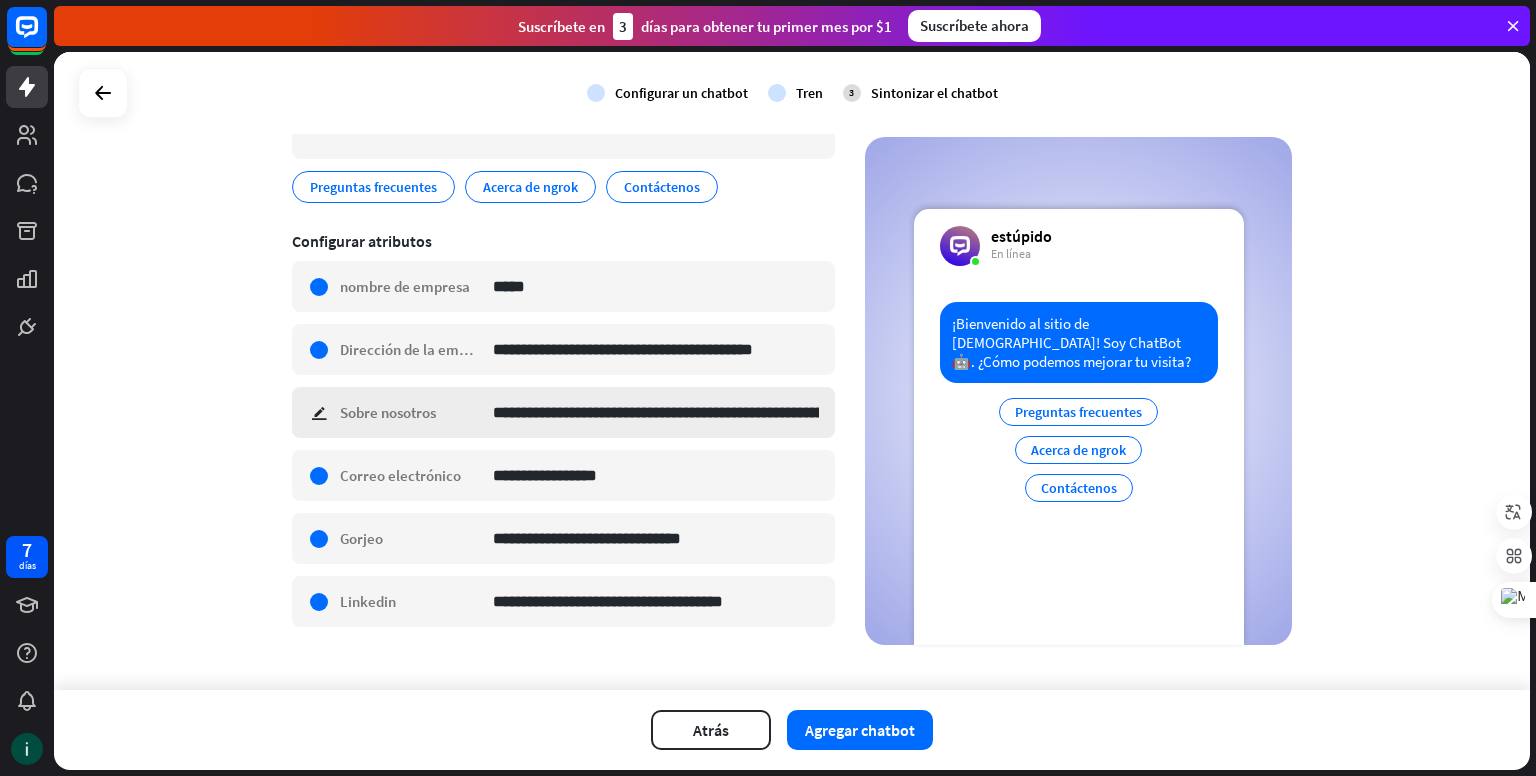 scroll, scrollTop: 257, scrollLeft: 0, axis: vertical 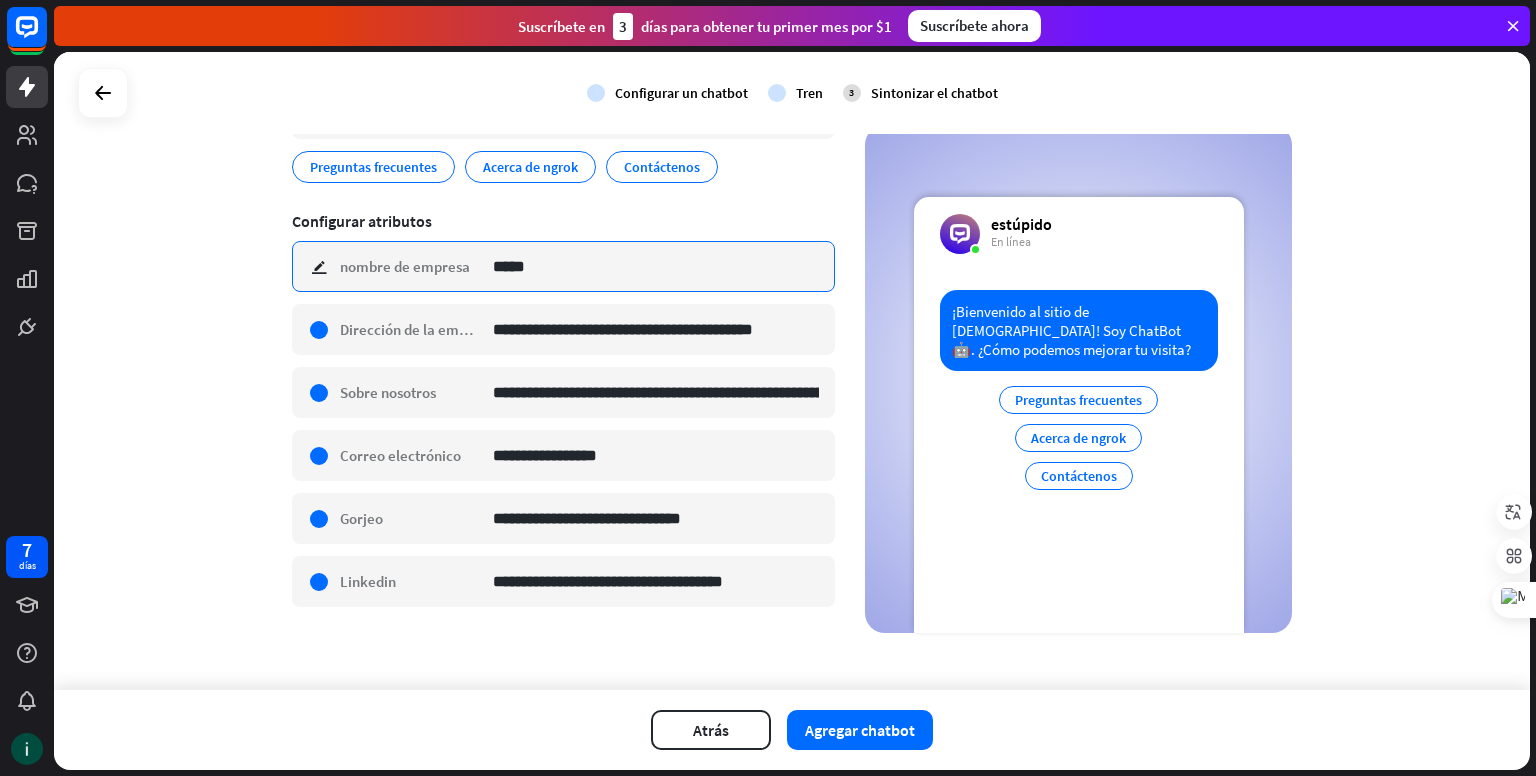 click on "*****" at bounding box center (656, 266) 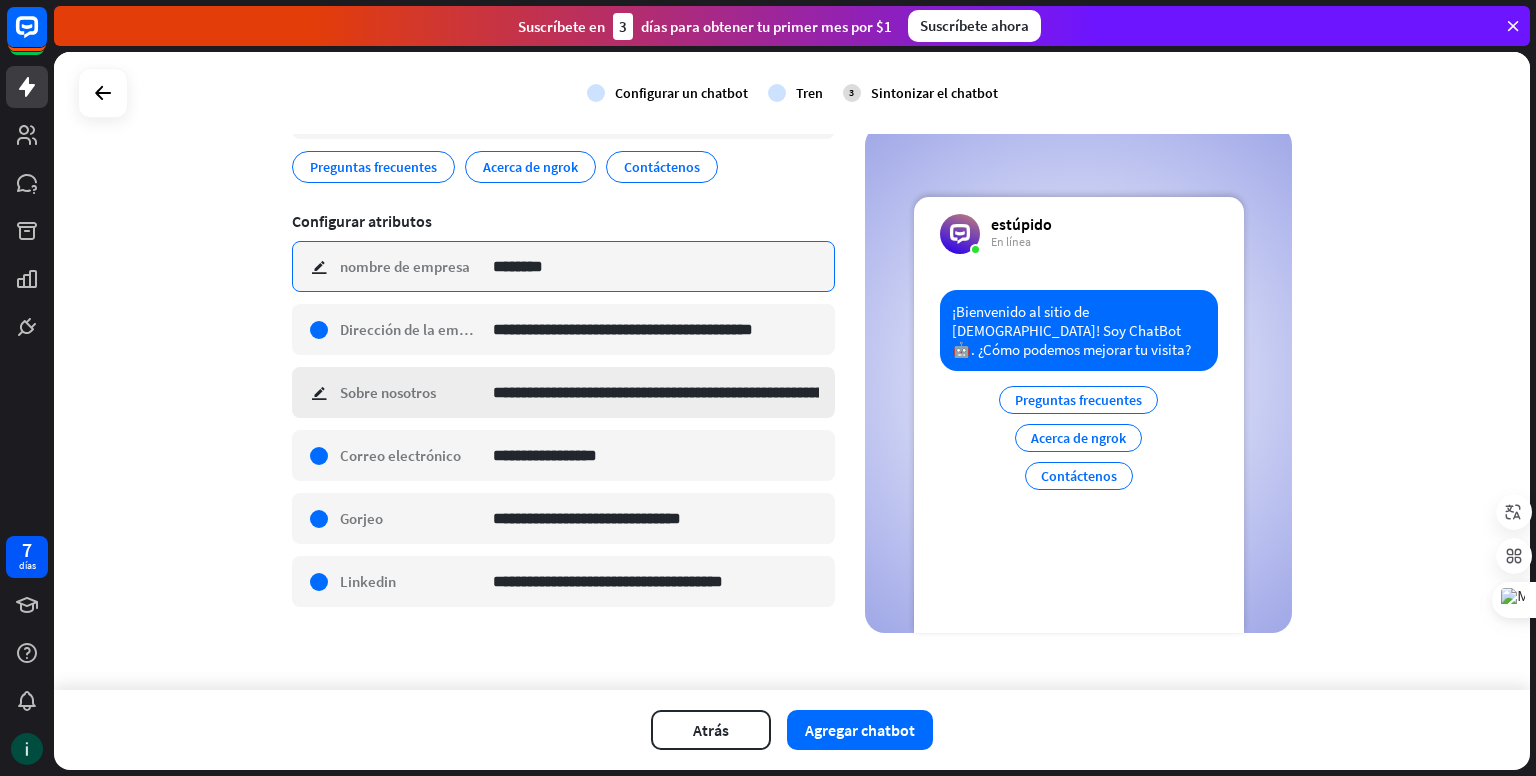 type on "********" 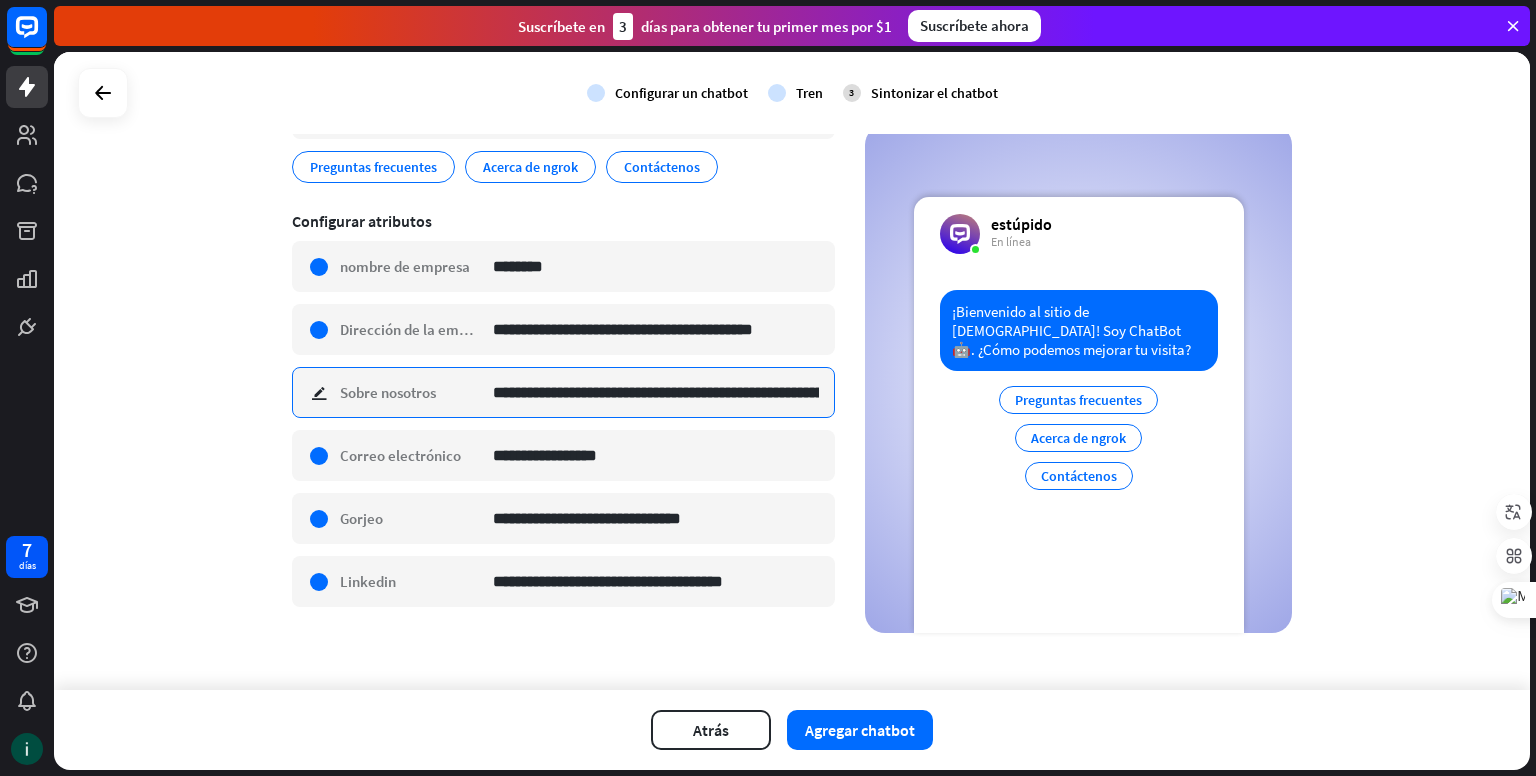 click on "**********" at bounding box center (656, 392) 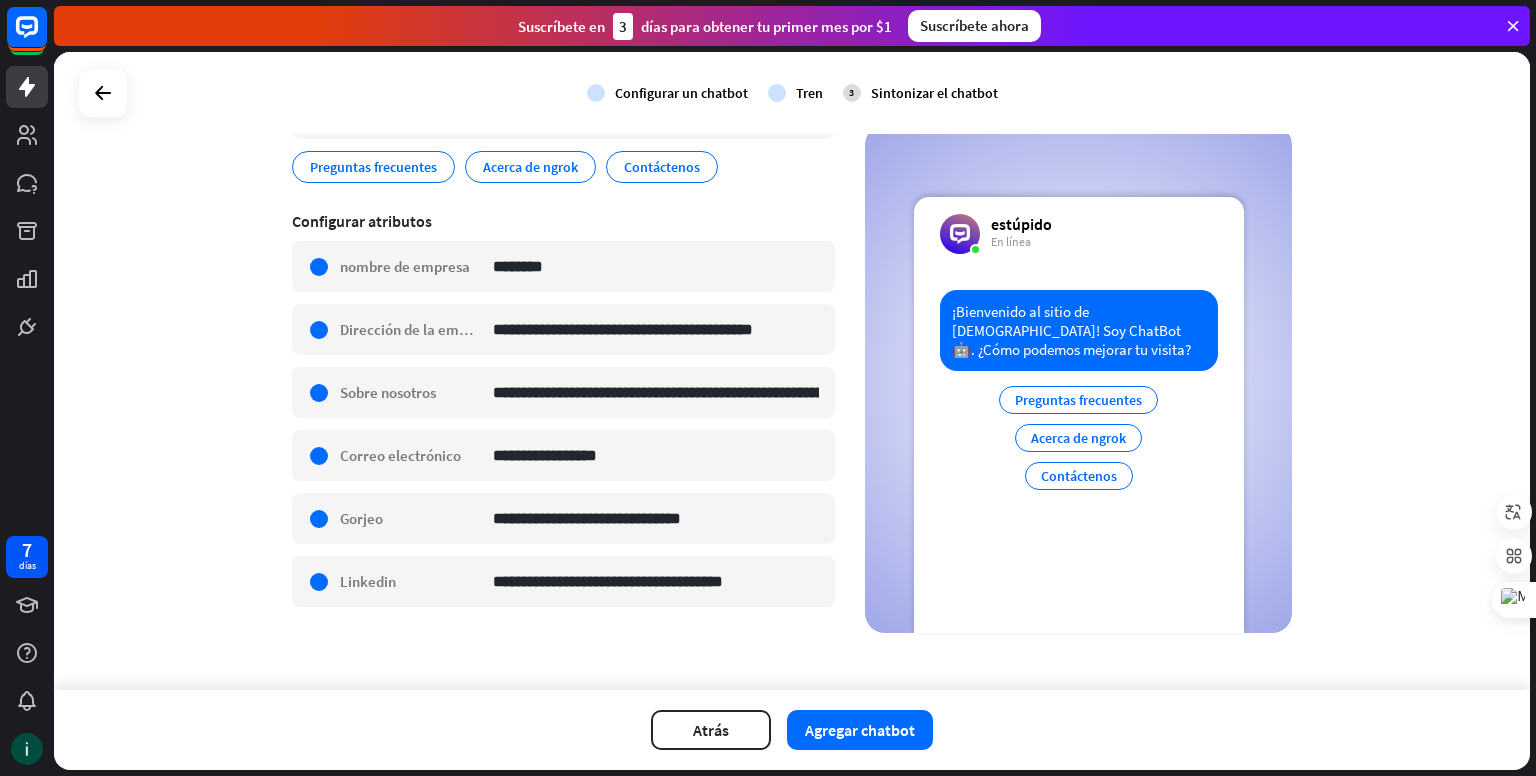 click on "**********" at bounding box center [792, 371] 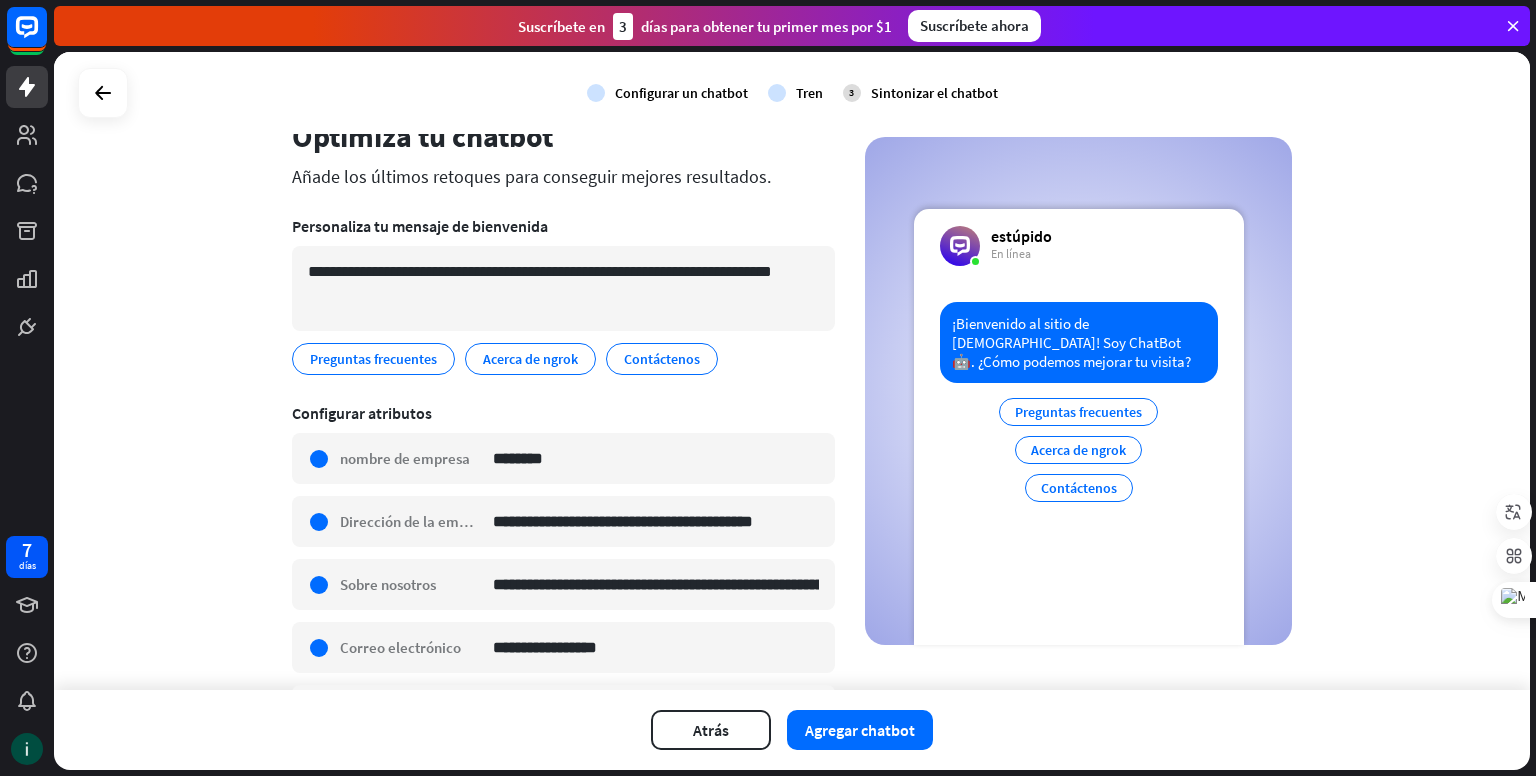 scroll, scrollTop: 57, scrollLeft: 0, axis: vertical 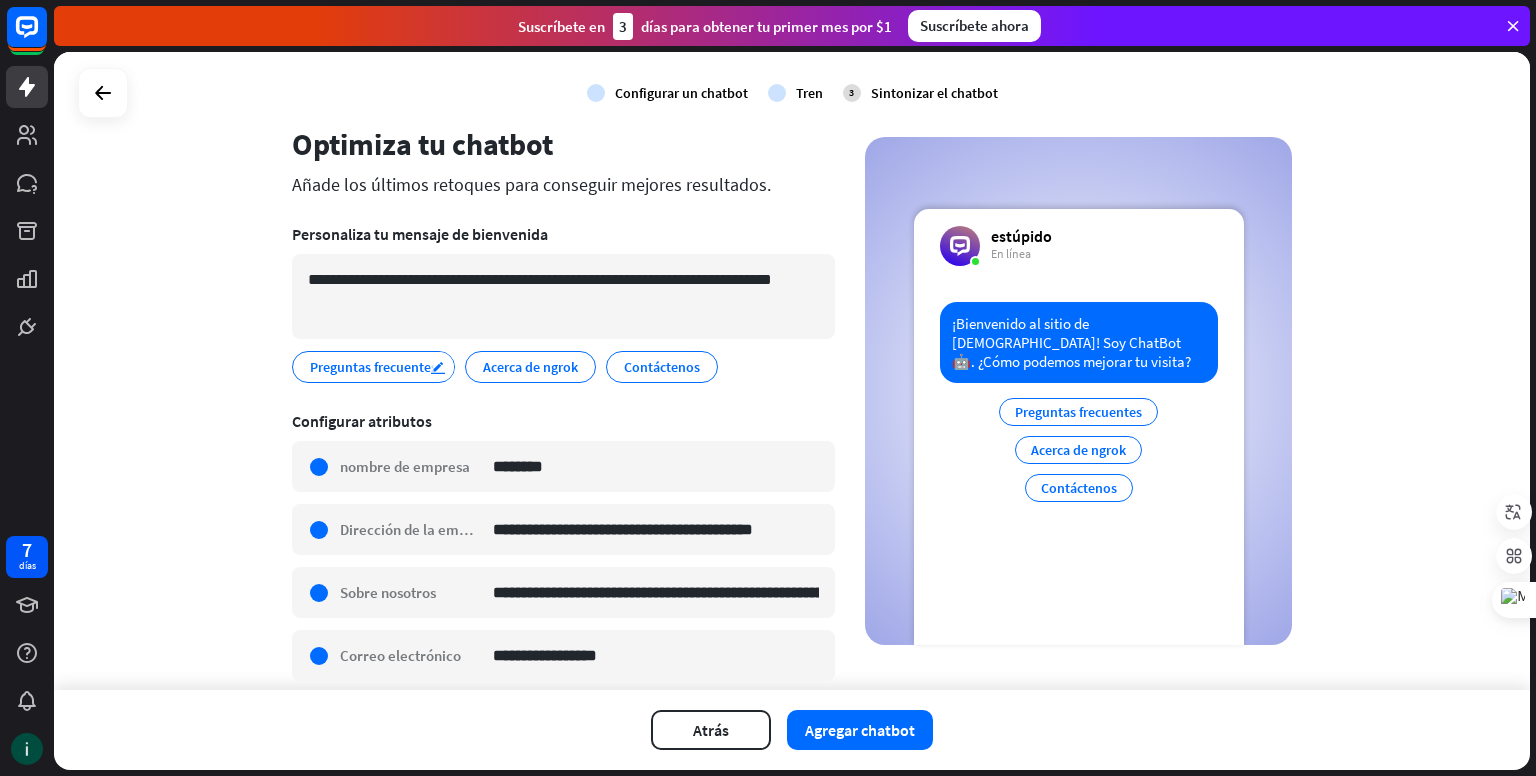 click on "editar" at bounding box center [438, 367] 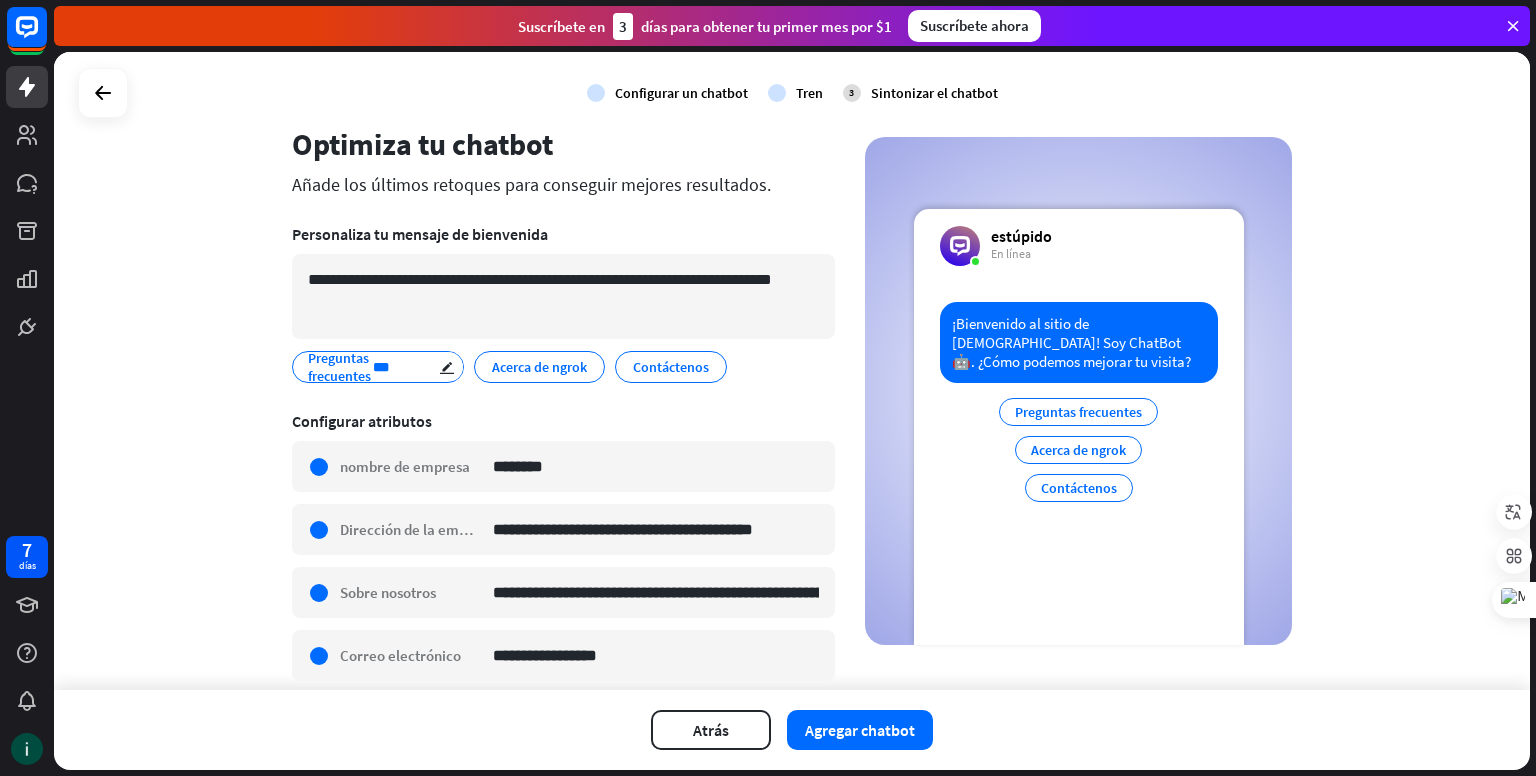click on "***" at bounding box center (408, 367) 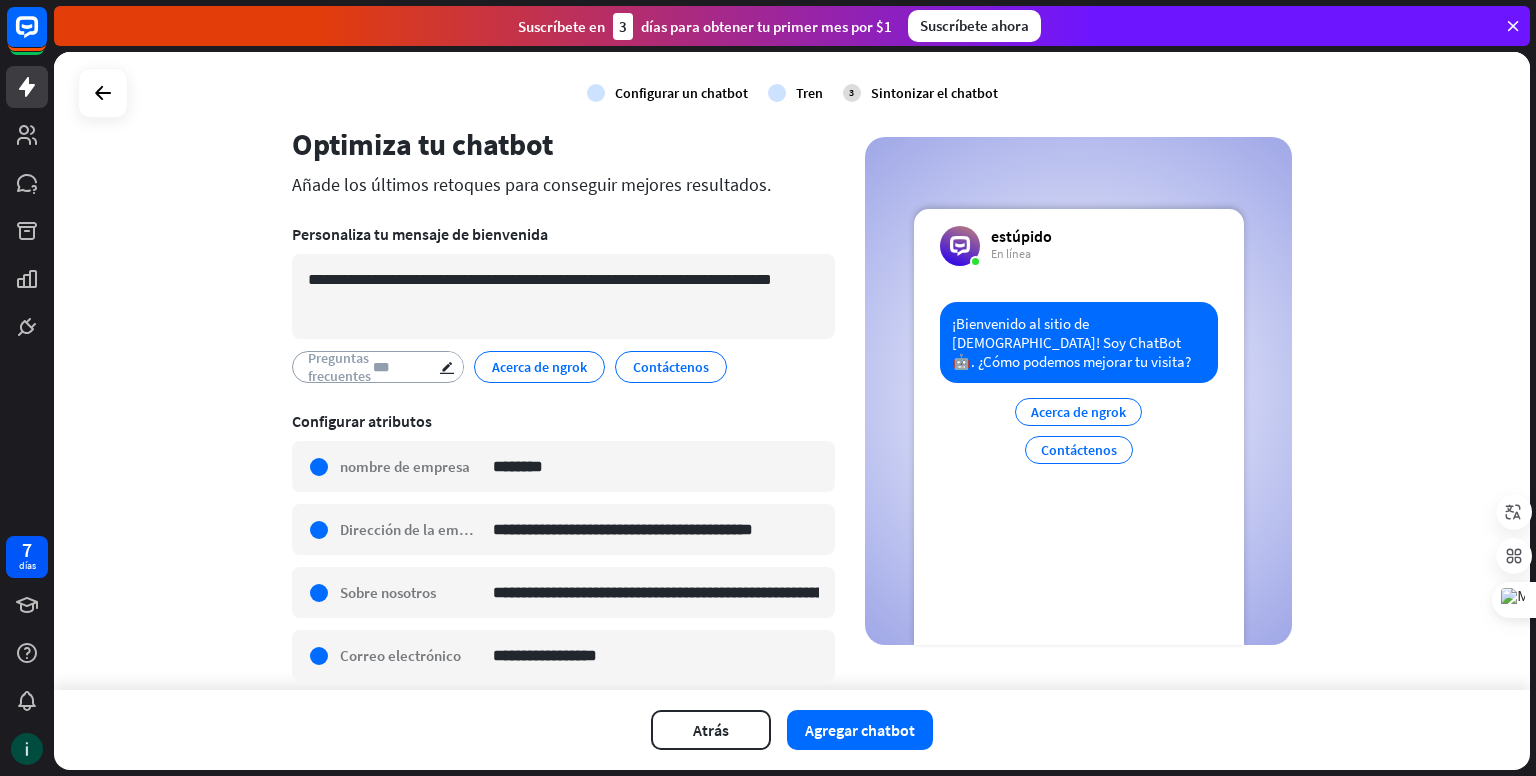 drag, startPoint x: 400, startPoint y: 369, endPoint x: 303, endPoint y: 368, distance: 97.00516 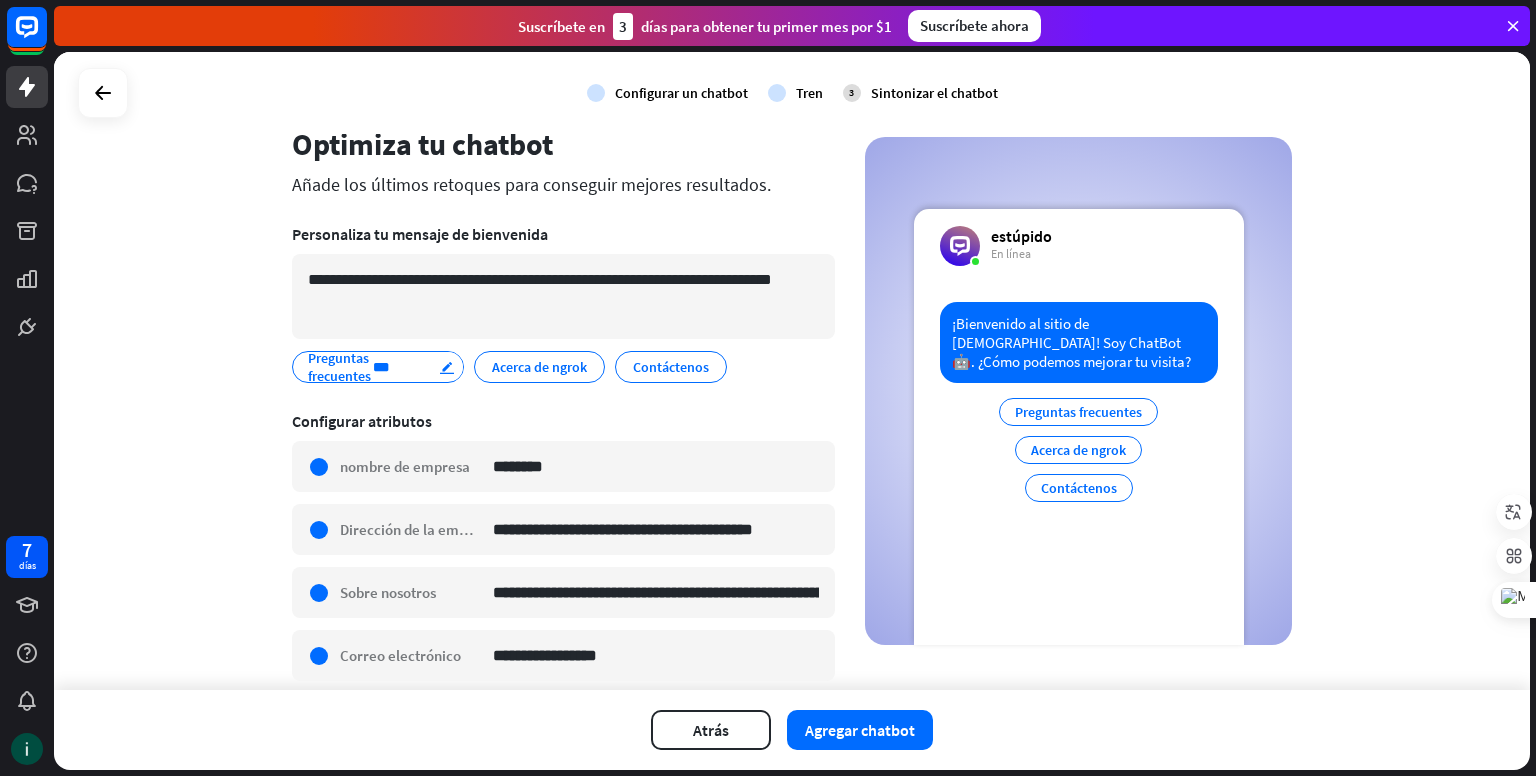 click on "Preguntas frecuentes.
Preguntas frecuentes
***   editar" at bounding box center [378, 367] 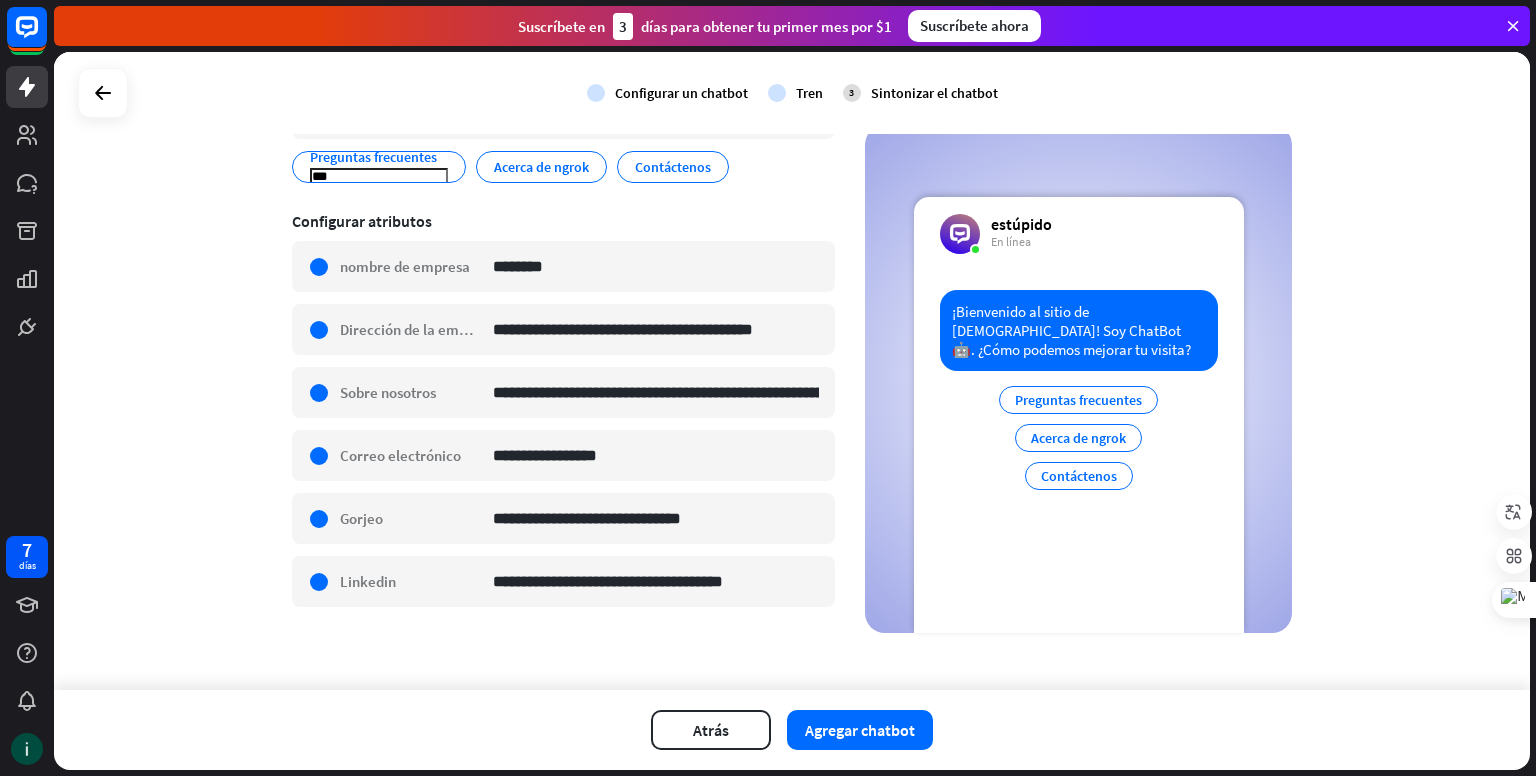 scroll, scrollTop: 157, scrollLeft: 0, axis: vertical 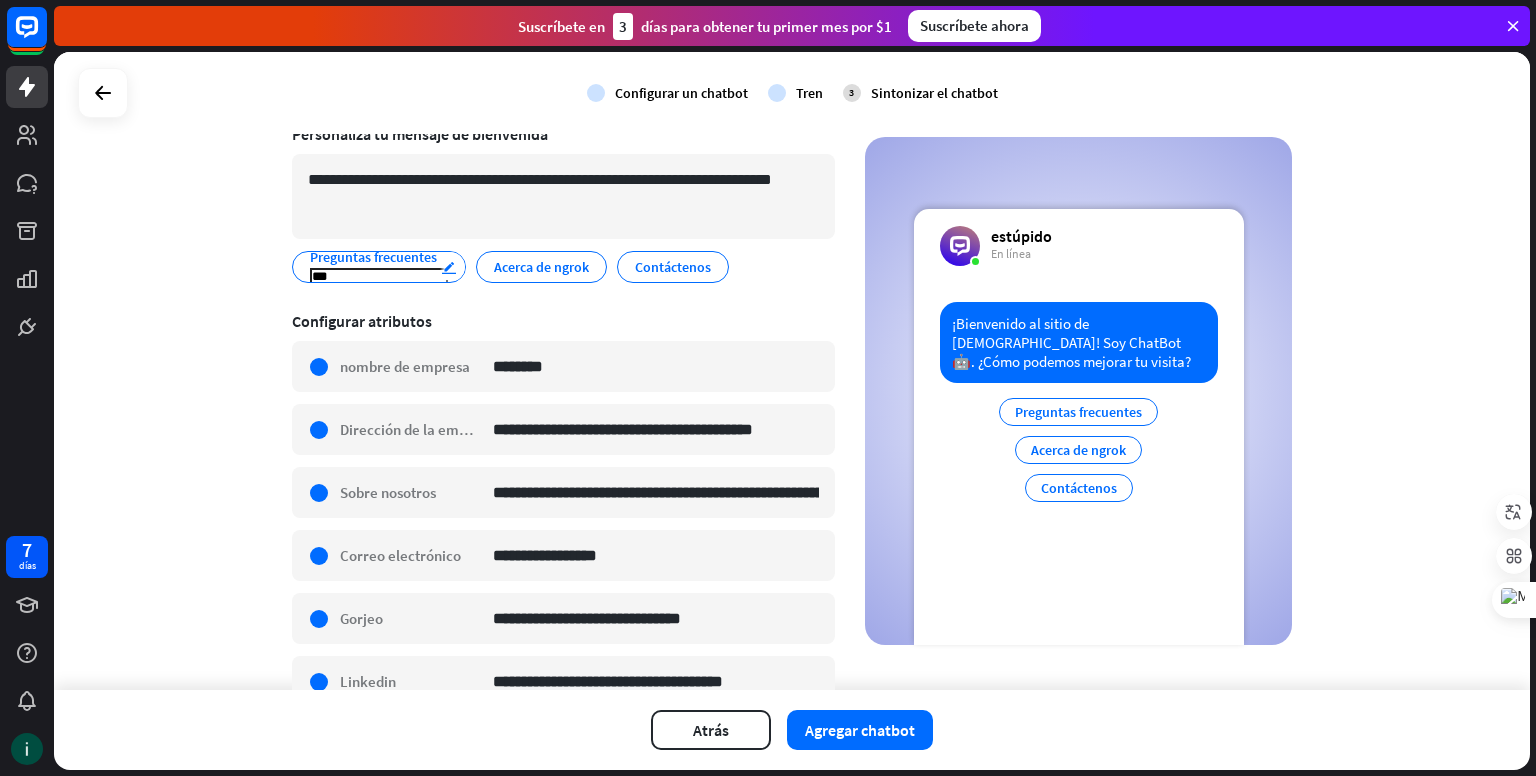 click on "editar" at bounding box center [449, 267] 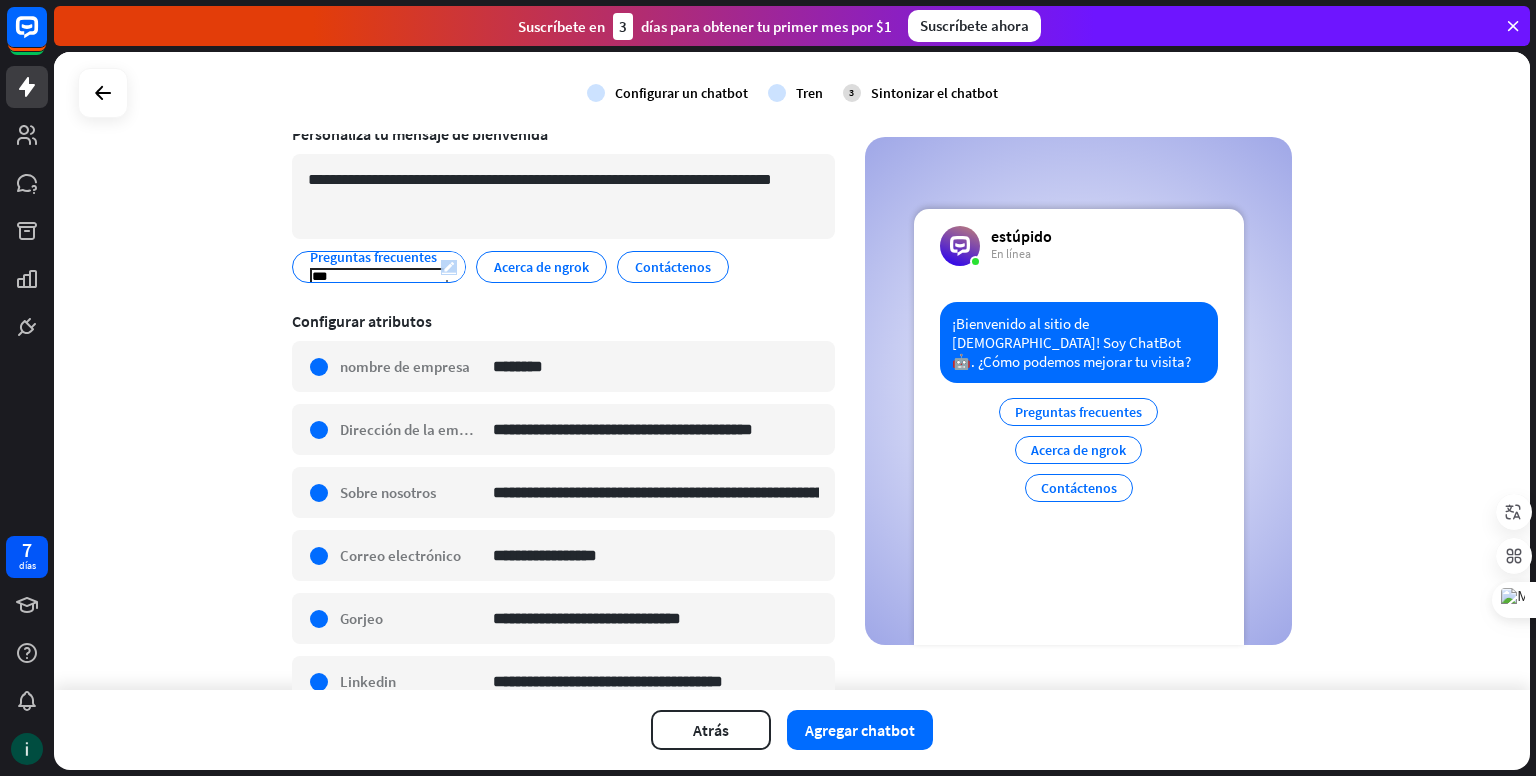 click on "editar" at bounding box center [449, 267] 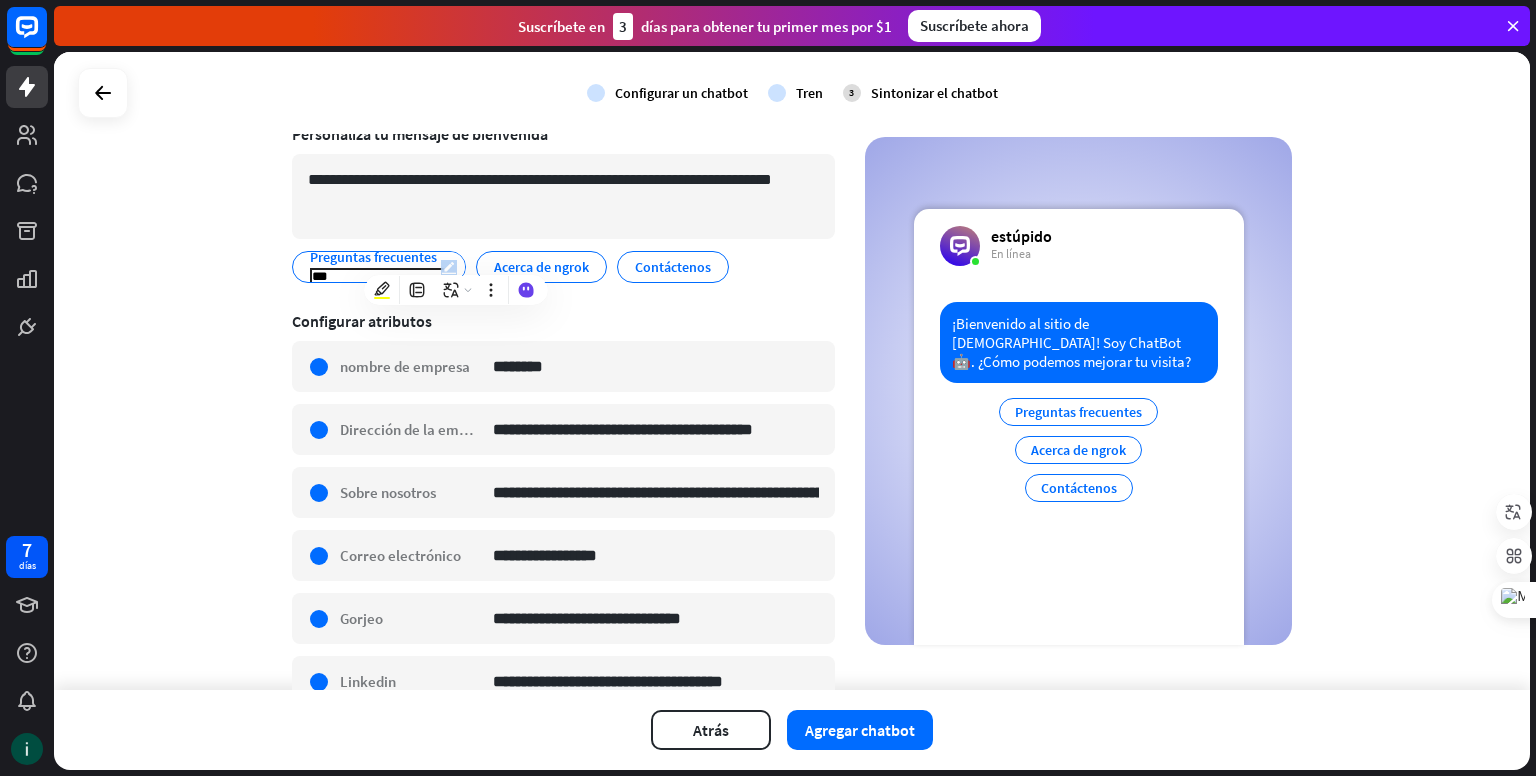 click on "editar" at bounding box center (449, 267) 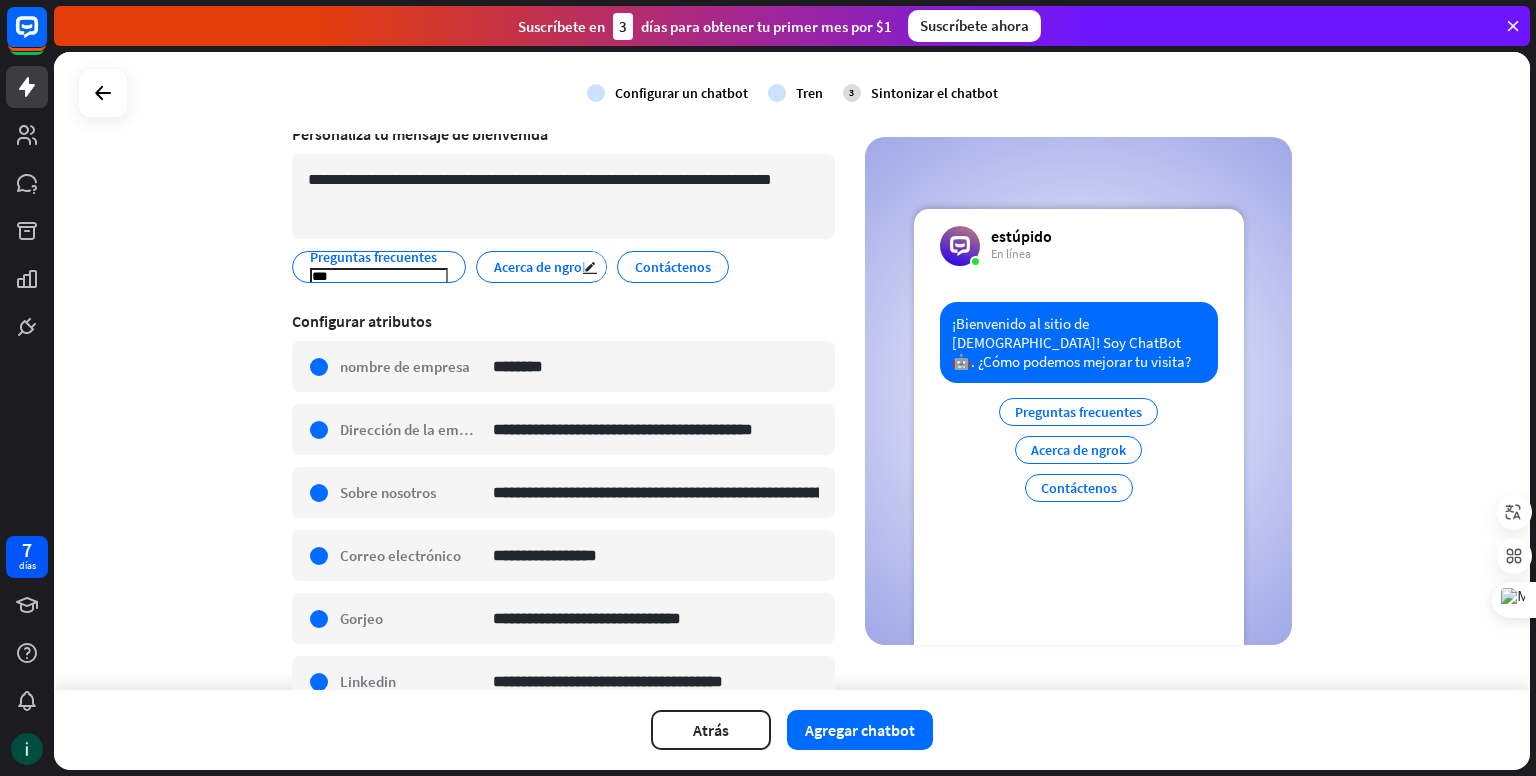 click on "Acerca de ngrok" at bounding box center (541, 267) 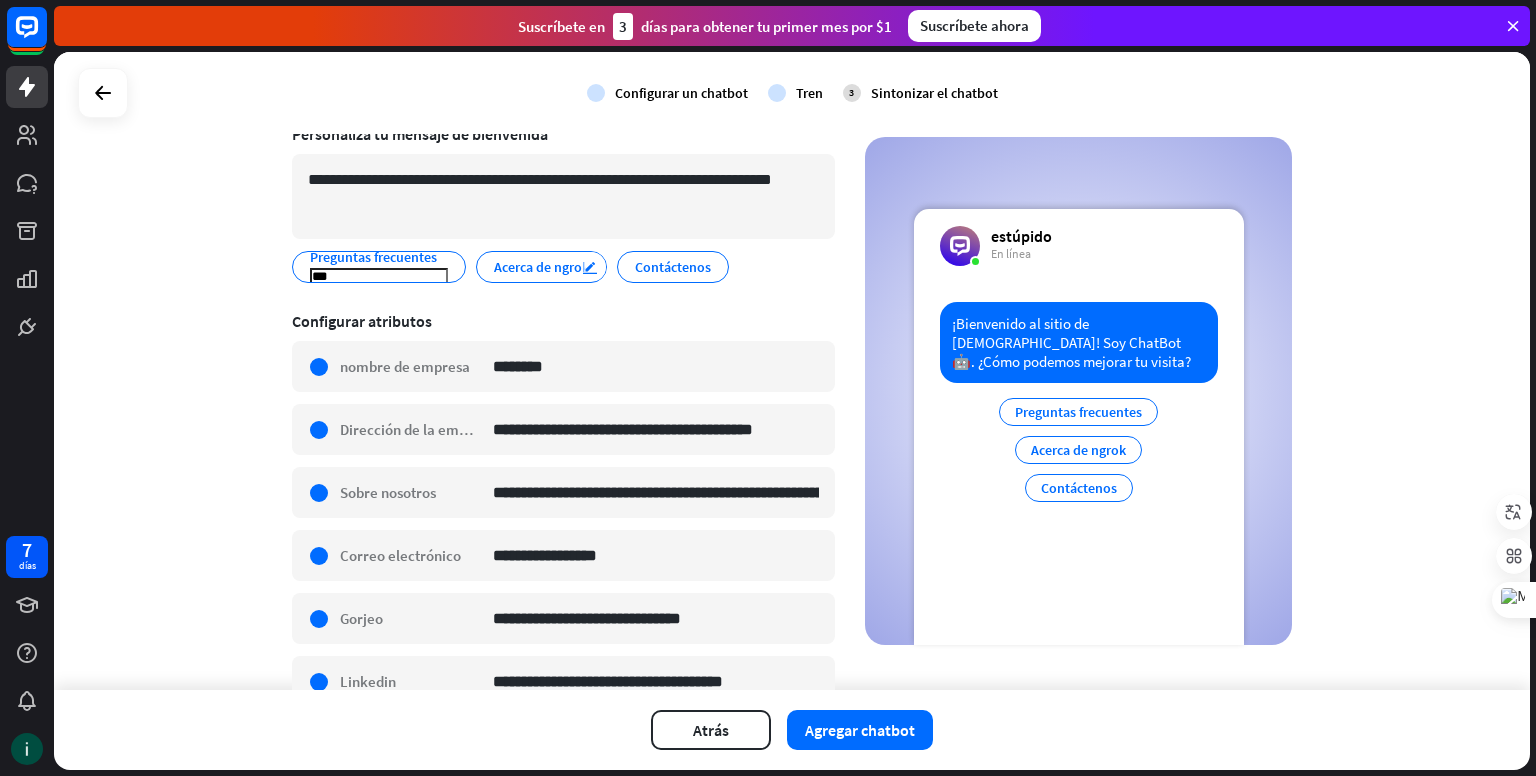 click on "editar" at bounding box center [590, 267] 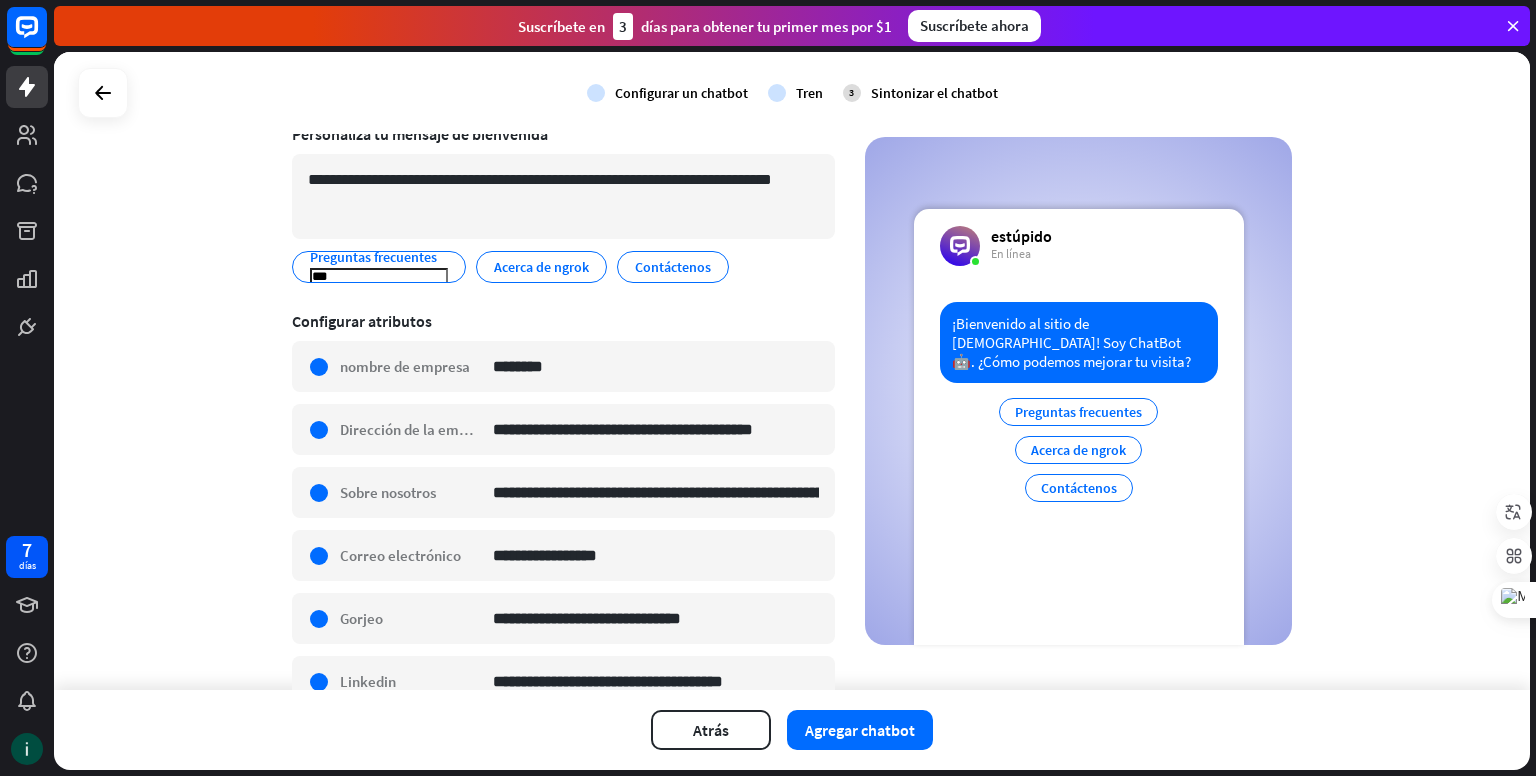 click on "Configurar atributos" at bounding box center [563, 321] 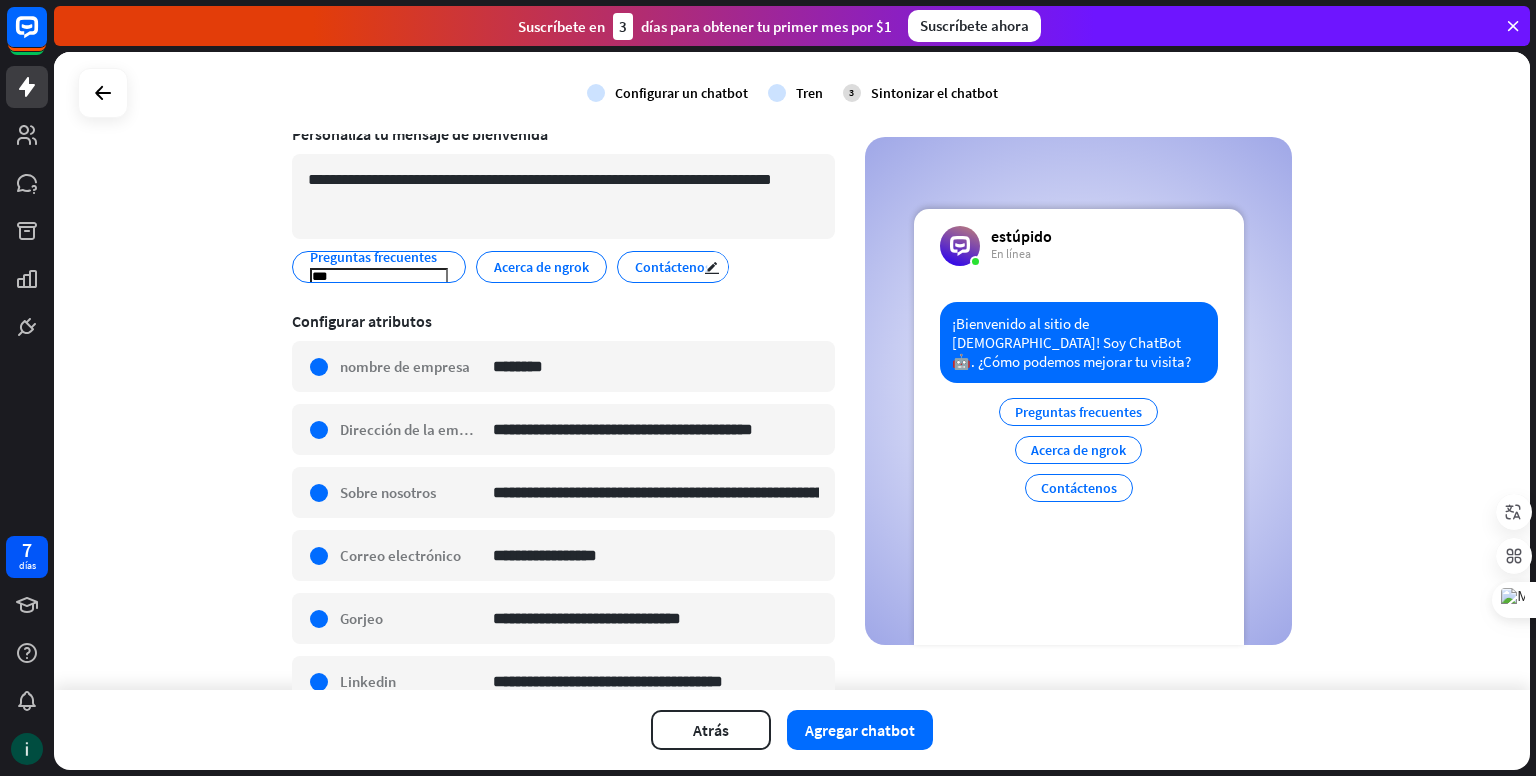 click on "Contáctenos" at bounding box center (673, 267) 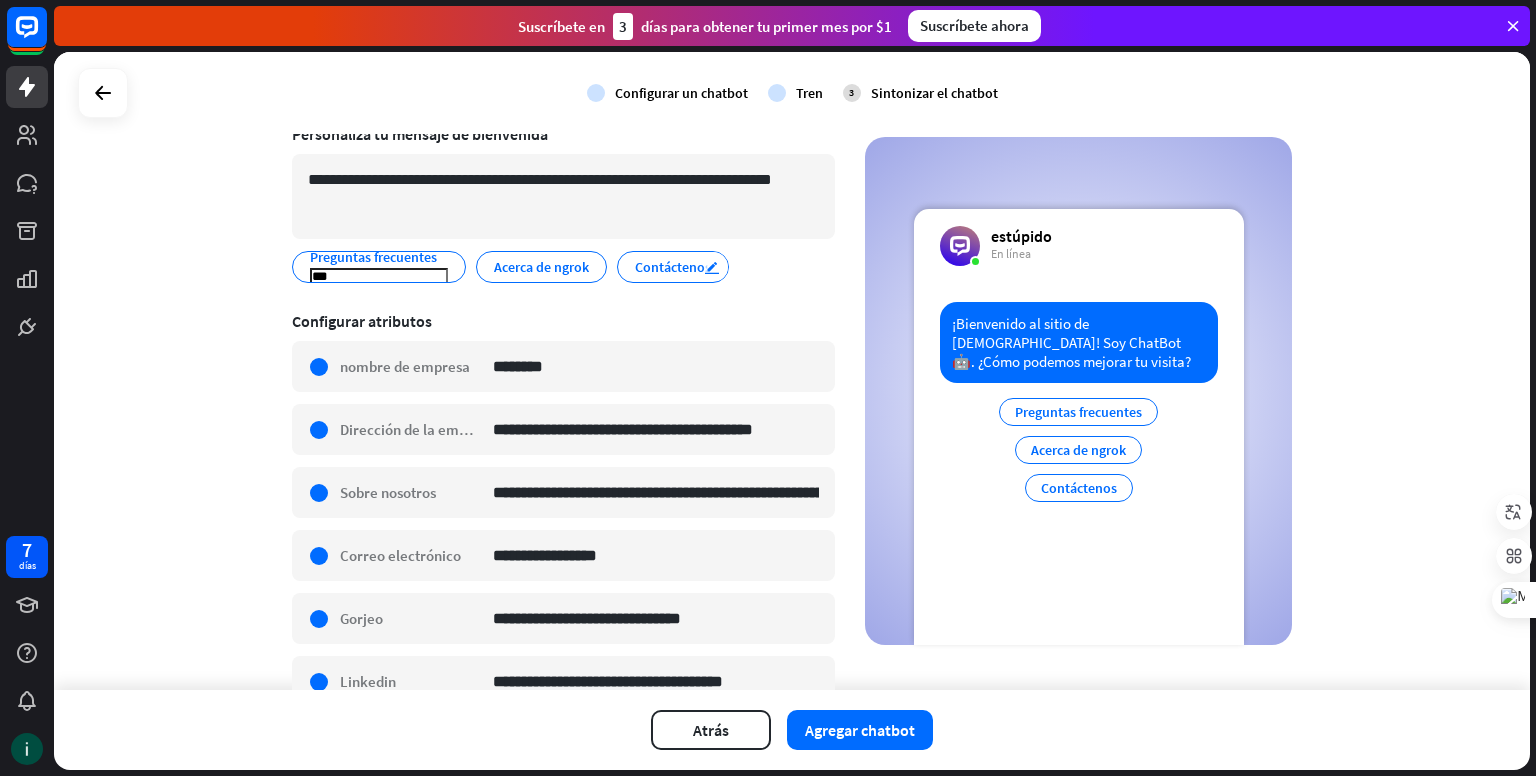click on "editar" at bounding box center (712, 267) 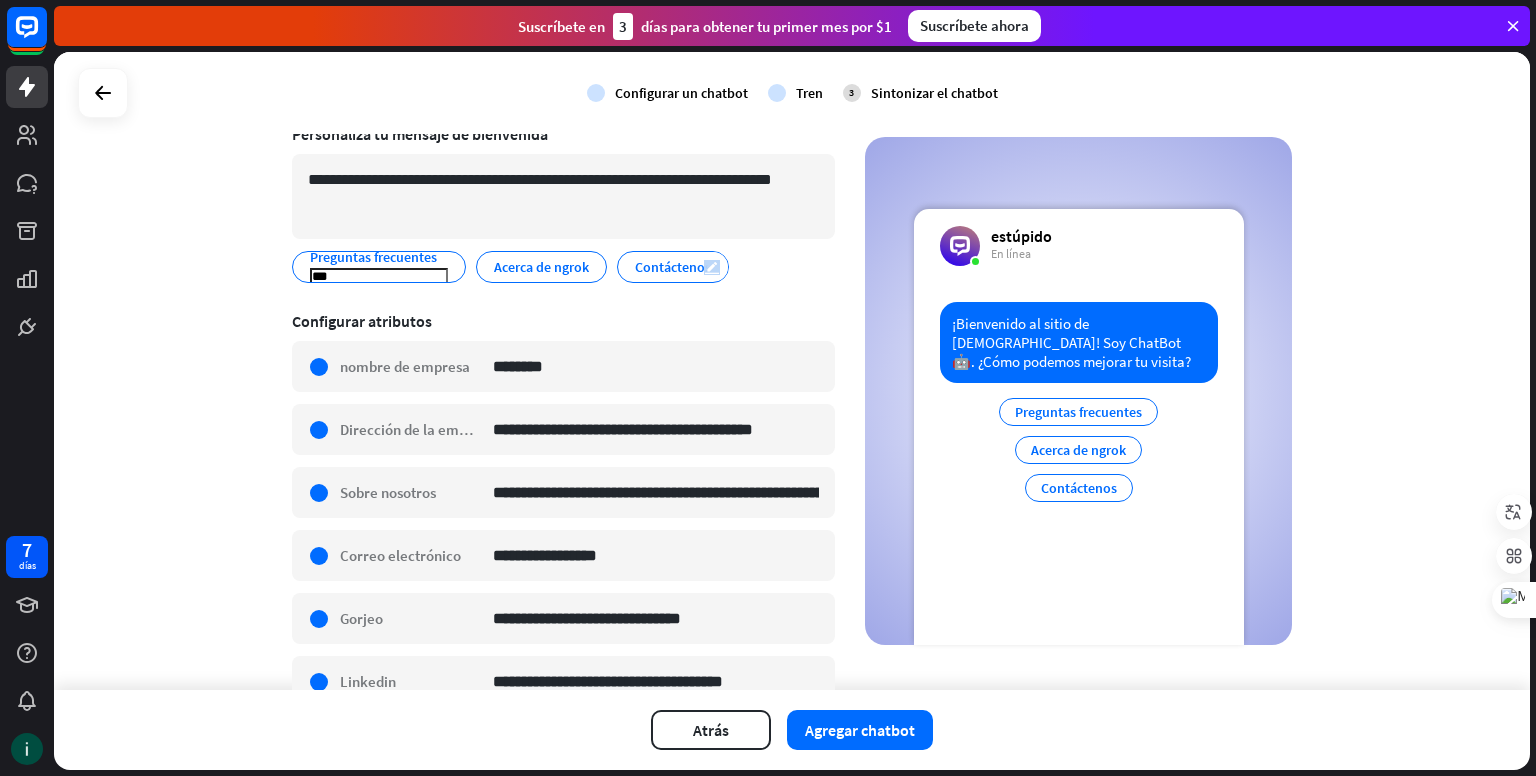 click on "editar" at bounding box center (712, 267) 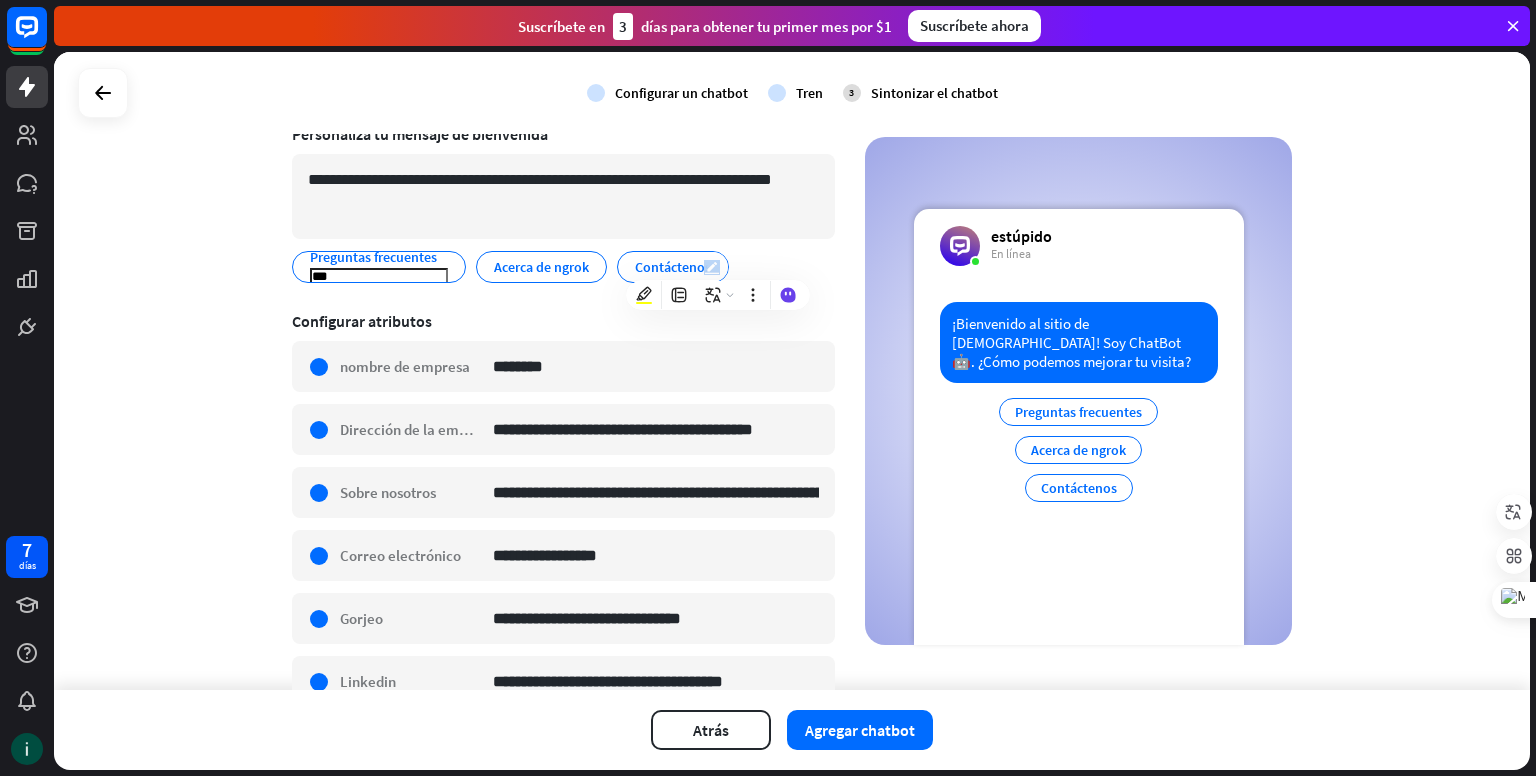 click on "editar" at bounding box center [712, 267] 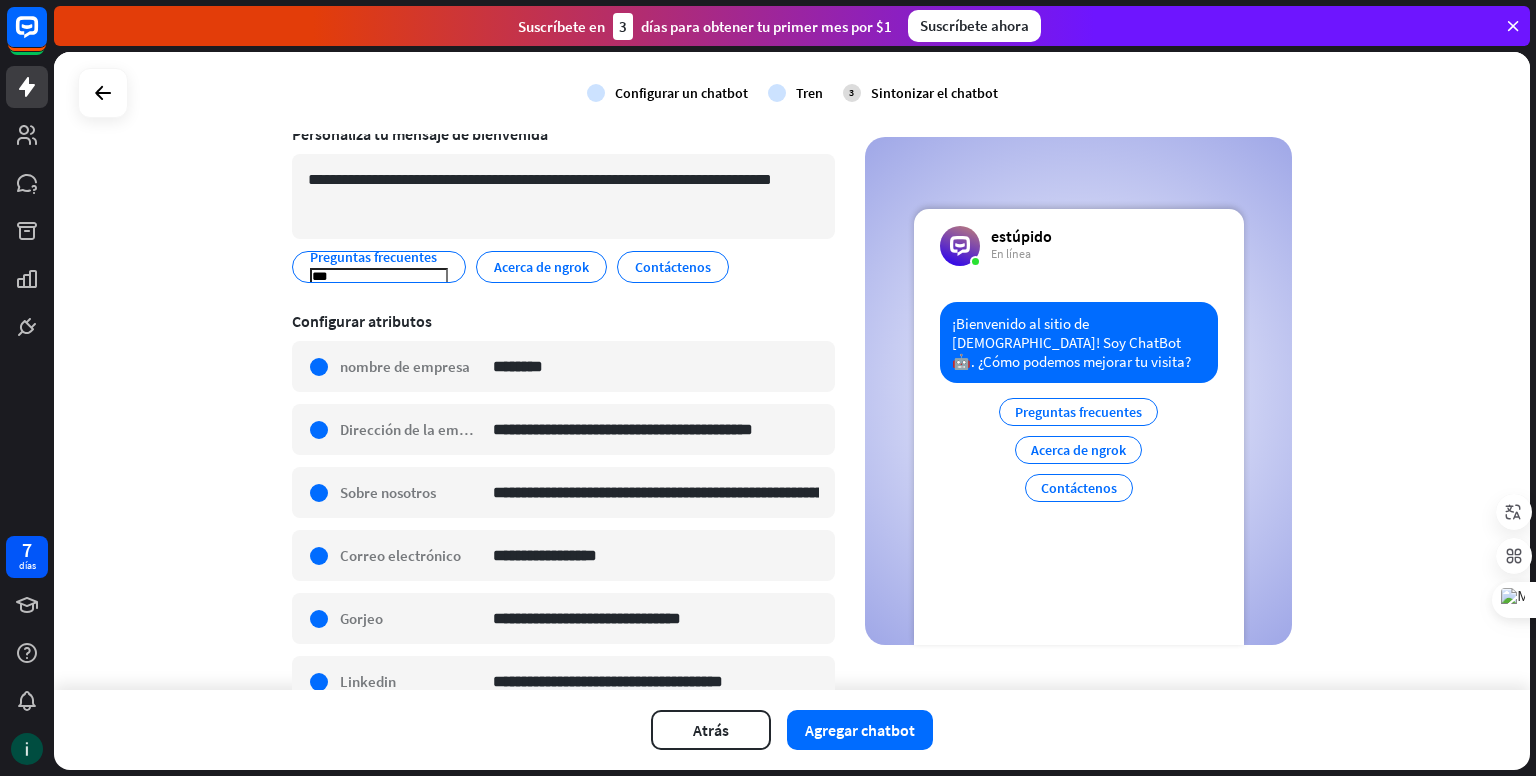 drag, startPoint x: 1080, startPoint y: 421, endPoint x: 1112, endPoint y: 411, distance: 33.526108 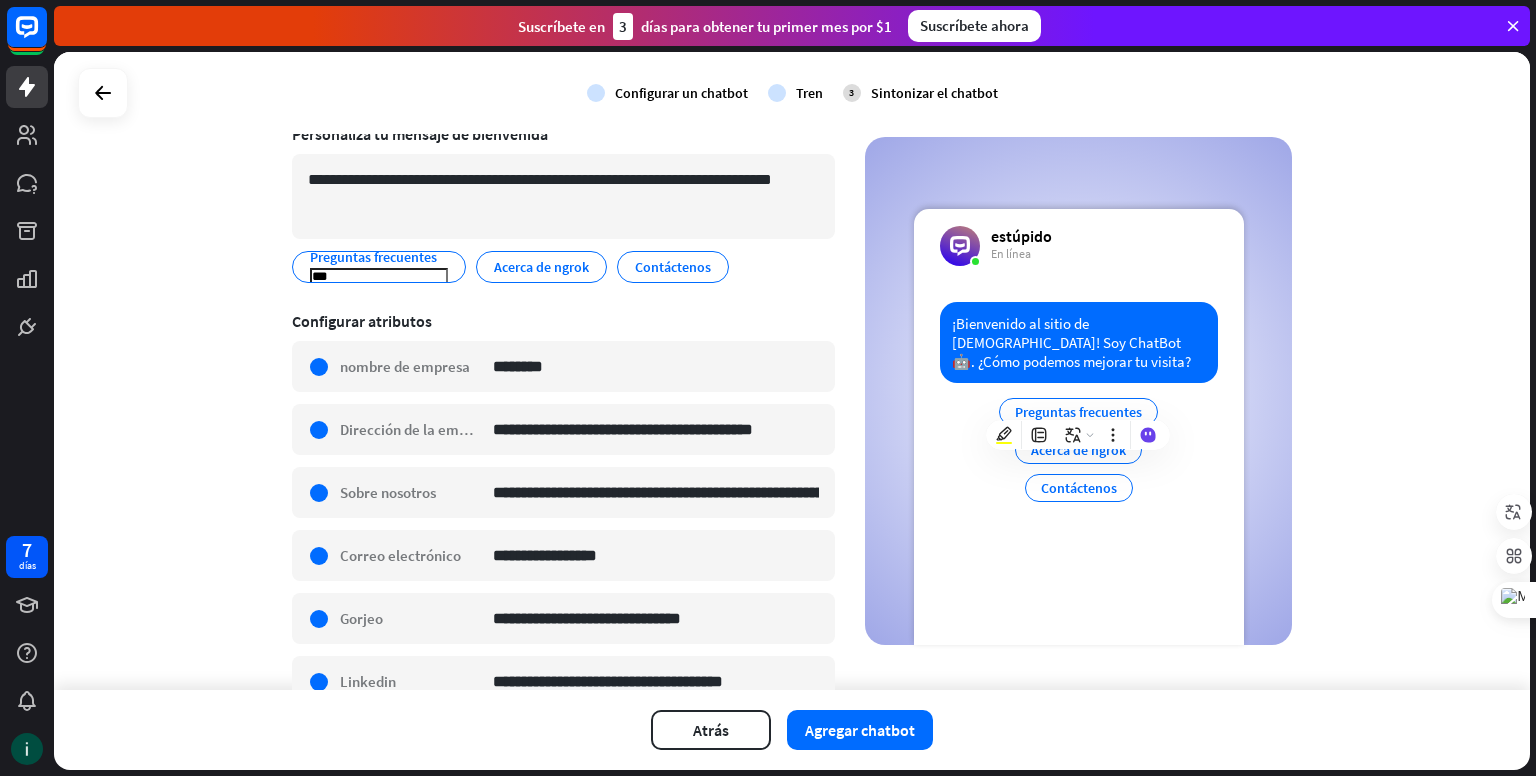 click on "¡Bienvenido al sitio de [DEMOGRAPHIC_DATA]! Soy ChatBot 🤖. ¿Cómo podemos mejorar tu visita?" at bounding box center (1079, 342) 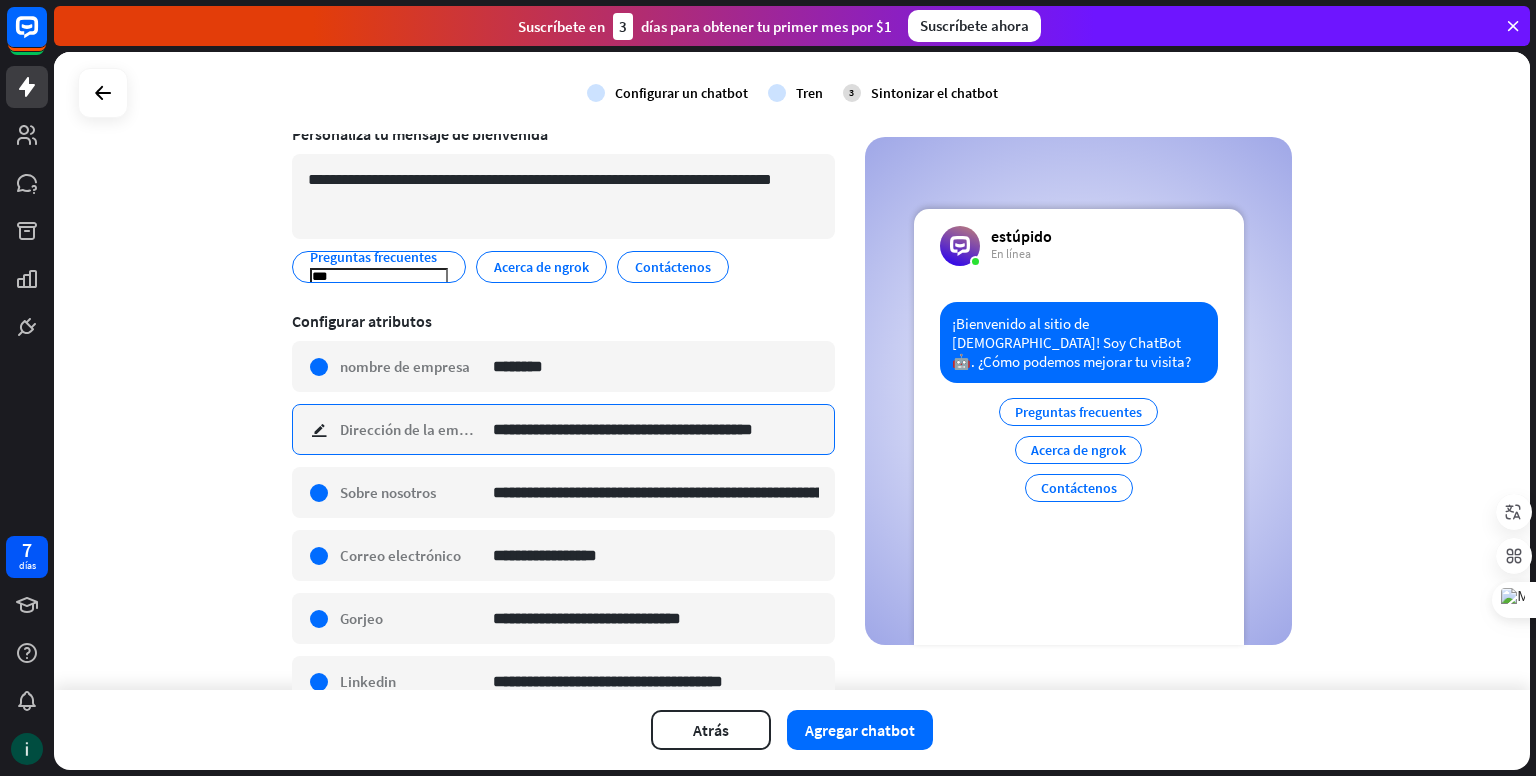 click on "**********" at bounding box center (656, 429) 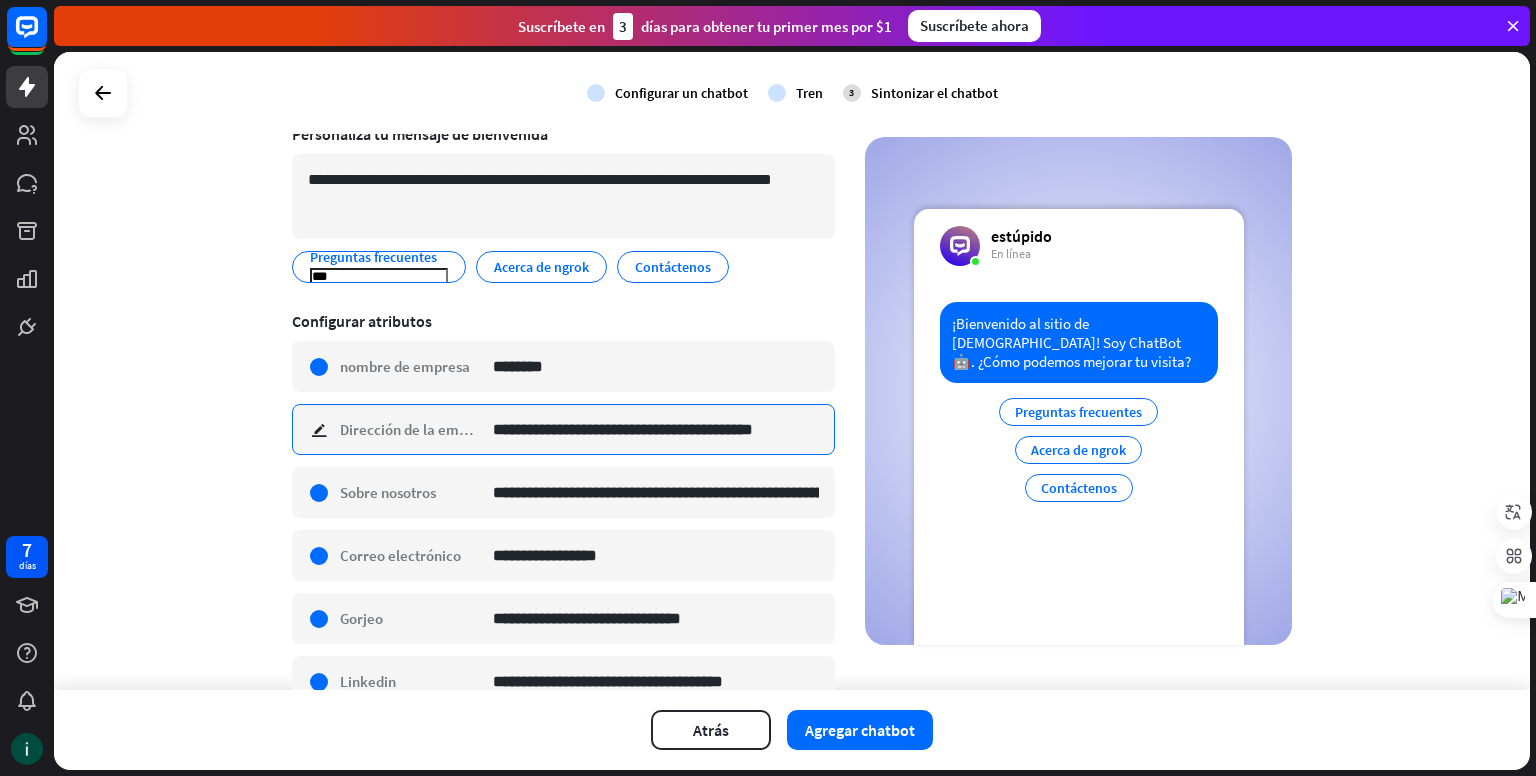 paste 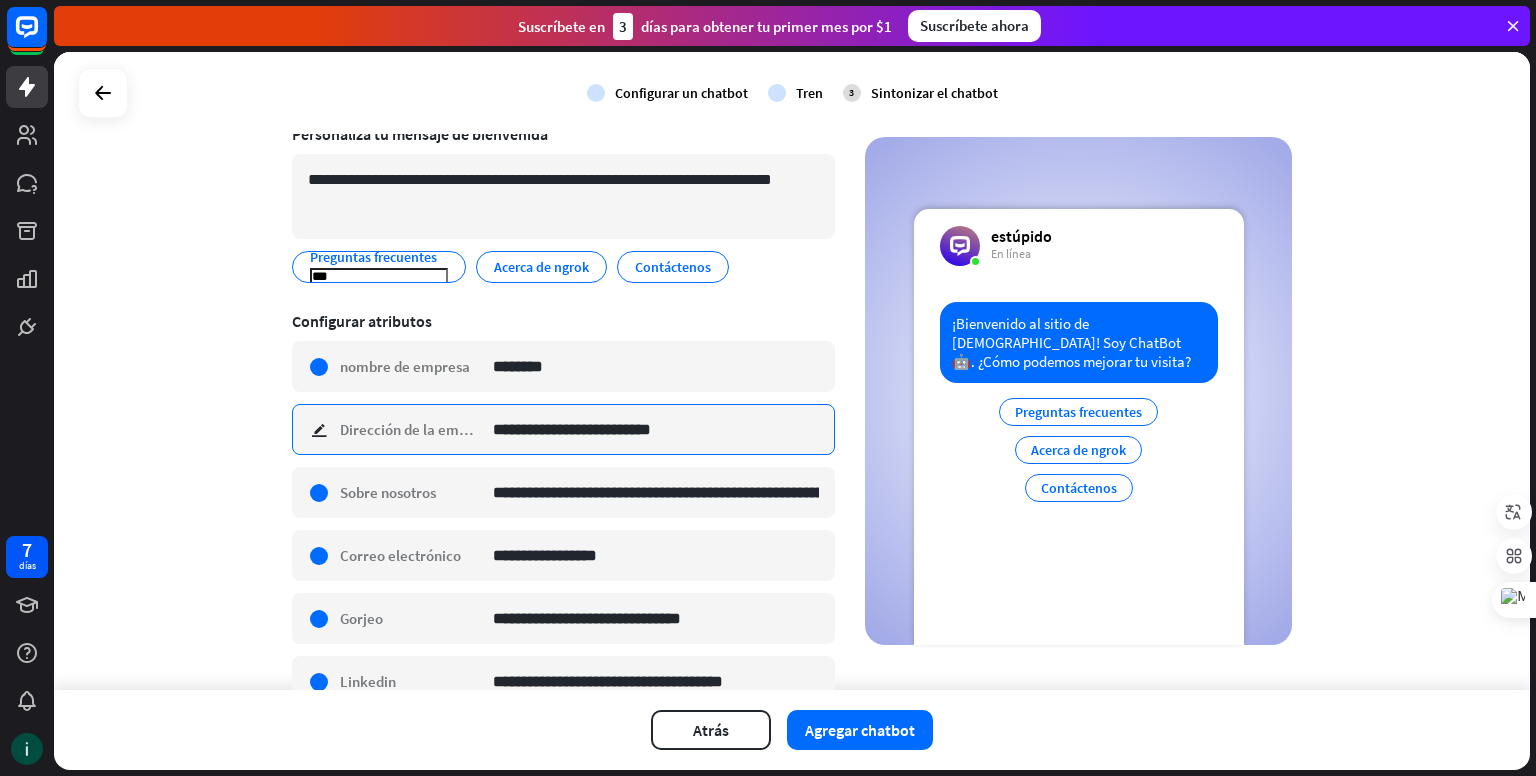 type on "**********" 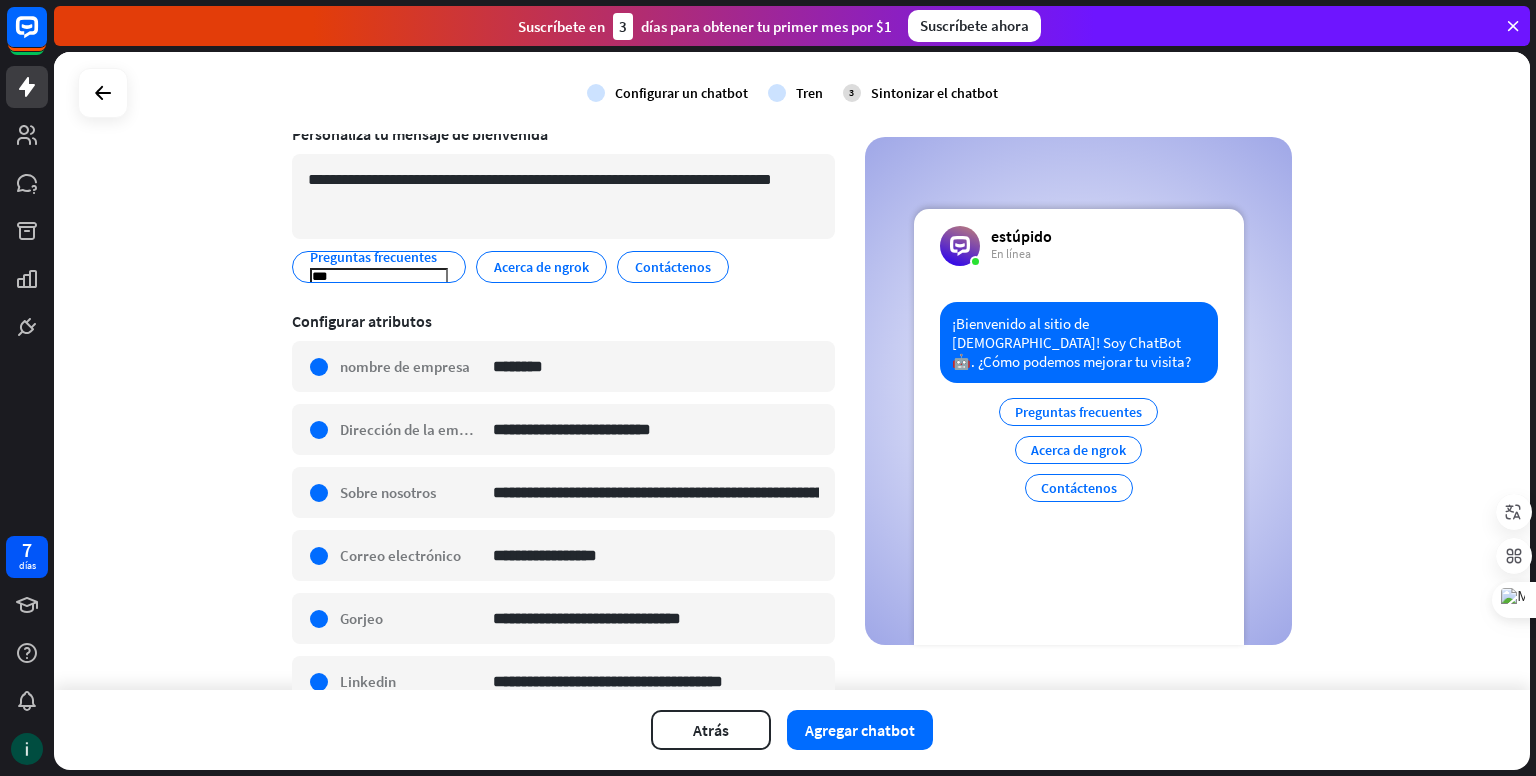 click on "**********" at bounding box center [792, 371] 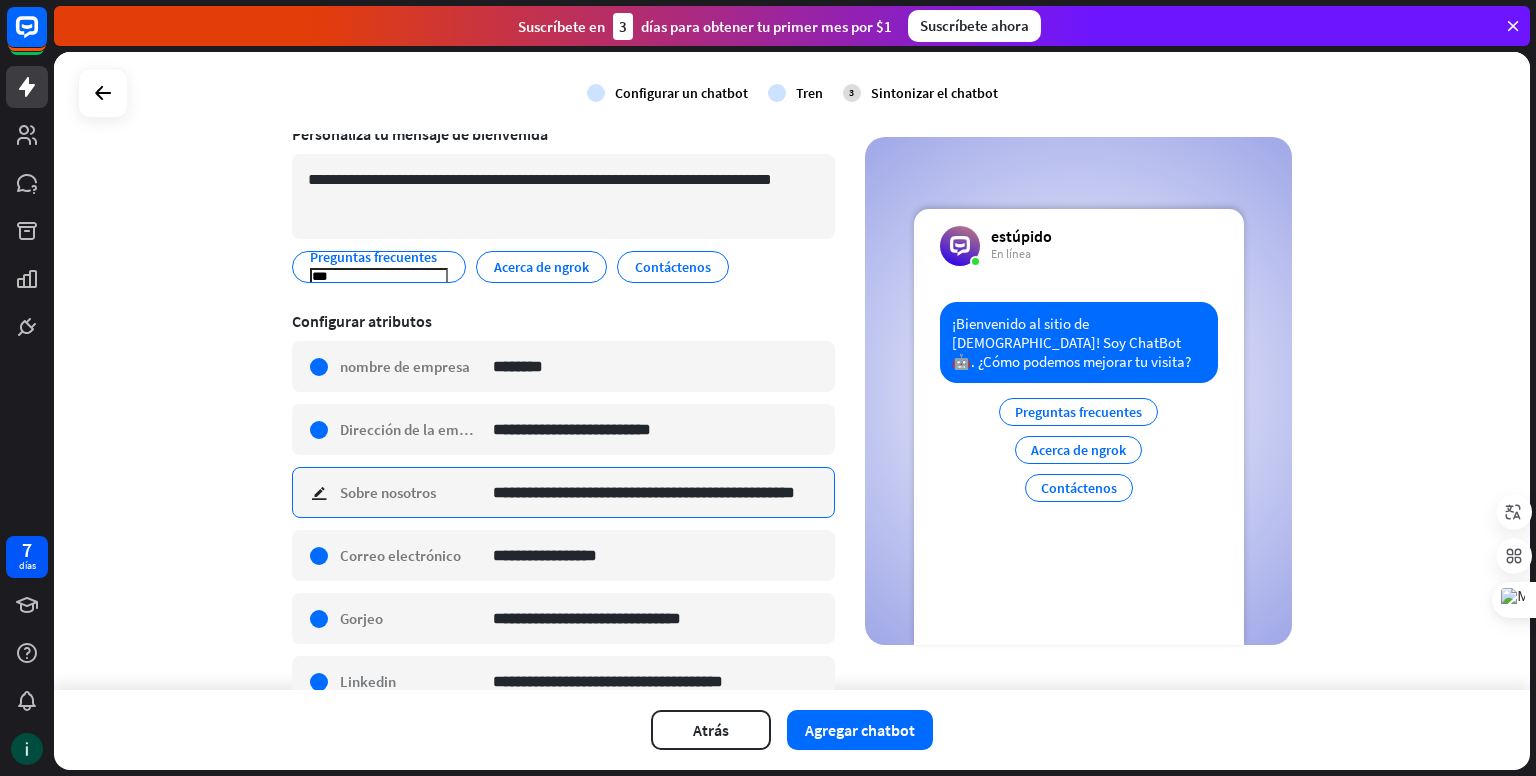 scroll, scrollTop: 0, scrollLeft: 23, axis: horizontal 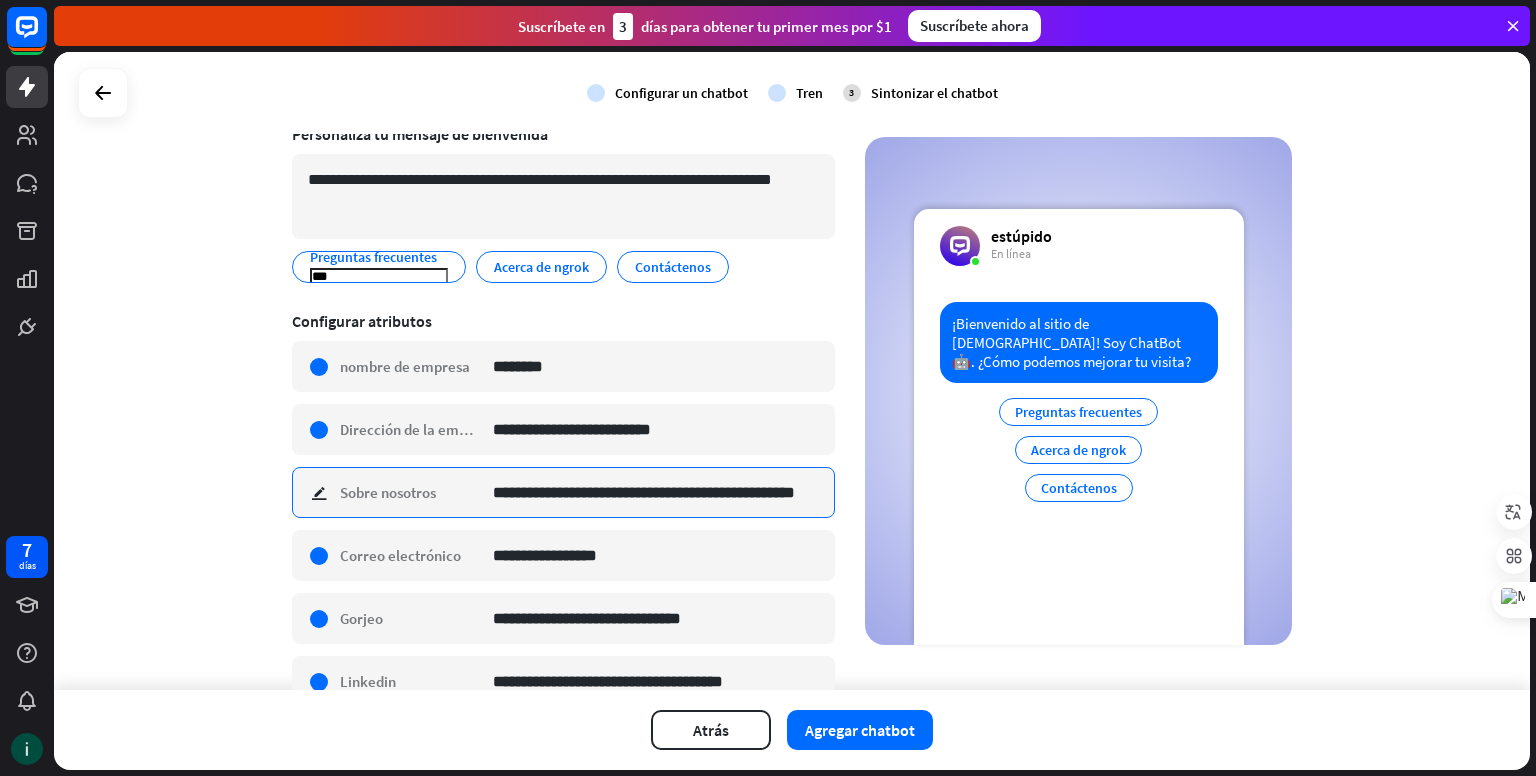 click on "**********" at bounding box center (656, 492) 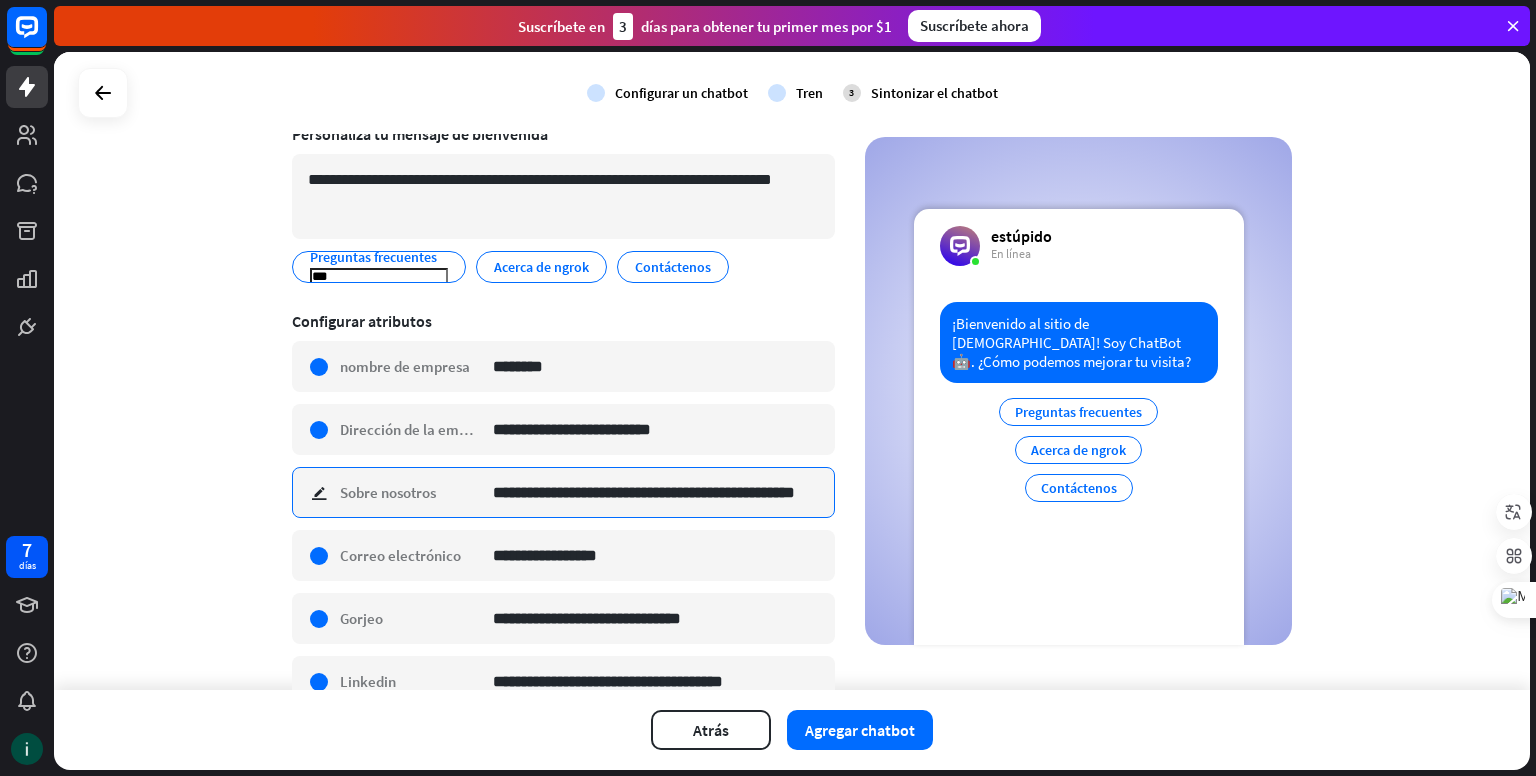 click on "**********" at bounding box center (656, 492) 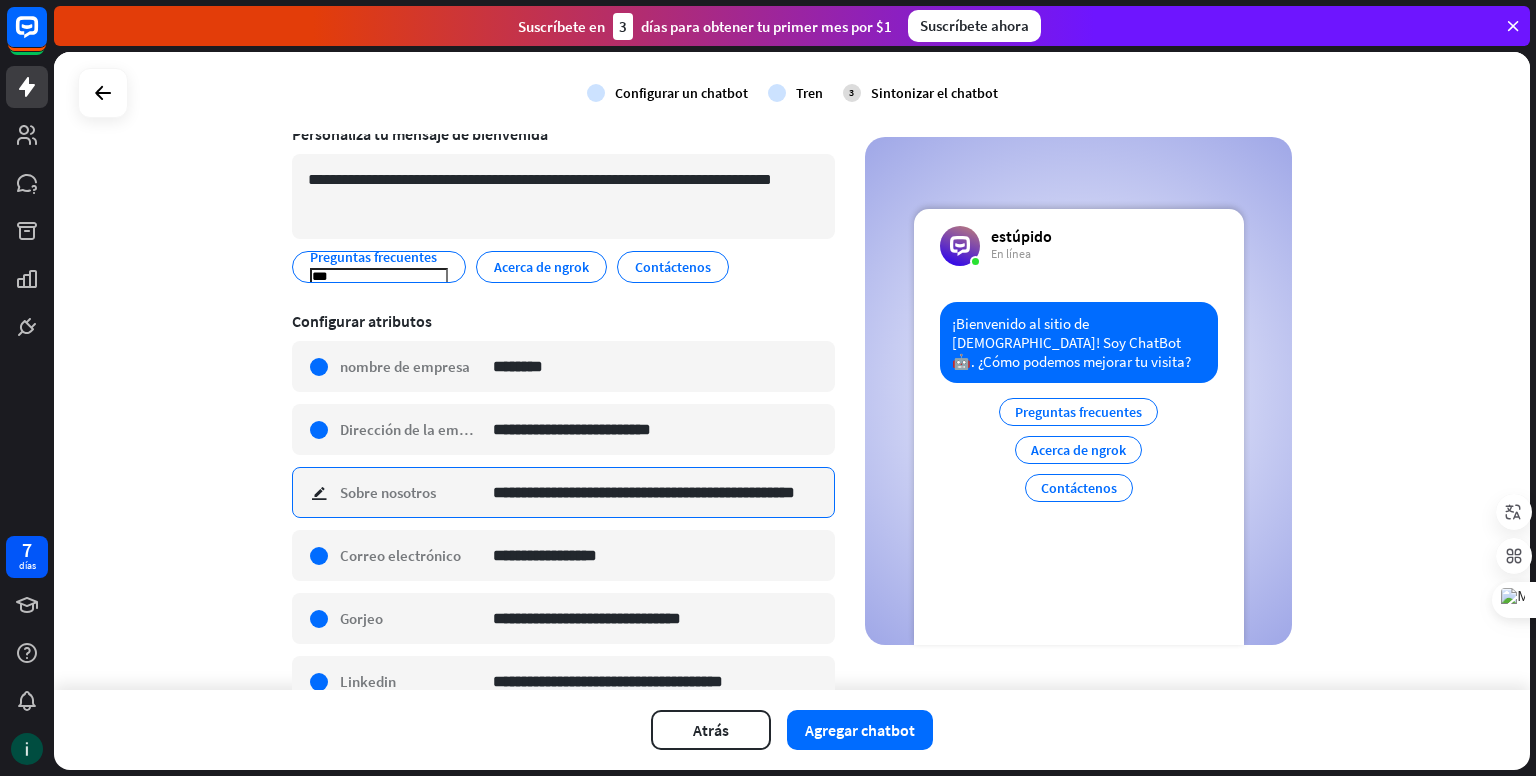 click on "**********" at bounding box center [656, 492] 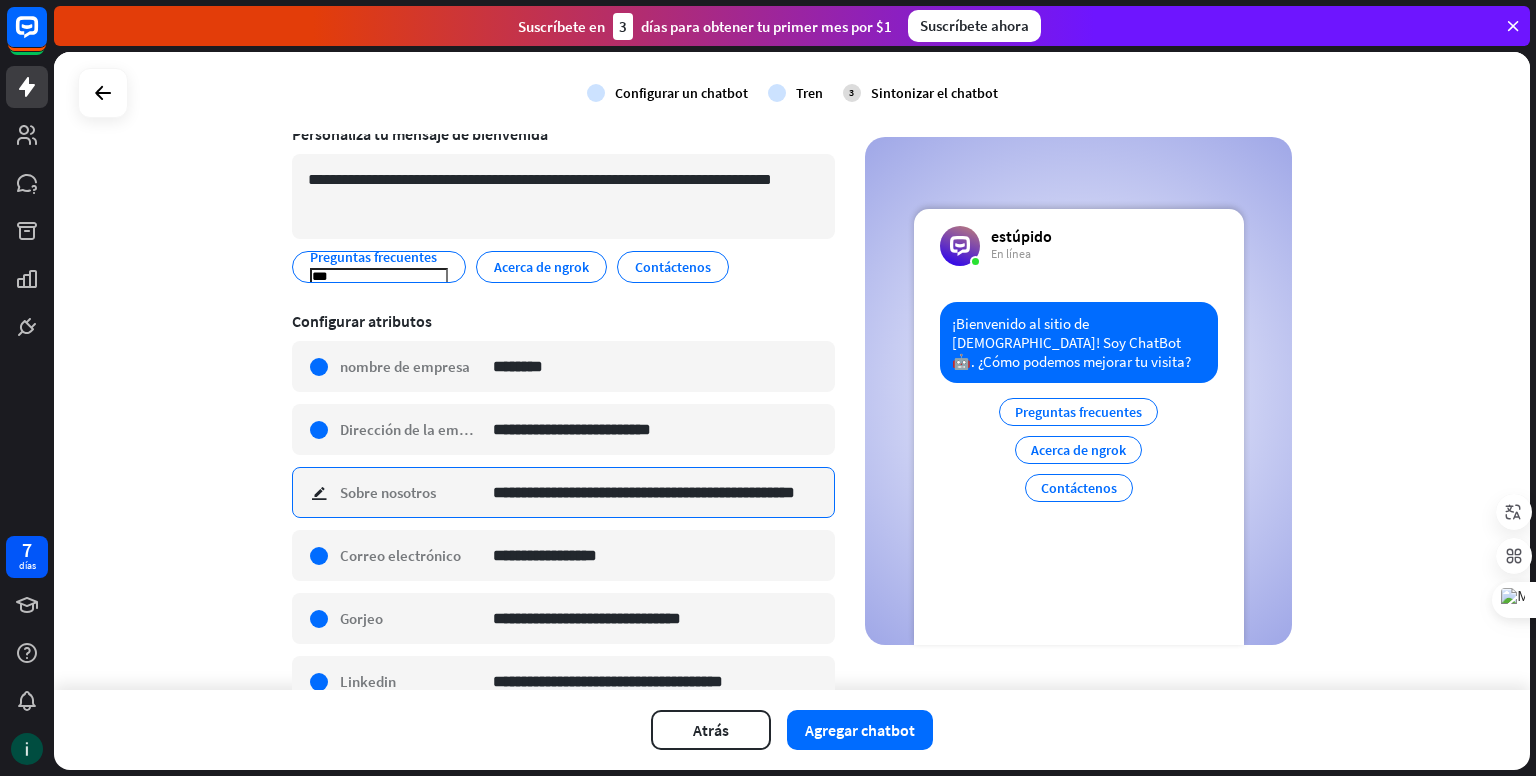 drag, startPoint x: 779, startPoint y: 485, endPoint x: 760, endPoint y: 497, distance: 22.472204 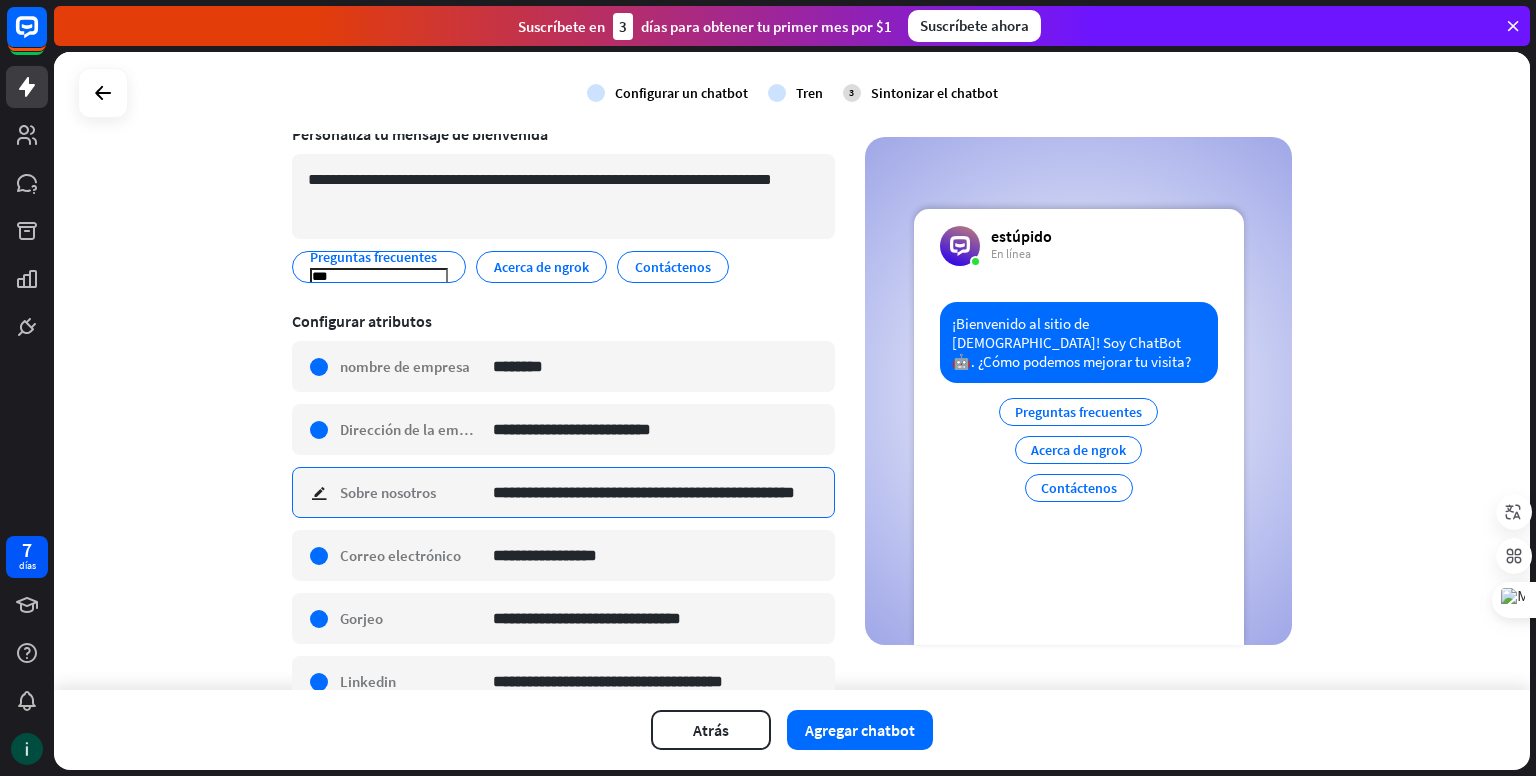 click on "**********" at bounding box center (656, 492) 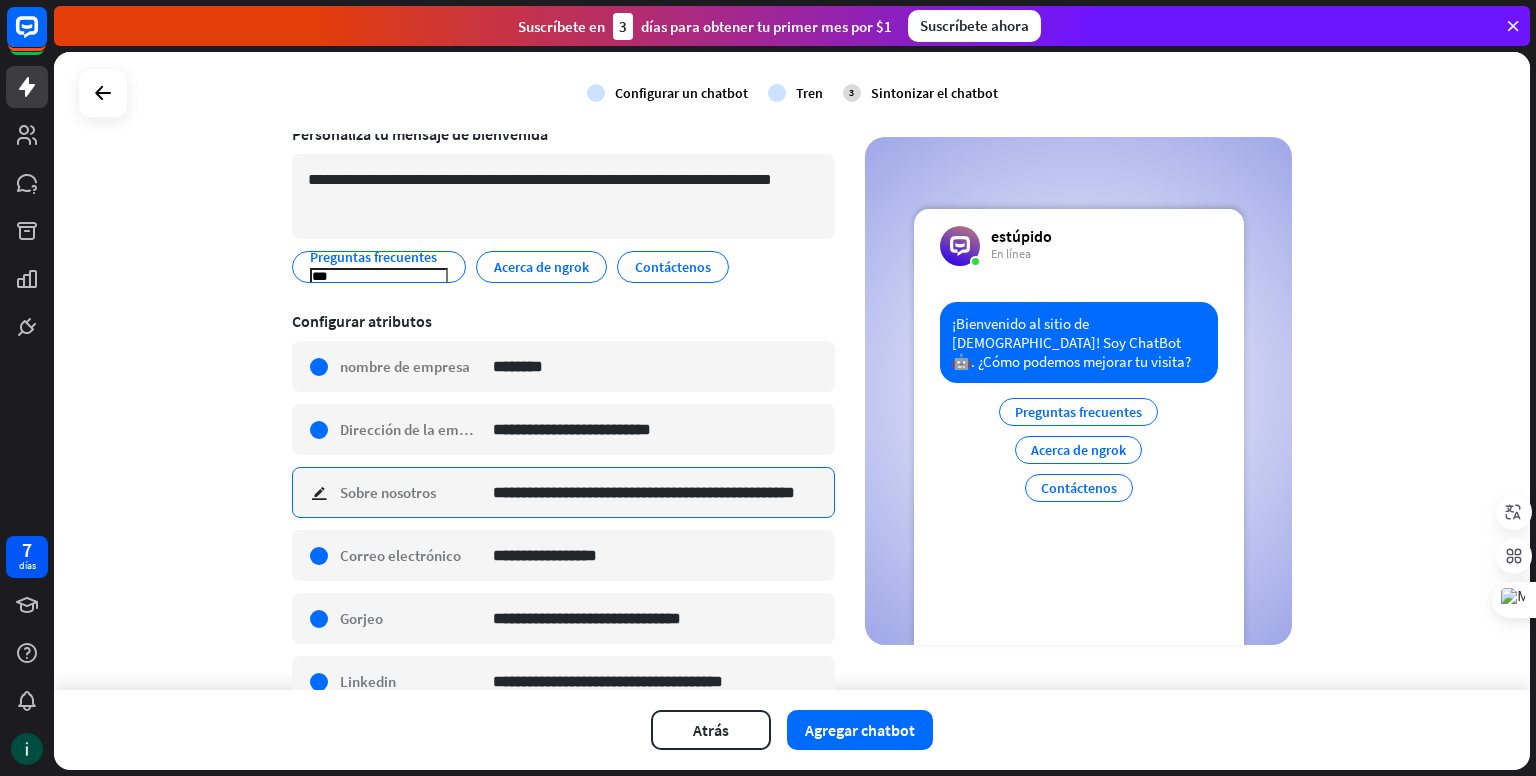 drag, startPoint x: 788, startPoint y: 488, endPoint x: 736, endPoint y: 497, distance: 52.773098 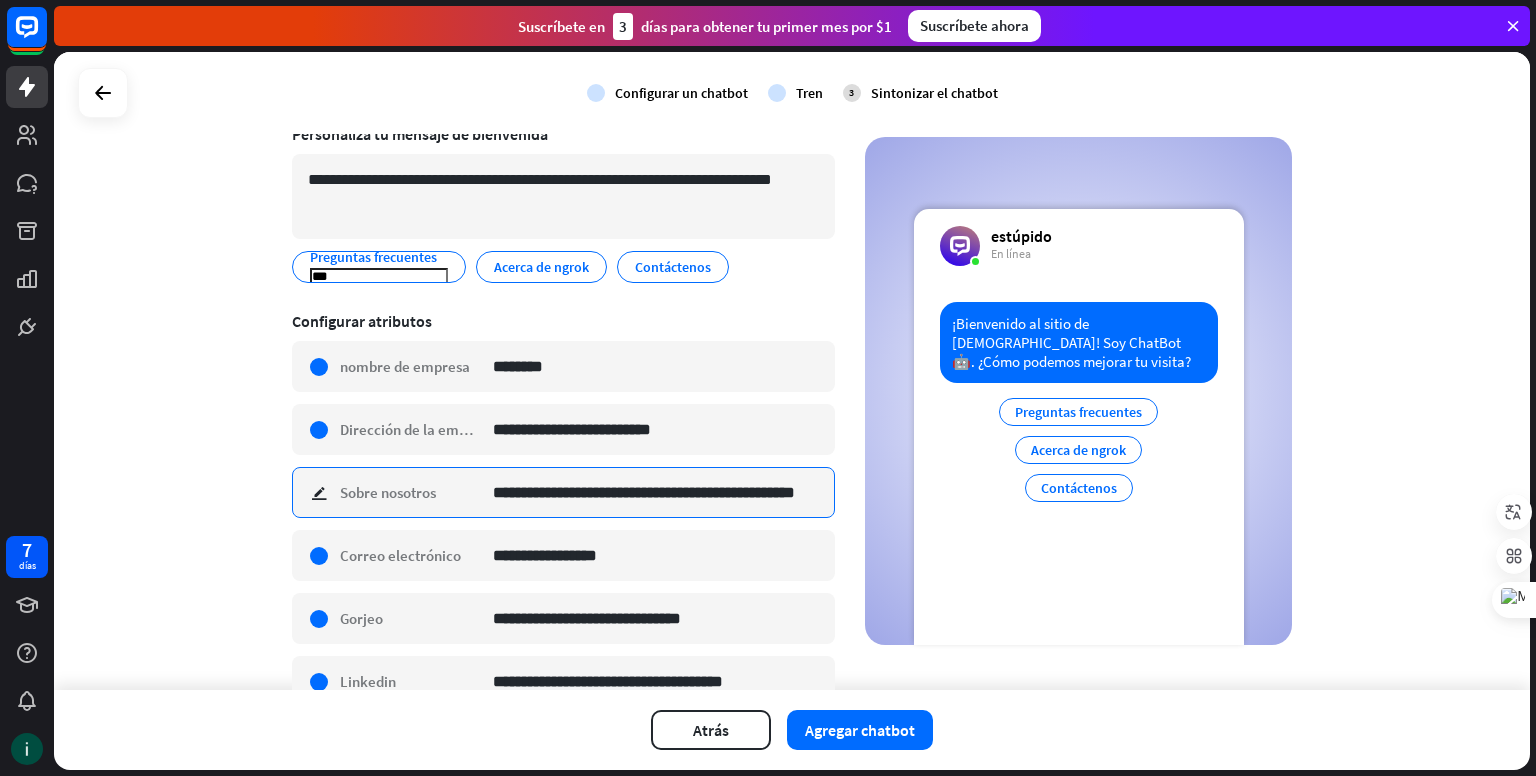 click on "**********" at bounding box center (656, 492) 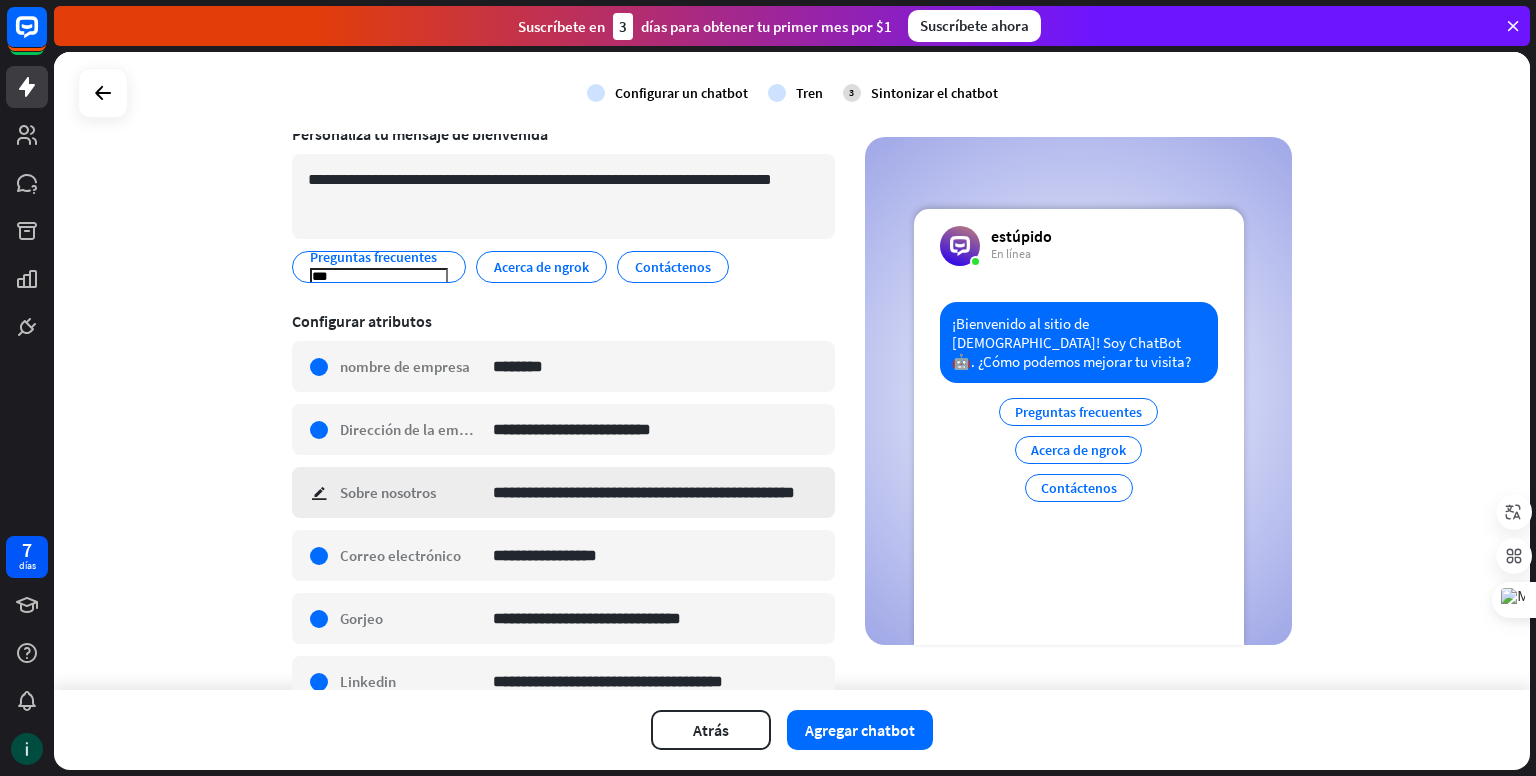 scroll, scrollTop: 0, scrollLeft: 23, axis: horizontal 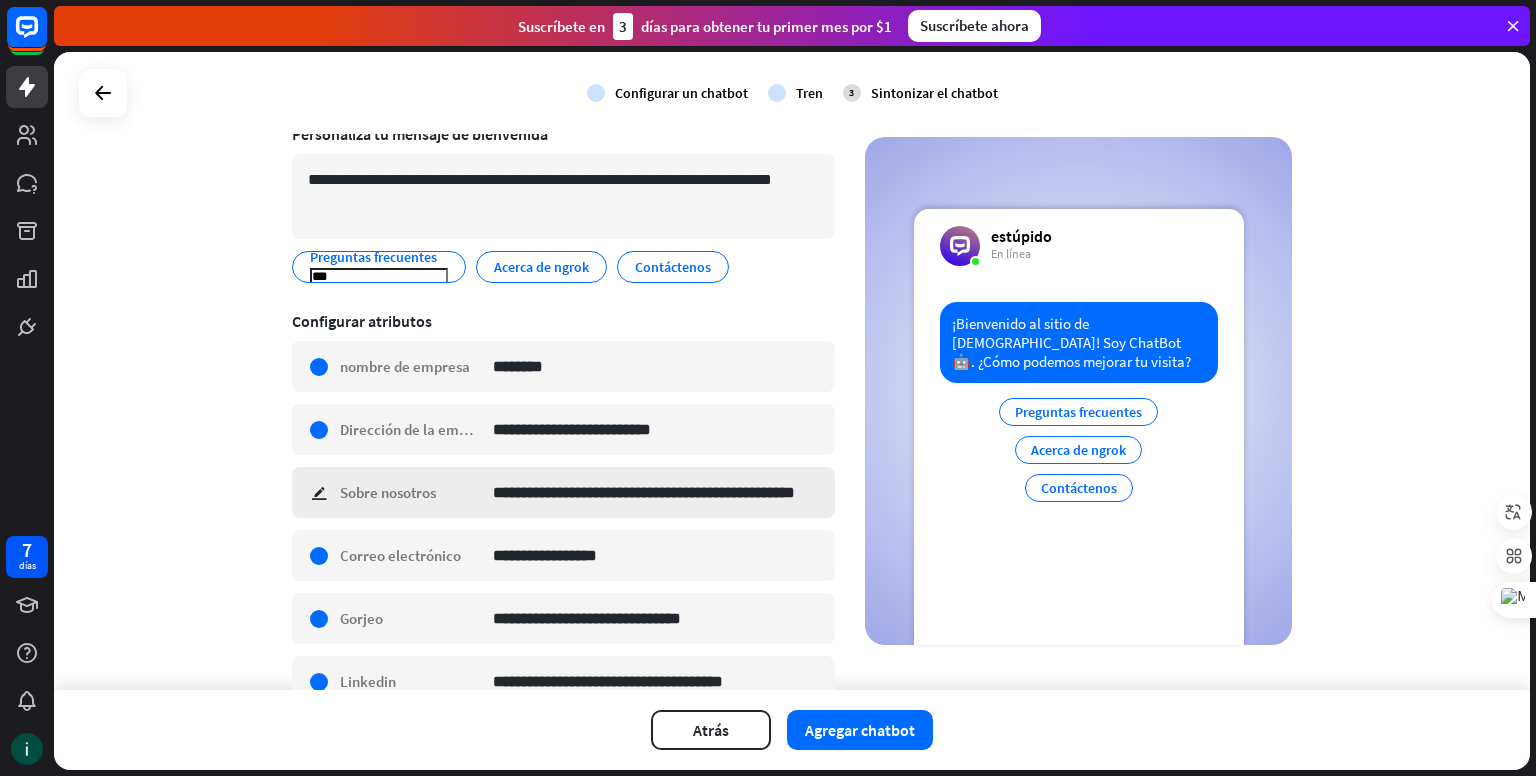 click on "**********" at bounding box center [563, 492] 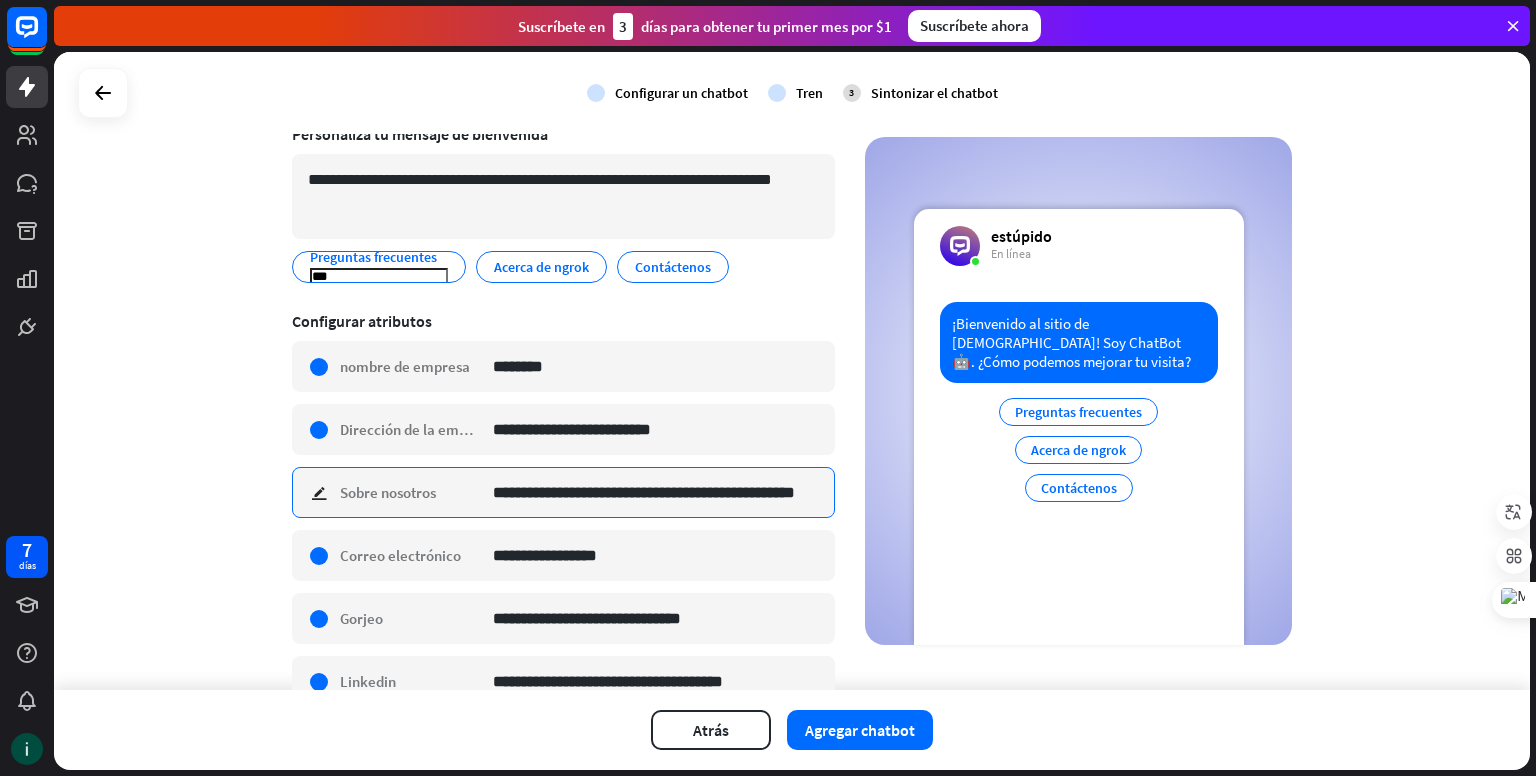 click on "**********" at bounding box center (656, 492) 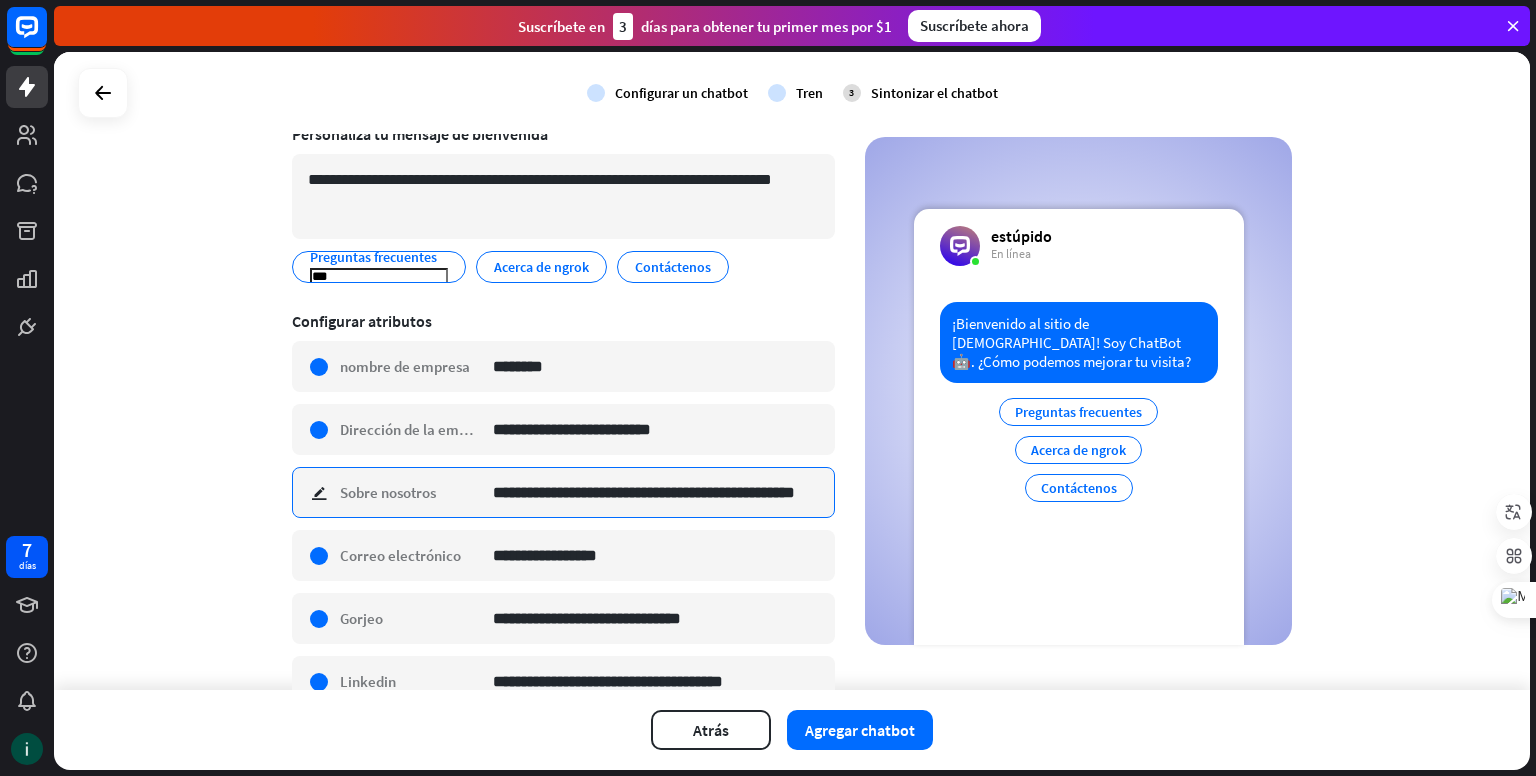 click on "**********" at bounding box center [656, 492] 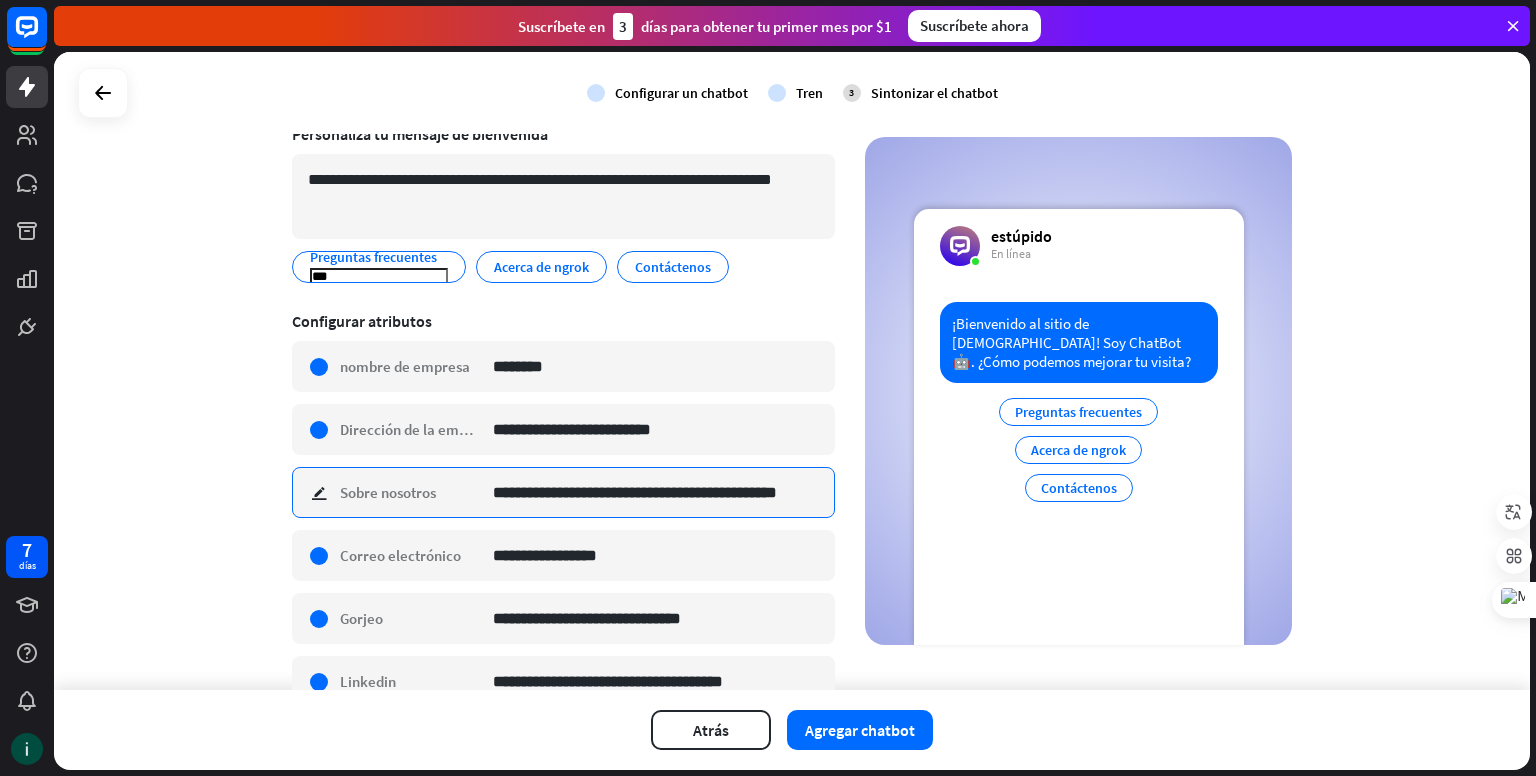 scroll, scrollTop: 0, scrollLeft: 0, axis: both 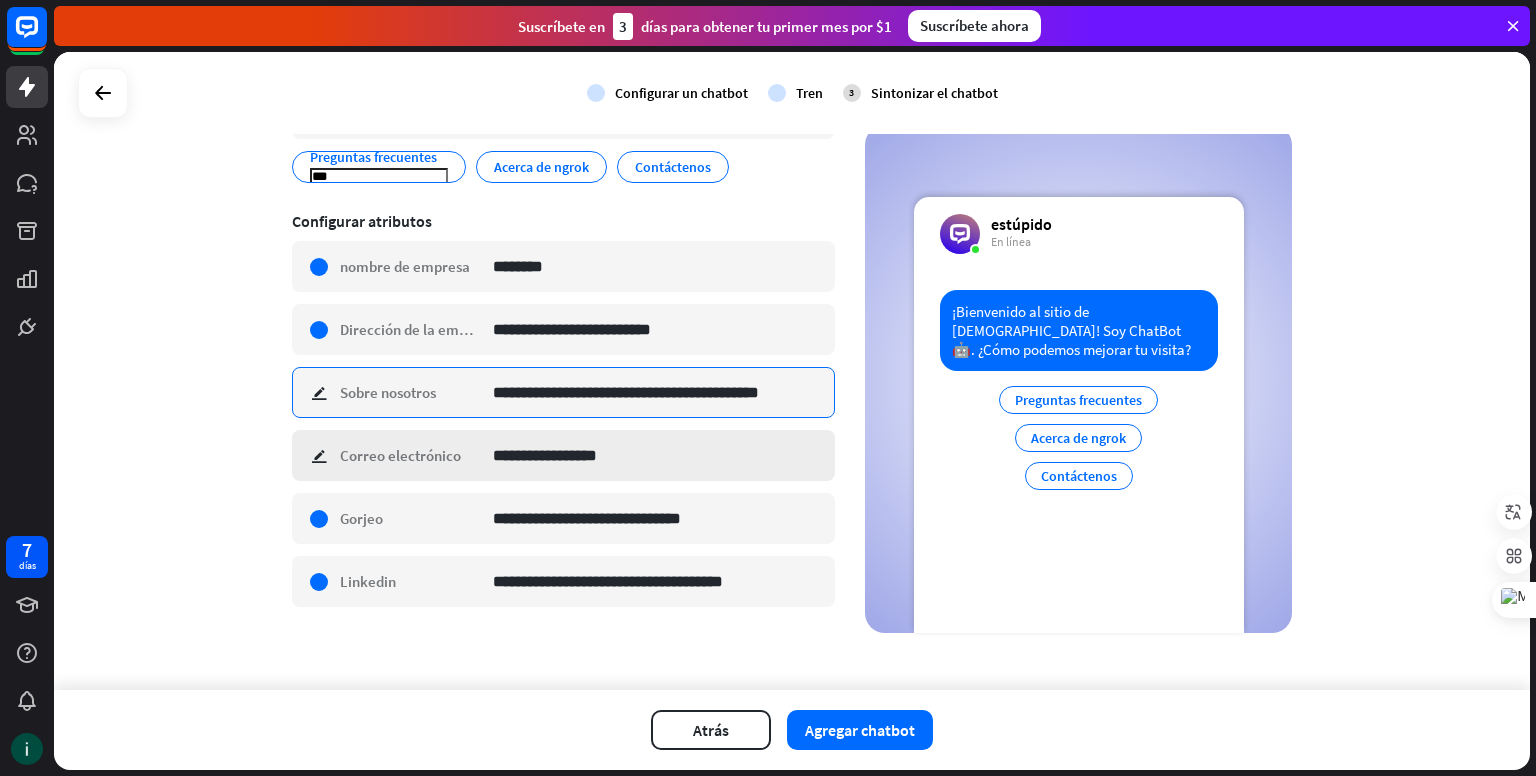 type on "**********" 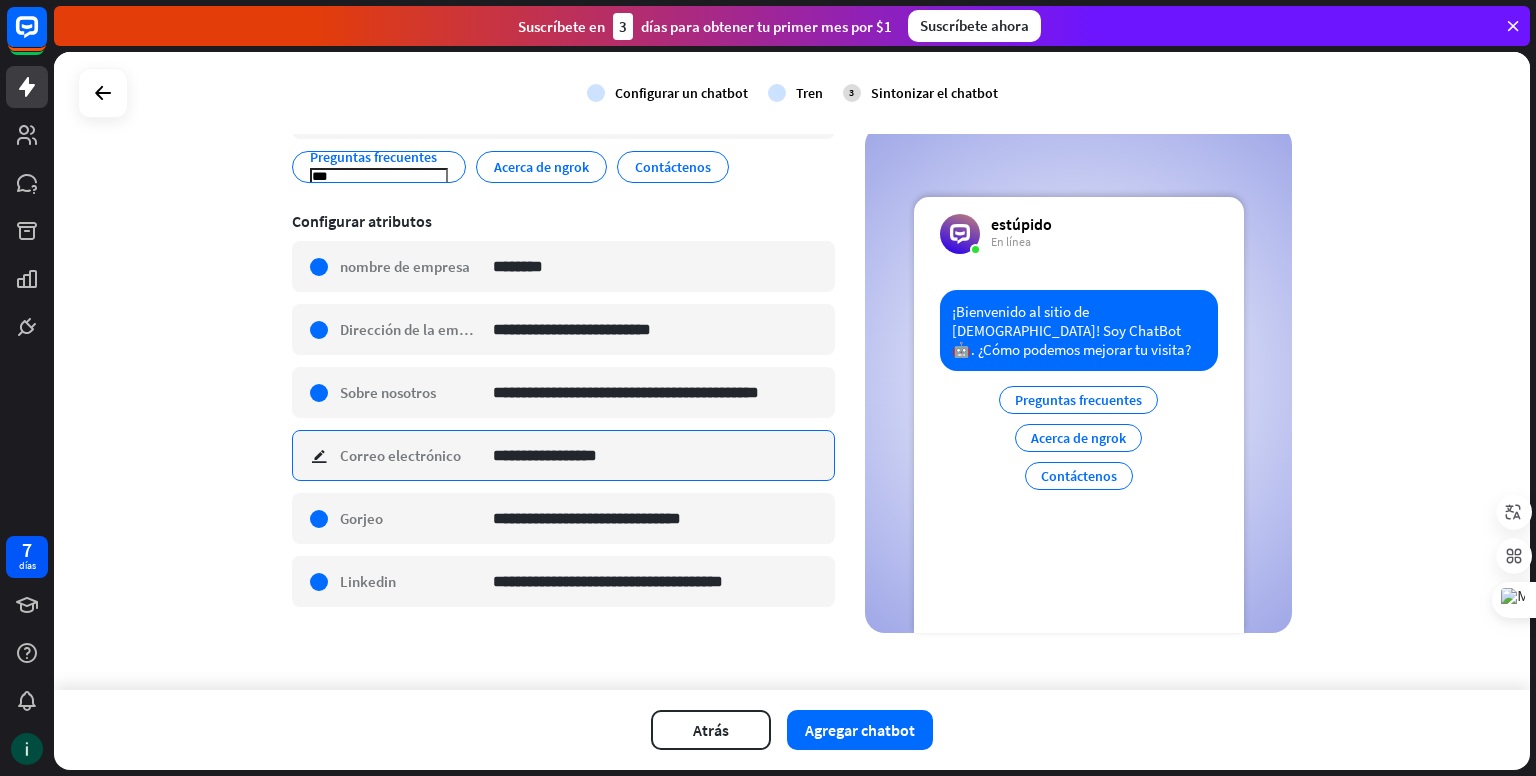 click on "**********" at bounding box center [656, 455] 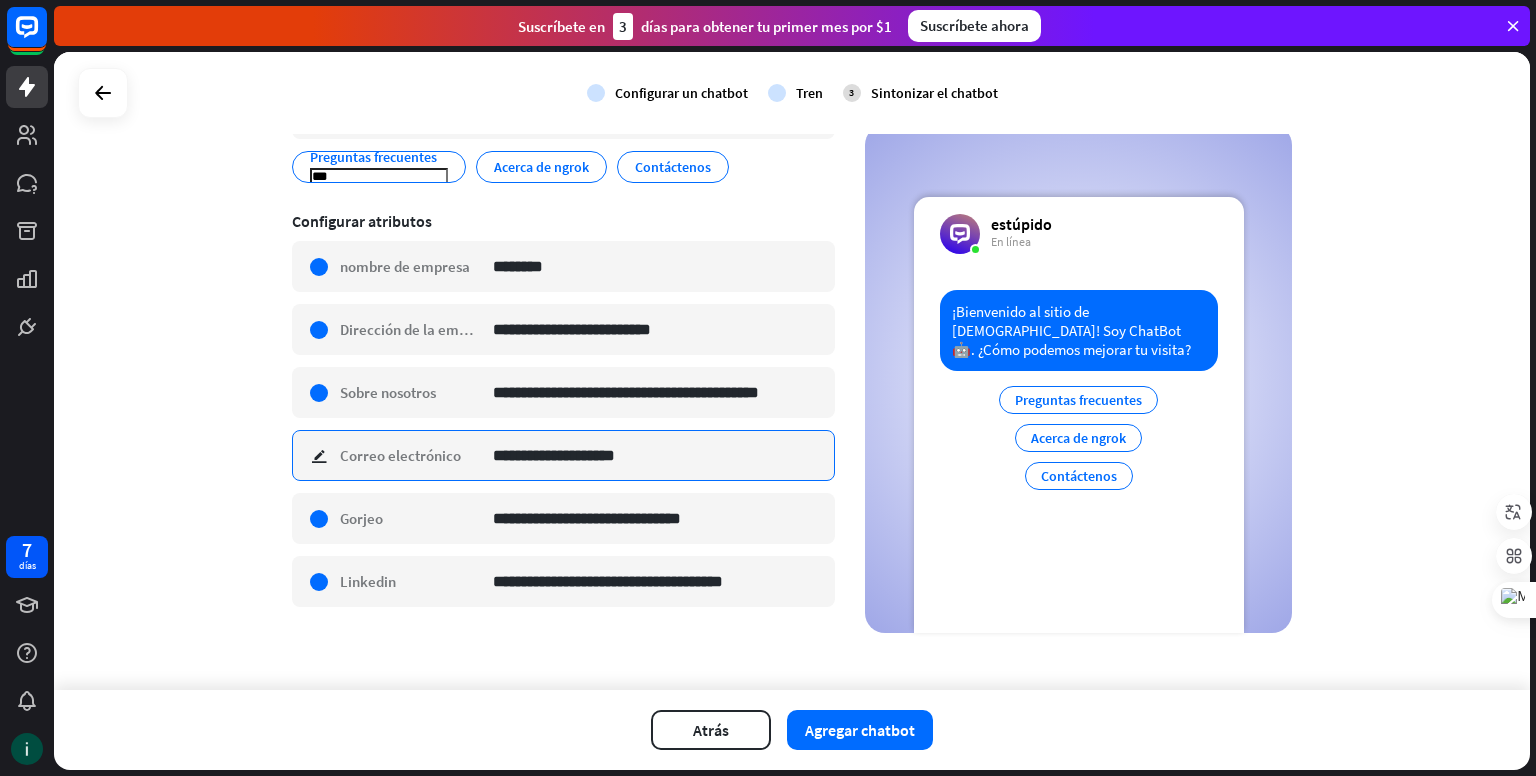 click on "**********" at bounding box center [656, 455] 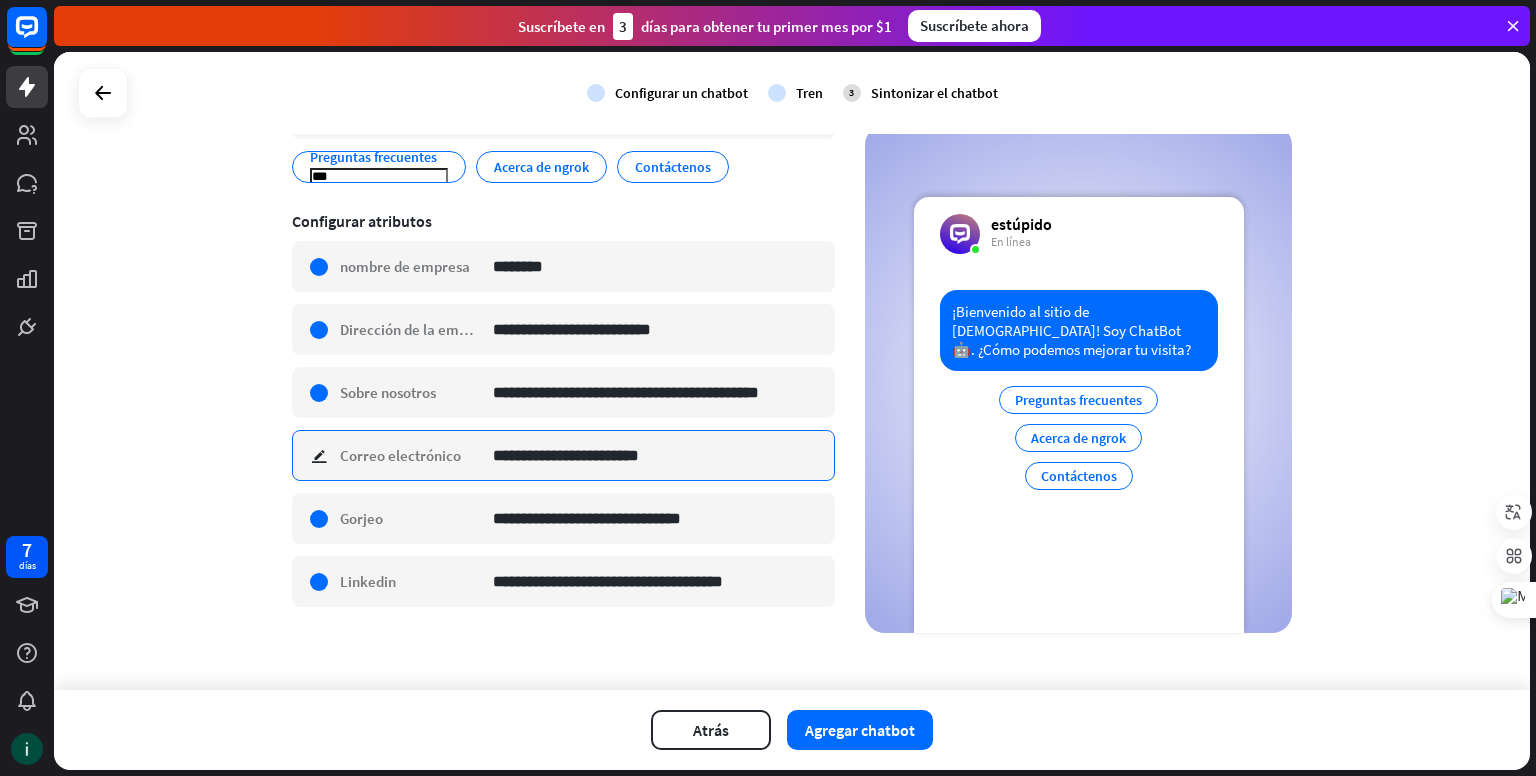 type on "**********" 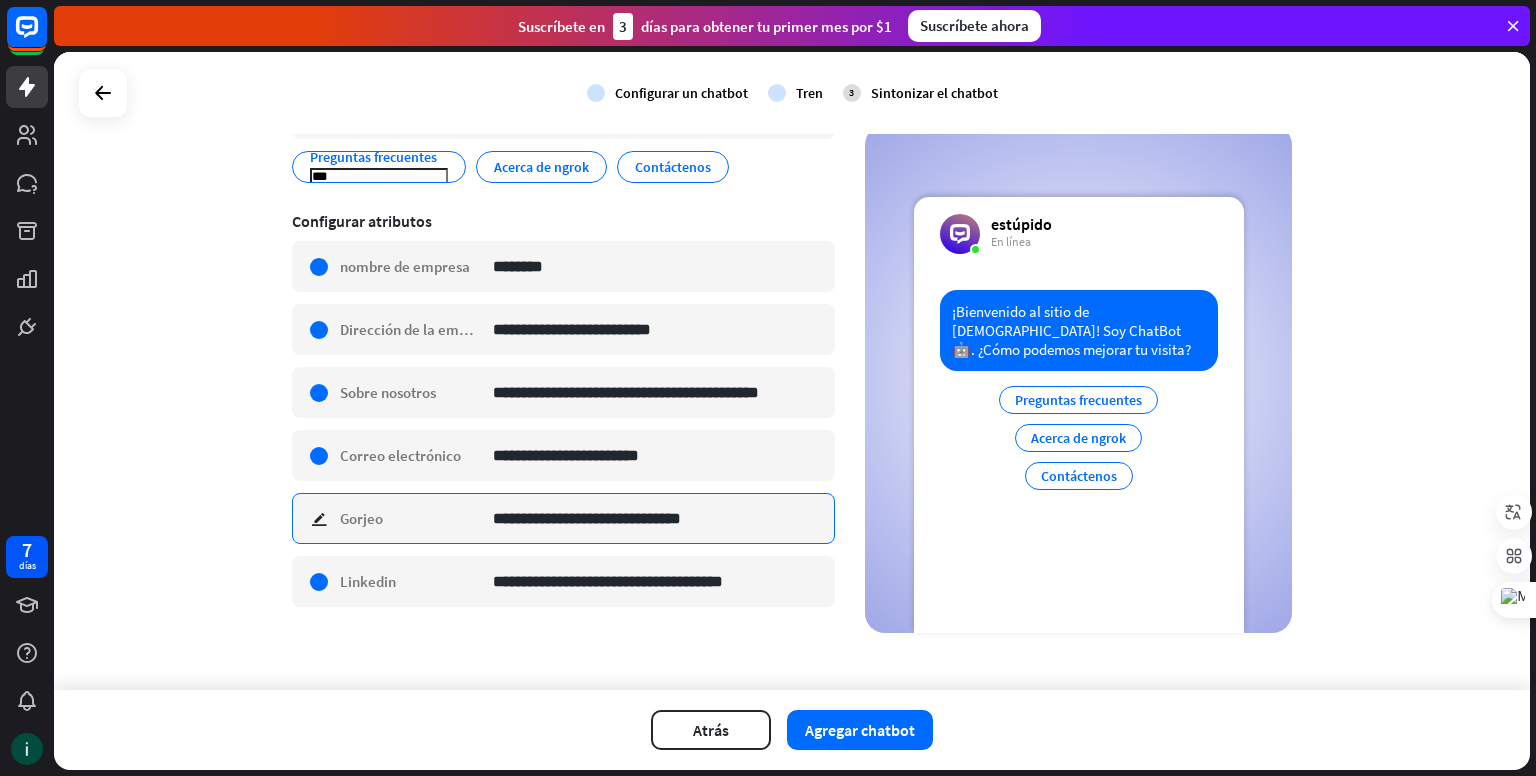 click on "**********" at bounding box center (656, 518) 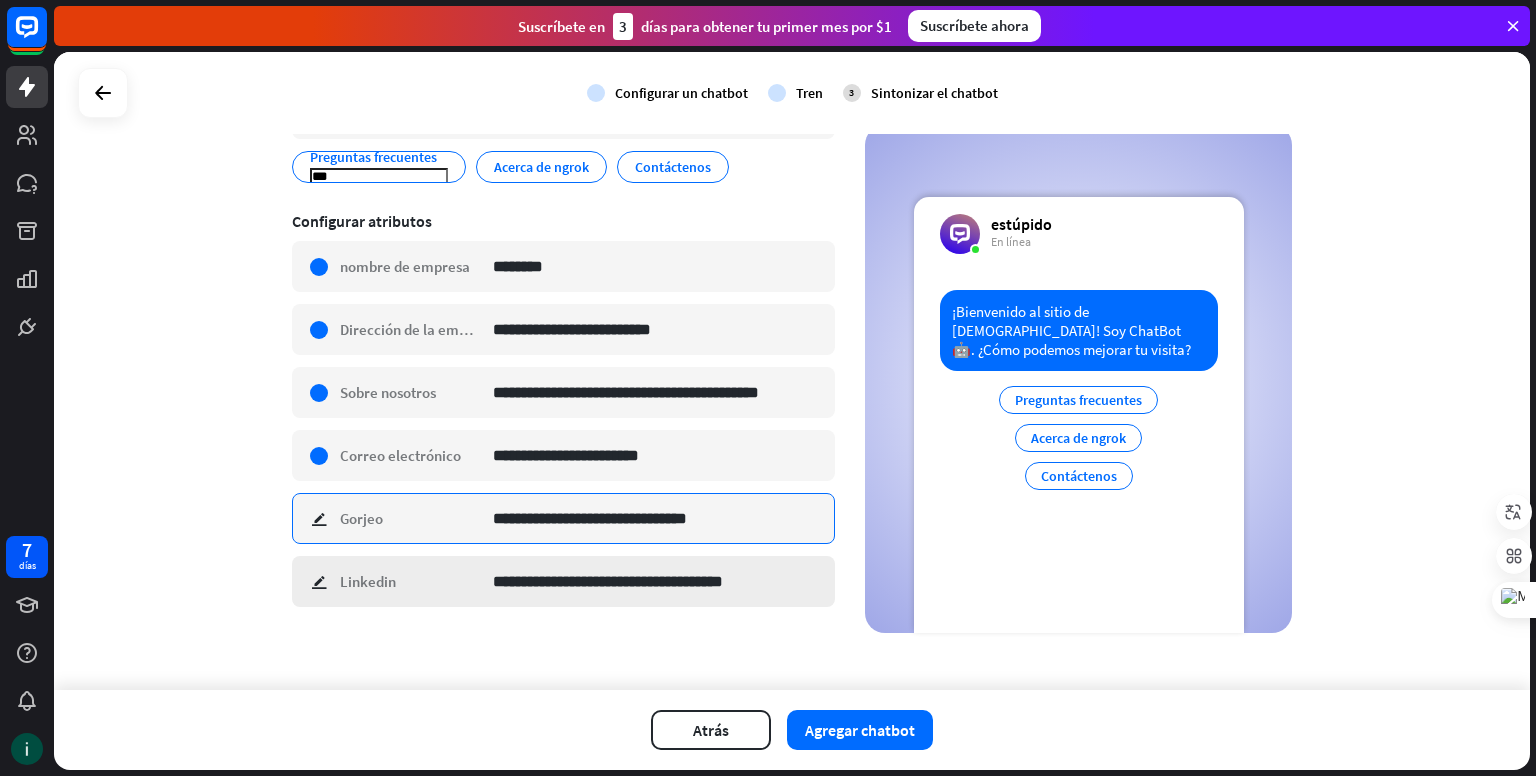 type on "**********" 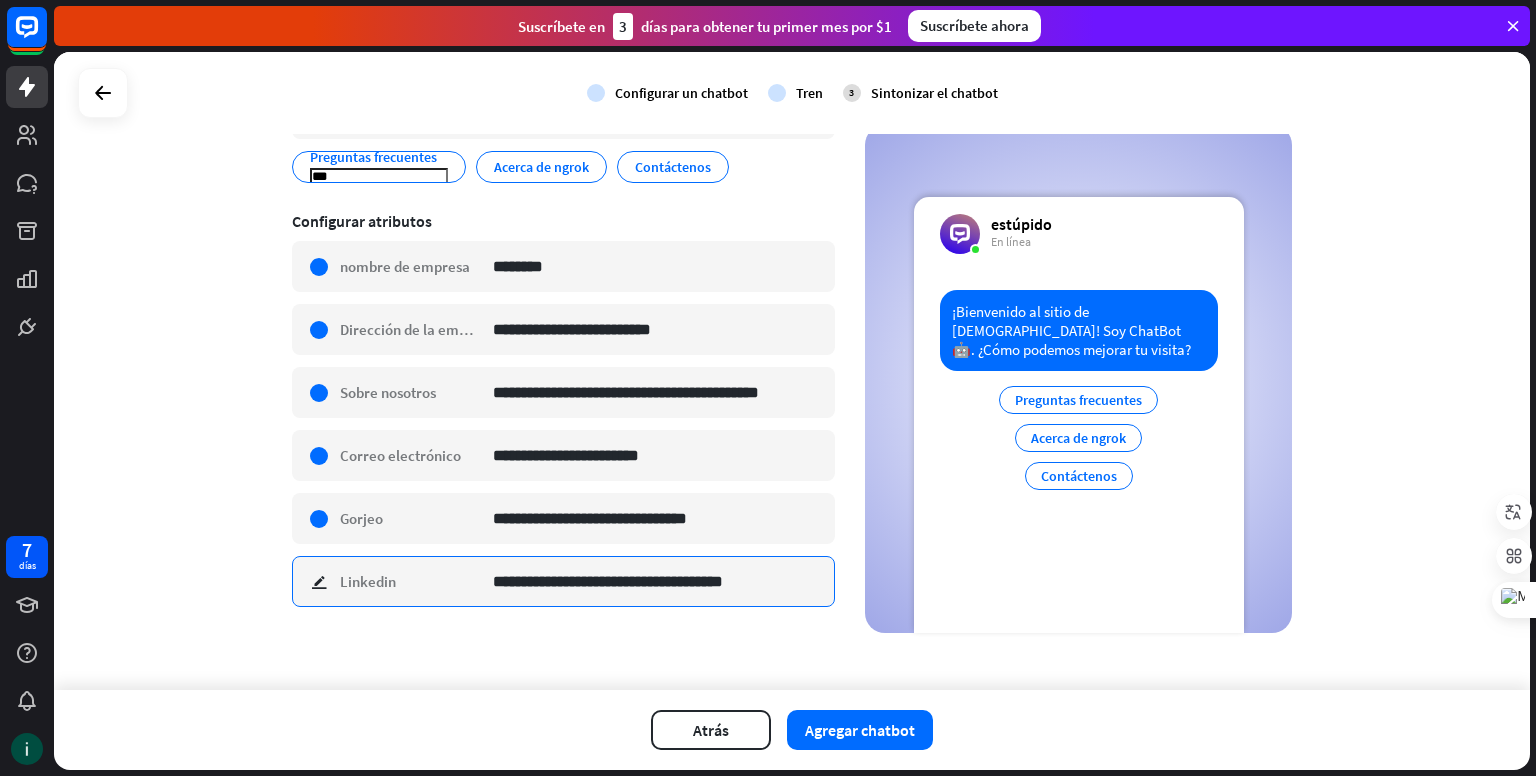 click on "**********" at bounding box center [656, 581] 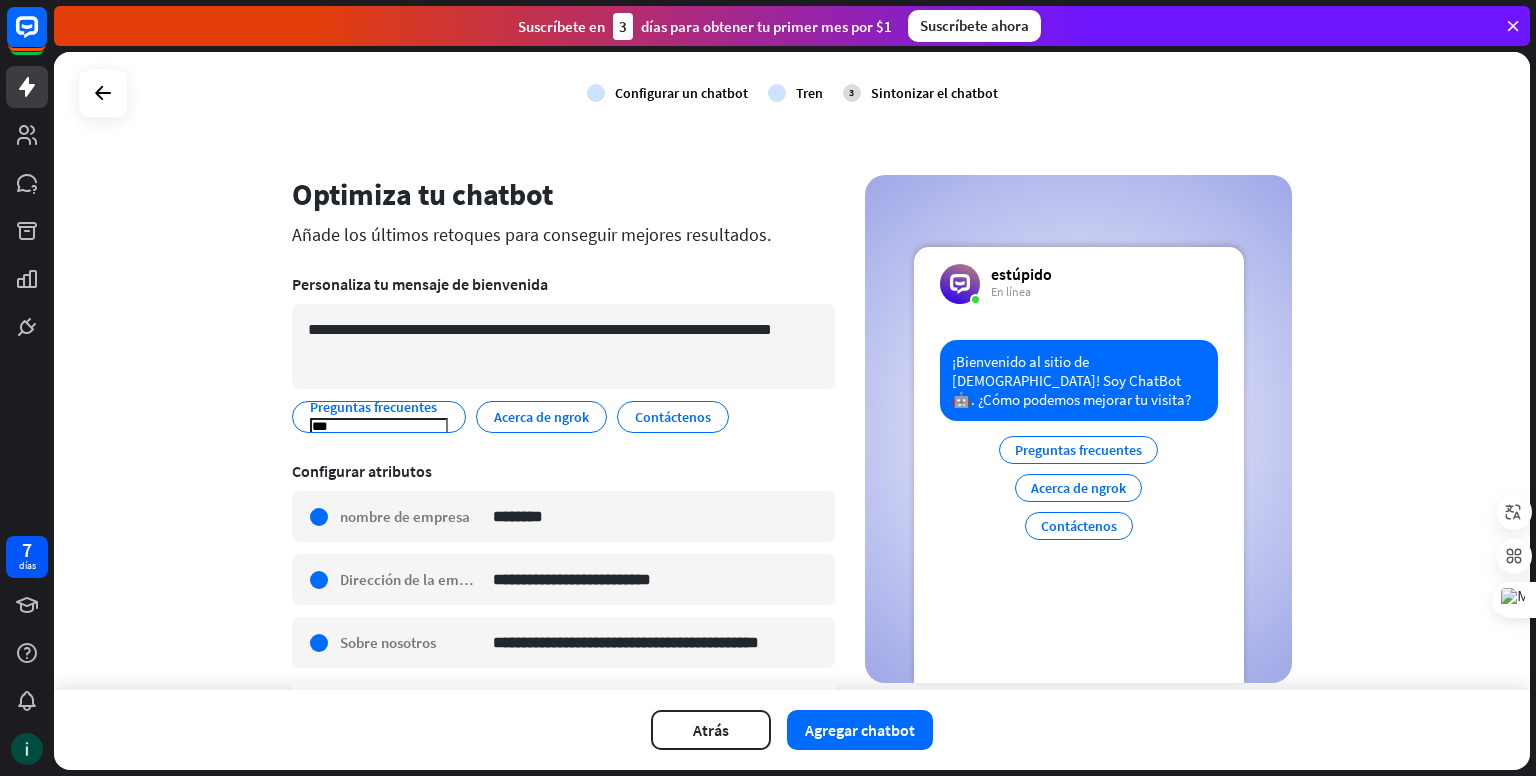 scroll, scrollTop: 0, scrollLeft: 0, axis: both 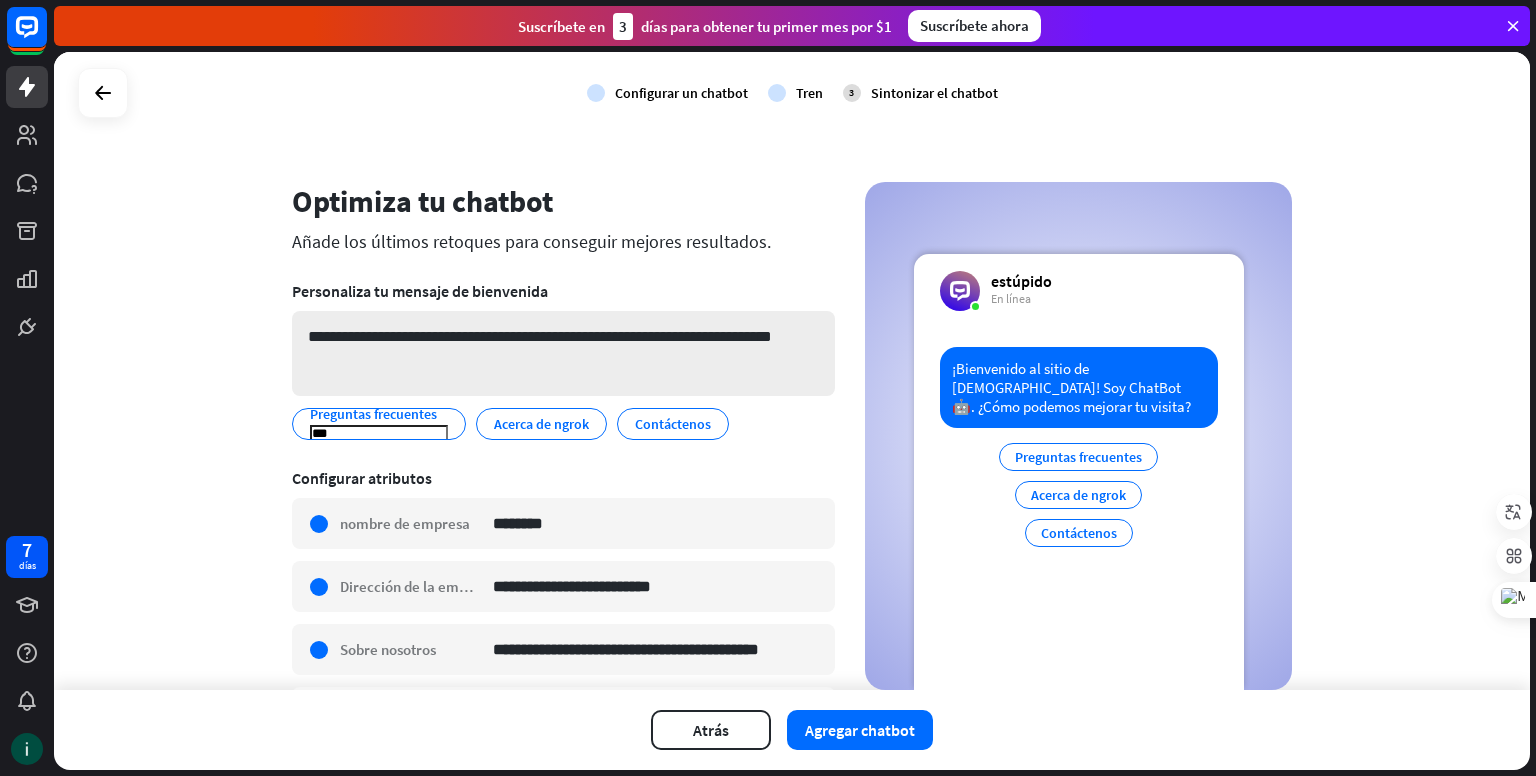 type on "**********" 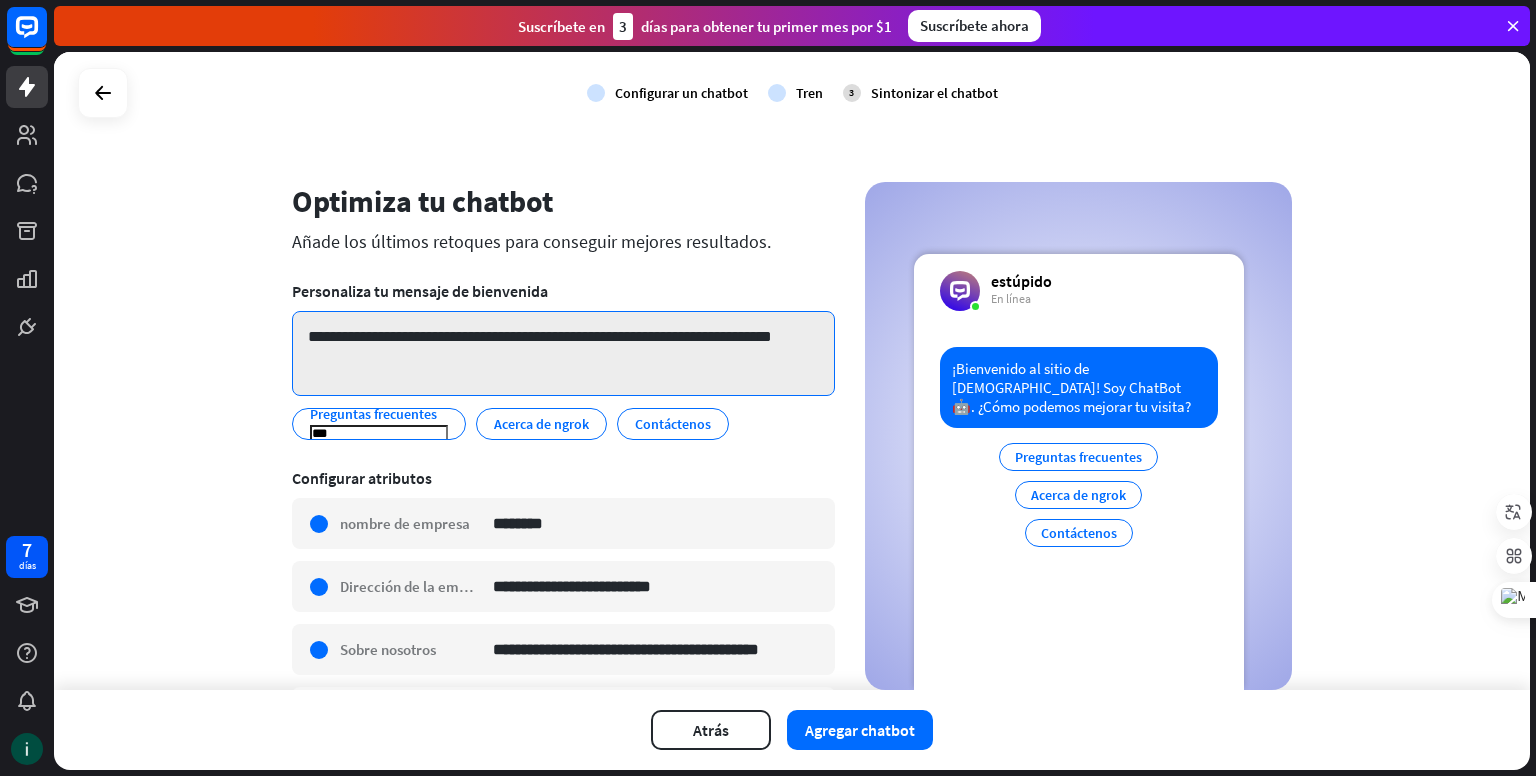 click on "**********" at bounding box center (563, 353) 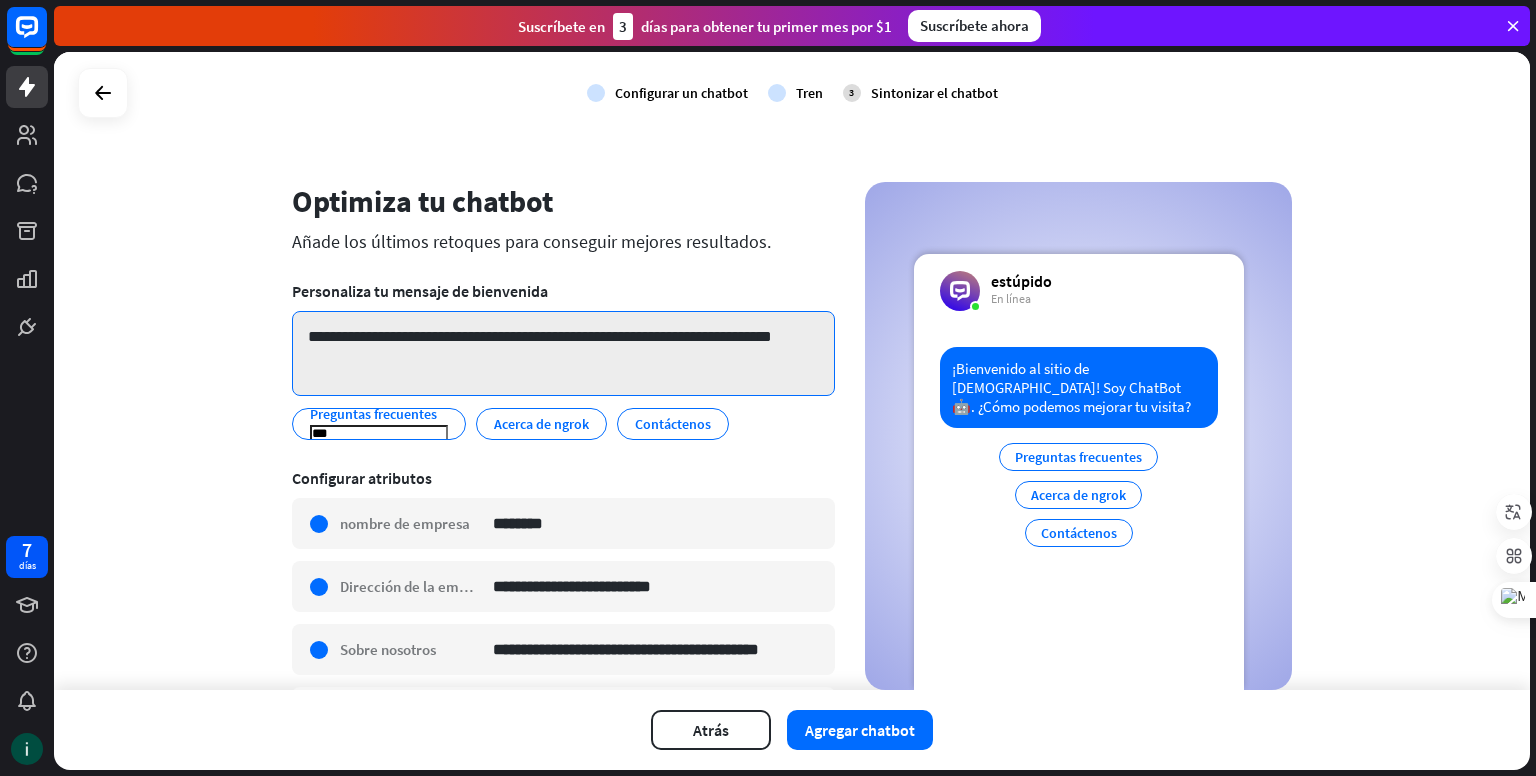 drag, startPoint x: 373, startPoint y: 373, endPoint x: 291, endPoint y: 323, distance: 96.04166 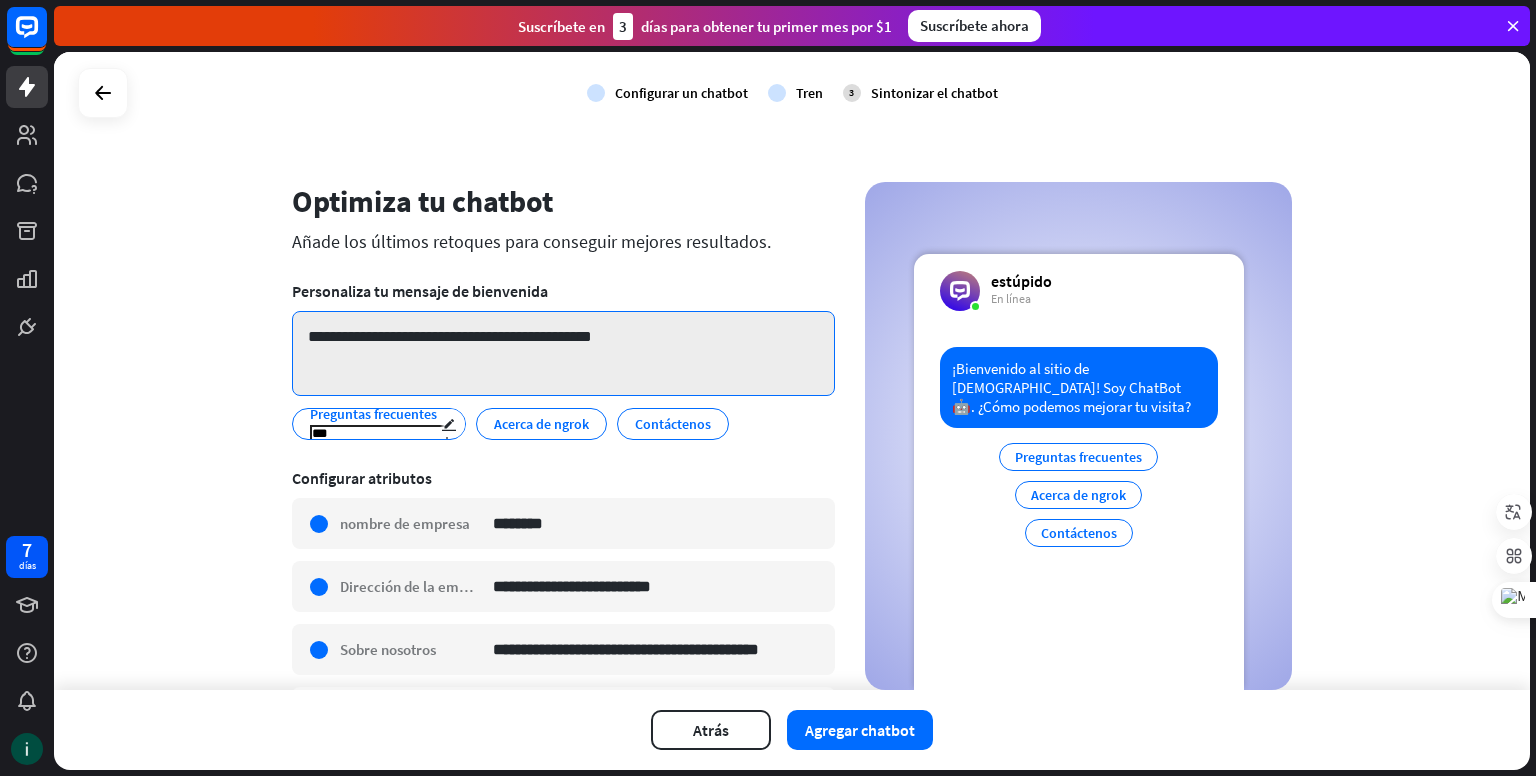 type on "**********" 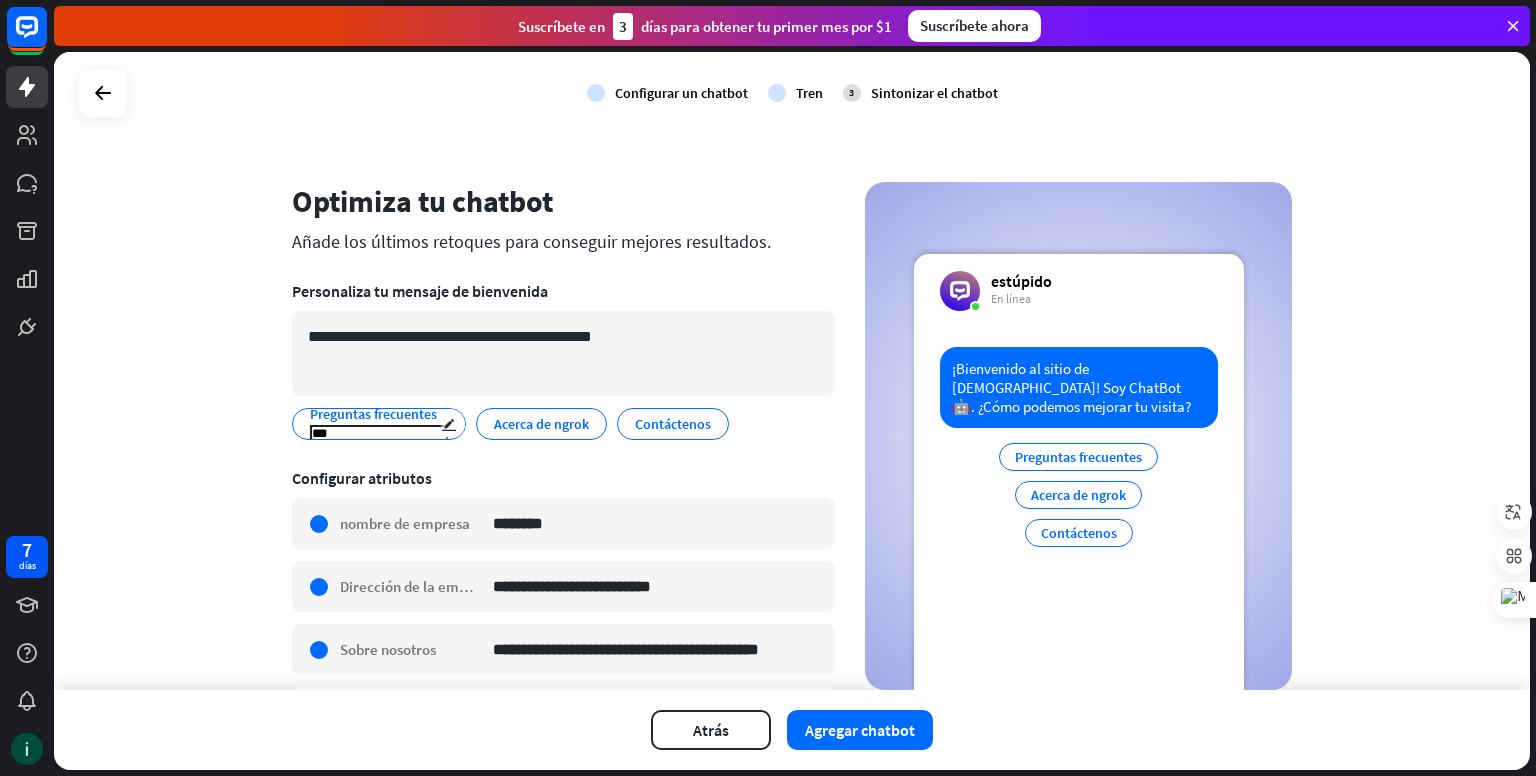 click on "Preguntas frecuentes" at bounding box center [373, 414] 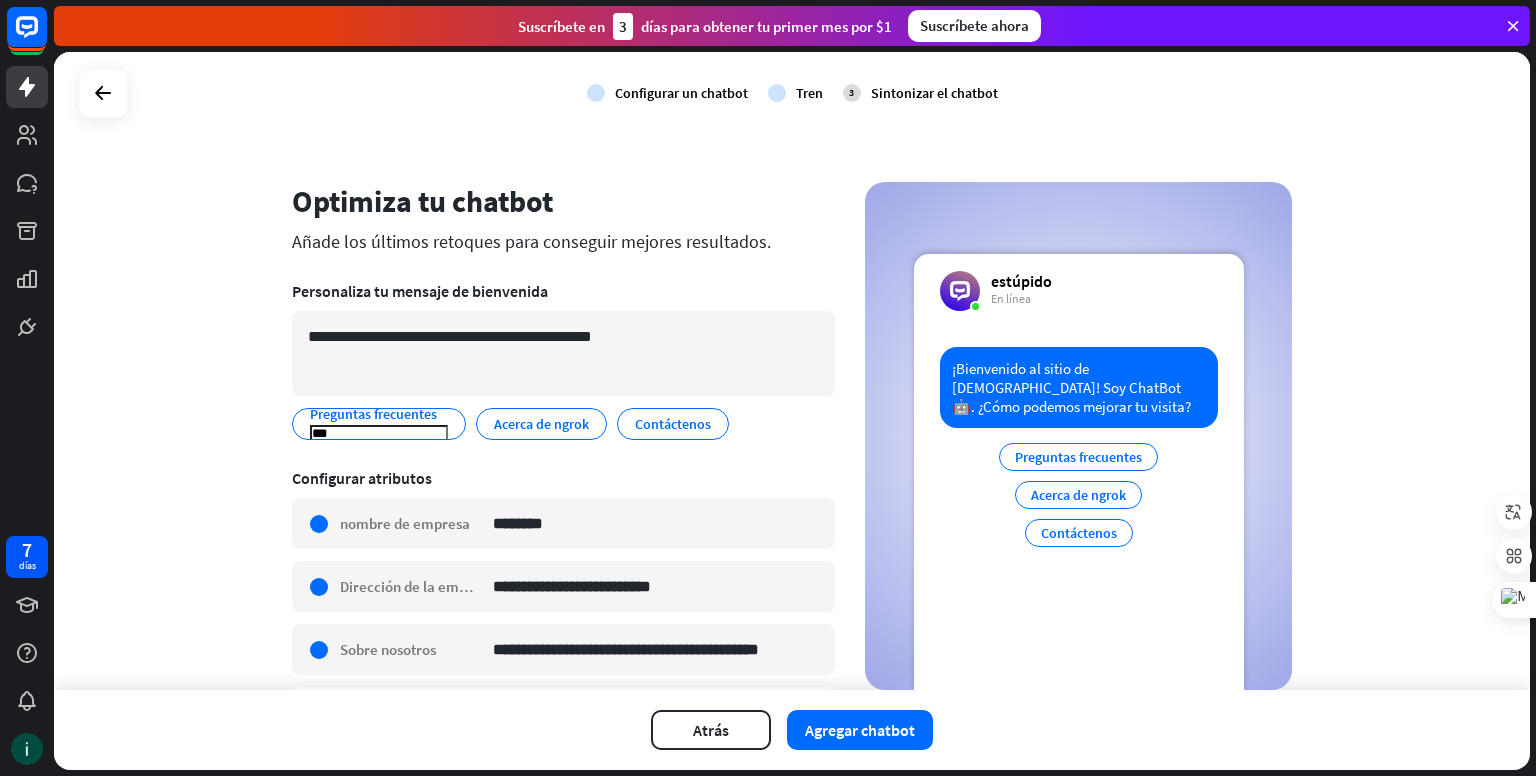 click on "**********" at bounding box center [563, 360] 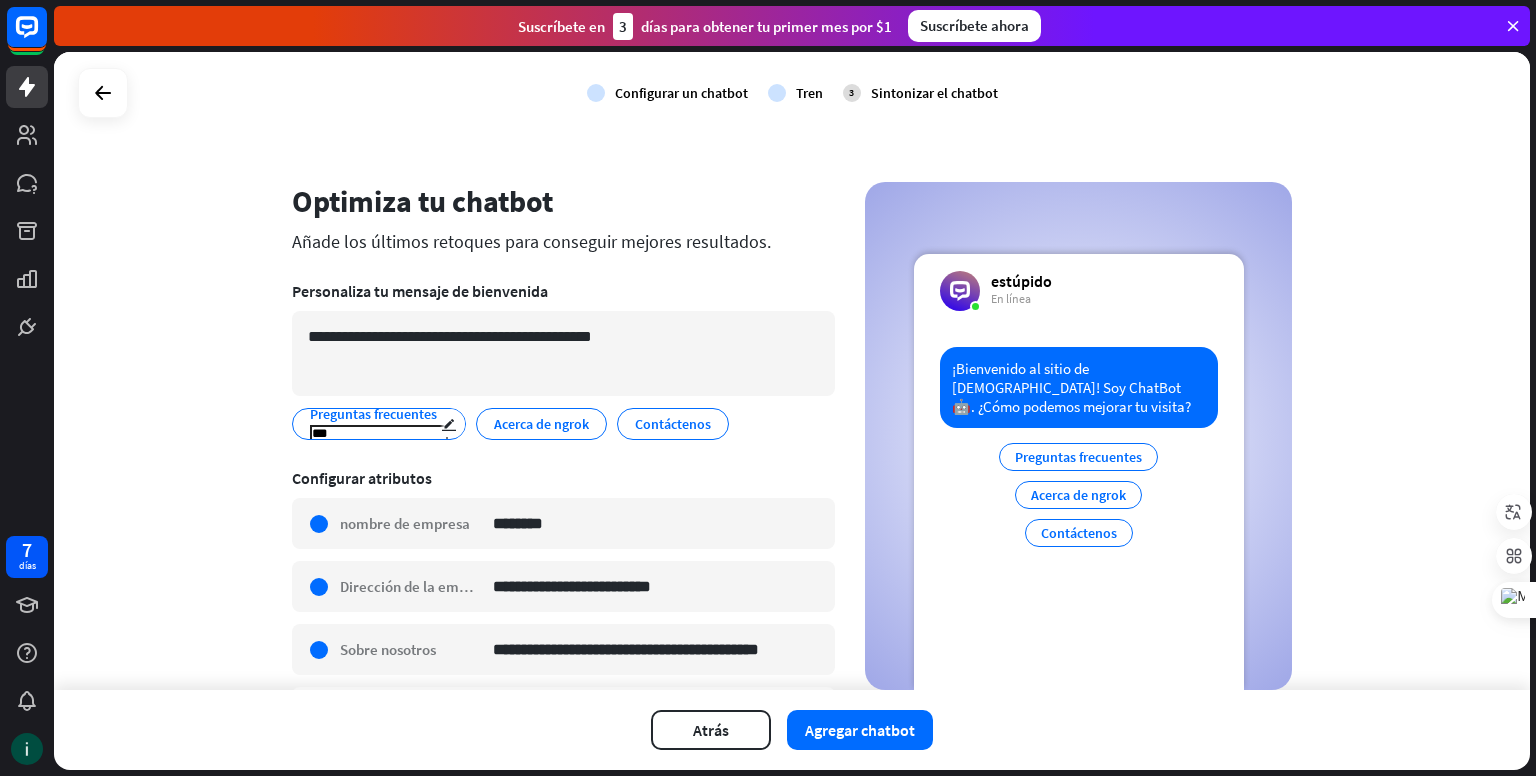 click on "Preguntas frecuentes" at bounding box center [373, 414] 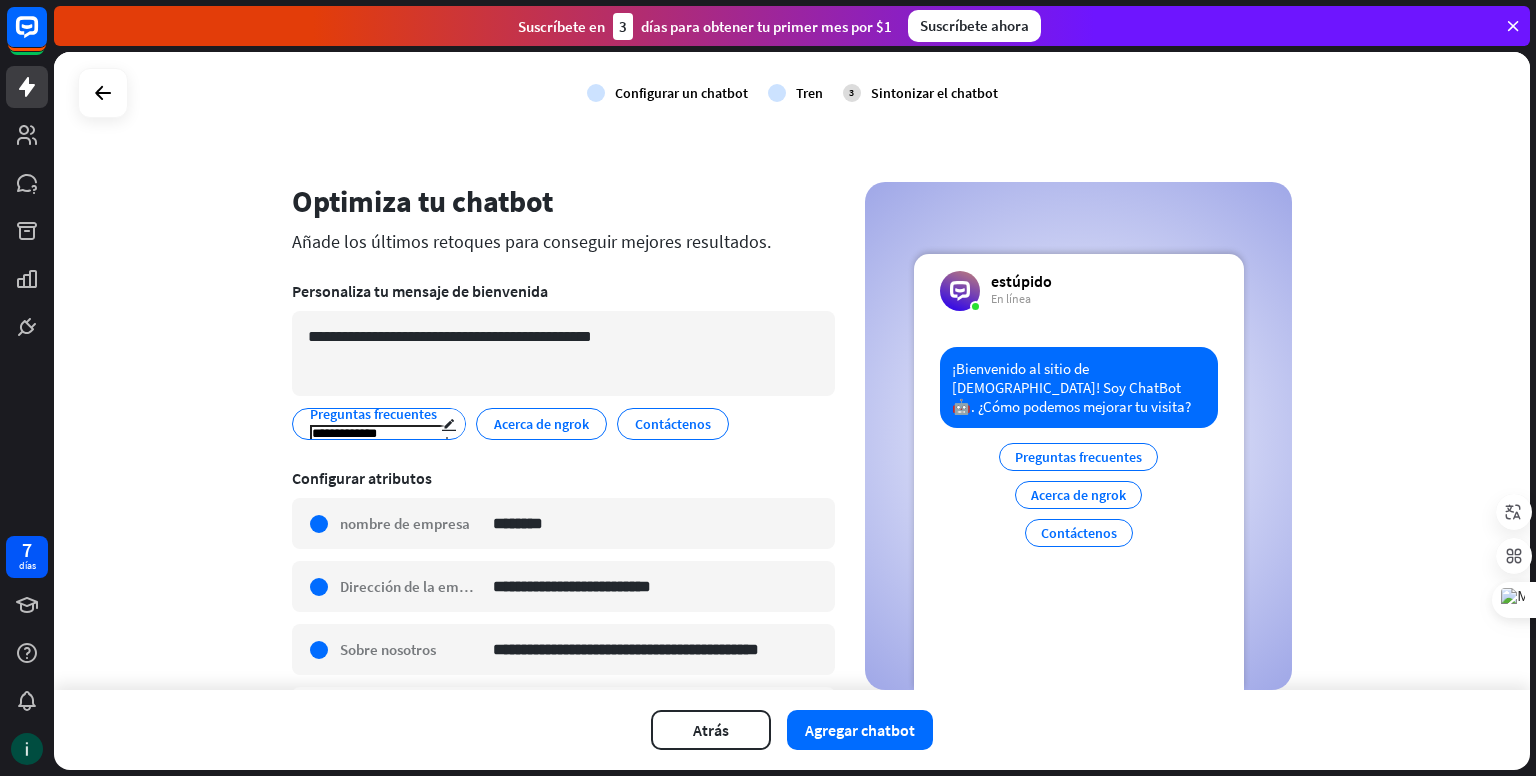click on "**********" at bounding box center (379, 434) 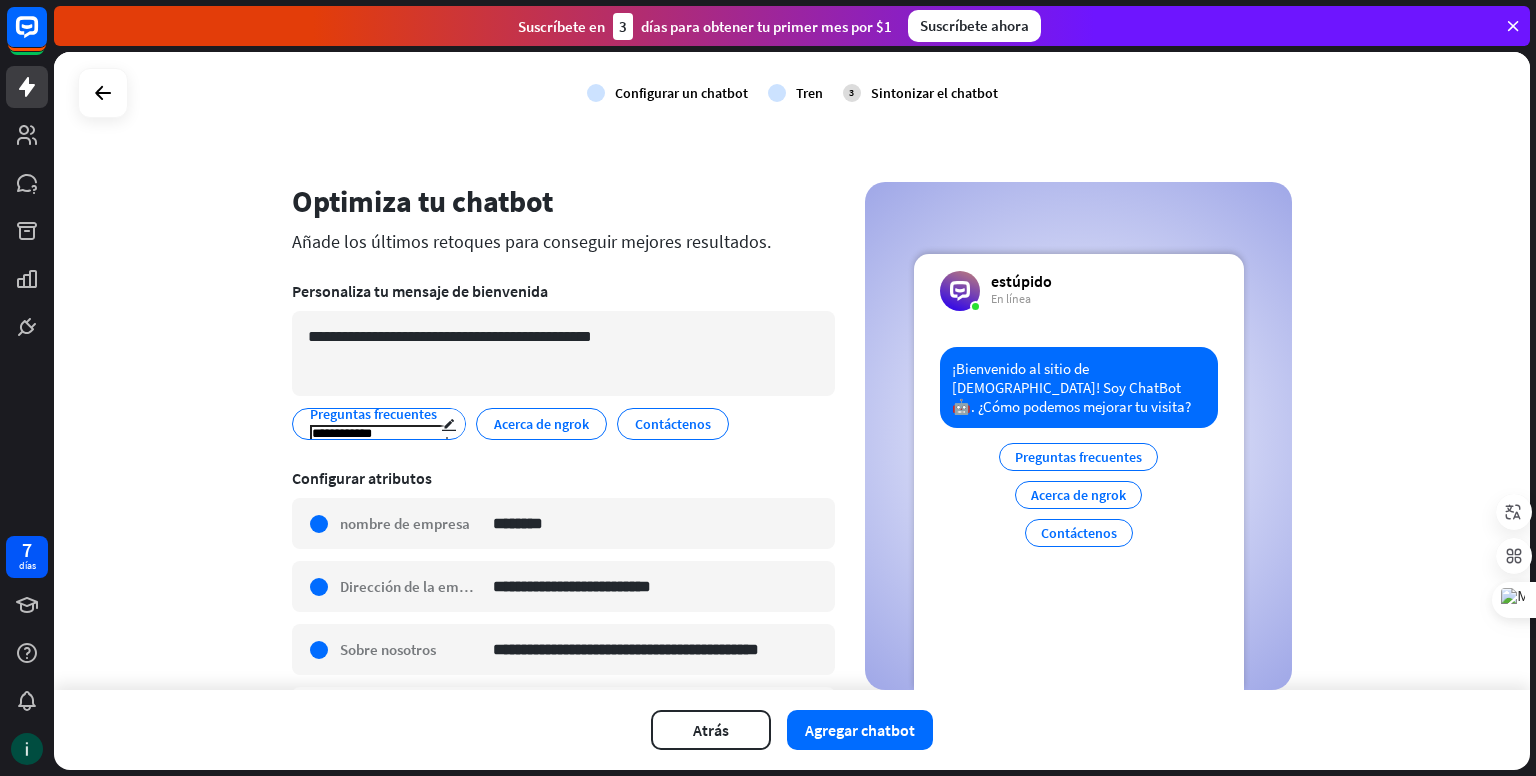 scroll, scrollTop: 2, scrollLeft: 0, axis: vertical 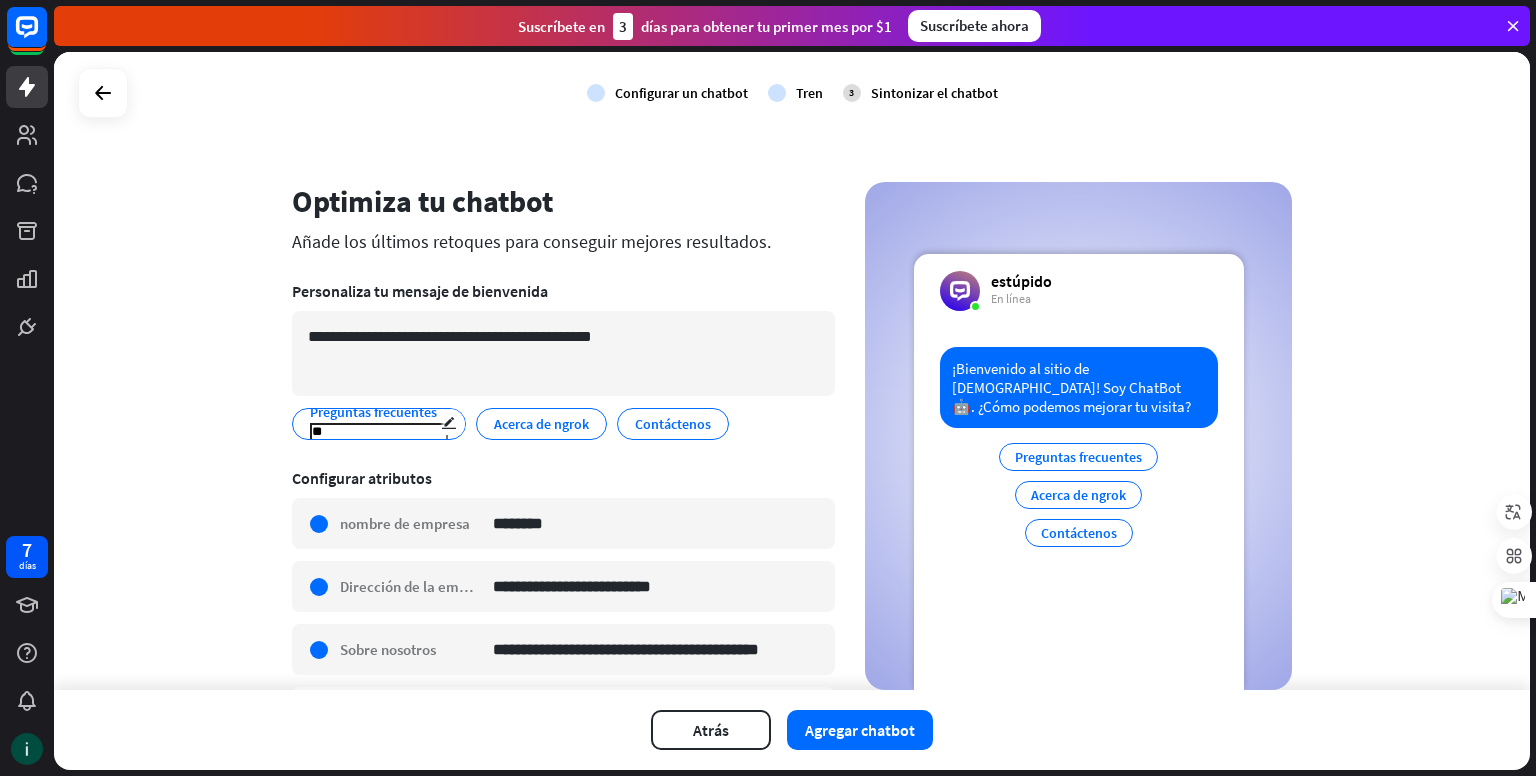 type on "*" 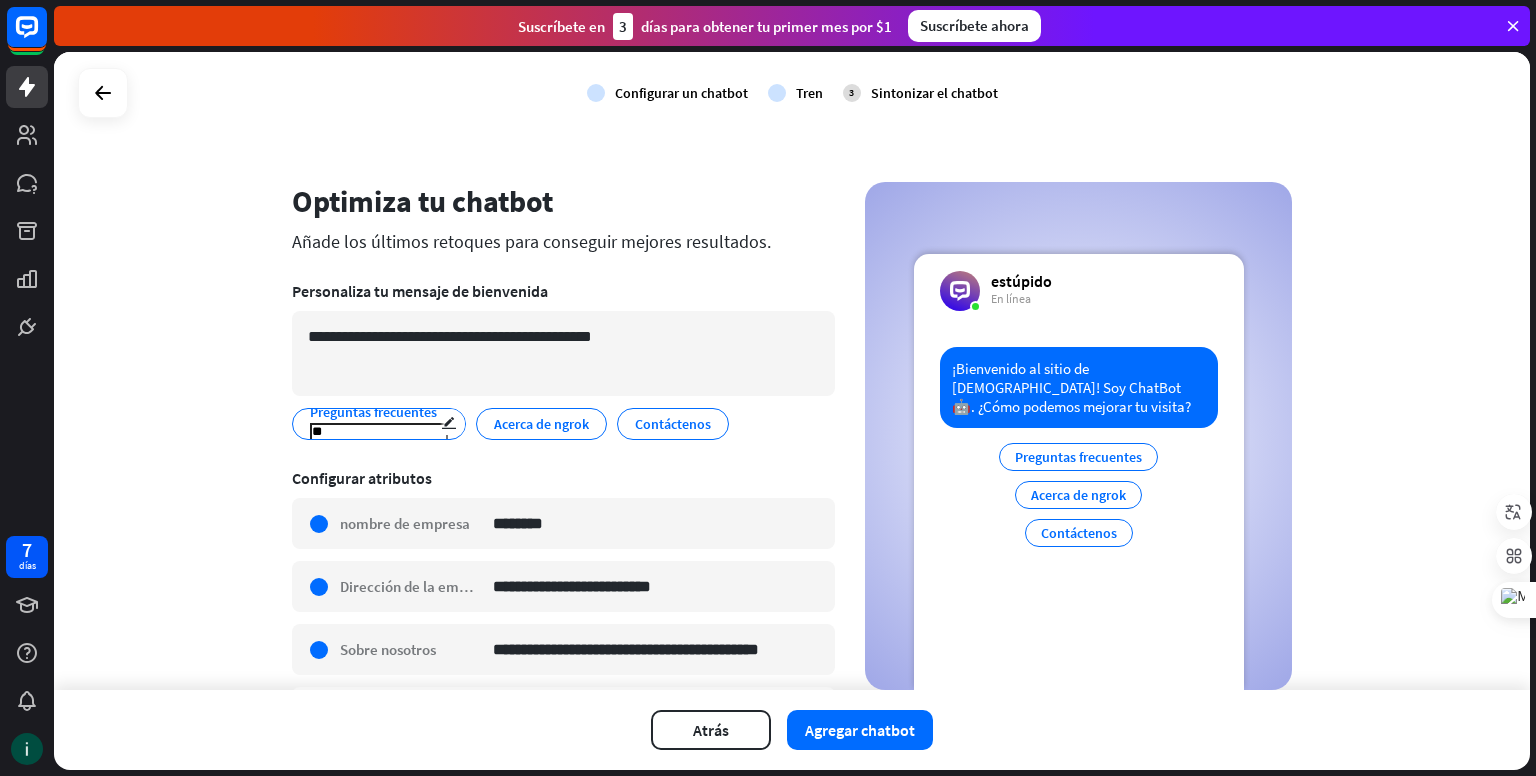 type on "*" 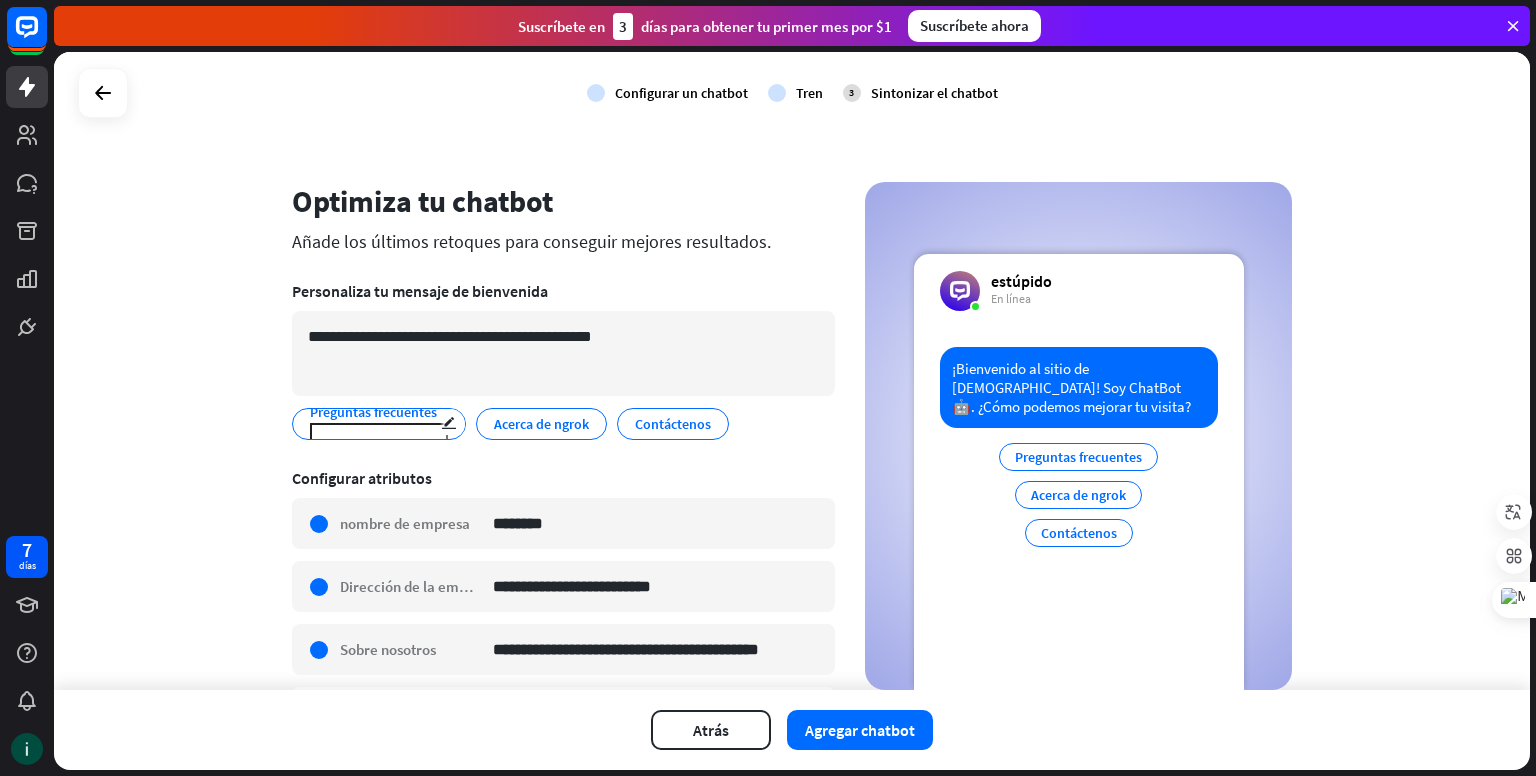 type on "*" 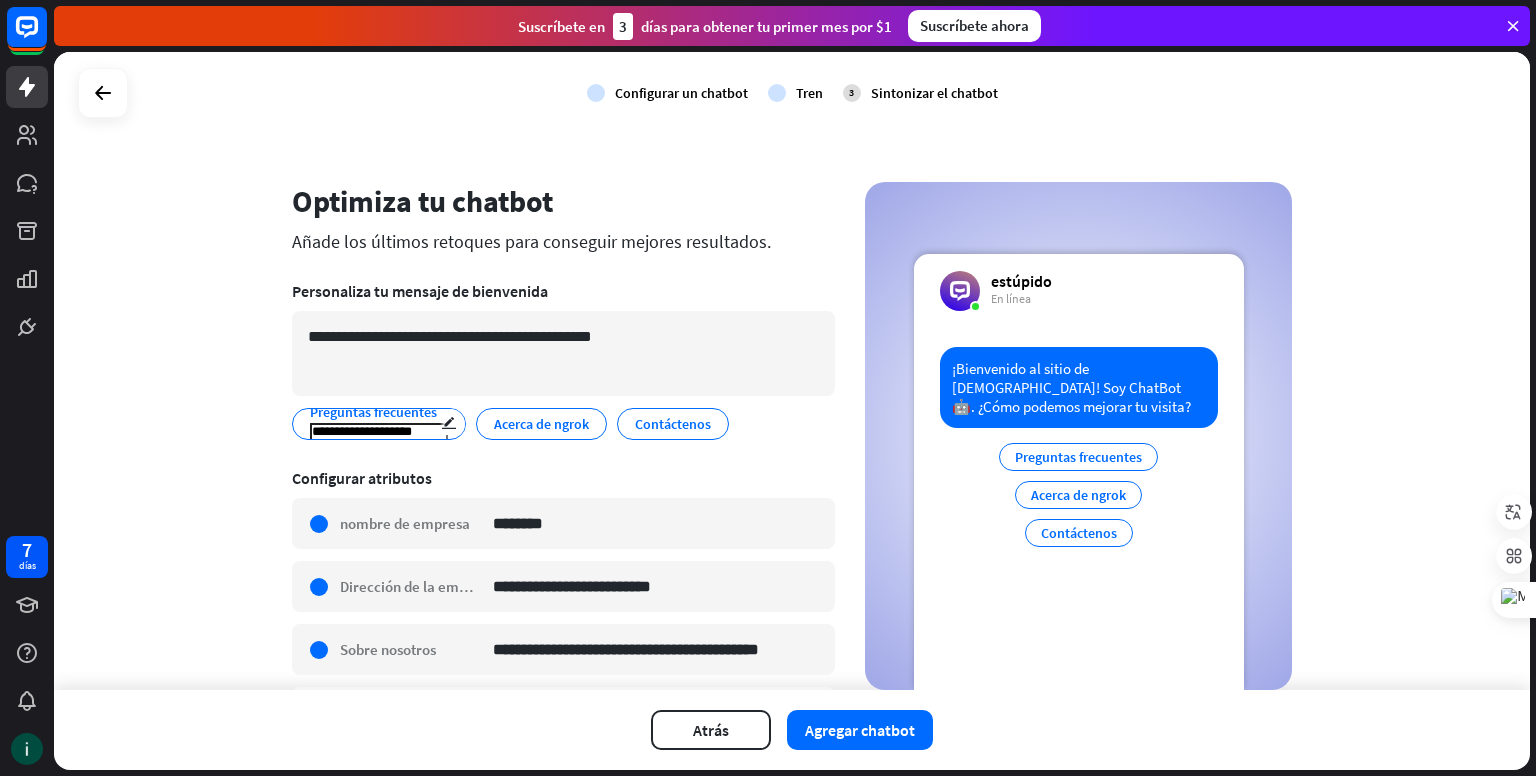 click on "**********" at bounding box center [379, 432] 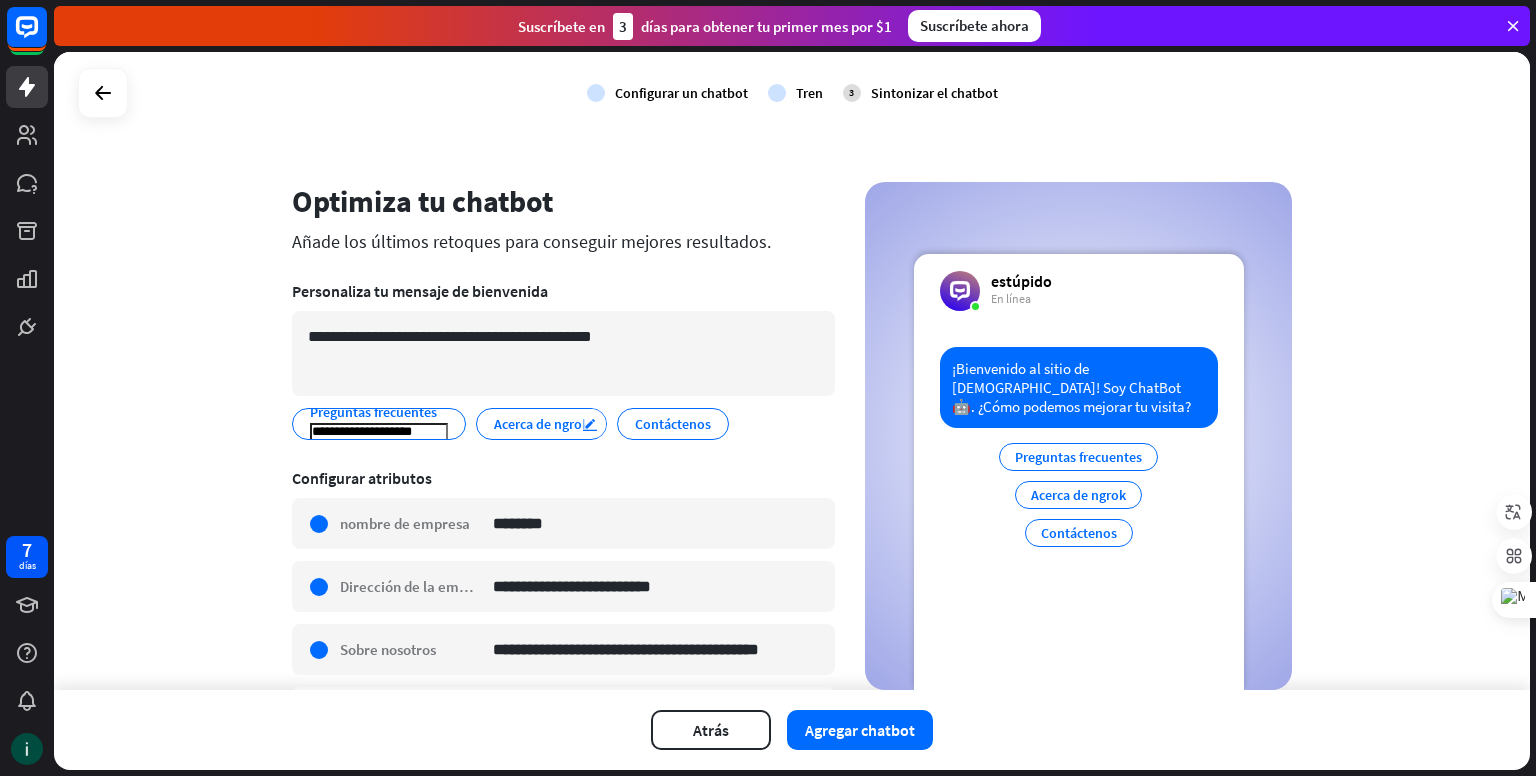 type on "**********" 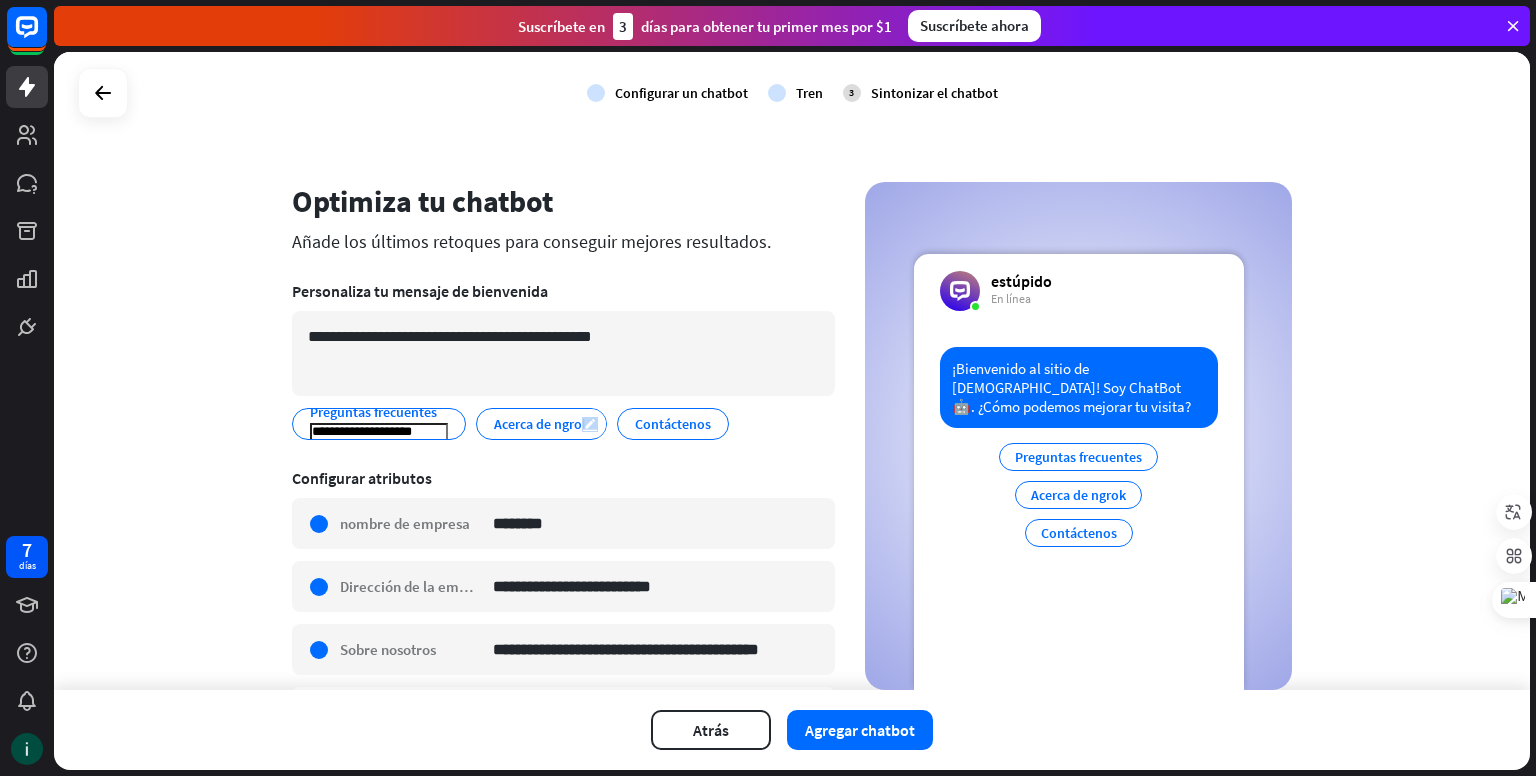 click on "editar" at bounding box center [590, 424] 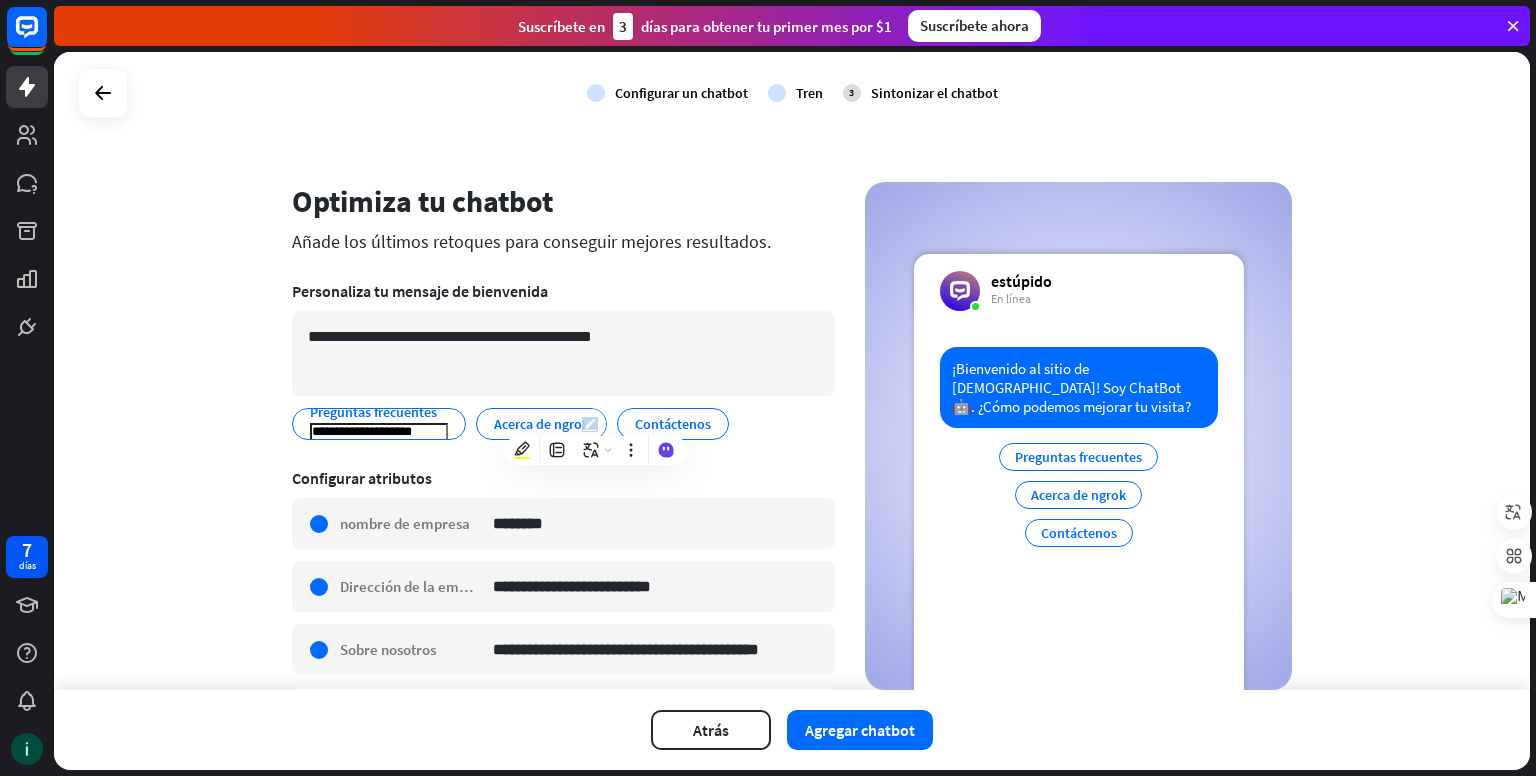 click on "editar" at bounding box center [590, 424] 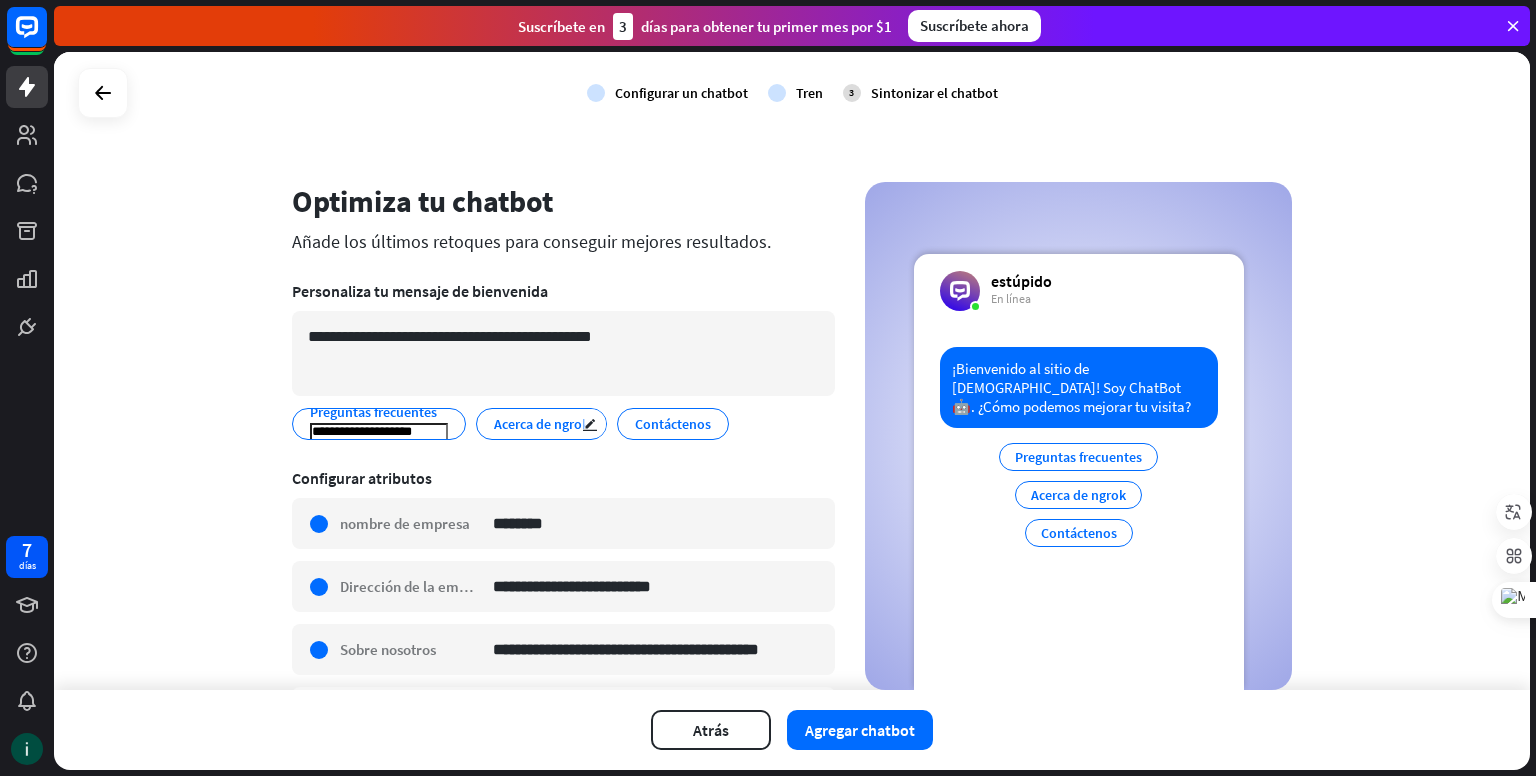click on "Acerca de ngrok" at bounding box center [541, 424] 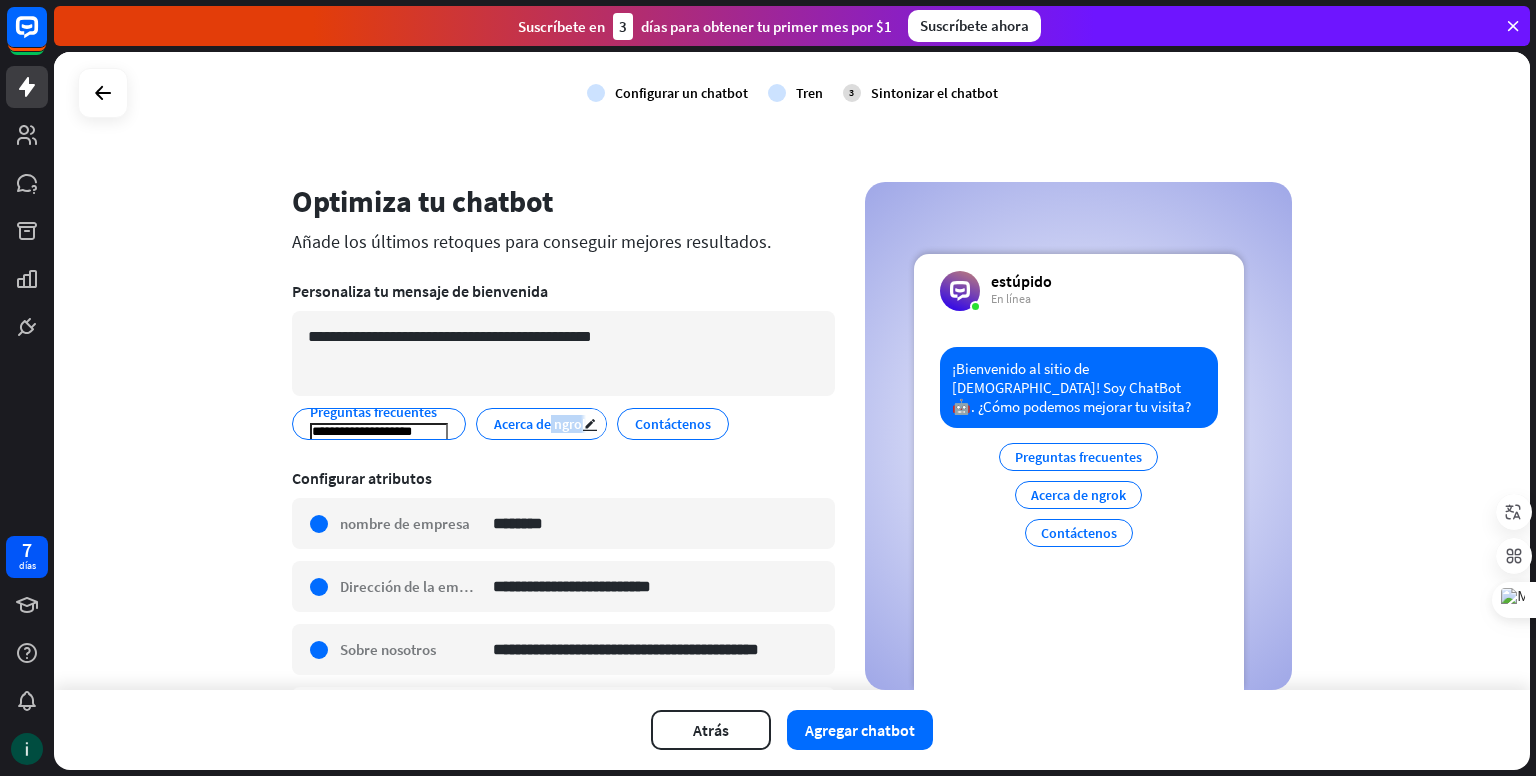 click on "Acerca de ngrok" at bounding box center [541, 424] 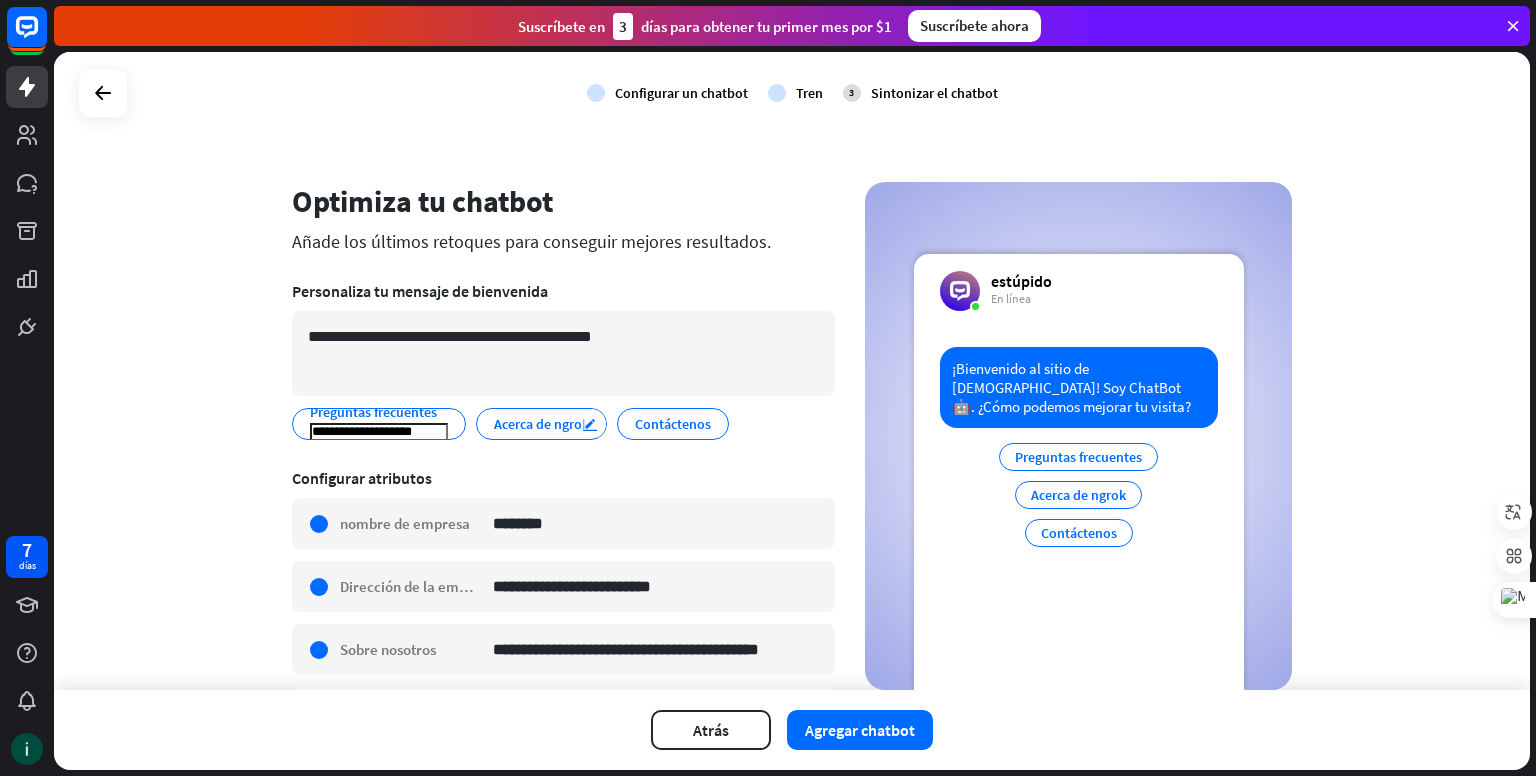 click on "editar" at bounding box center [590, 424] 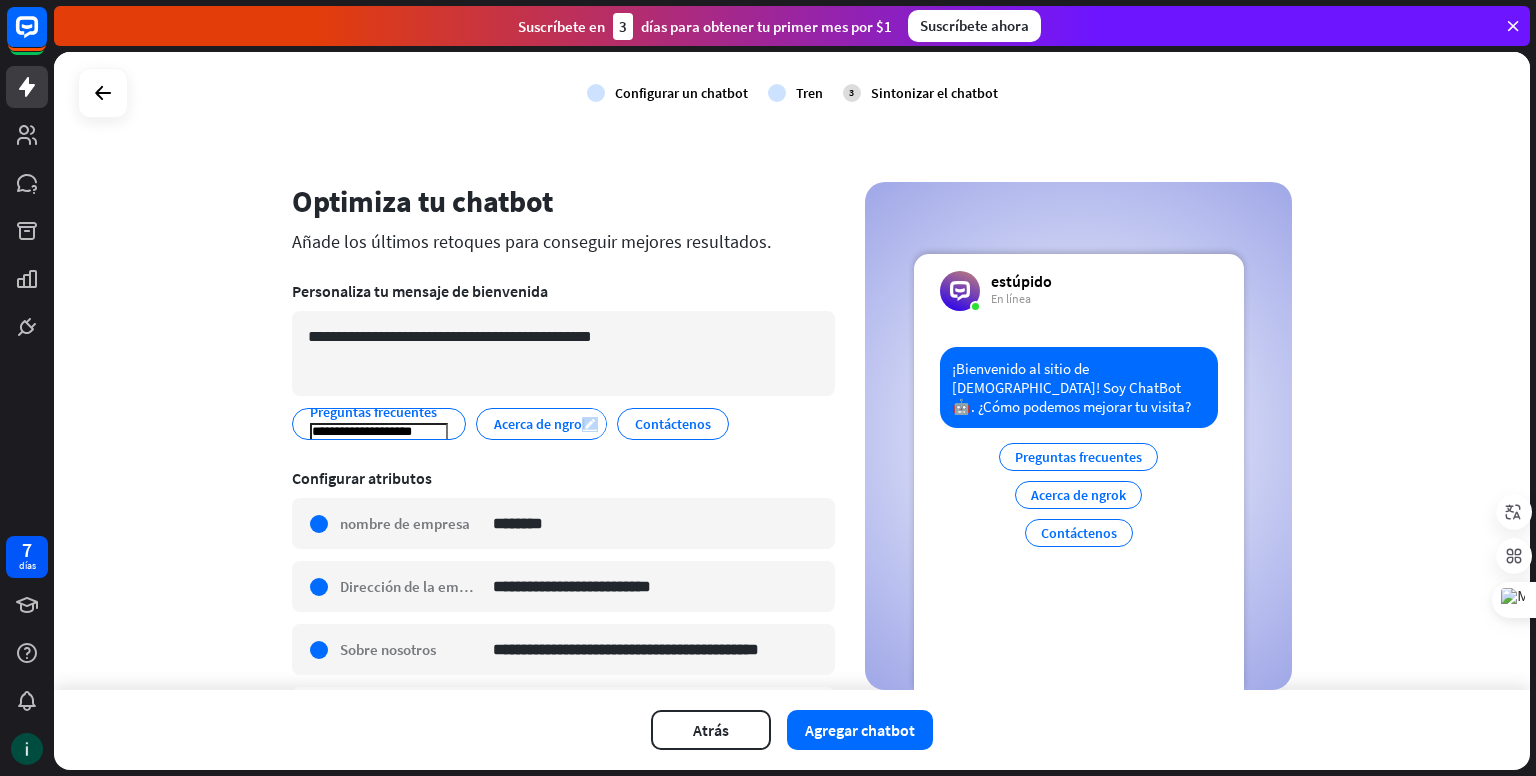 click on "editar" at bounding box center [590, 424] 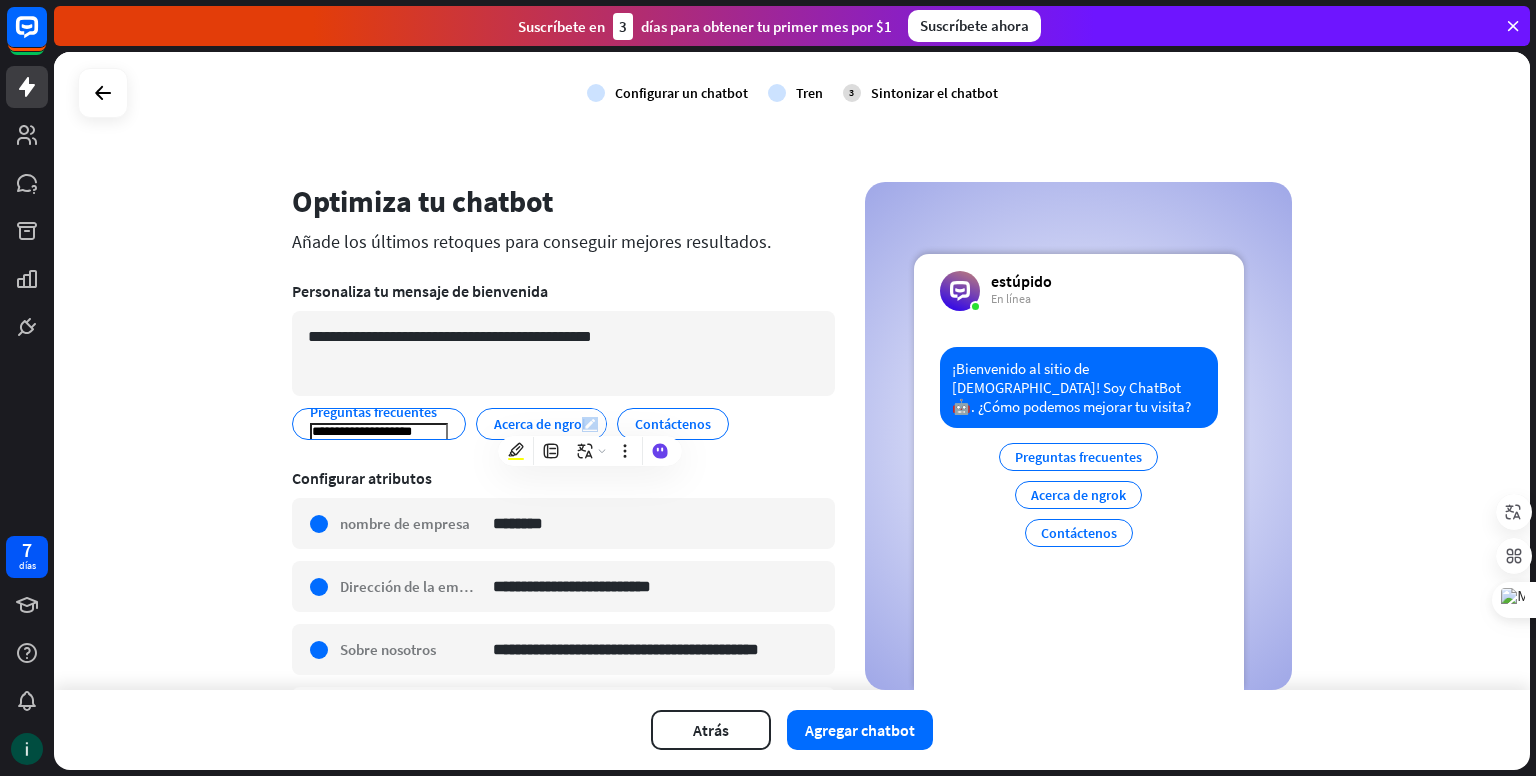 click on "editar" at bounding box center [590, 424] 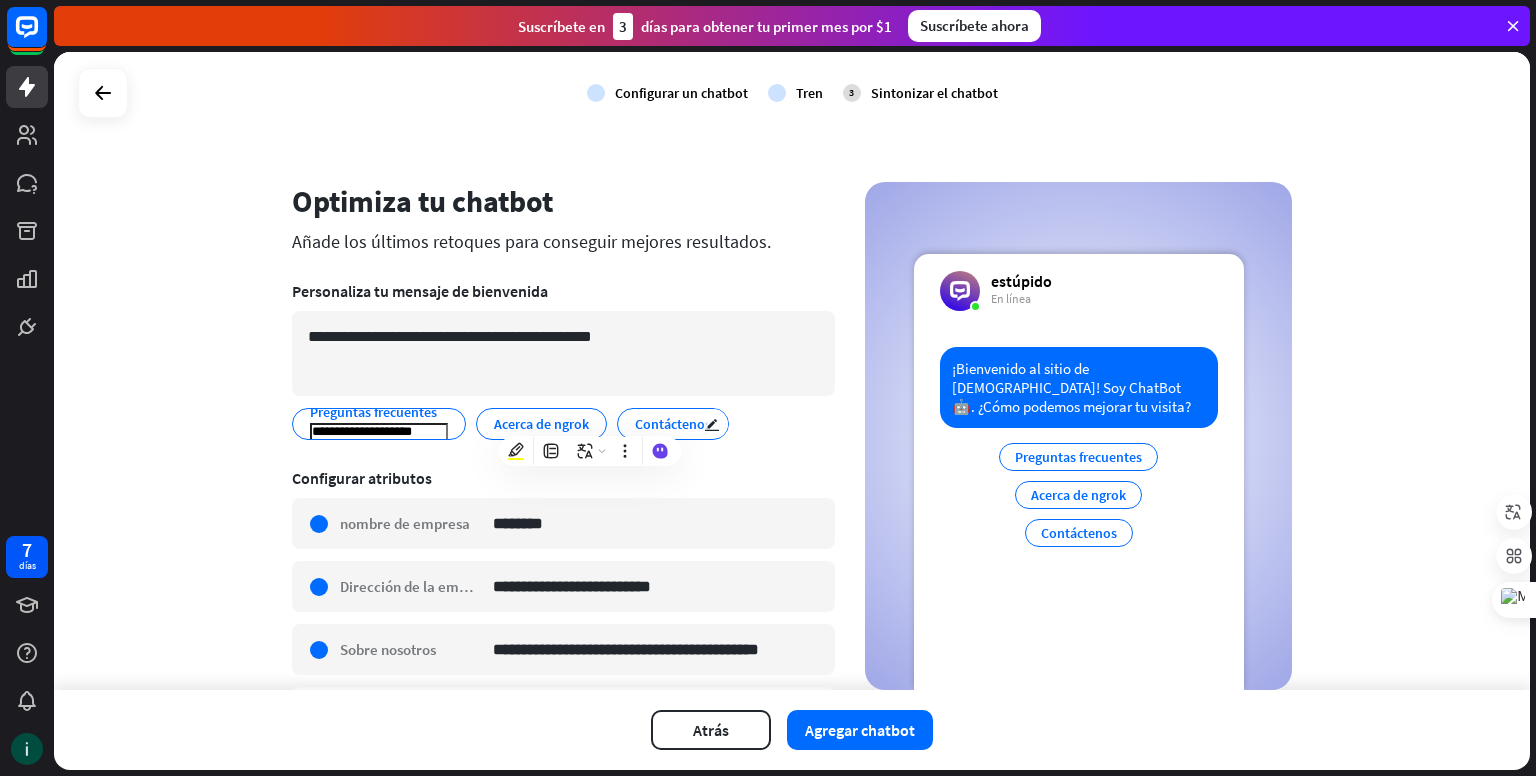 click on "Contáctenos" at bounding box center (673, 424) 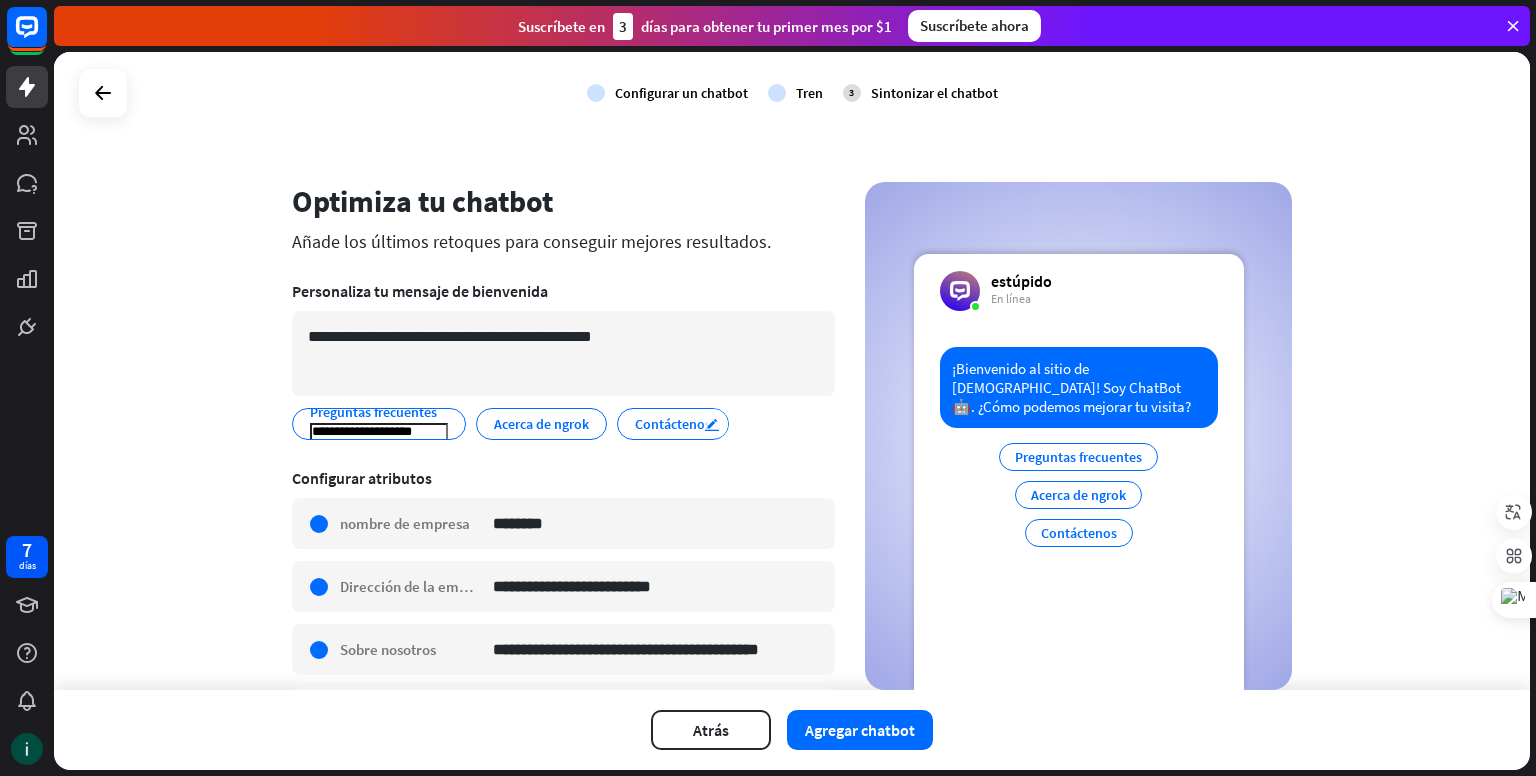 click on "editar" at bounding box center [715, 423] 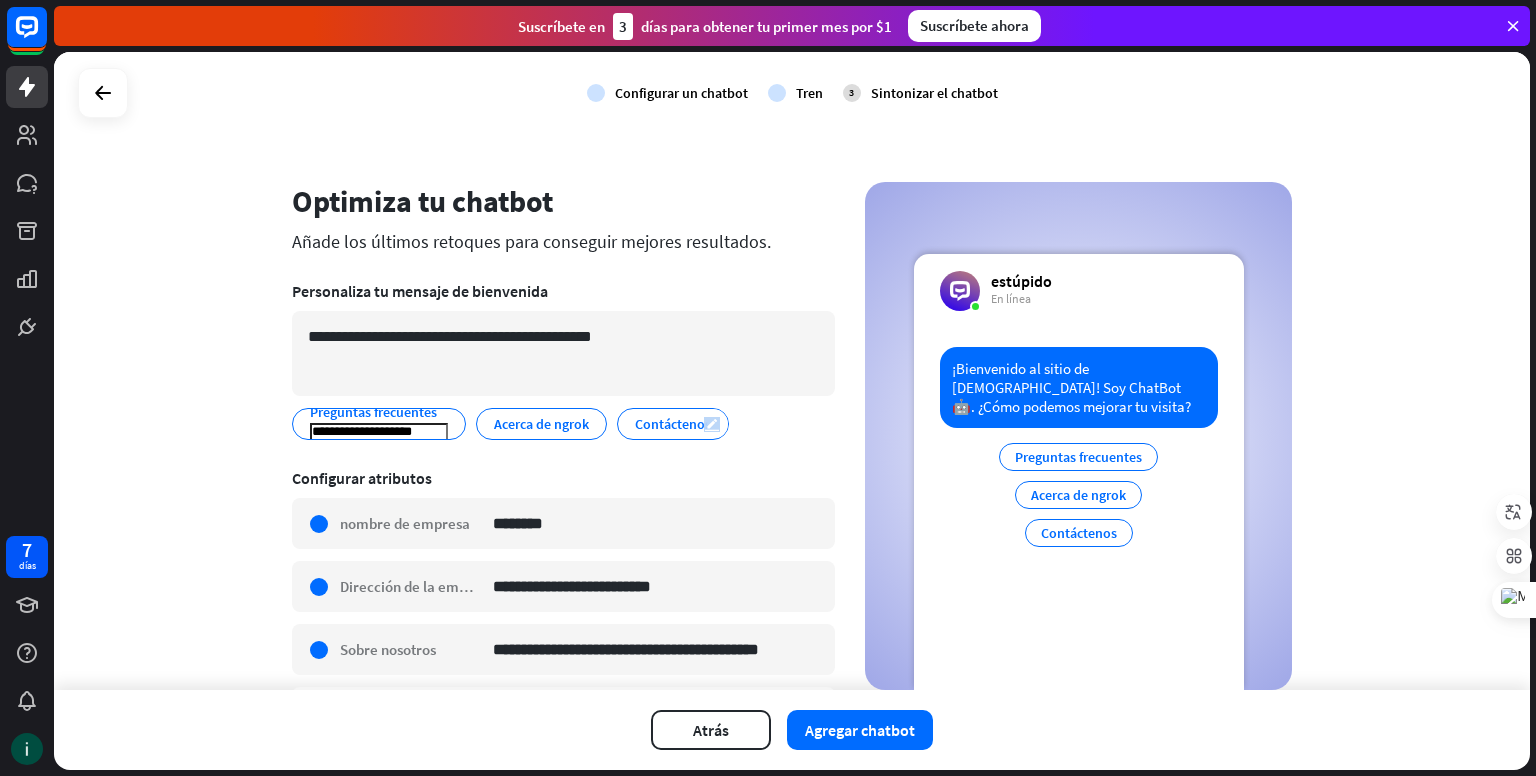 click on "editar" at bounding box center (715, 423) 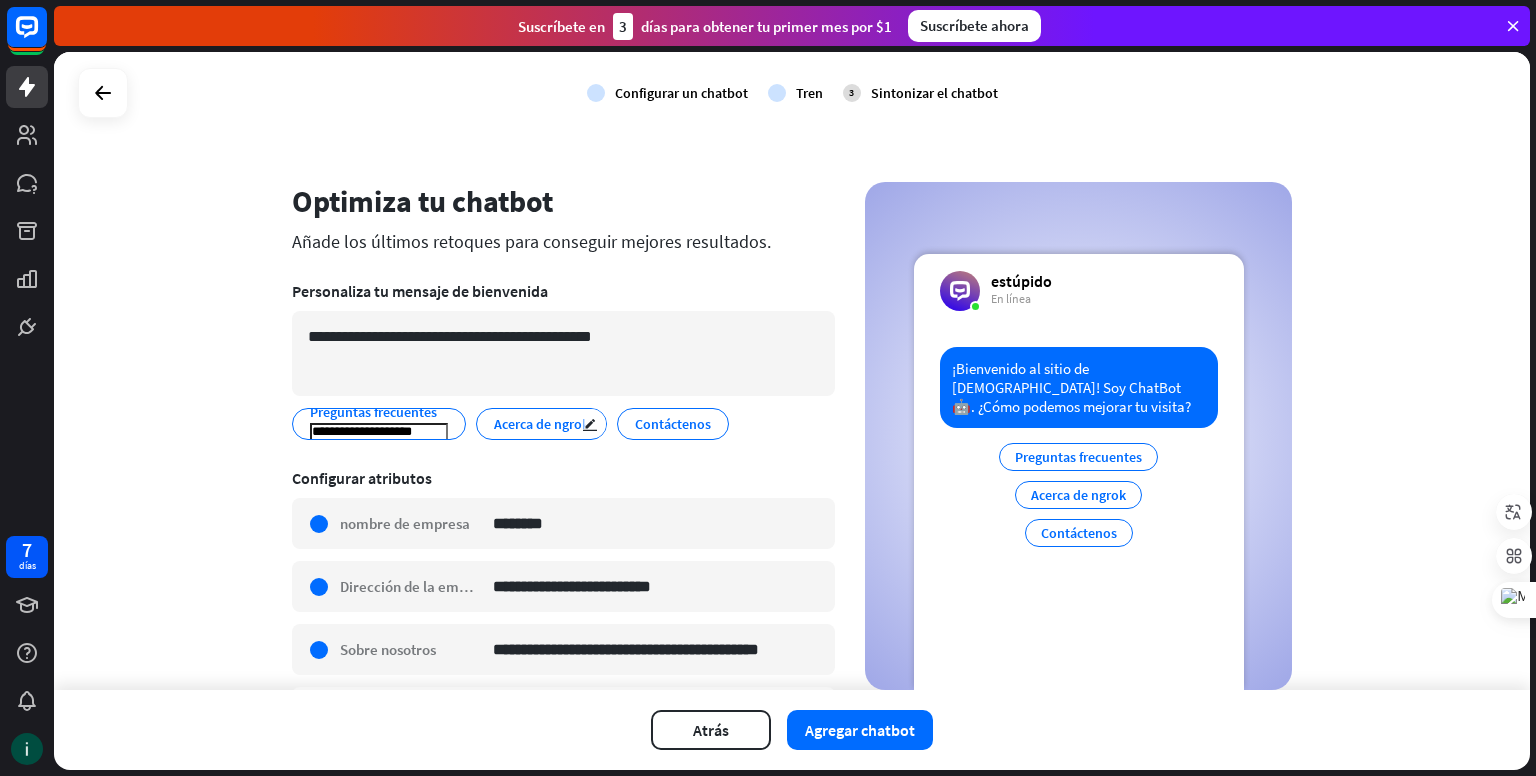 drag, startPoint x: 534, startPoint y: 417, endPoint x: 544, endPoint y: 421, distance: 10.770329 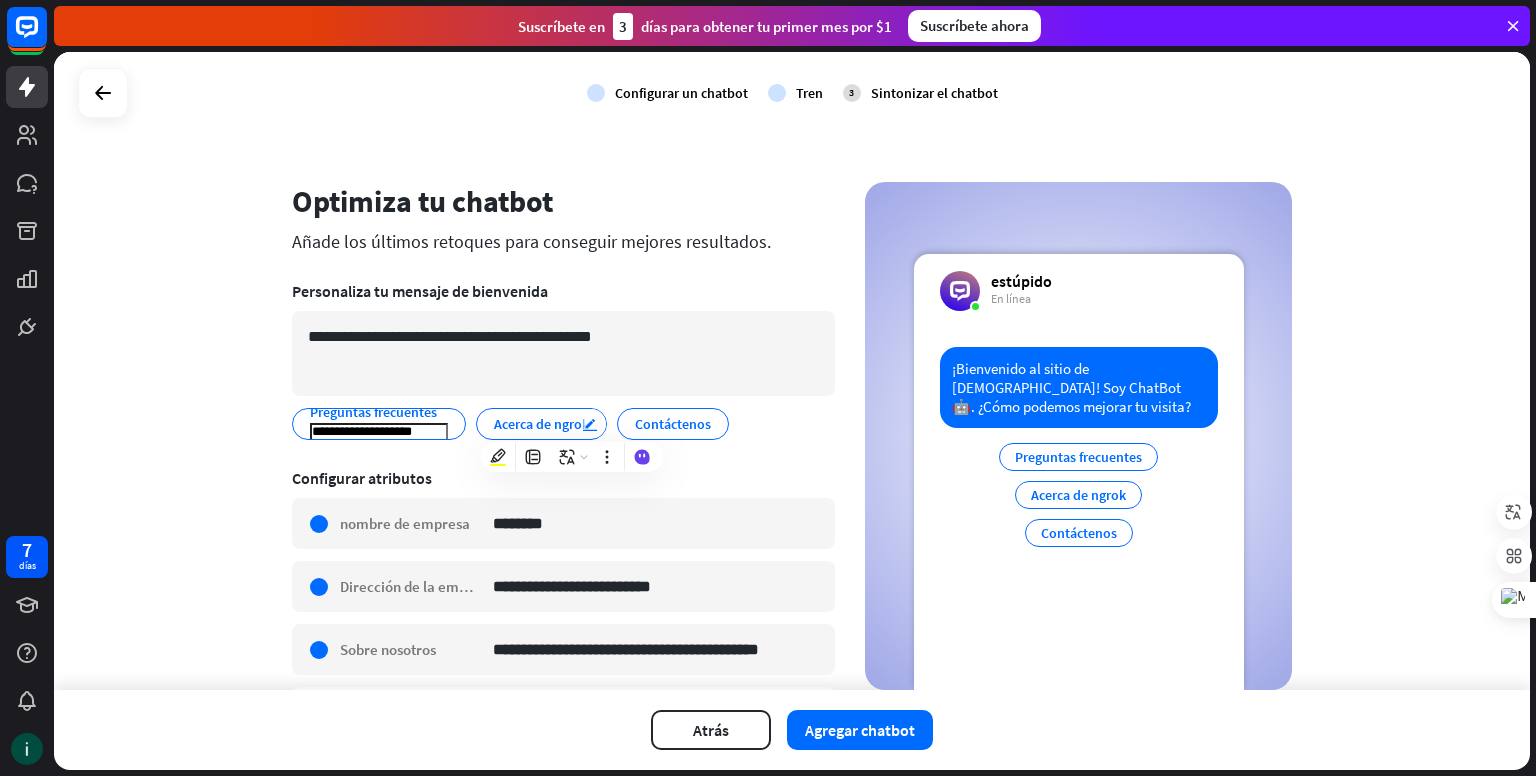click on "editar" at bounding box center [590, 424] 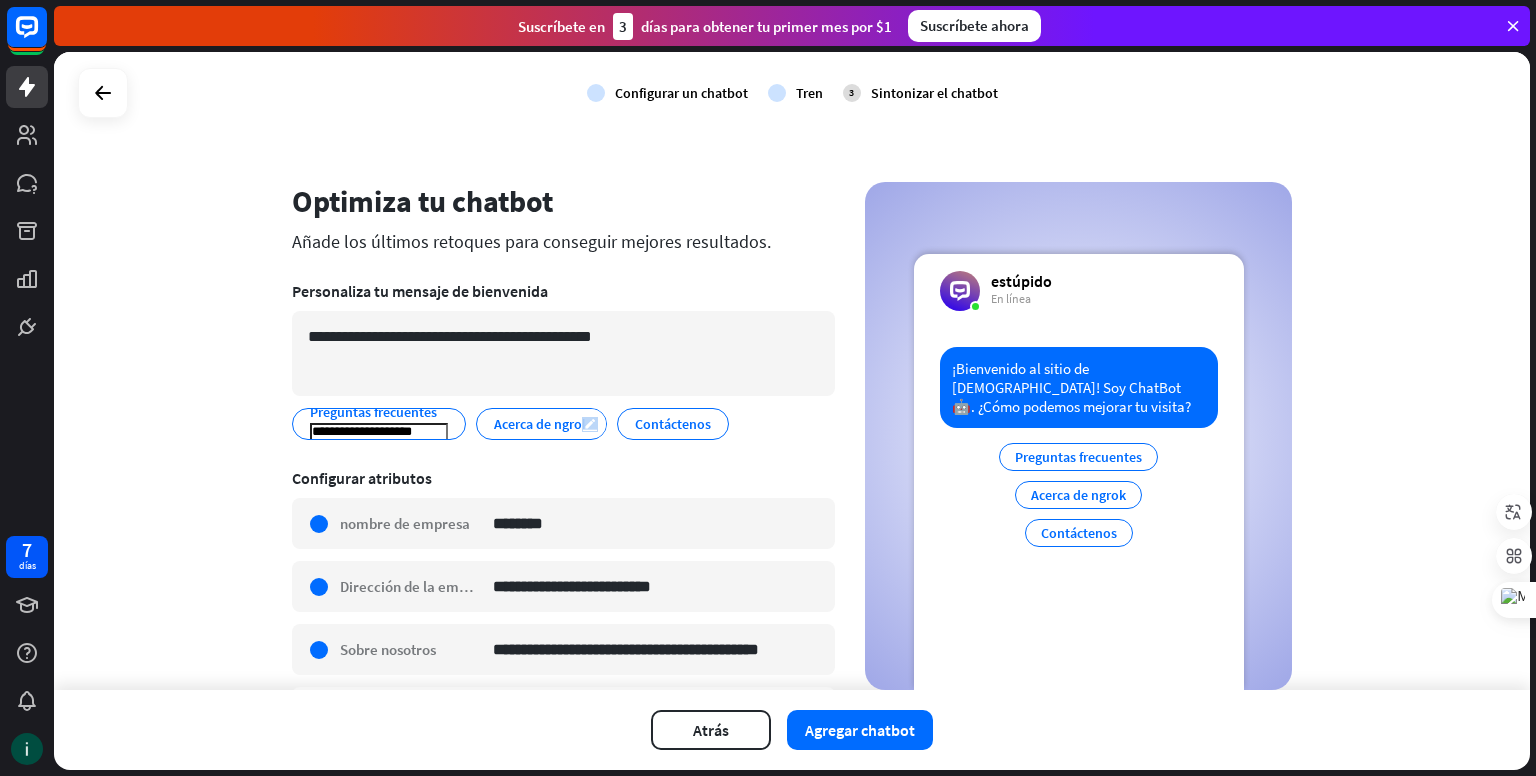click on "editar" at bounding box center [590, 424] 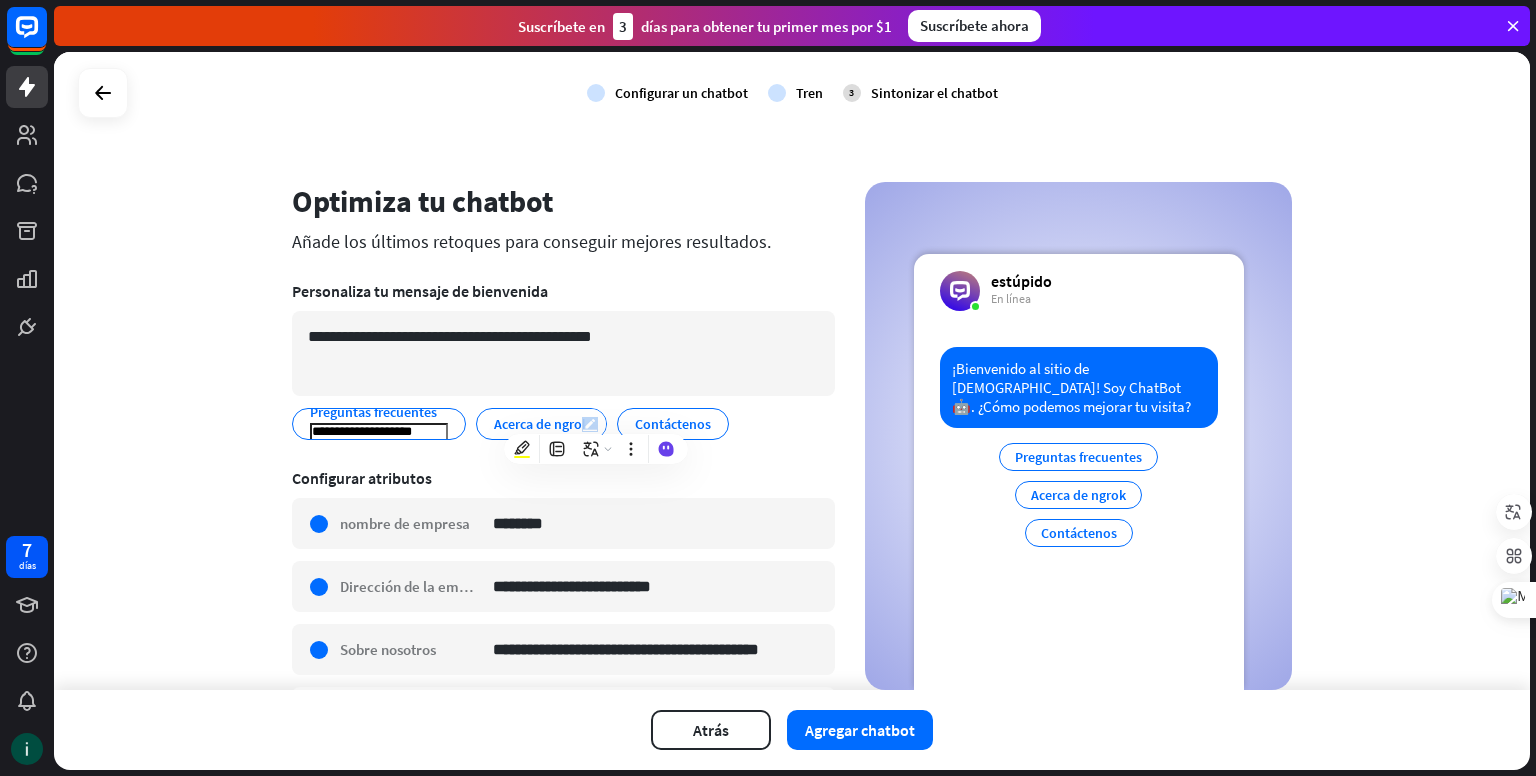 click on "editar" at bounding box center (590, 424) 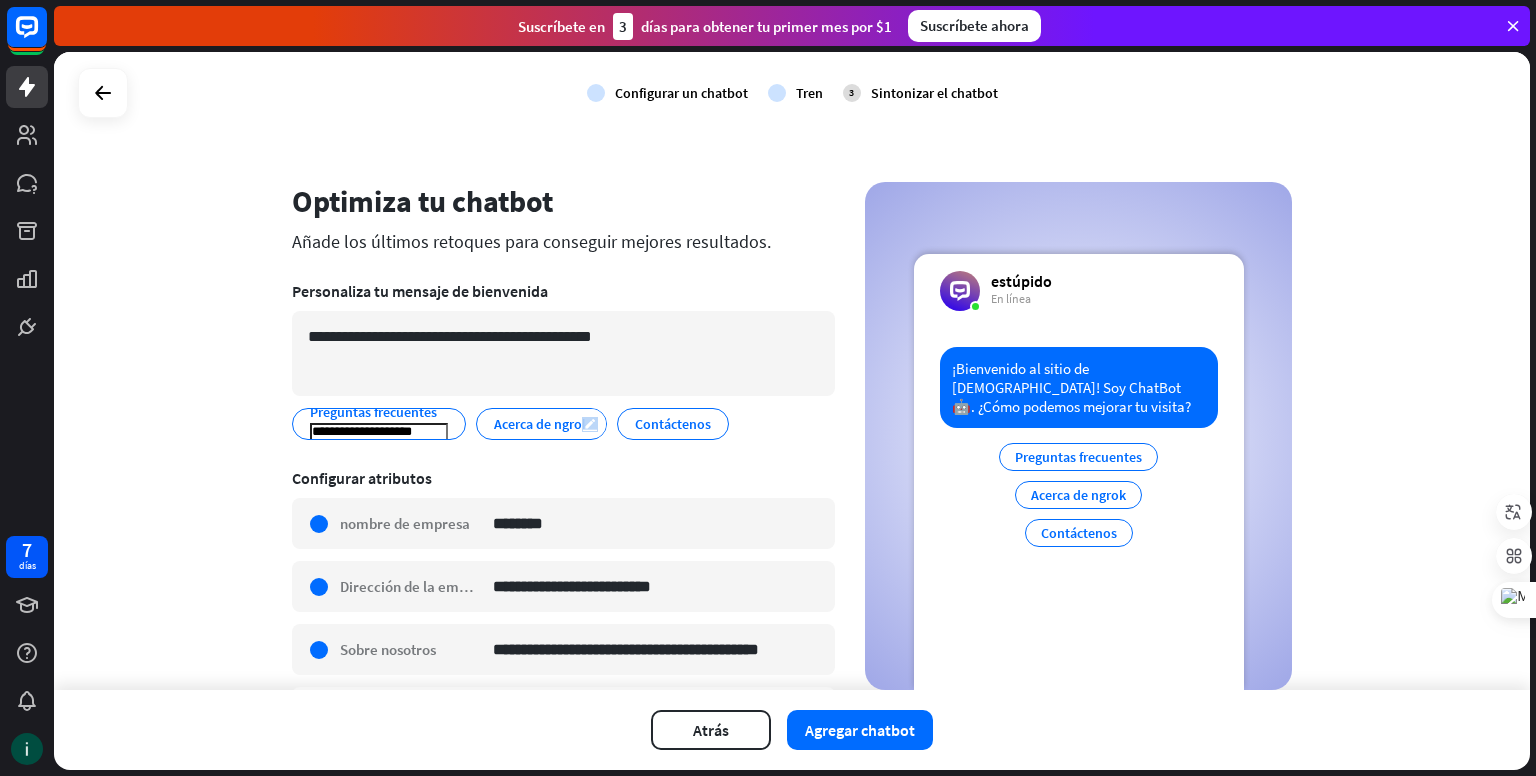 click on "editar" at bounding box center (590, 424) 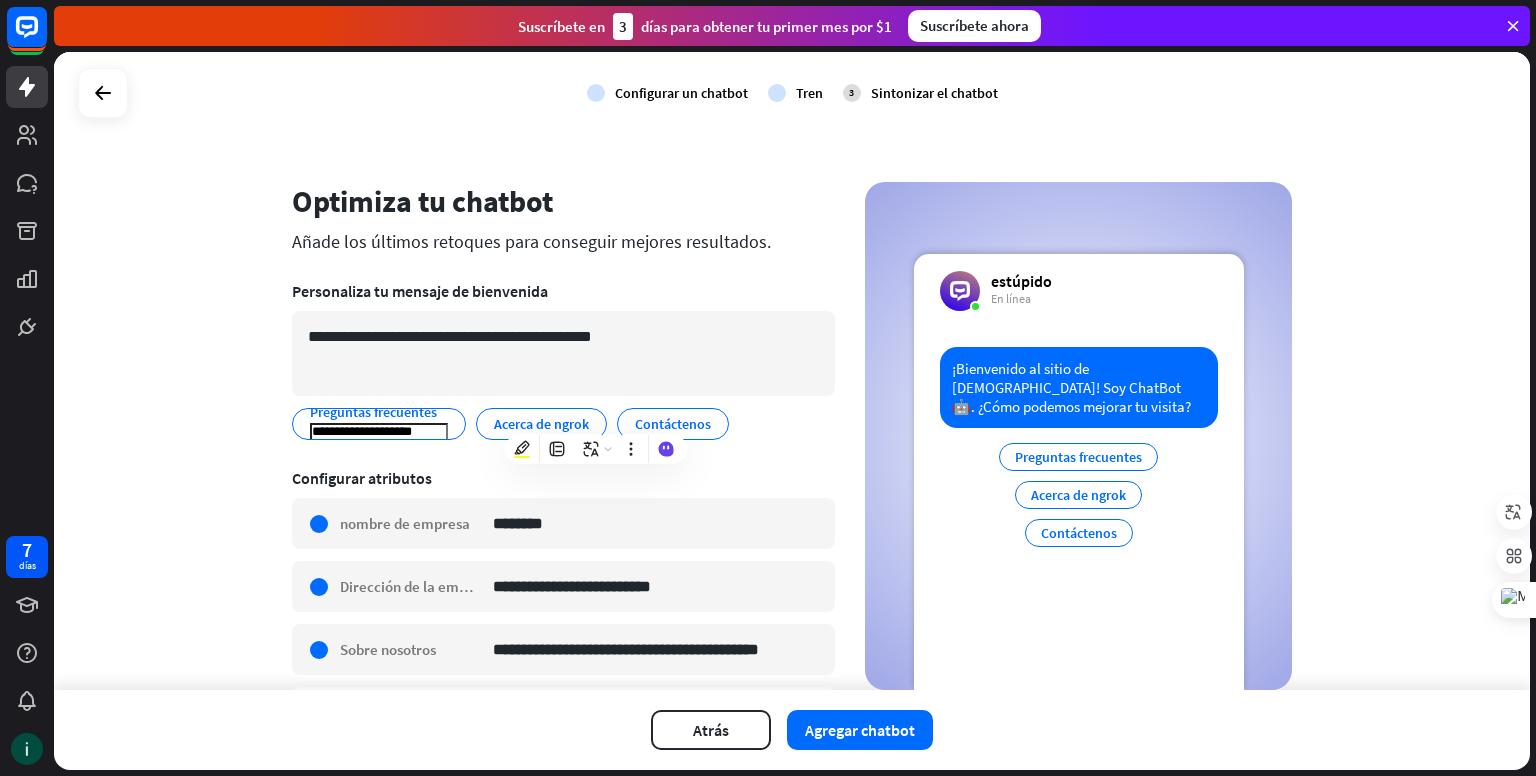 click on "Acerca de ngrok" at bounding box center (1078, 495) 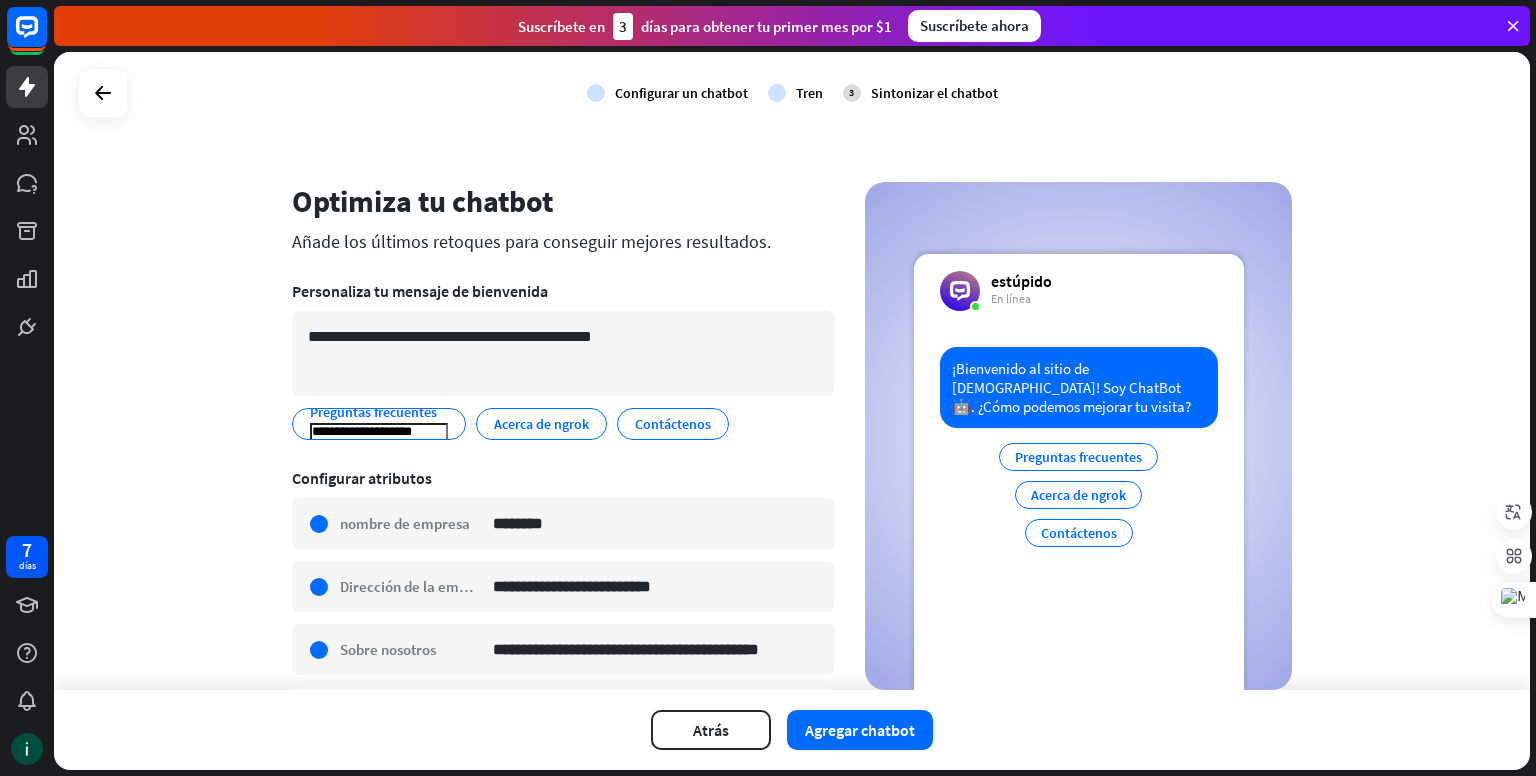 click on "**********" at bounding box center (792, 371) 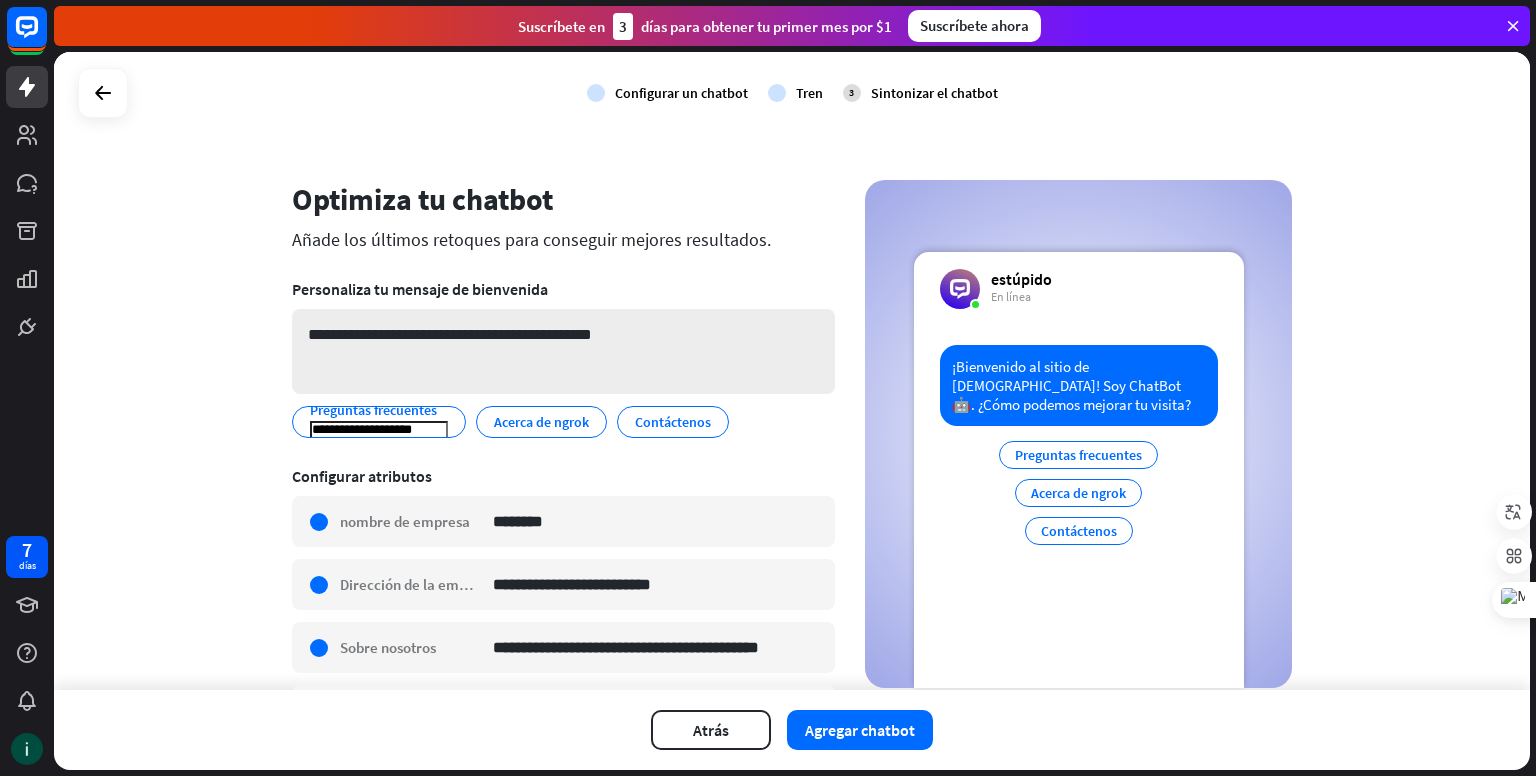 scroll, scrollTop: 0, scrollLeft: 0, axis: both 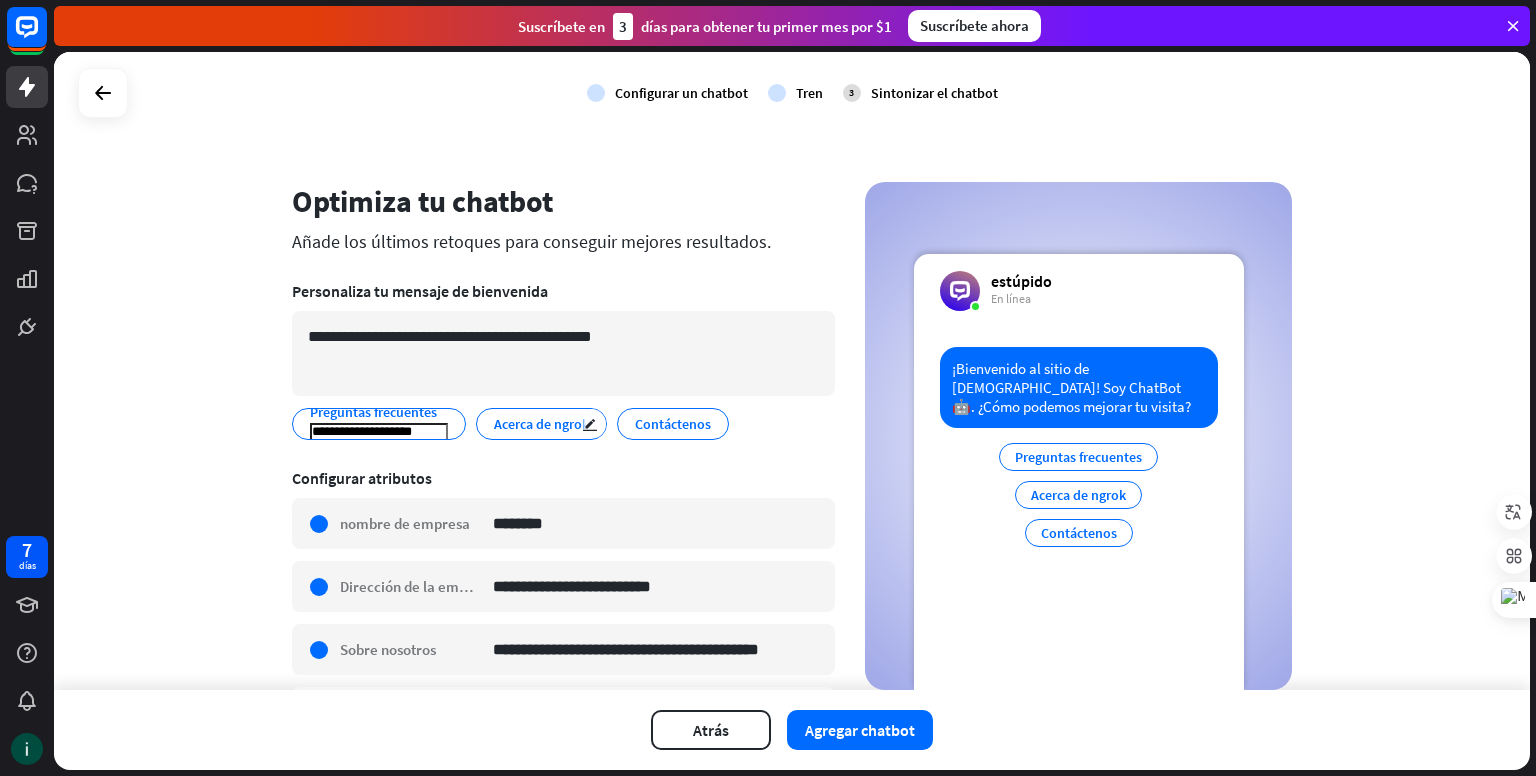 click on "Acerca de ngrok" at bounding box center (541, 424) 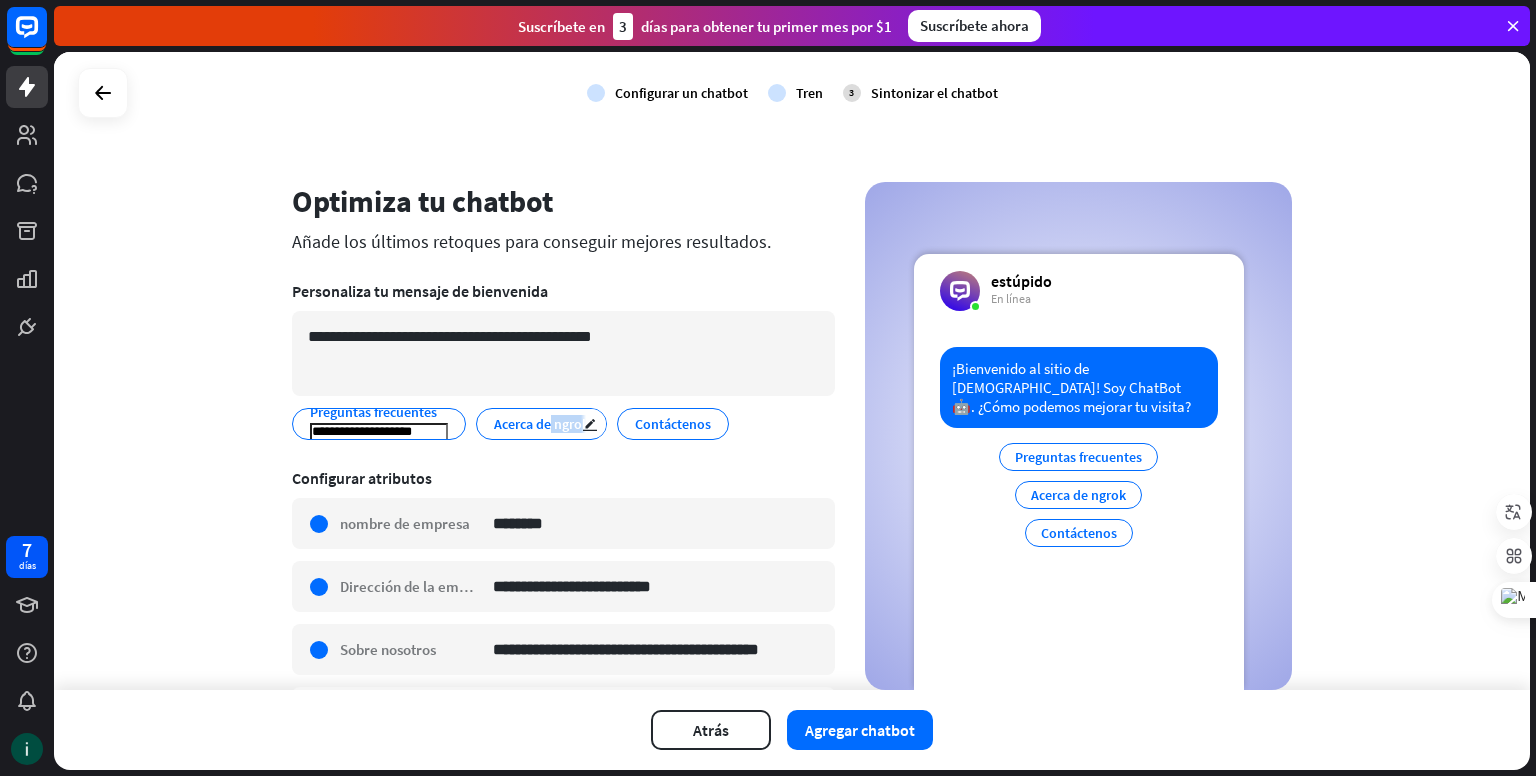 click on "Acerca de ngrok" at bounding box center (541, 424) 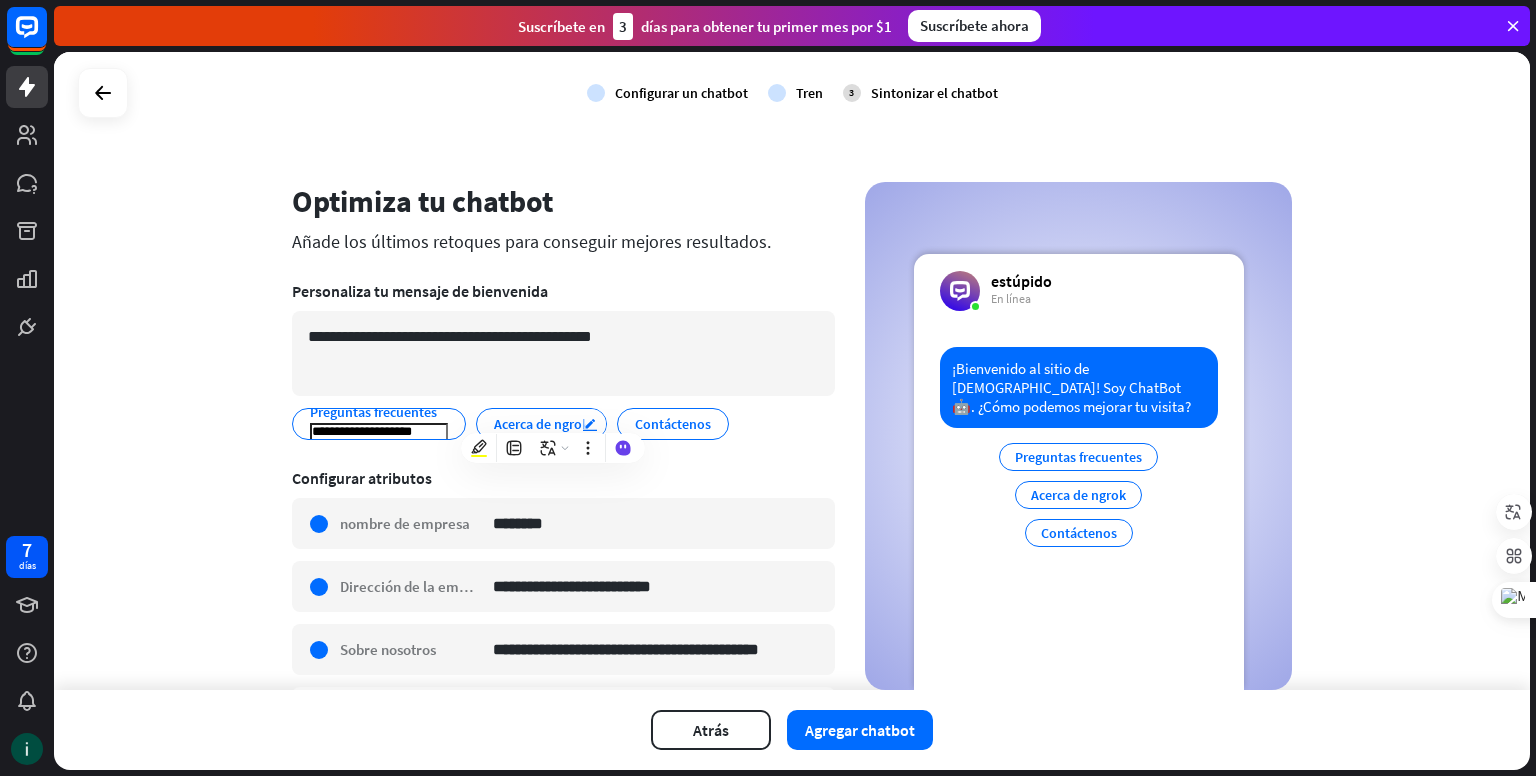 click on "editar" at bounding box center [590, 424] 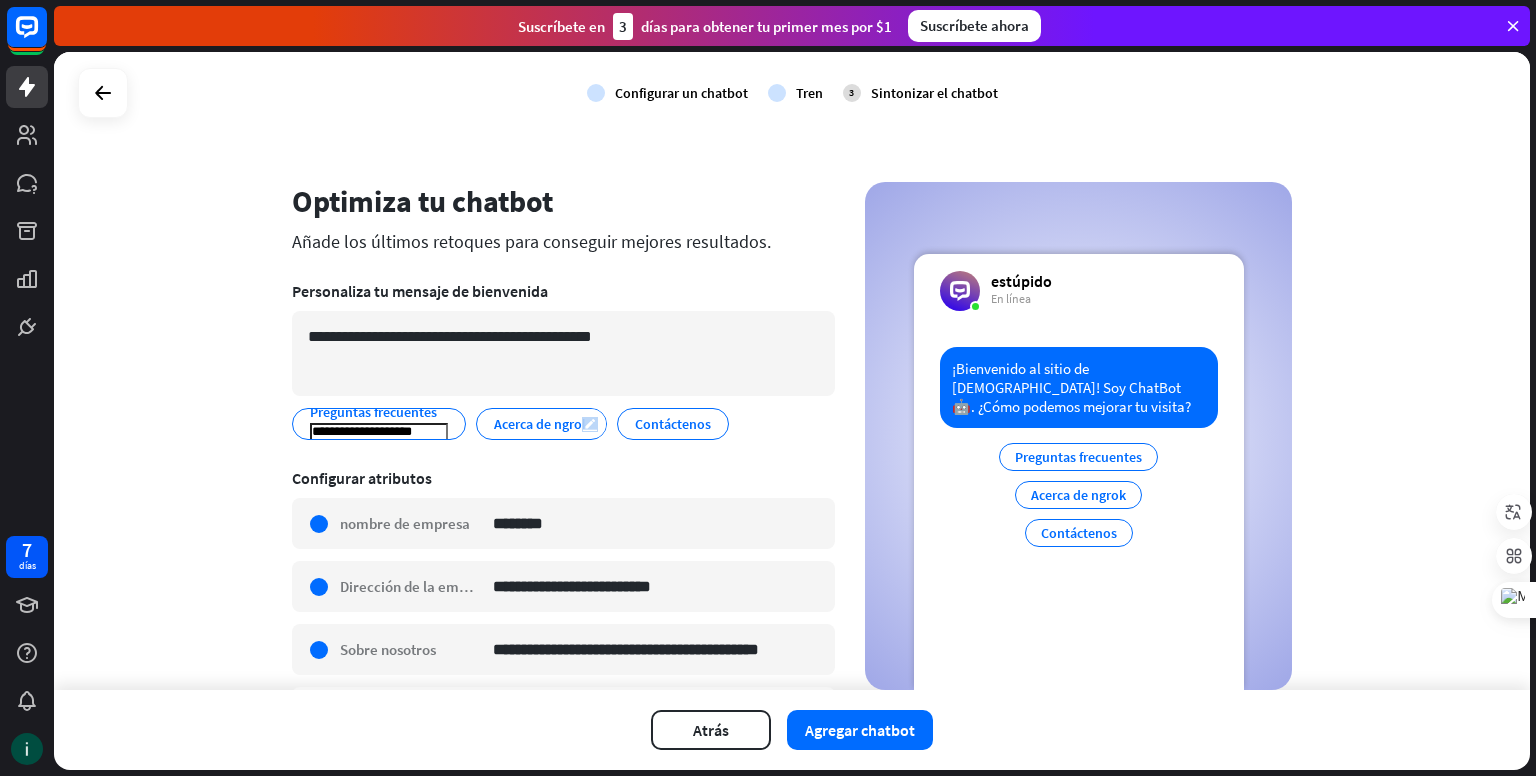 click on "editar" at bounding box center [590, 424] 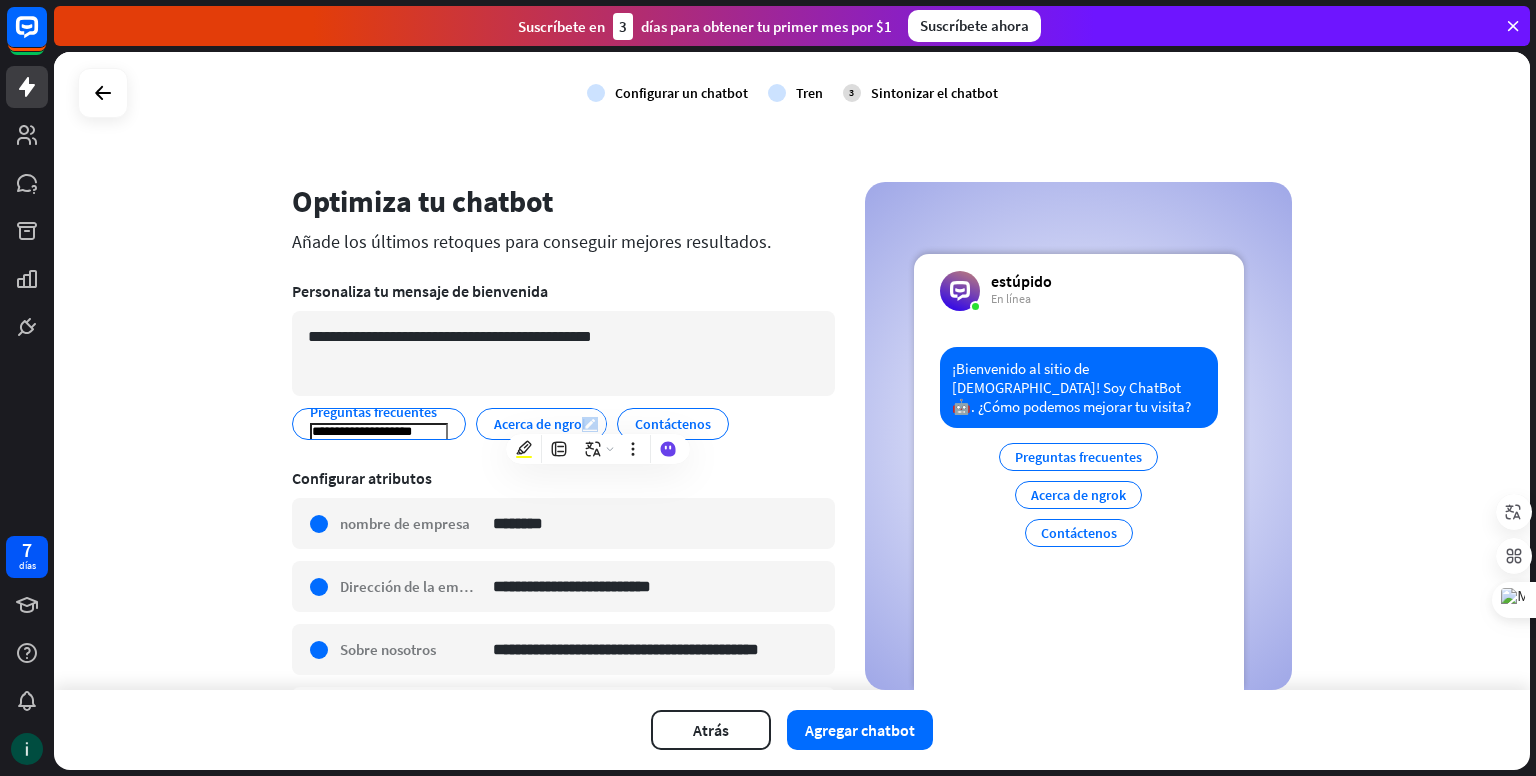 click on "editar" at bounding box center [590, 424] 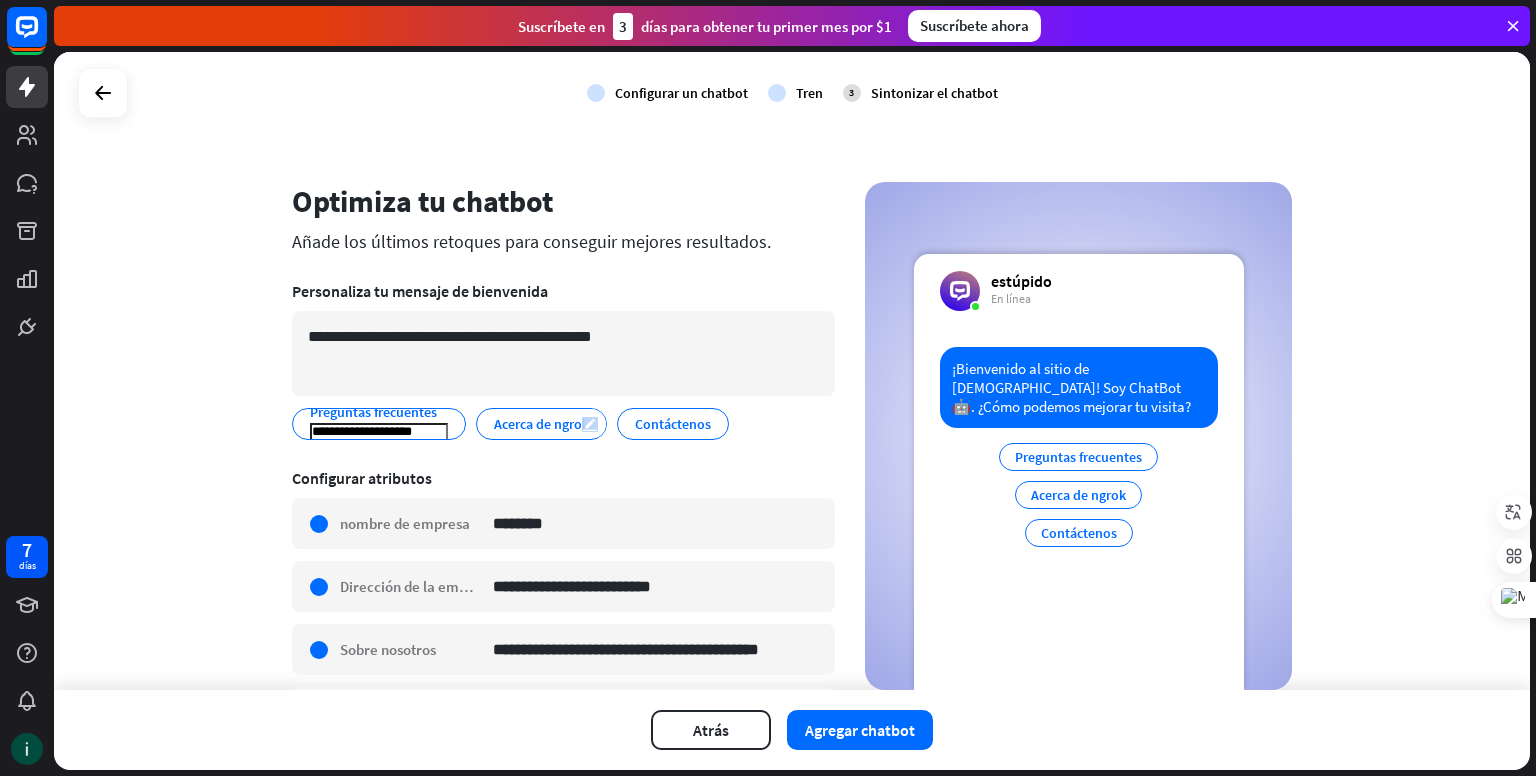 click on "editar" at bounding box center (590, 424) 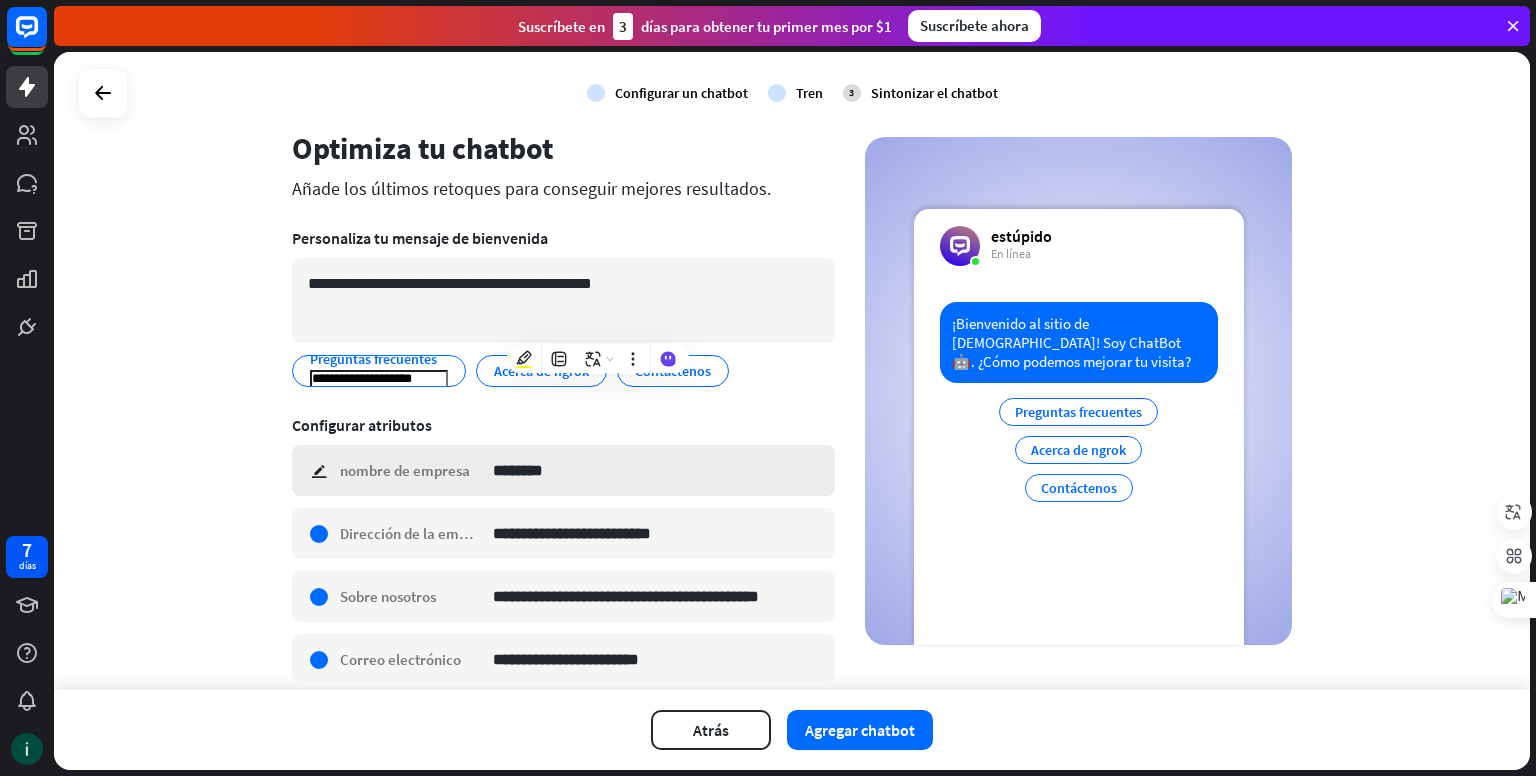 scroll, scrollTop: 100, scrollLeft: 0, axis: vertical 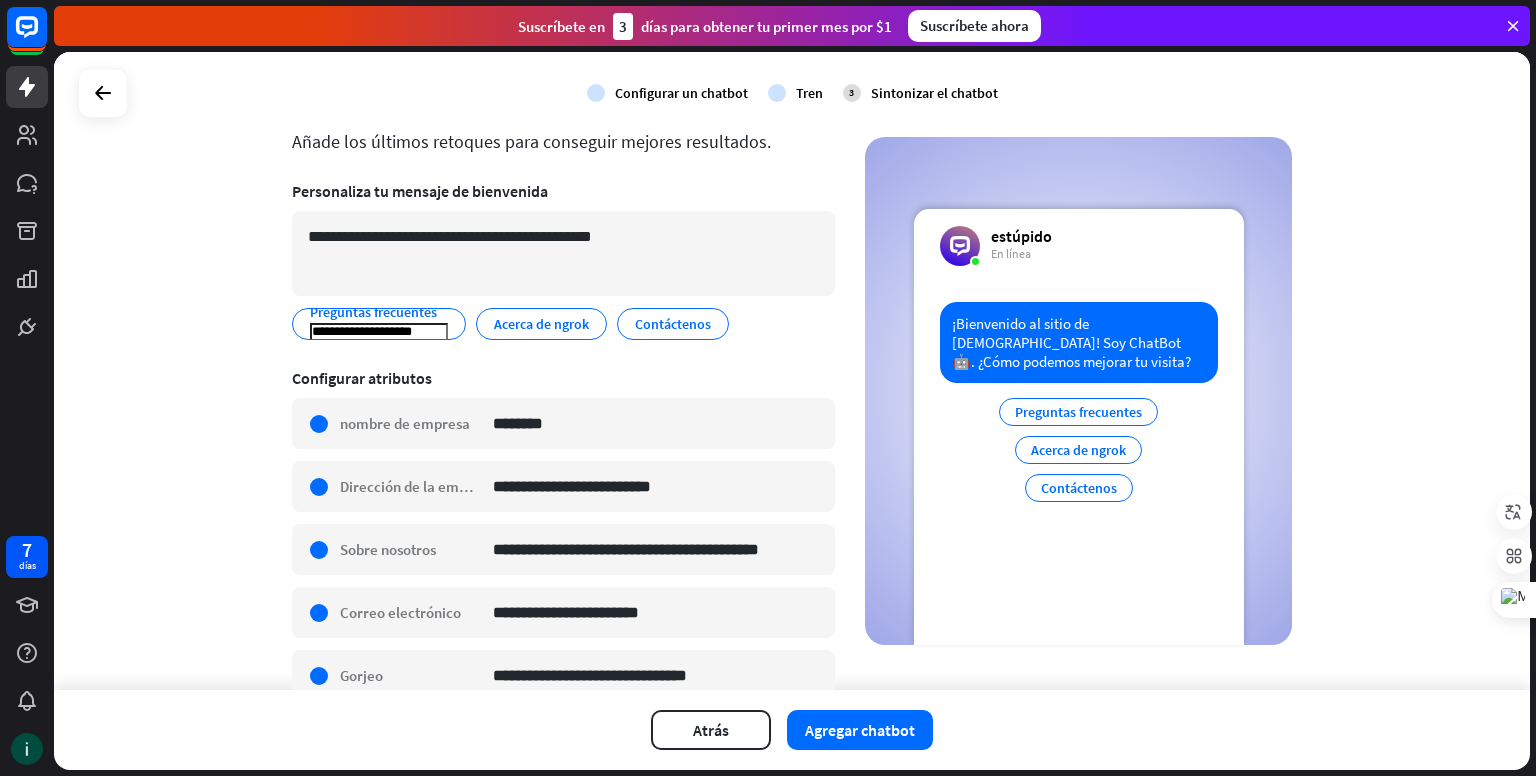 click on "**********" at bounding box center (563, 572) 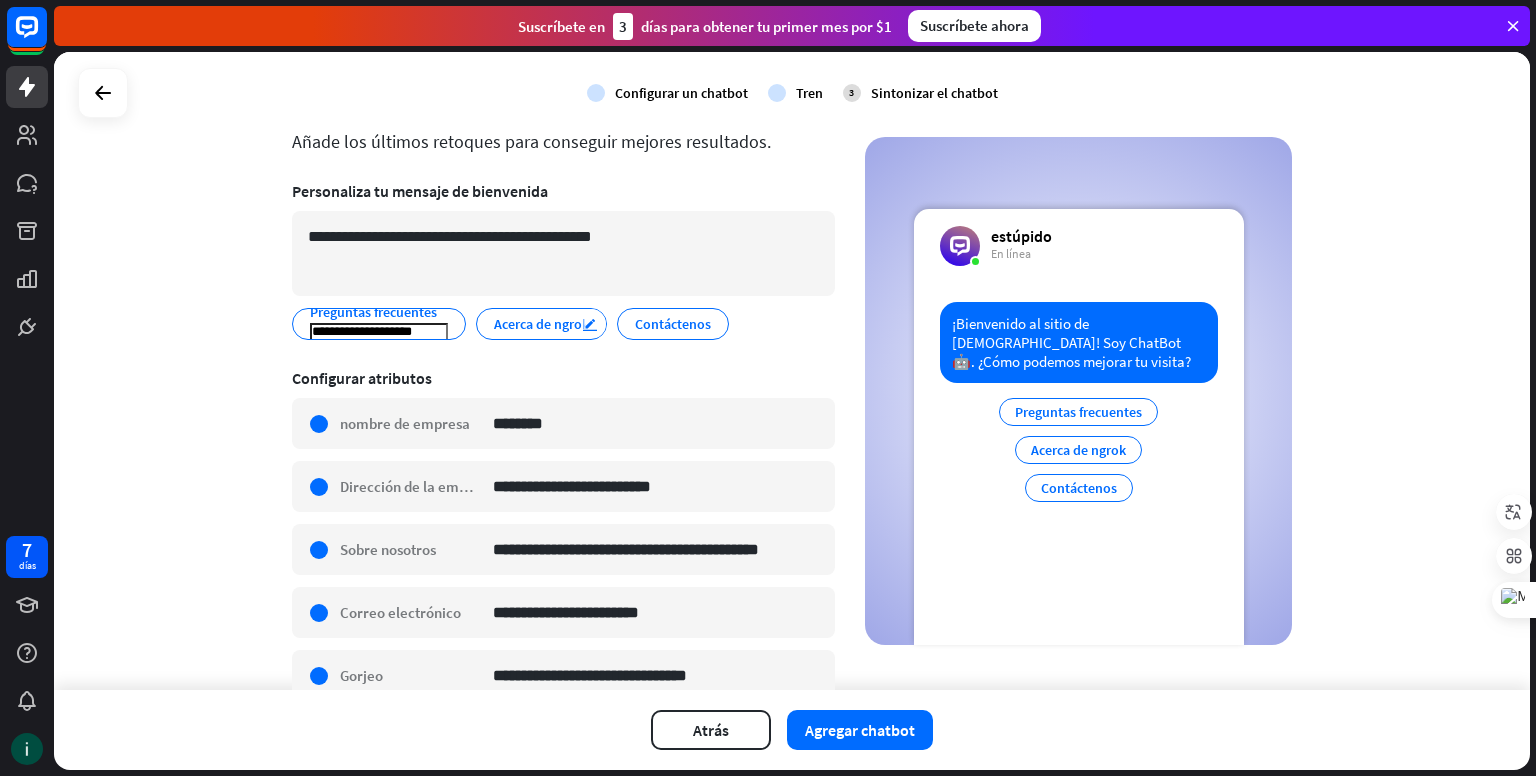 click on "editar" at bounding box center (590, 324) 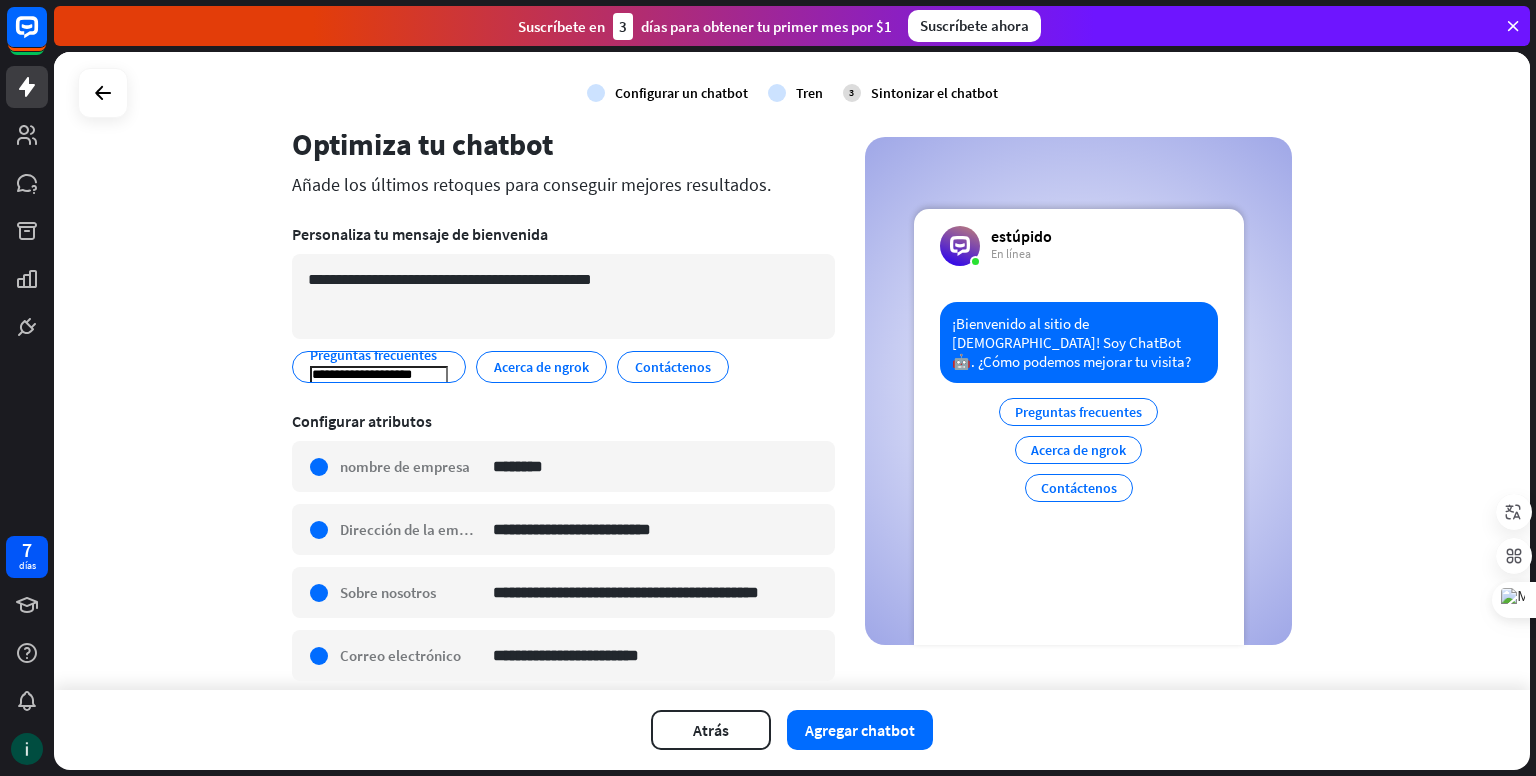 scroll, scrollTop: 0, scrollLeft: 0, axis: both 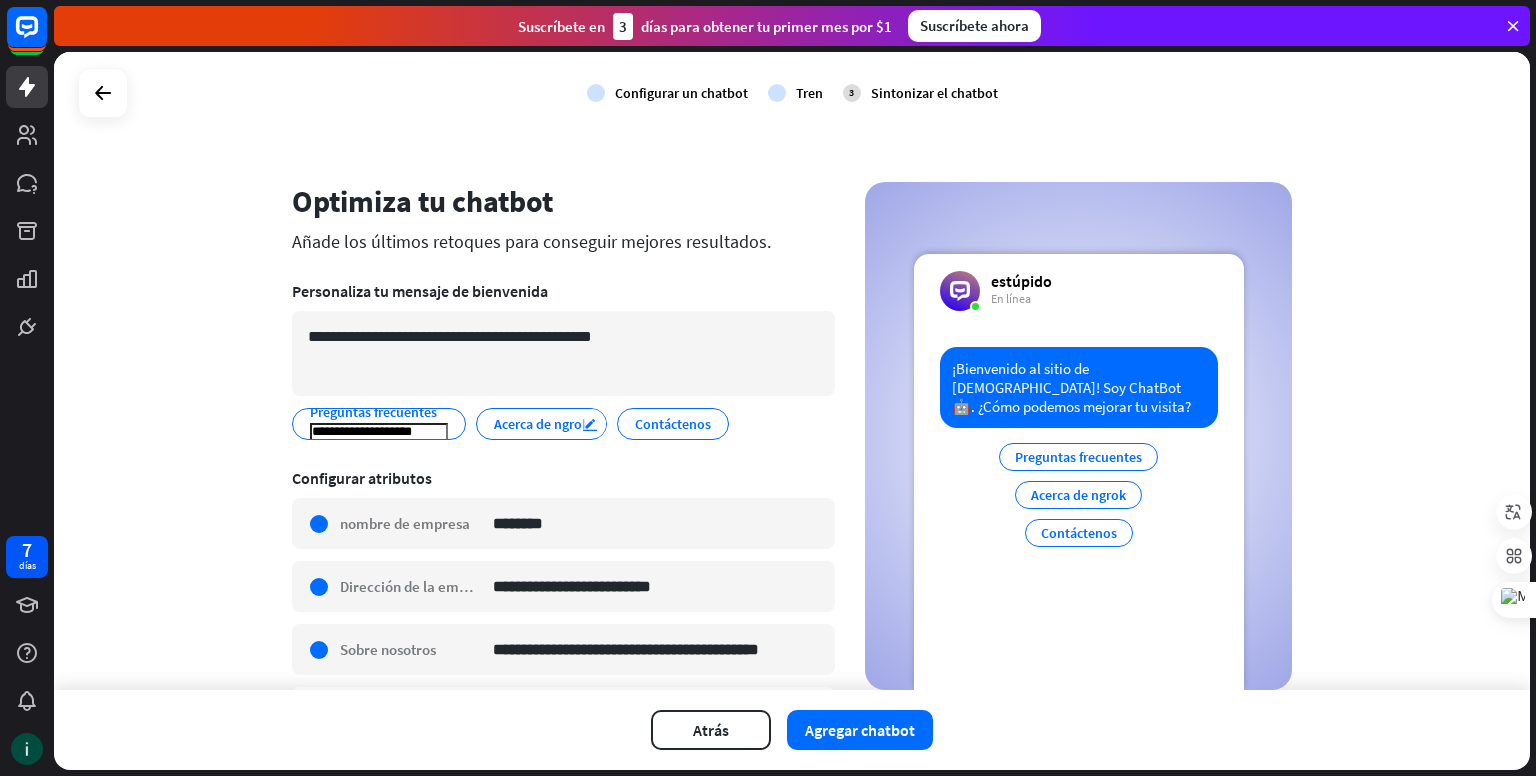 click on "editar" at bounding box center (590, 424) 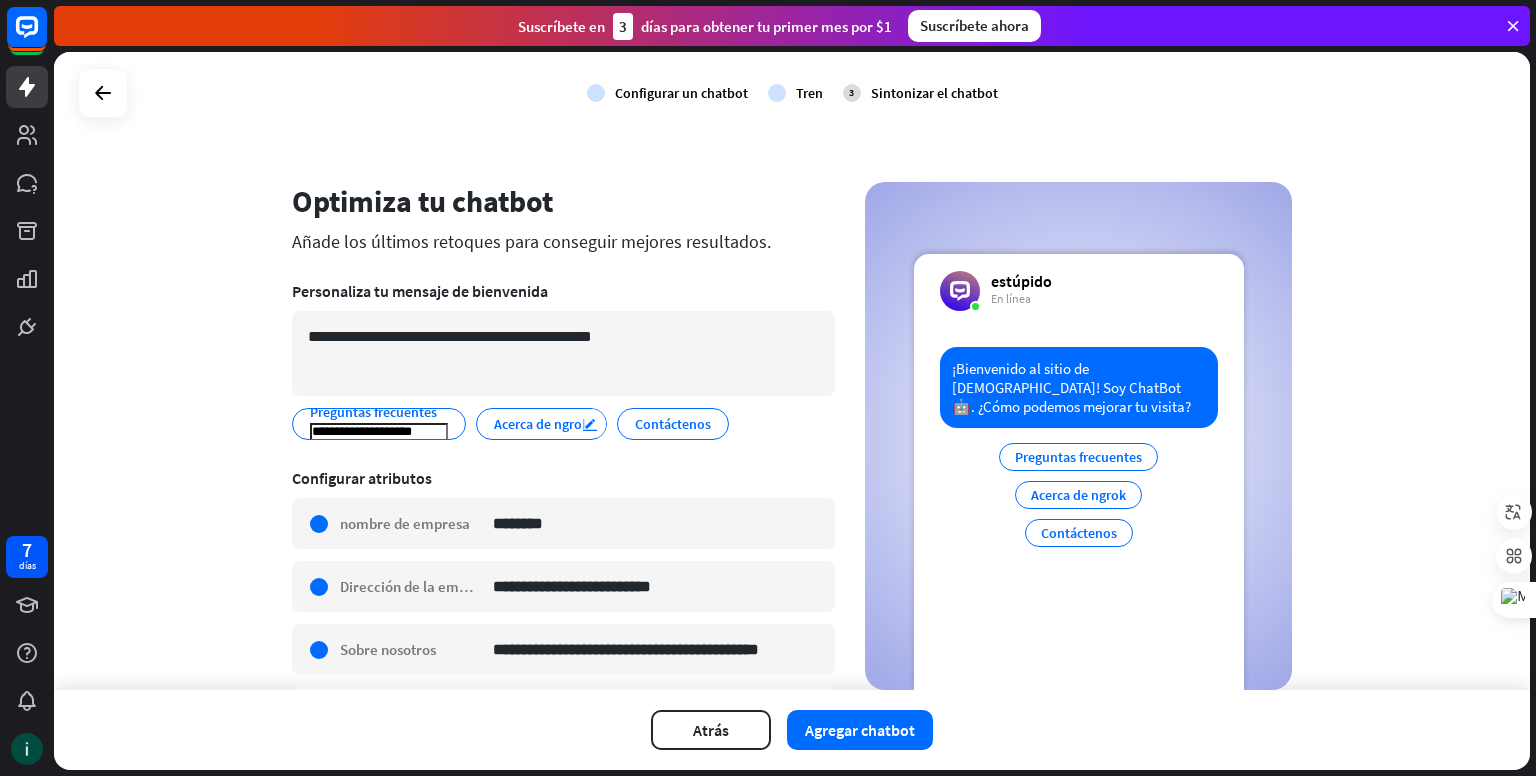 click on "editar" at bounding box center (590, 424) 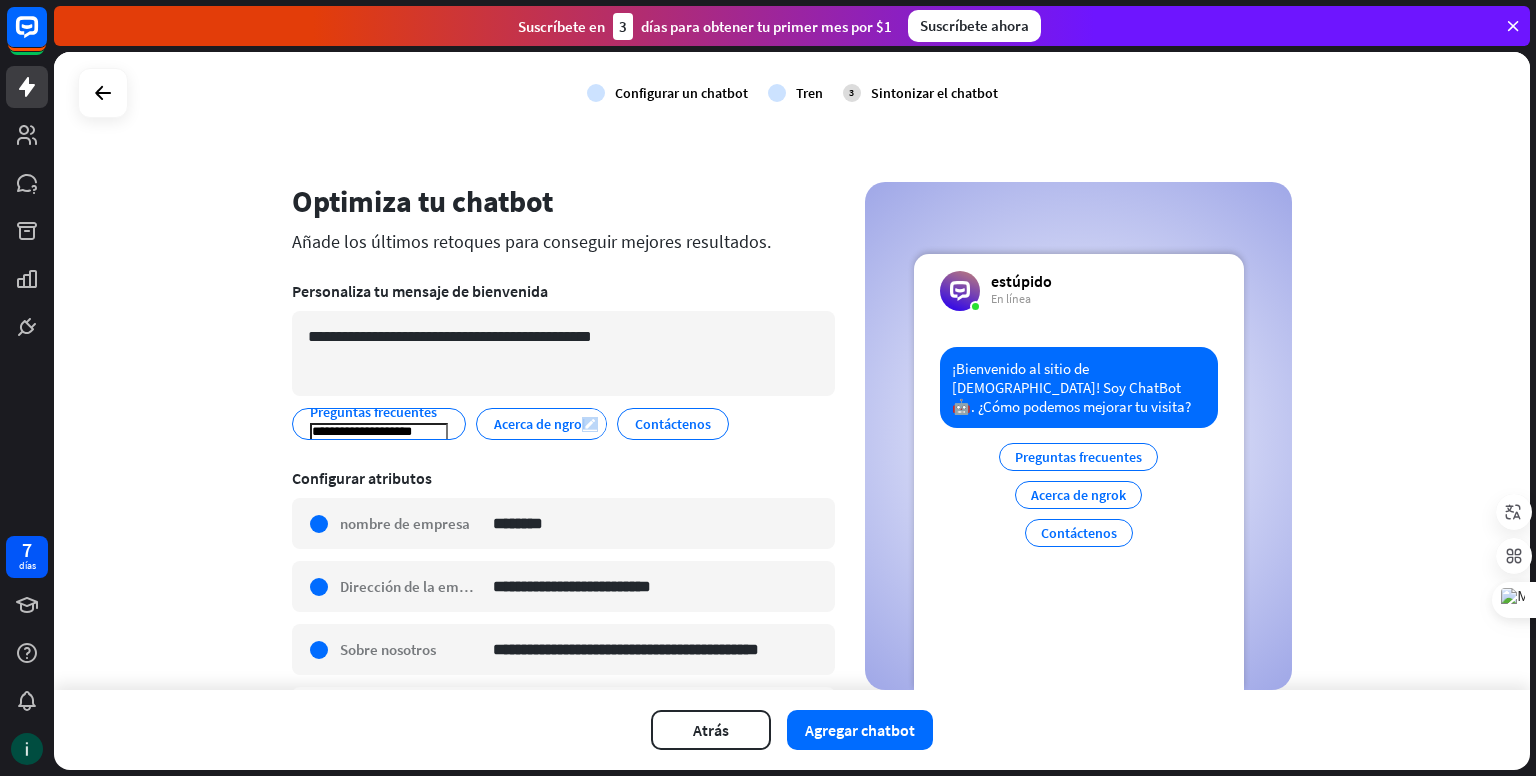 click on "editar" at bounding box center (590, 424) 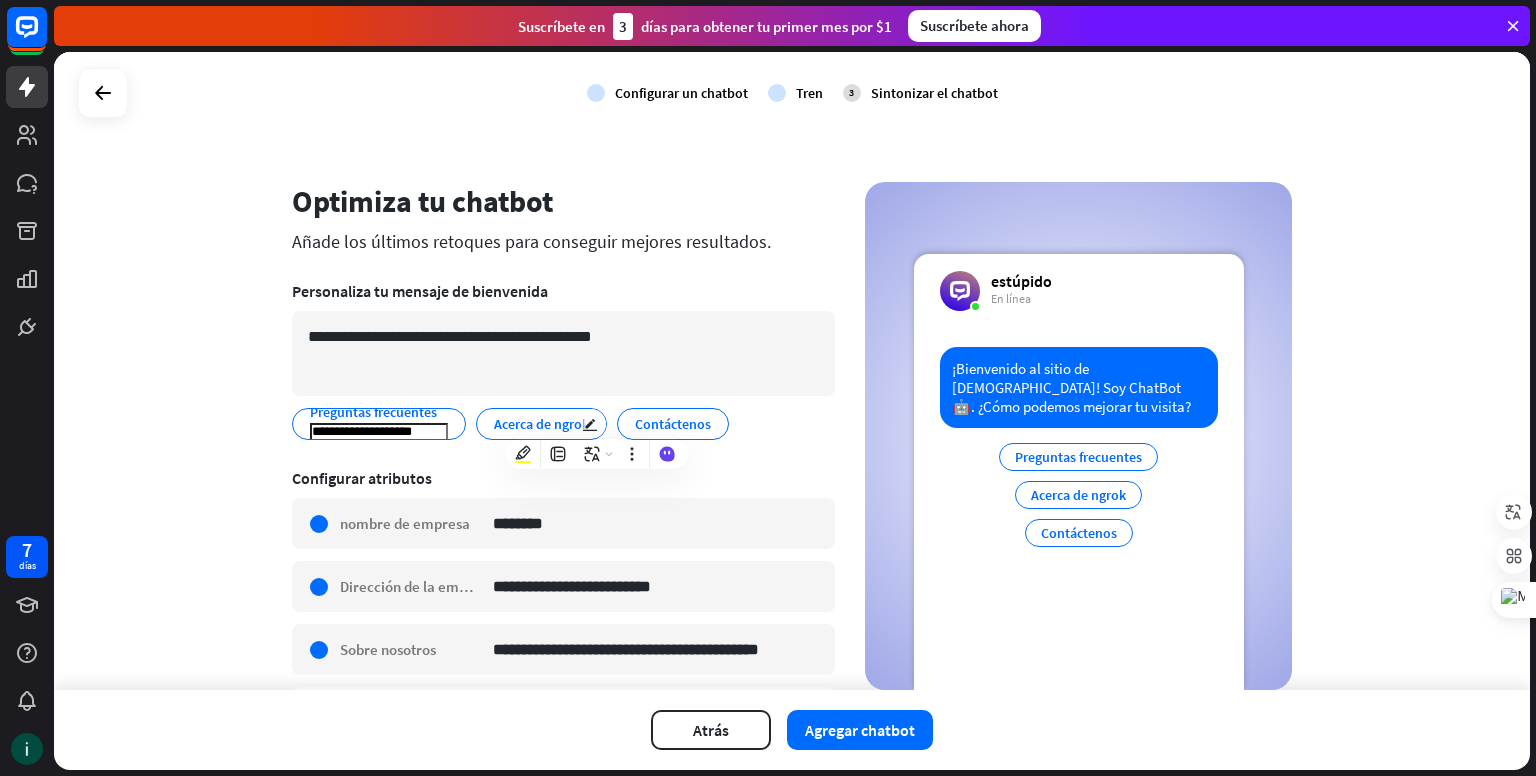 click on "Acerca de ngrok" at bounding box center (541, 424) 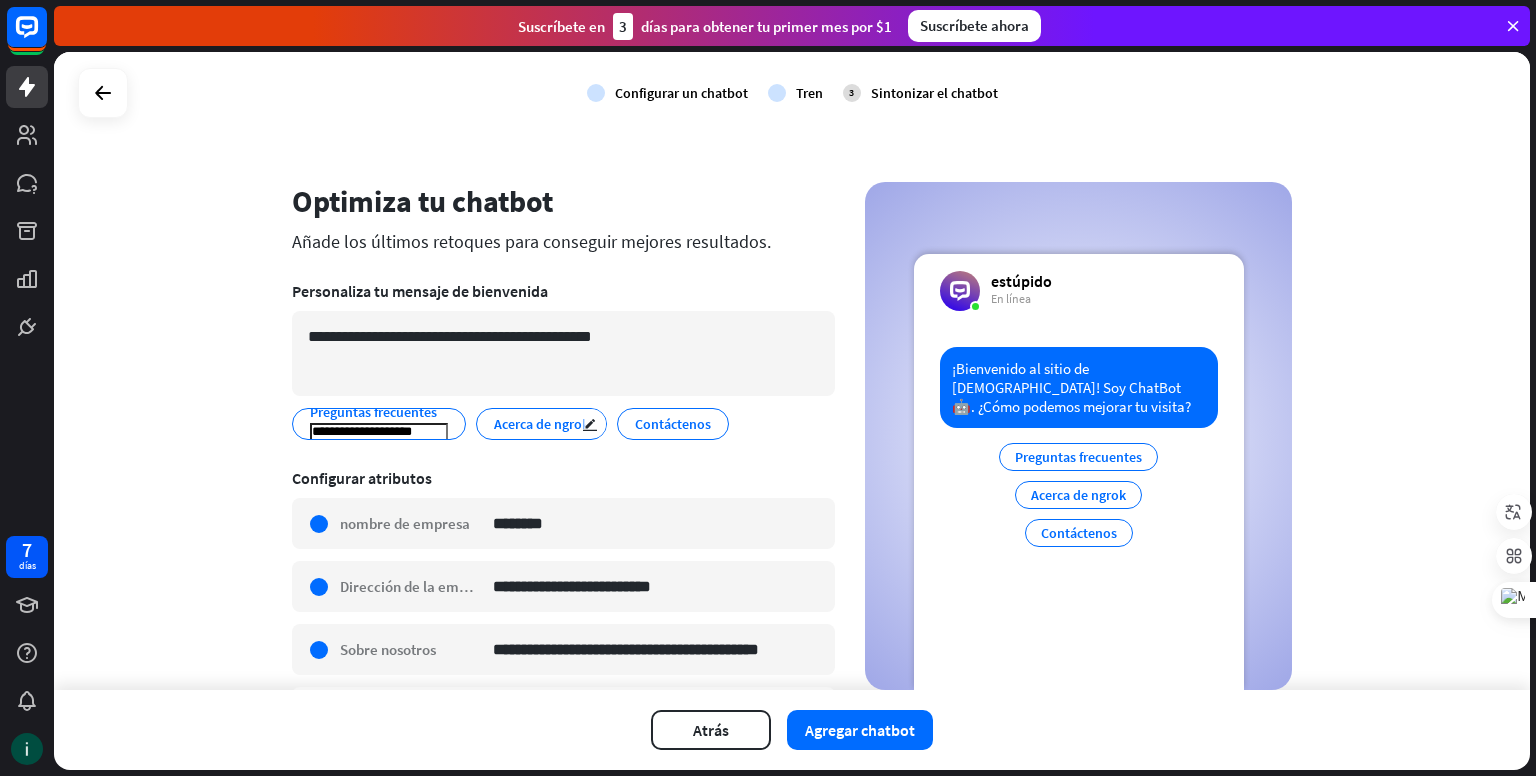 click on "Acerca de ngrok" at bounding box center (541, 424) 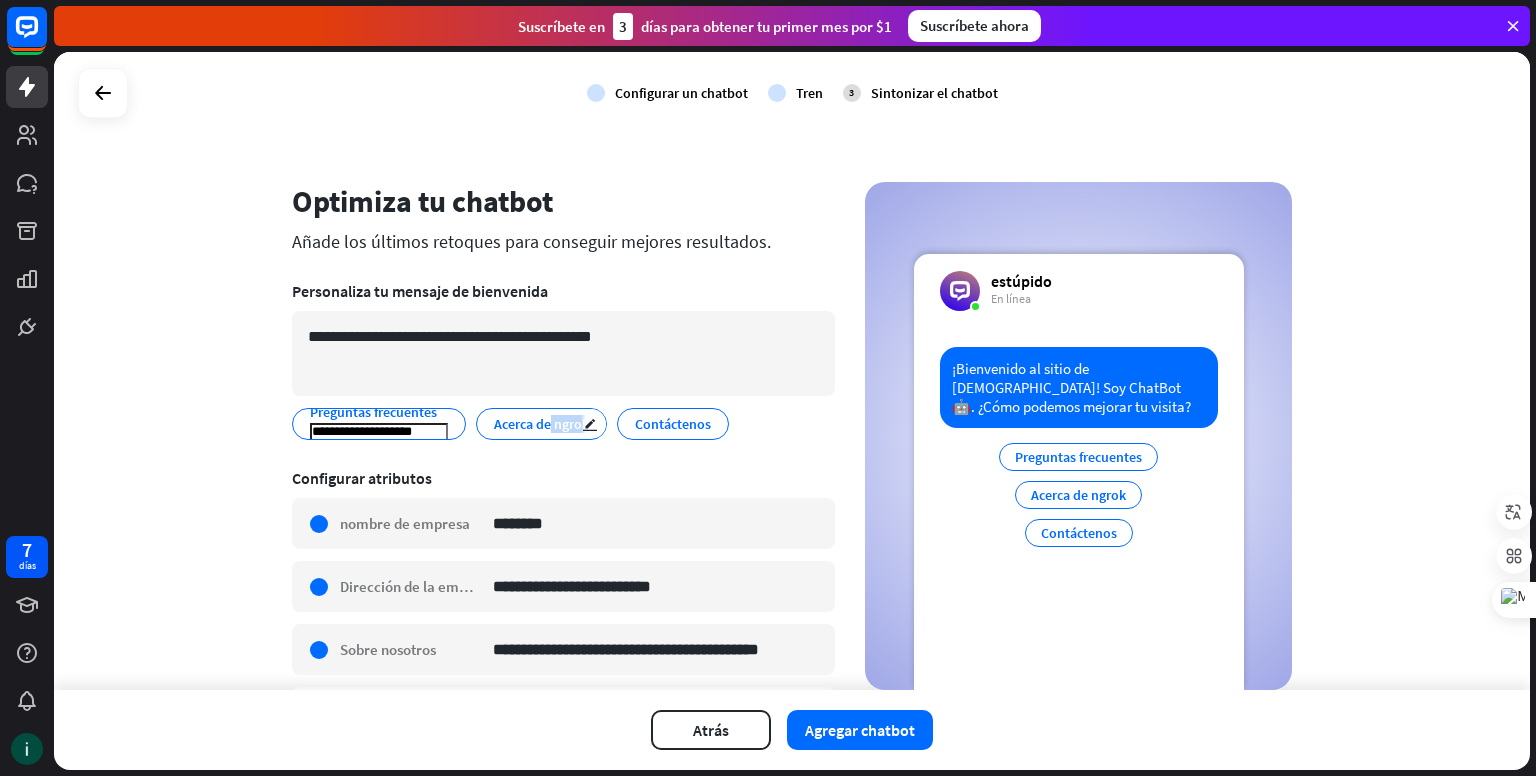 click on "Acerca de ngrok" at bounding box center (541, 424) 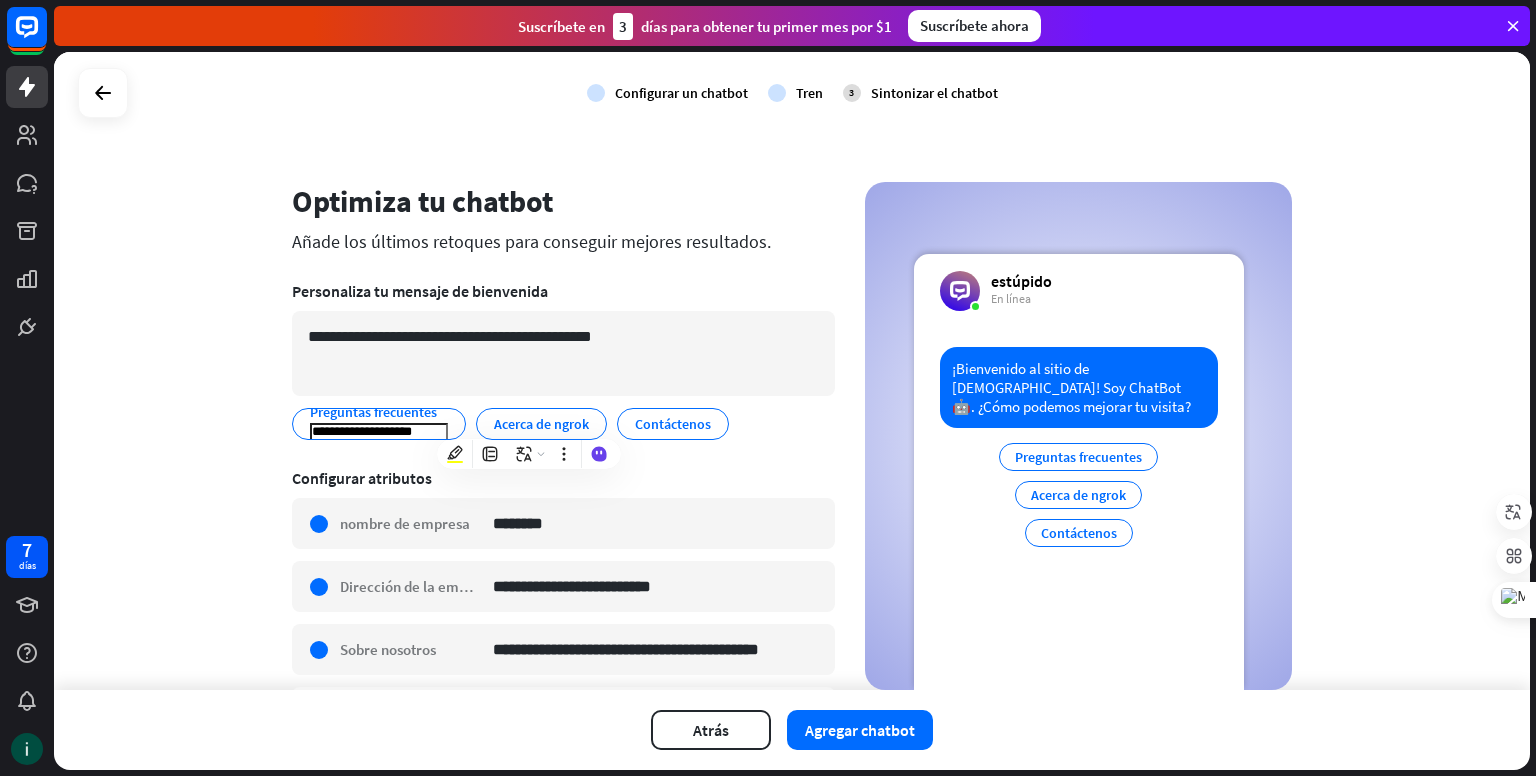 click on "**********" at bounding box center [563, 424] 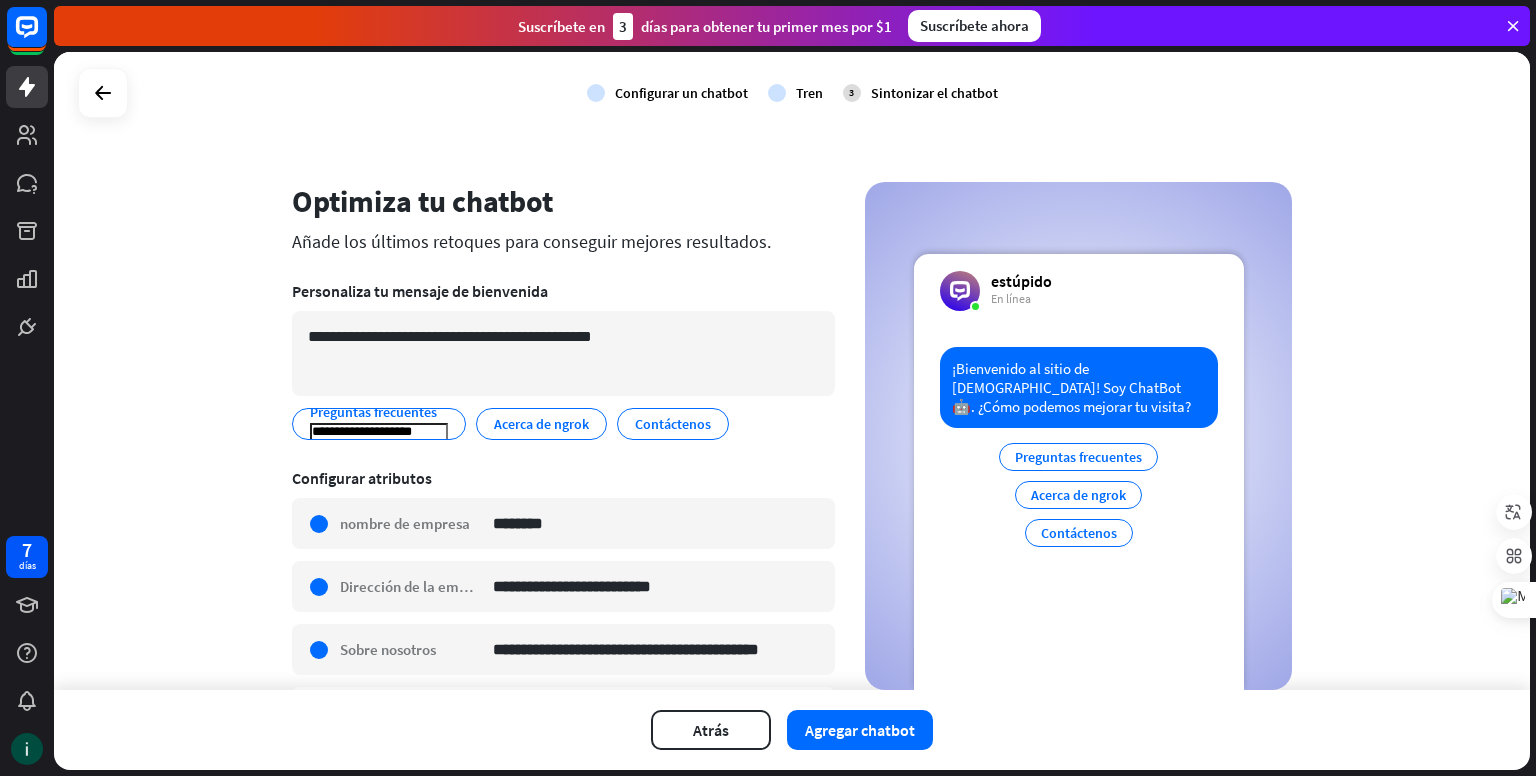 click on "Atrás
Agregar chatbot" at bounding box center [792, 730] 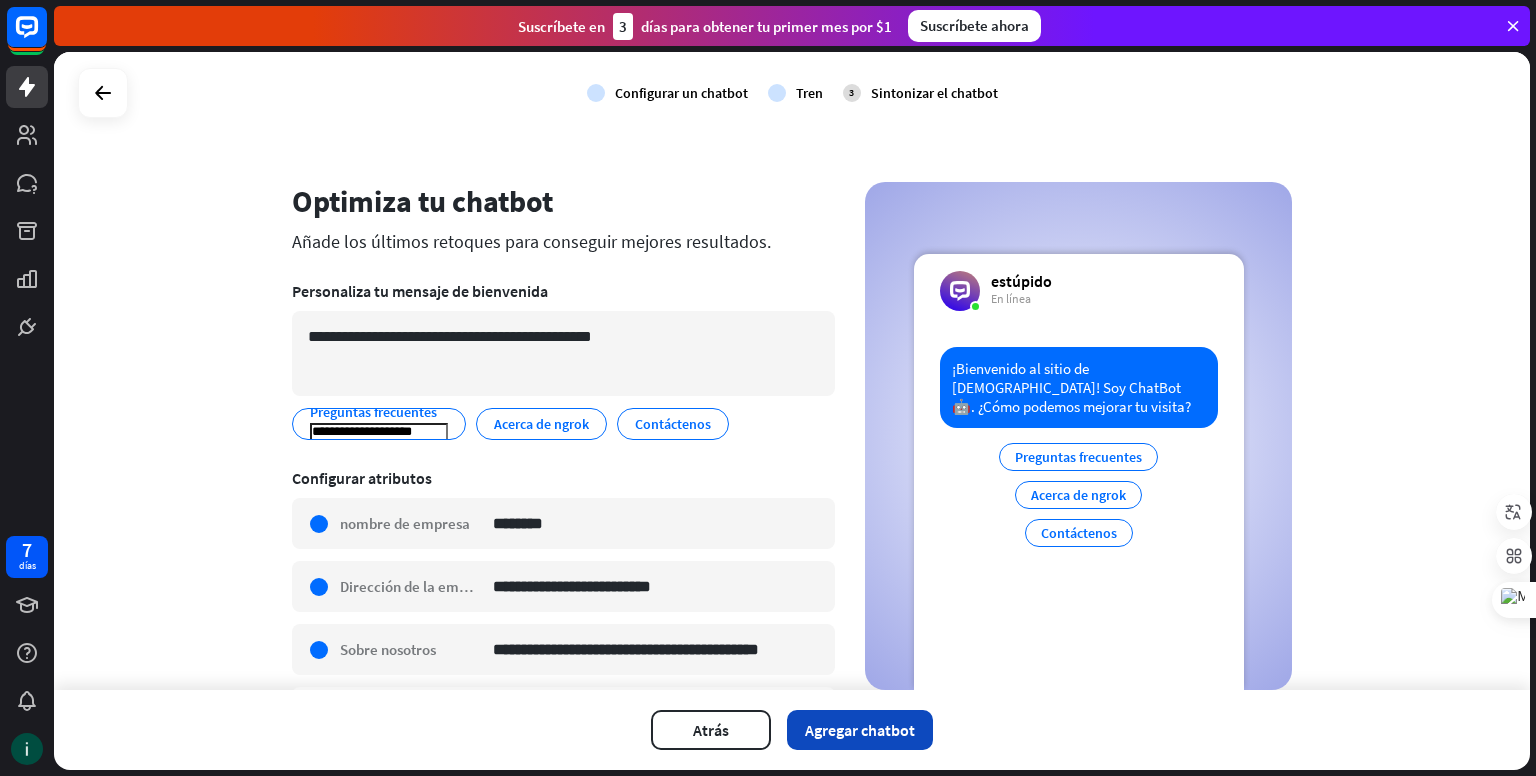 click on "Agregar chatbot" at bounding box center (860, 730) 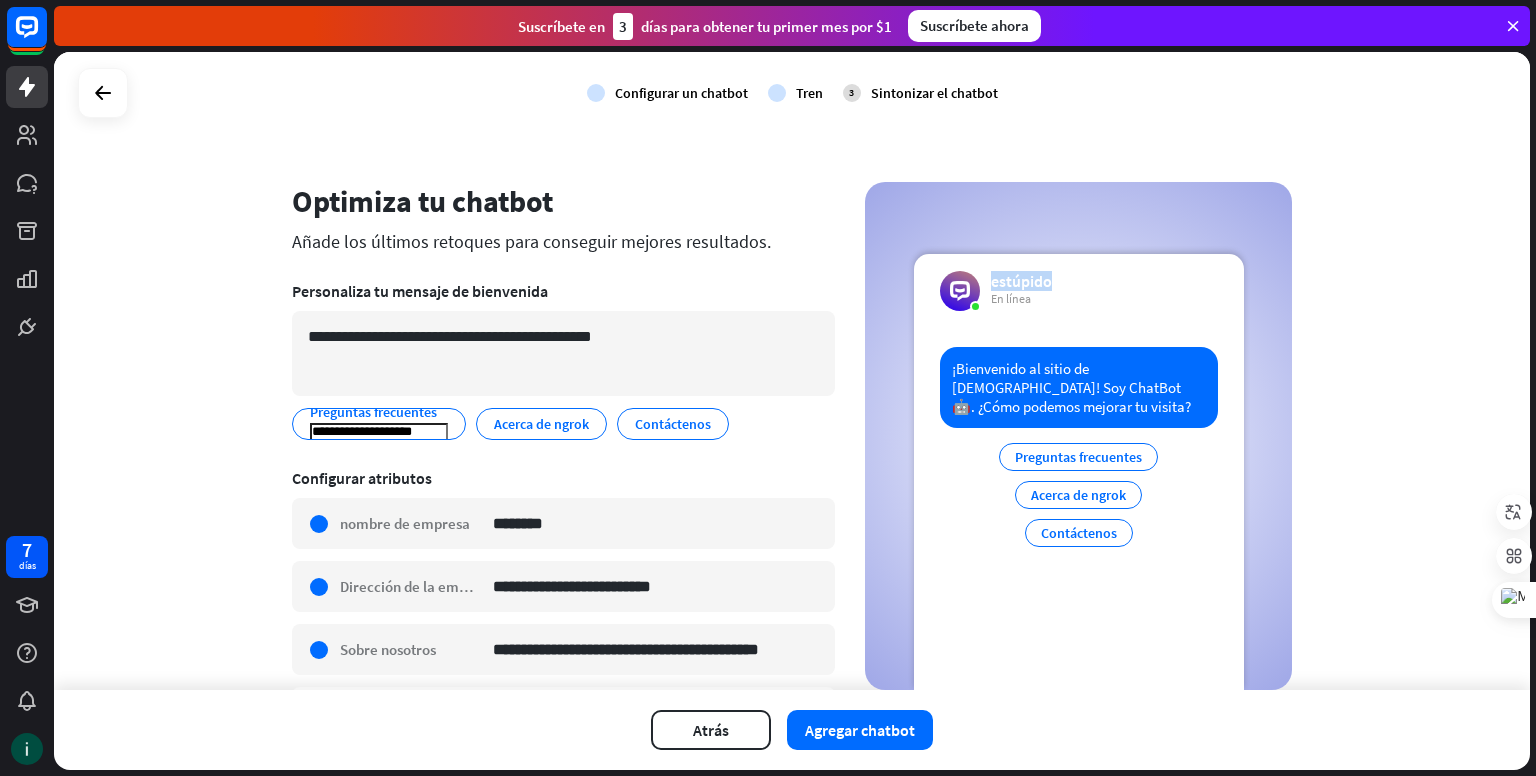 drag, startPoint x: 1059, startPoint y: 276, endPoint x: 932, endPoint y: 283, distance: 127.192764 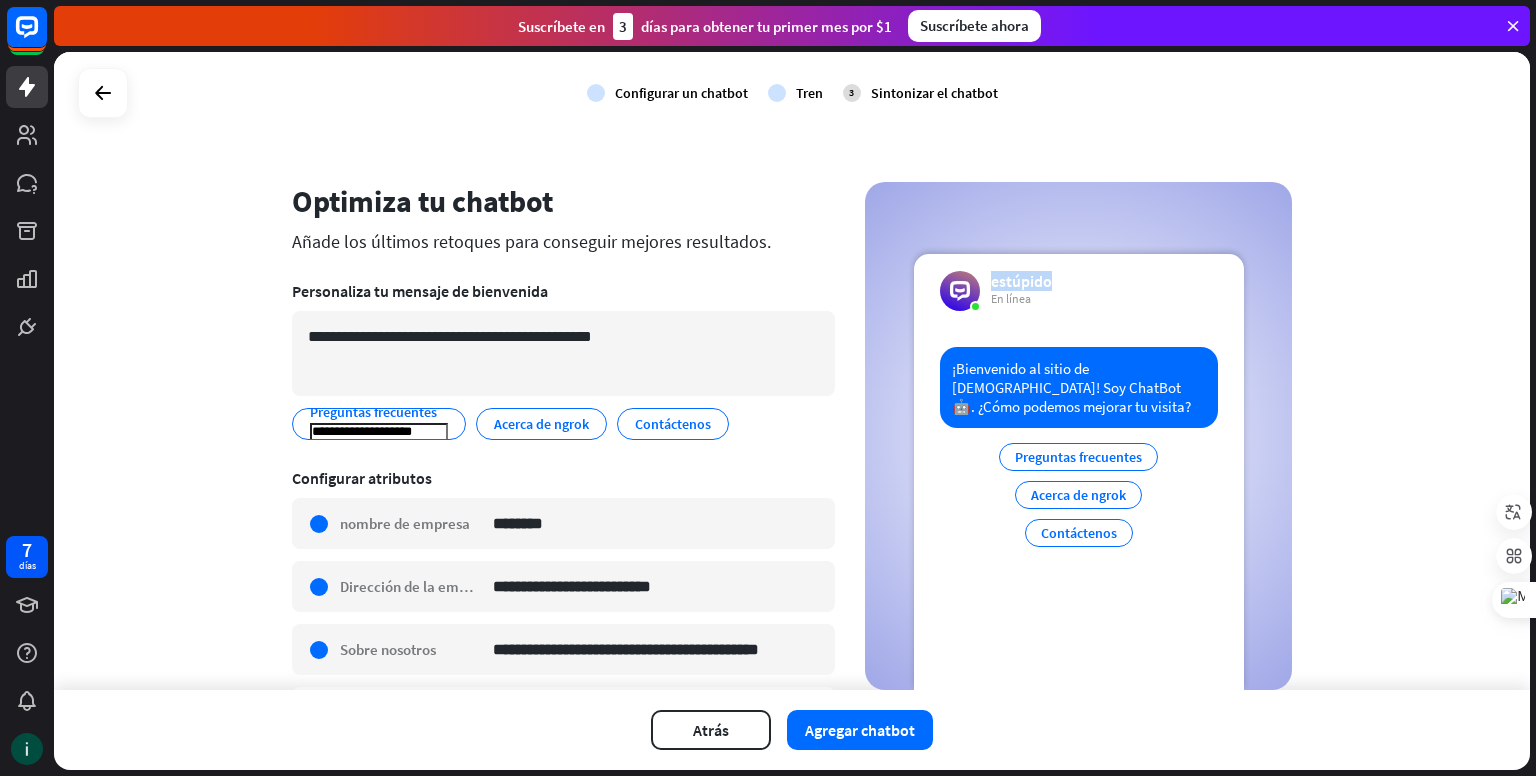 click on "estúpido   En línea" at bounding box center [1079, 291] 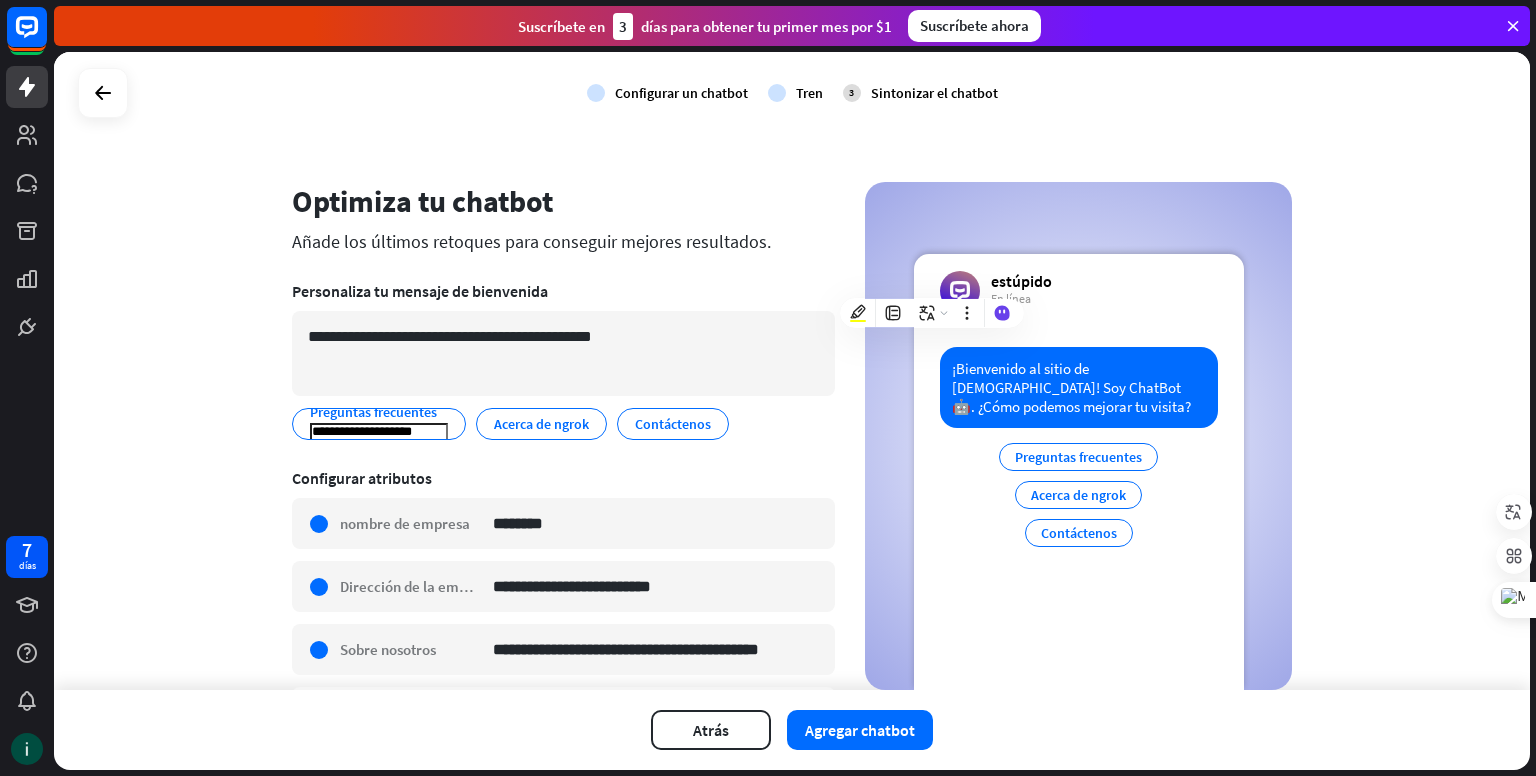 click on "¡Bienvenido al sitio de [DEMOGRAPHIC_DATA]! Soy ChatBot 🤖. ¿Cómo podemos mejorar tu visita?
Preguntas frecuentes
Acerca de ngrok
Contáctenos" at bounding box center (1079, 518) 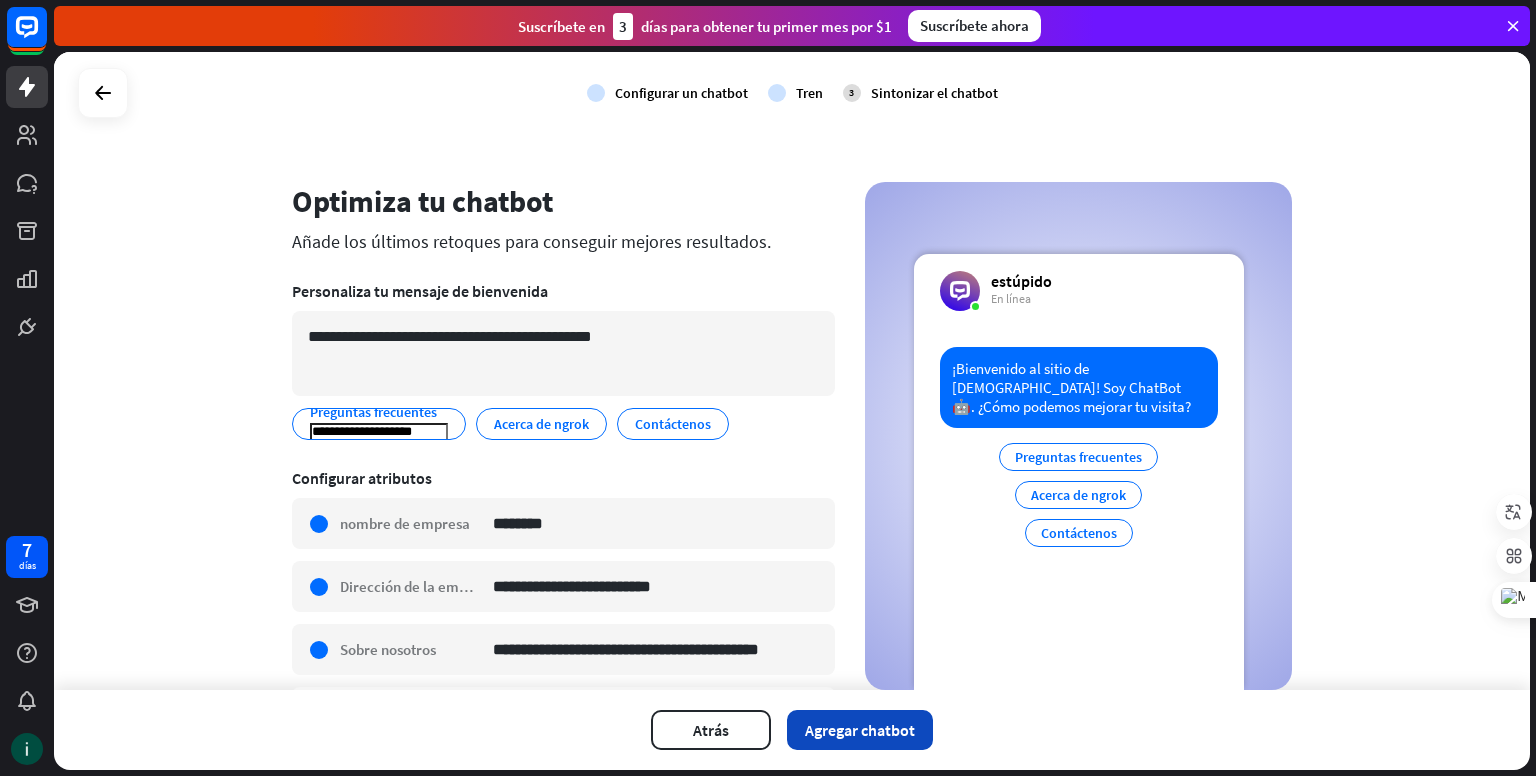 click on "Agregar chatbot" at bounding box center [860, 730] 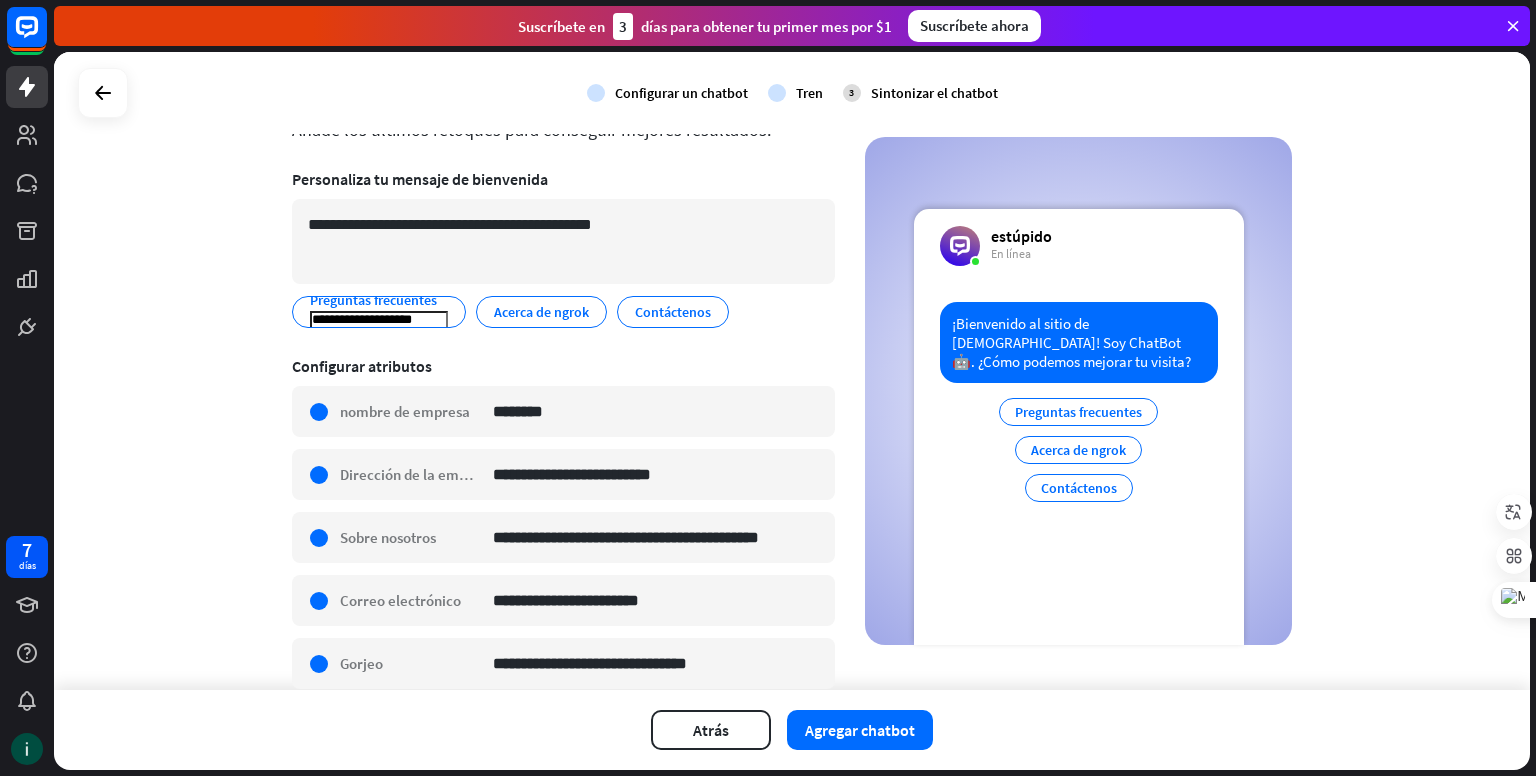 scroll, scrollTop: 257, scrollLeft: 0, axis: vertical 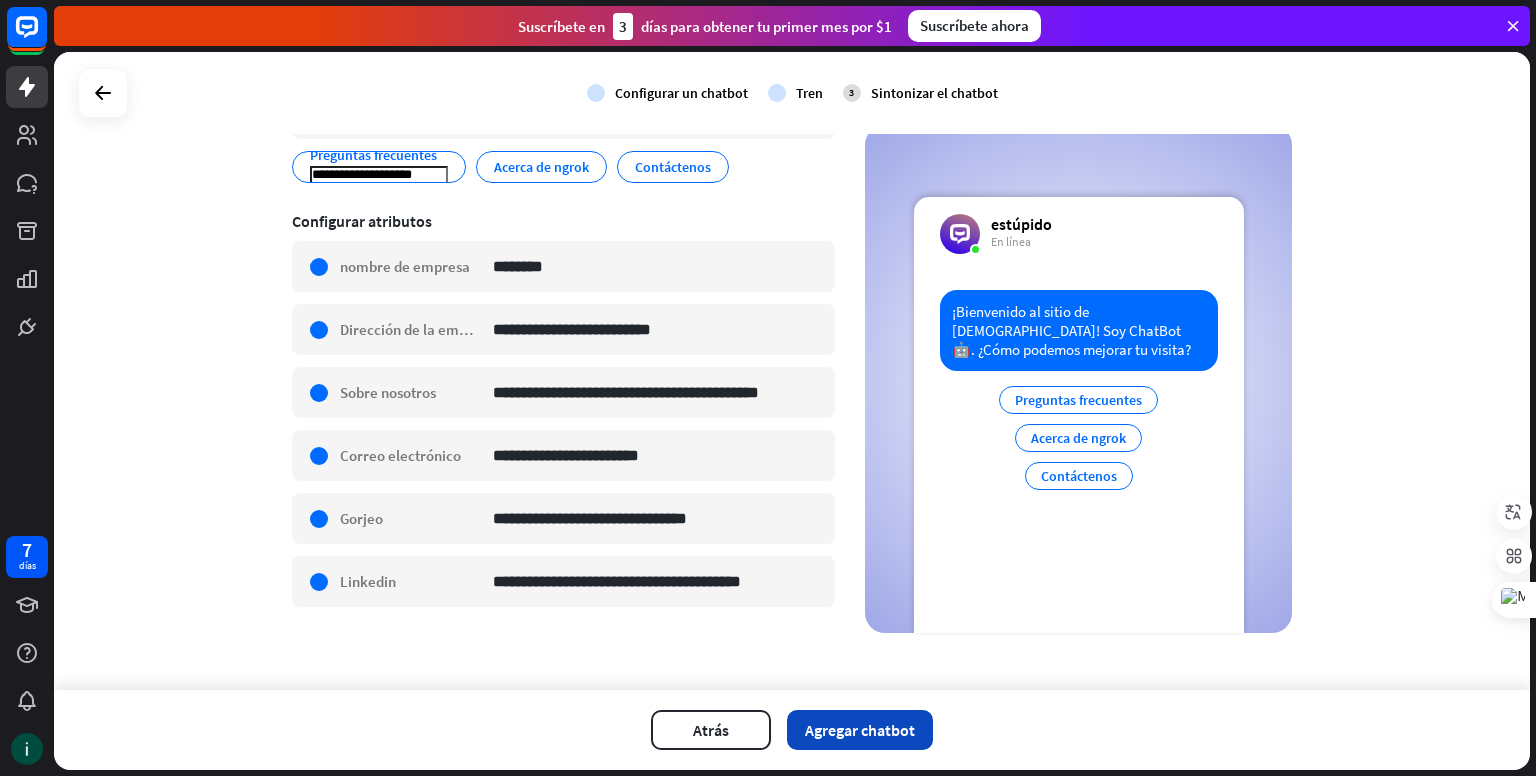 click on "Agregar chatbot" at bounding box center [860, 730] 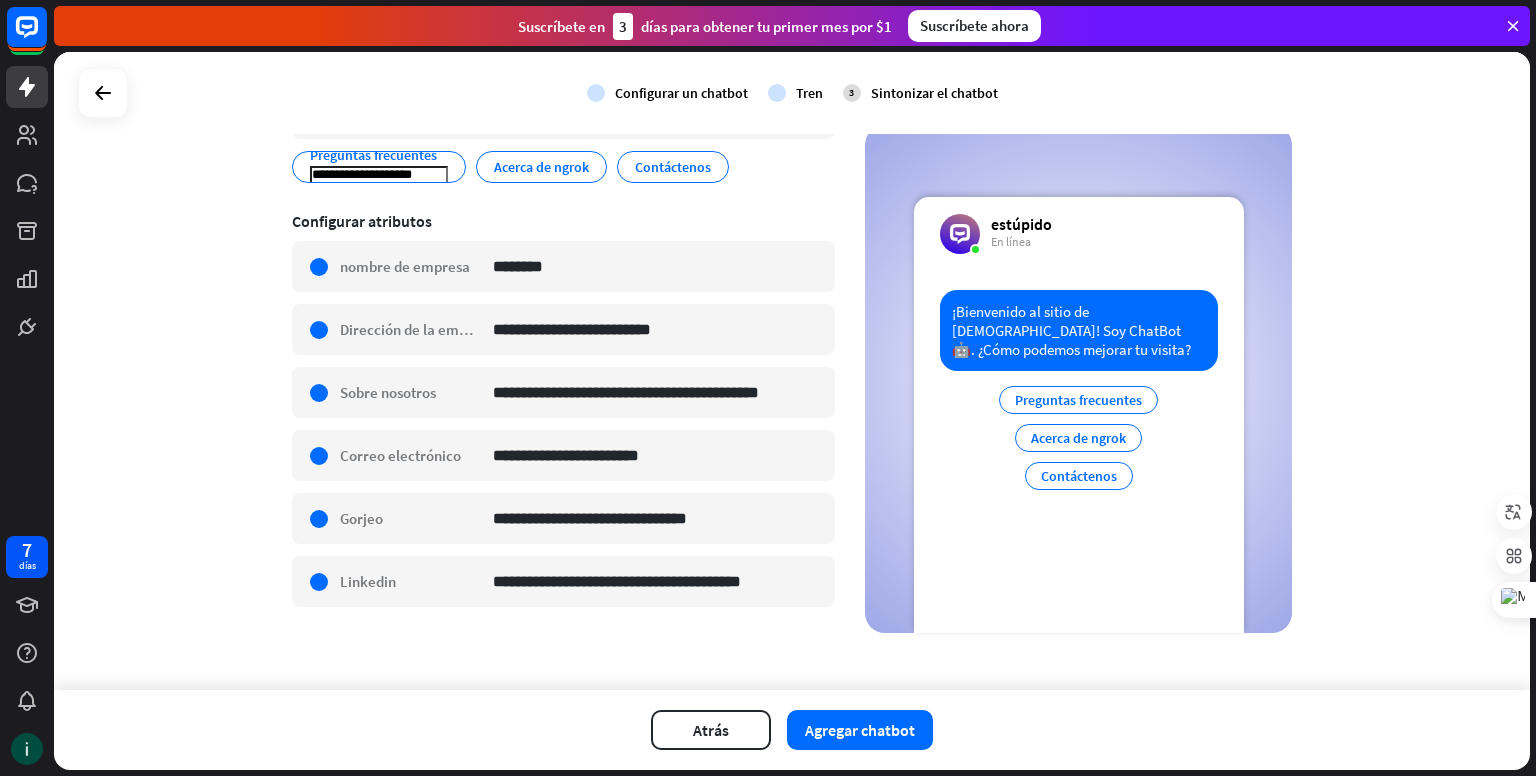scroll, scrollTop: 89, scrollLeft: 0, axis: vertical 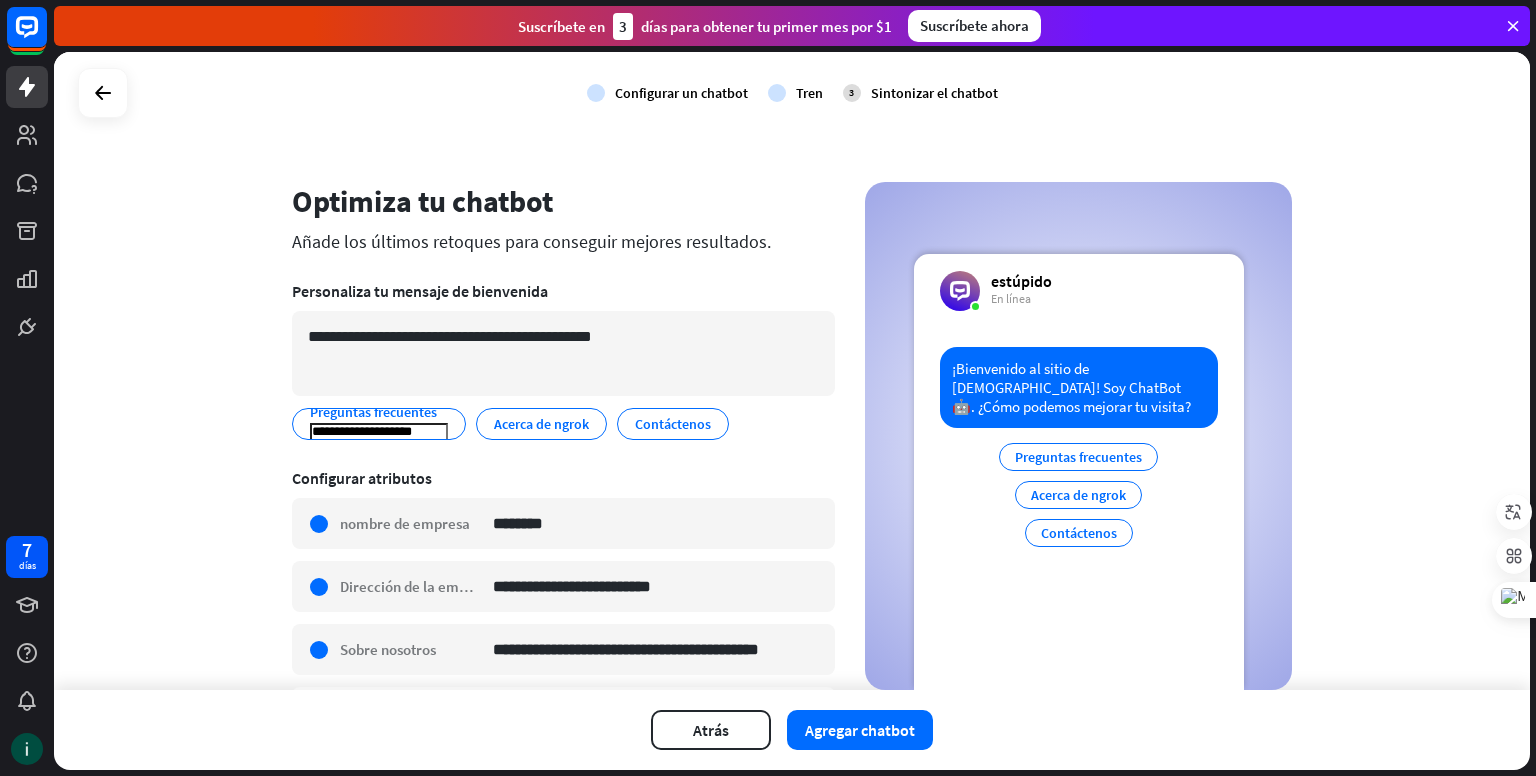 click on "**********" at bounding box center (792, 536) 